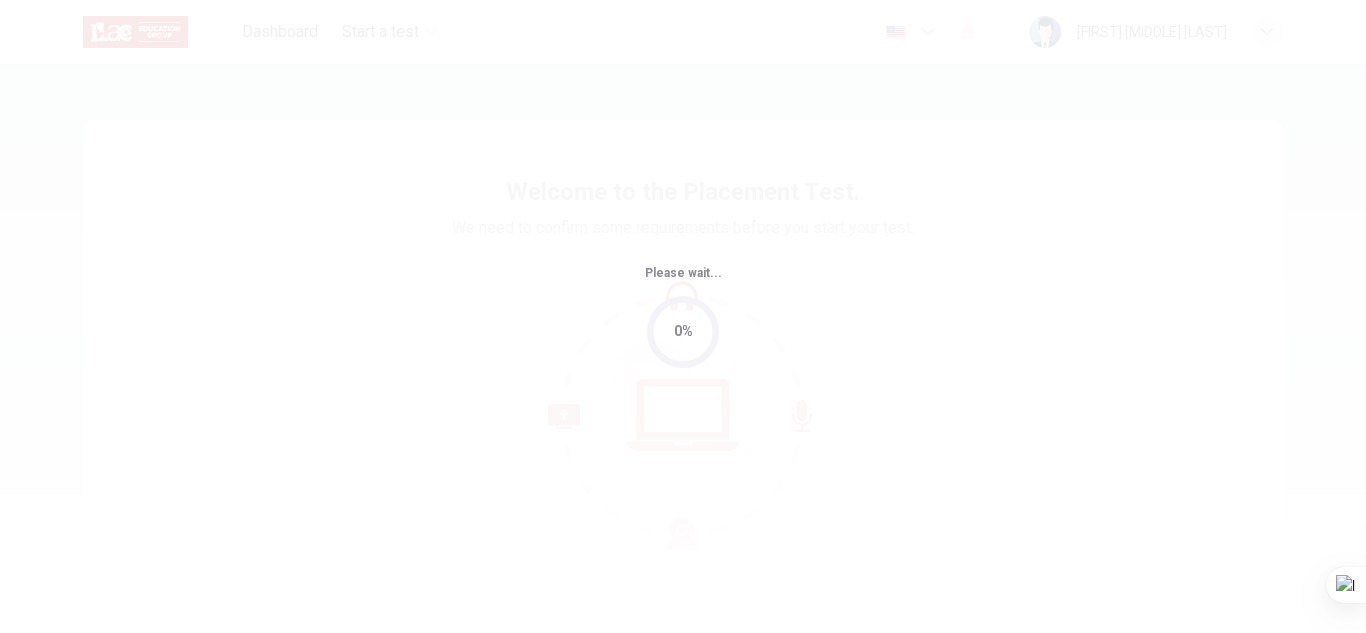 scroll, scrollTop: 0, scrollLeft: 0, axis: both 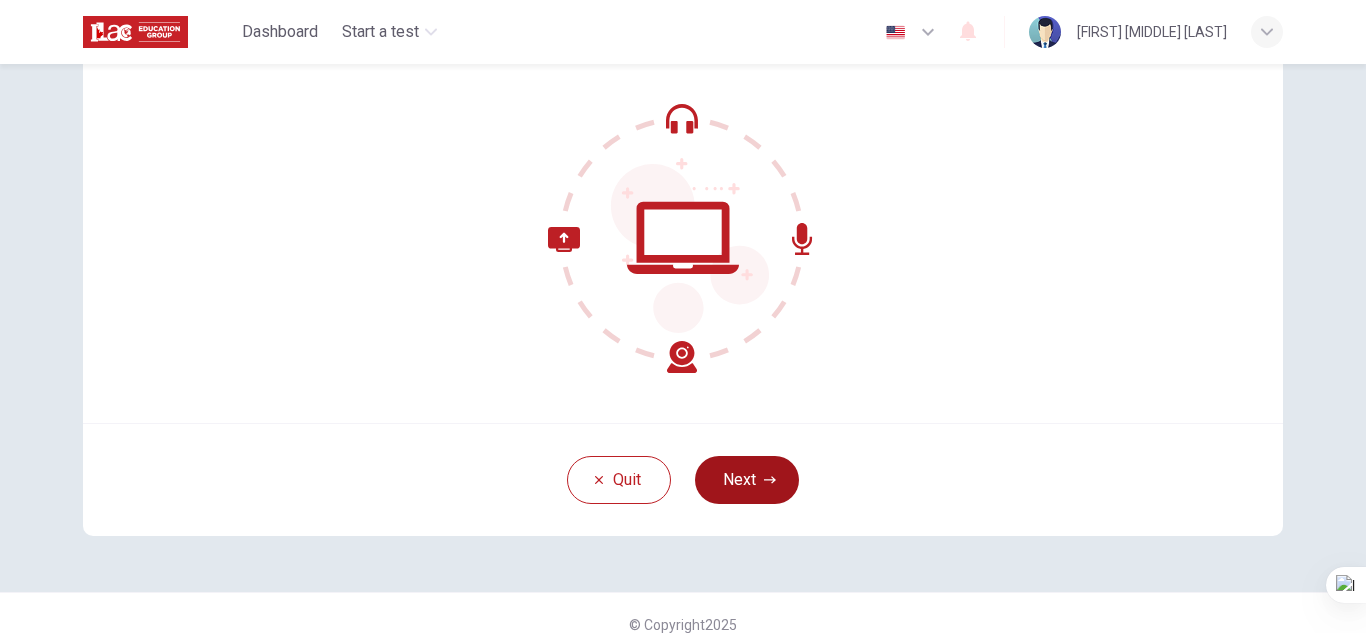 click on "Next" at bounding box center [747, 480] 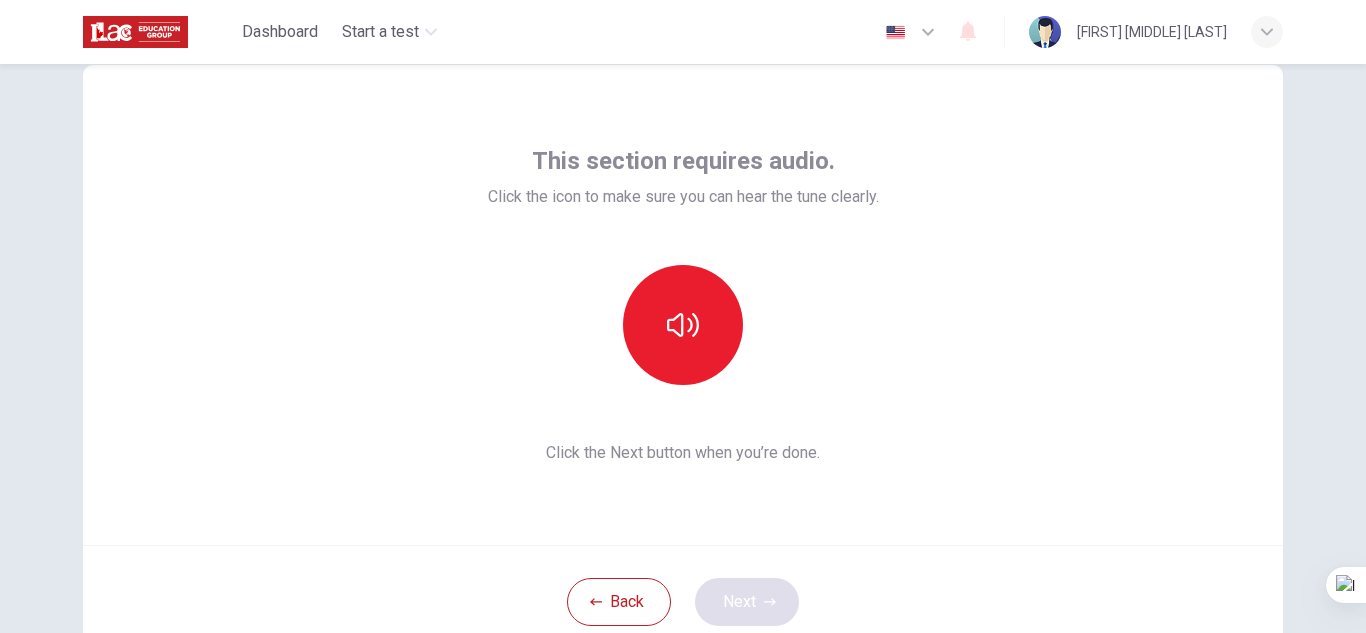 scroll, scrollTop: 20, scrollLeft: 0, axis: vertical 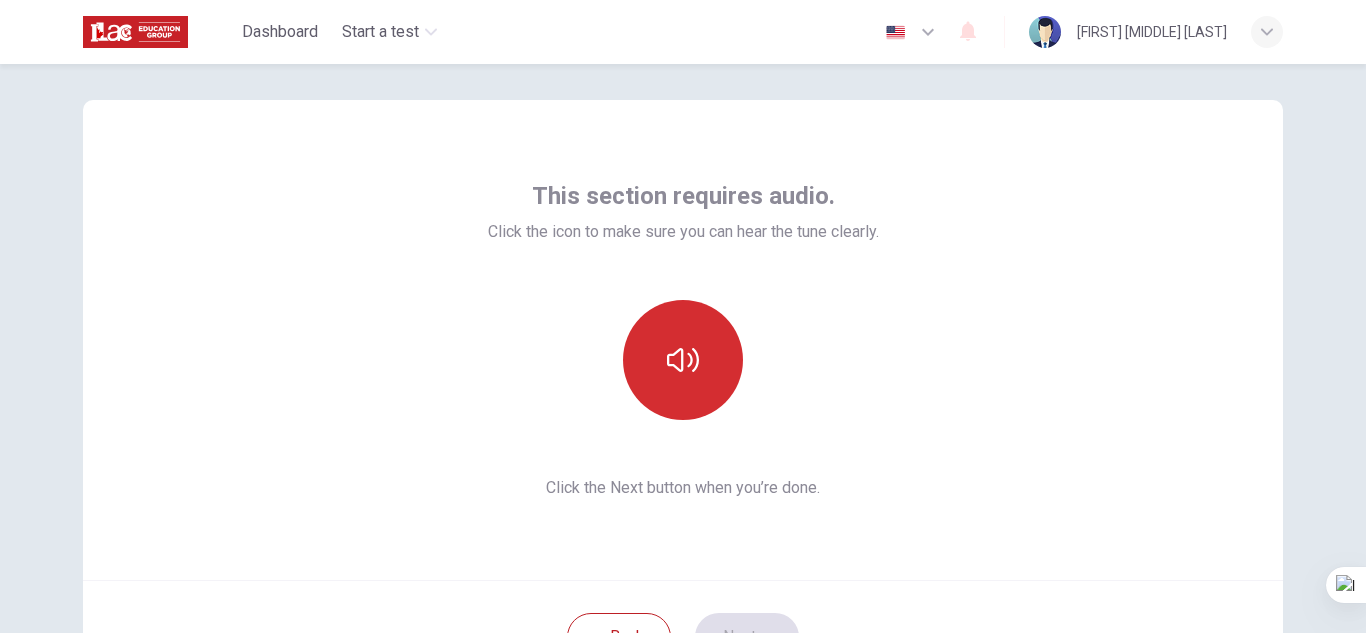 click at bounding box center [683, 360] 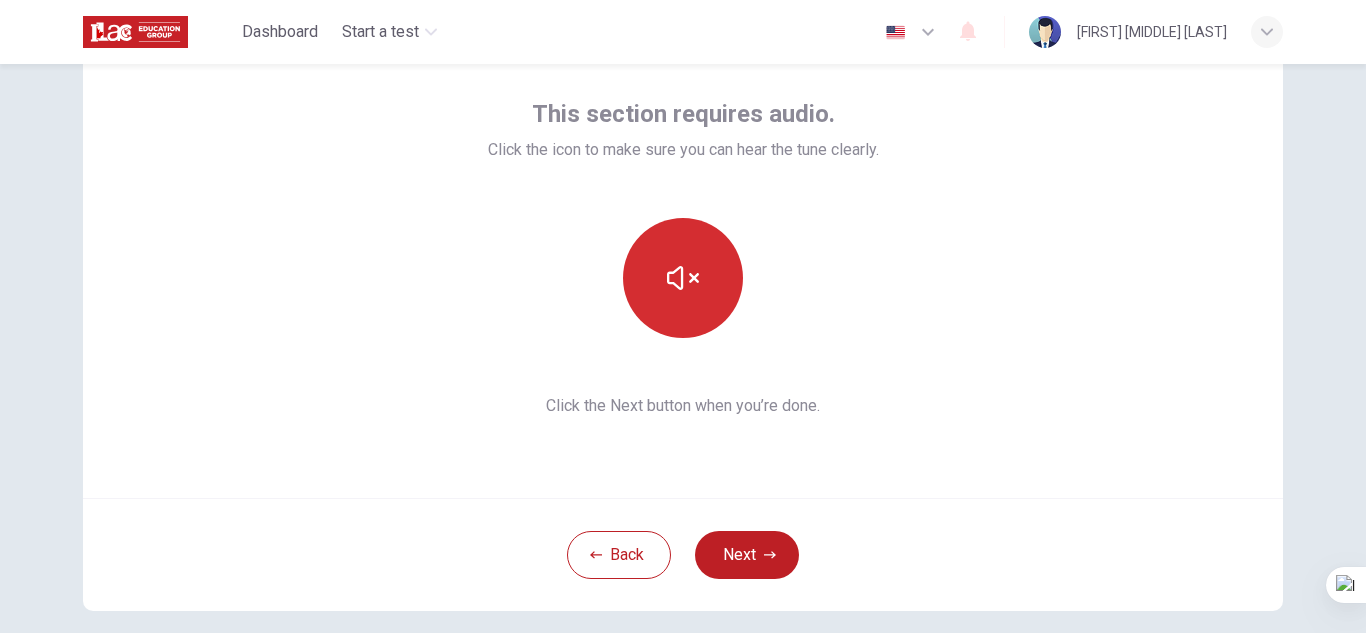 scroll, scrollTop: 114, scrollLeft: 0, axis: vertical 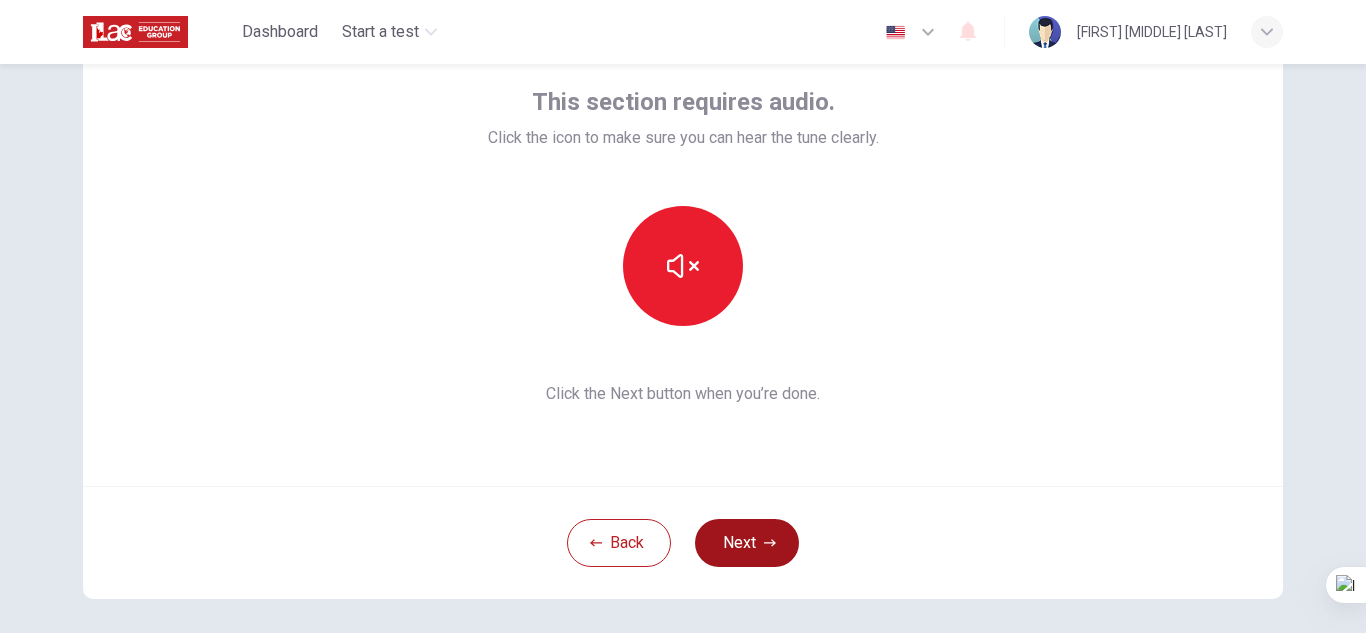 click on "Next" at bounding box center [747, 543] 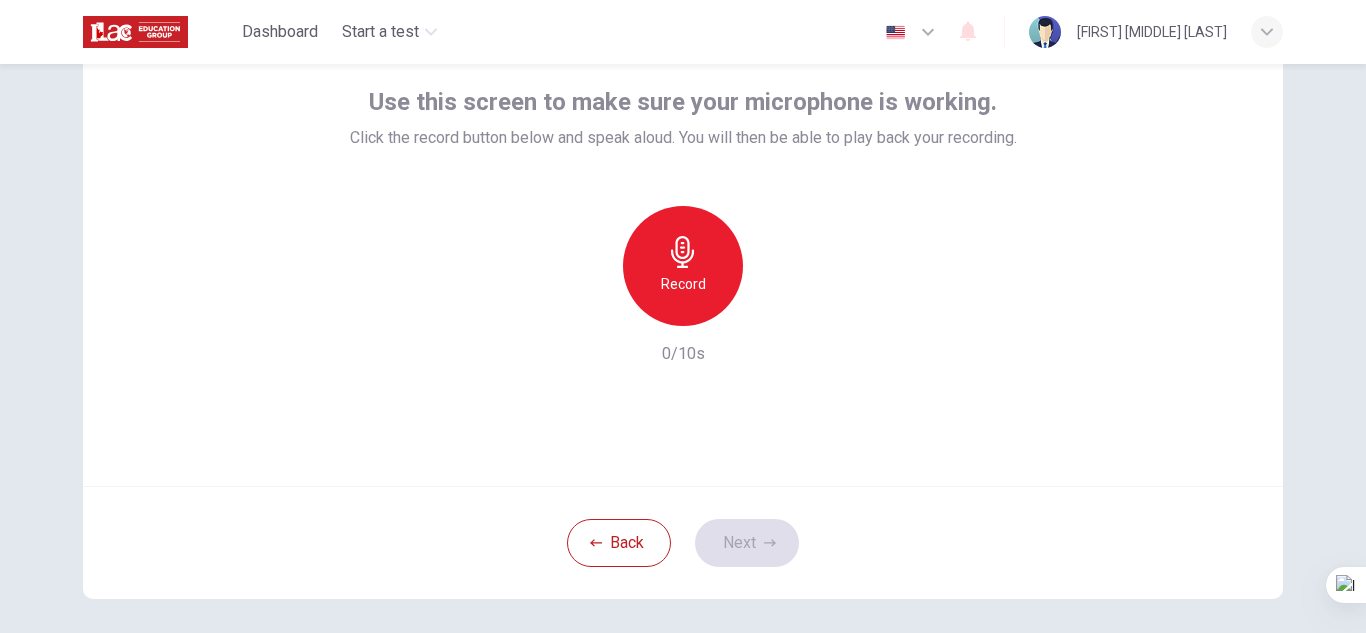 click 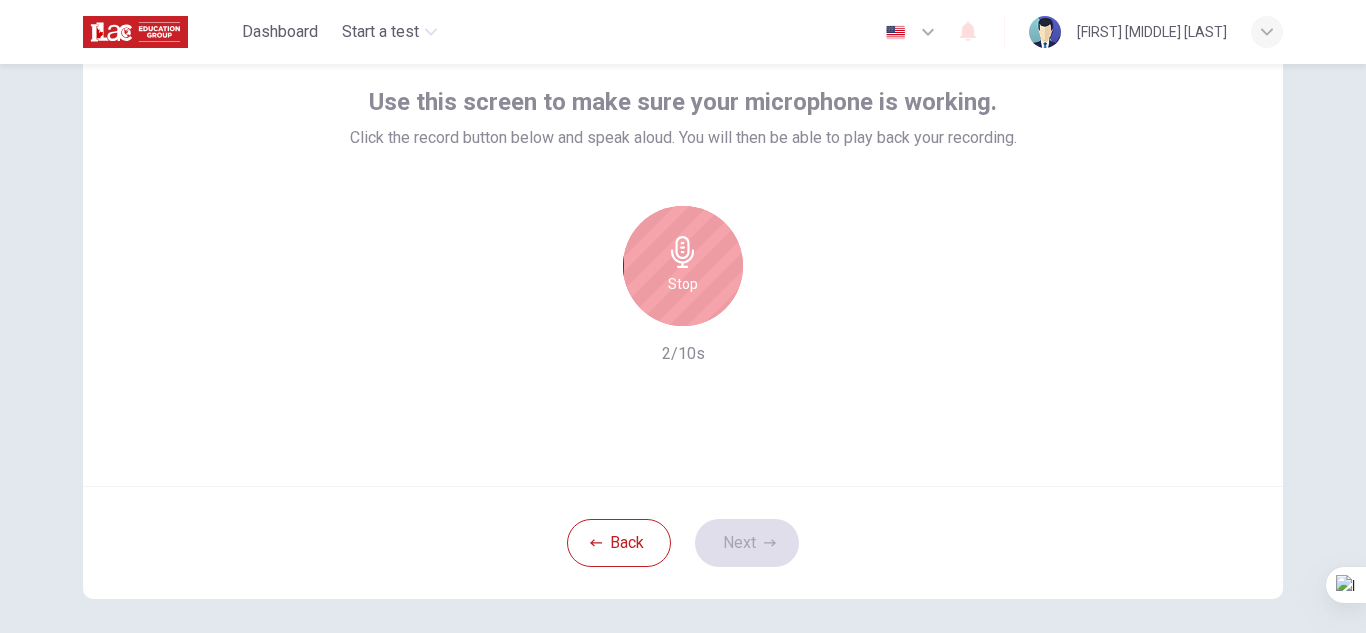 click on "Use this screen to make sure your microphone is working. Click the record button below and speak aloud. You will then be able to play back your recording. Stop 2/10s" at bounding box center (683, 246) 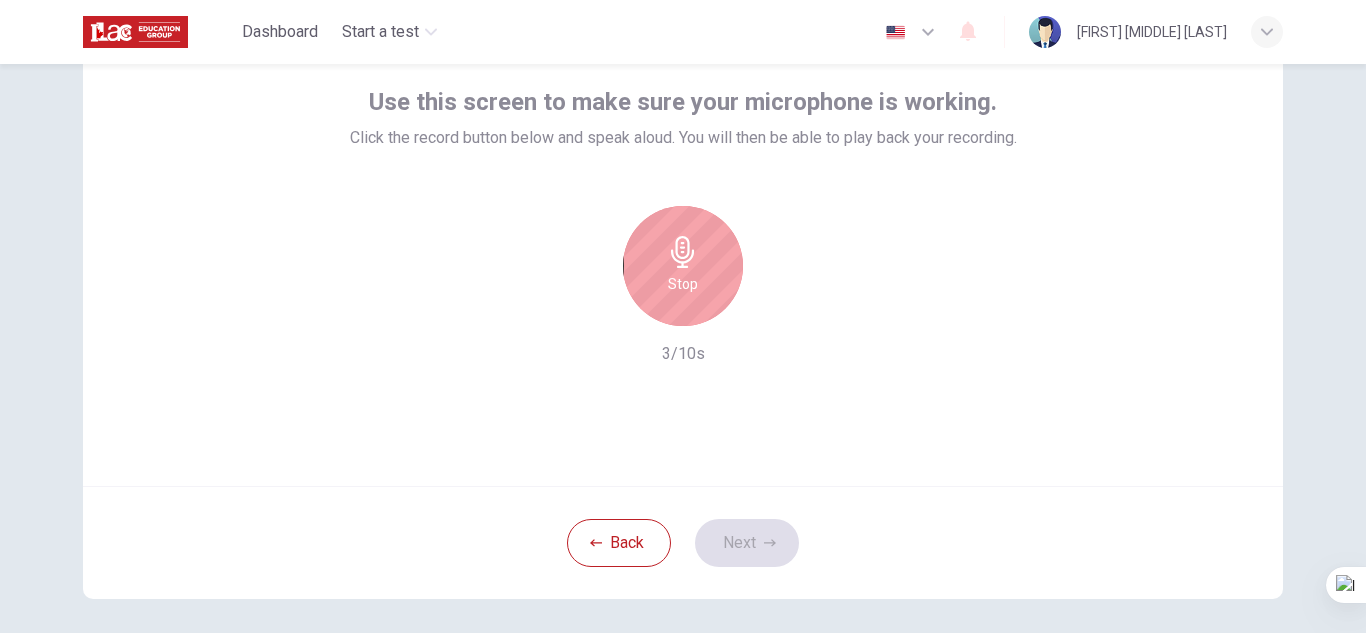 click on "Stop" at bounding box center (683, 266) 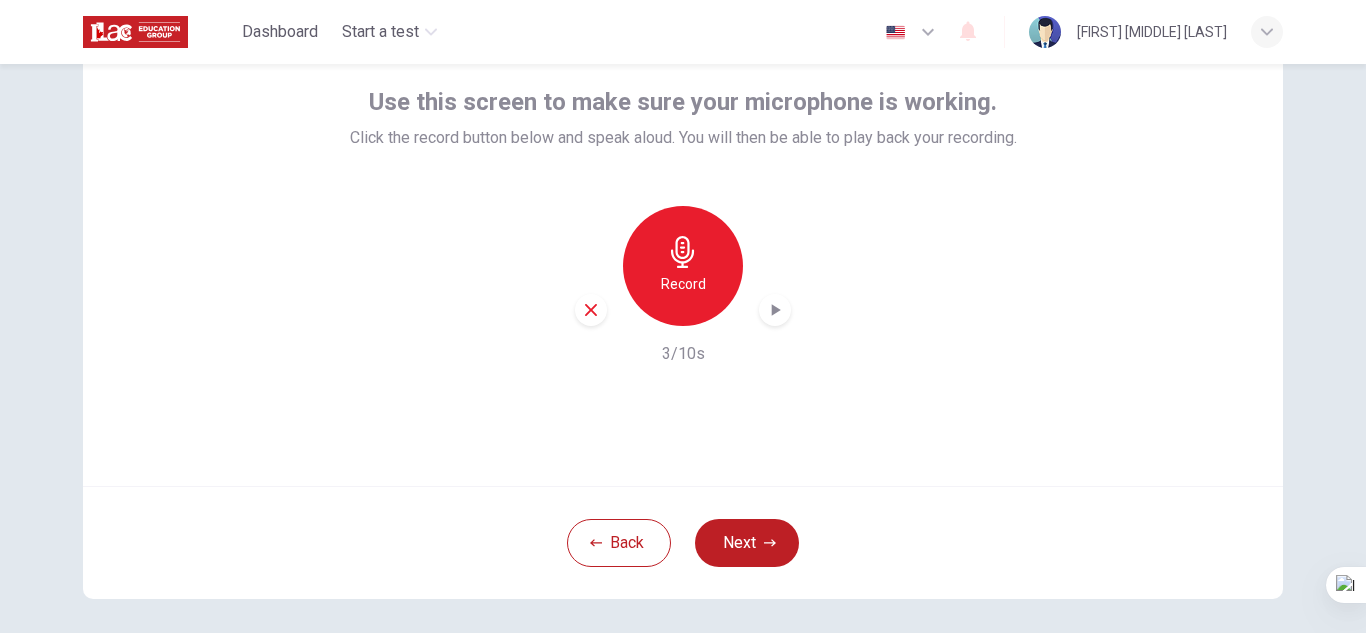 click 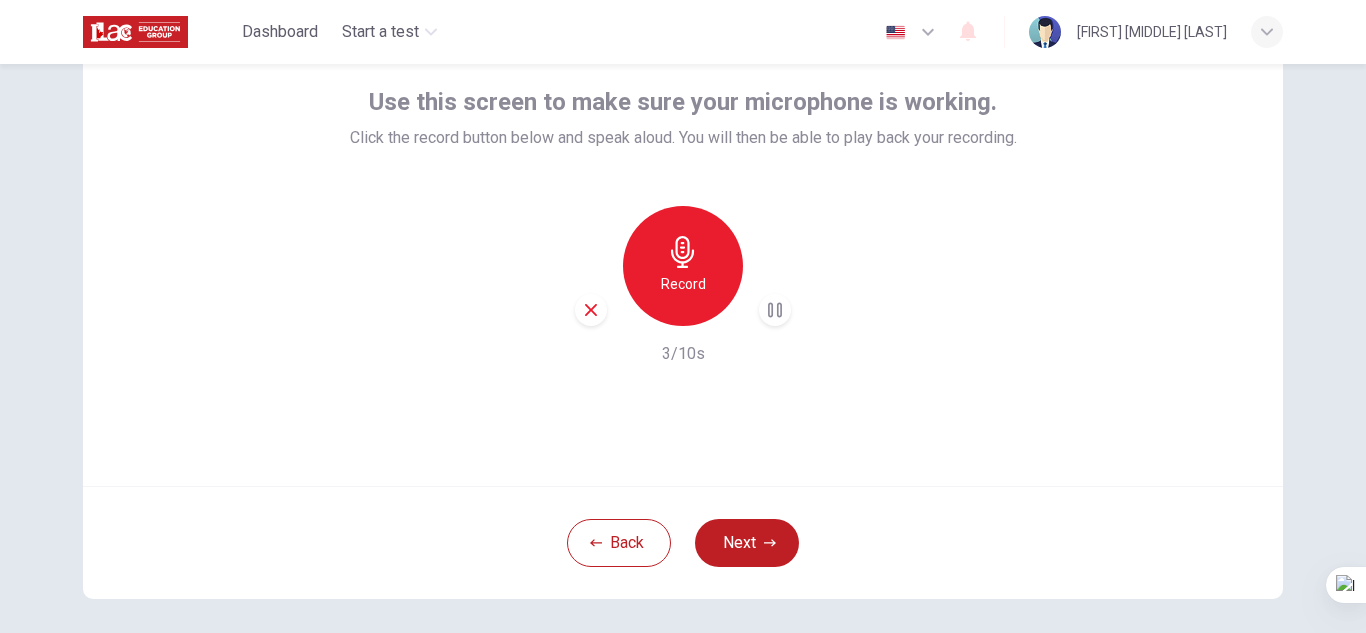 click 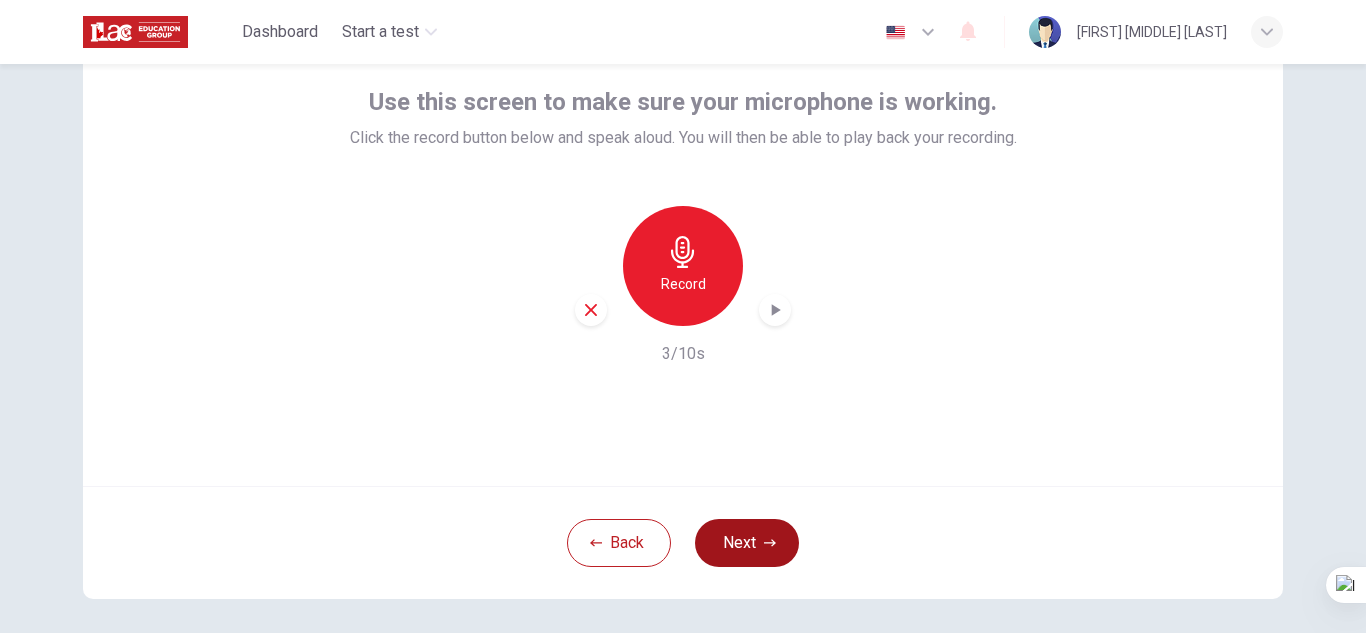 click on "Next" at bounding box center [747, 543] 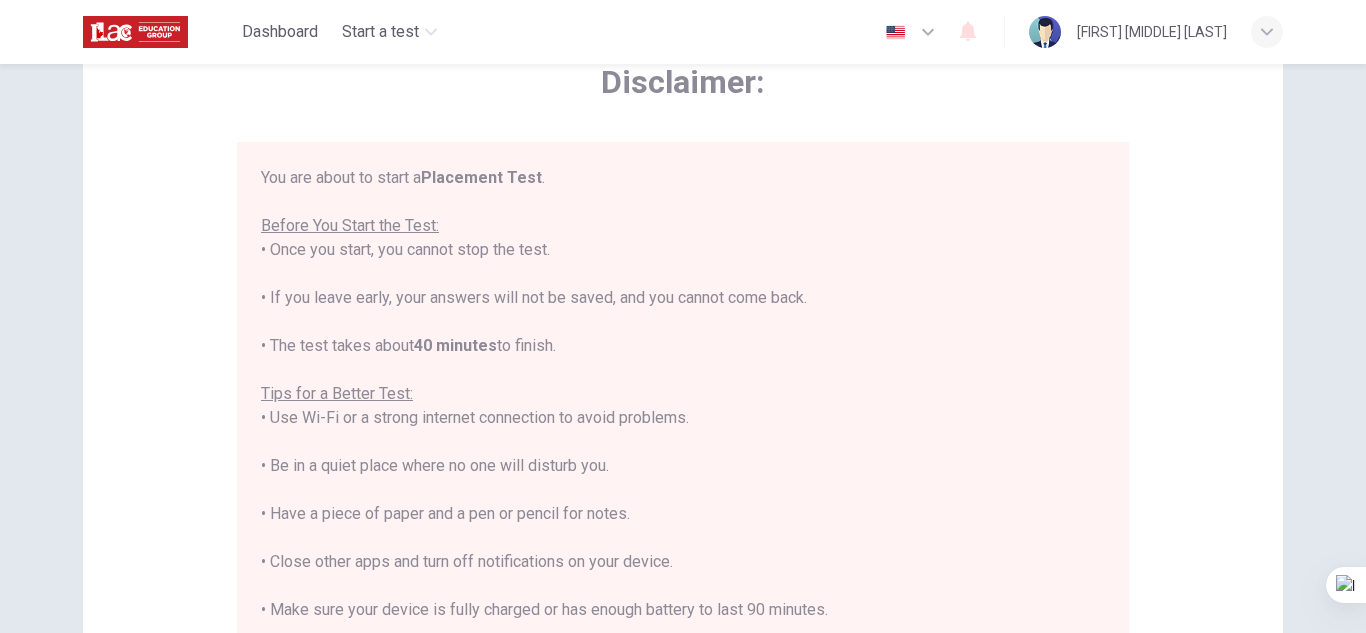 scroll, scrollTop: 23, scrollLeft: 0, axis: vertical 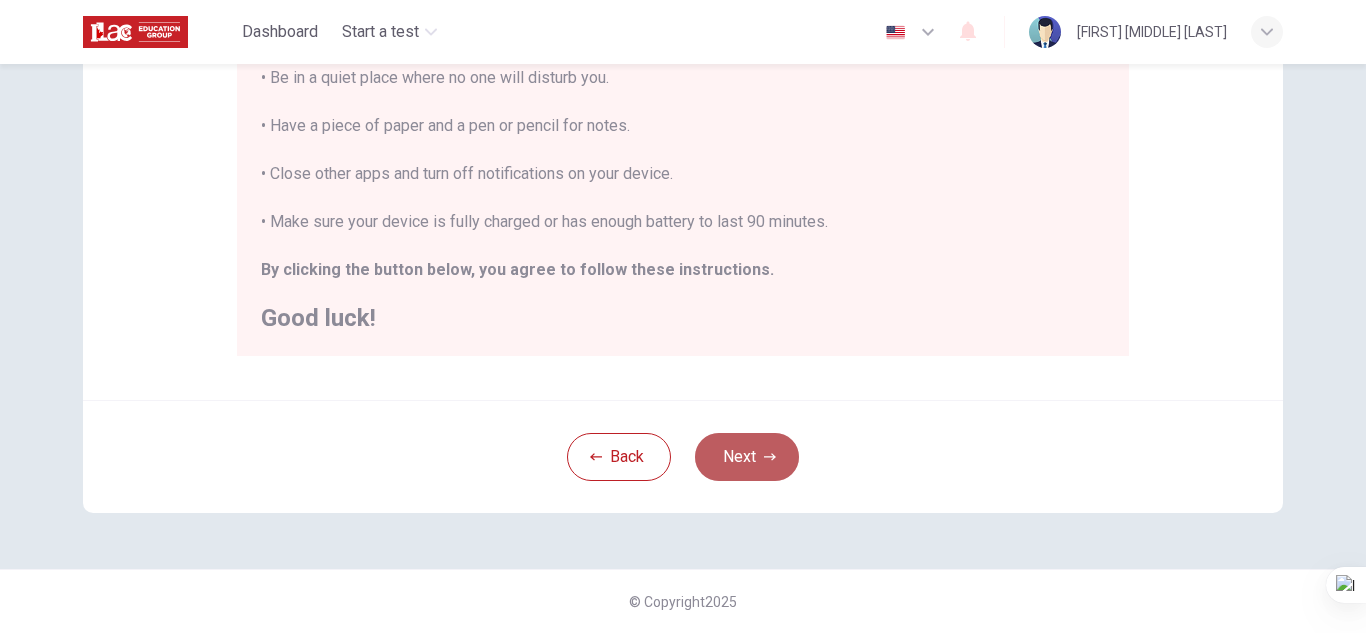 click on "Next" at bounding box center (747, 457) 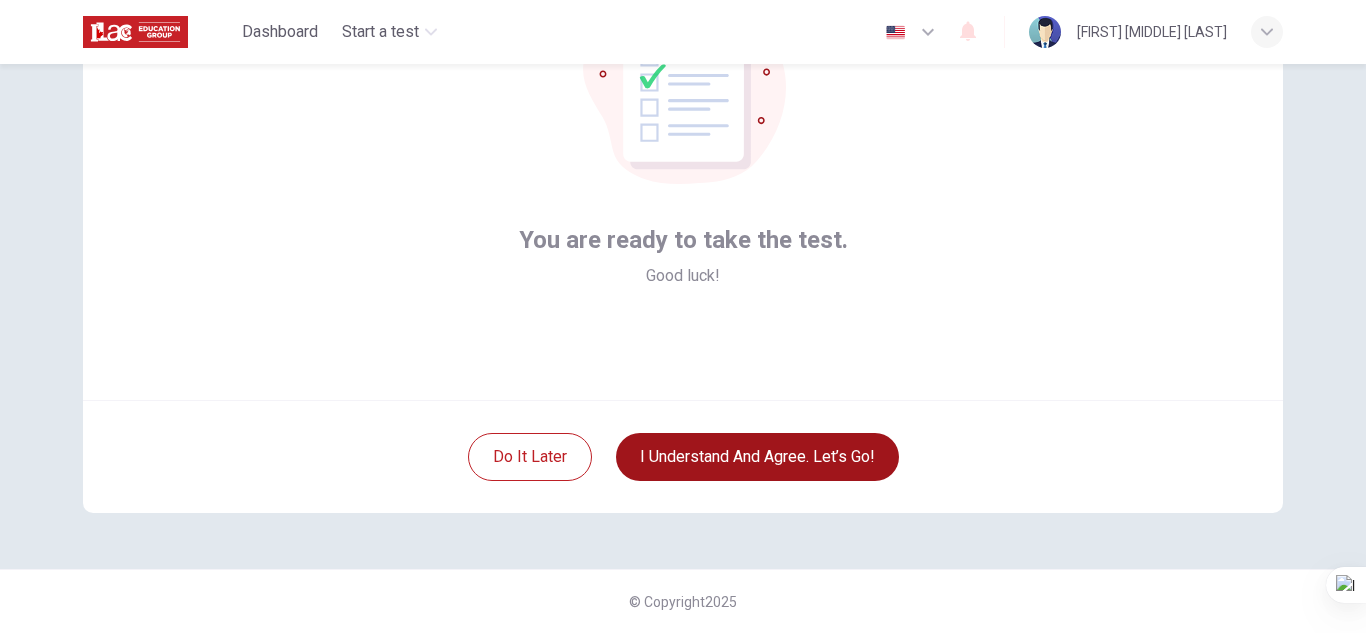 click on "I understand and agree. Let’s go!" at bounding box center [757, 457] 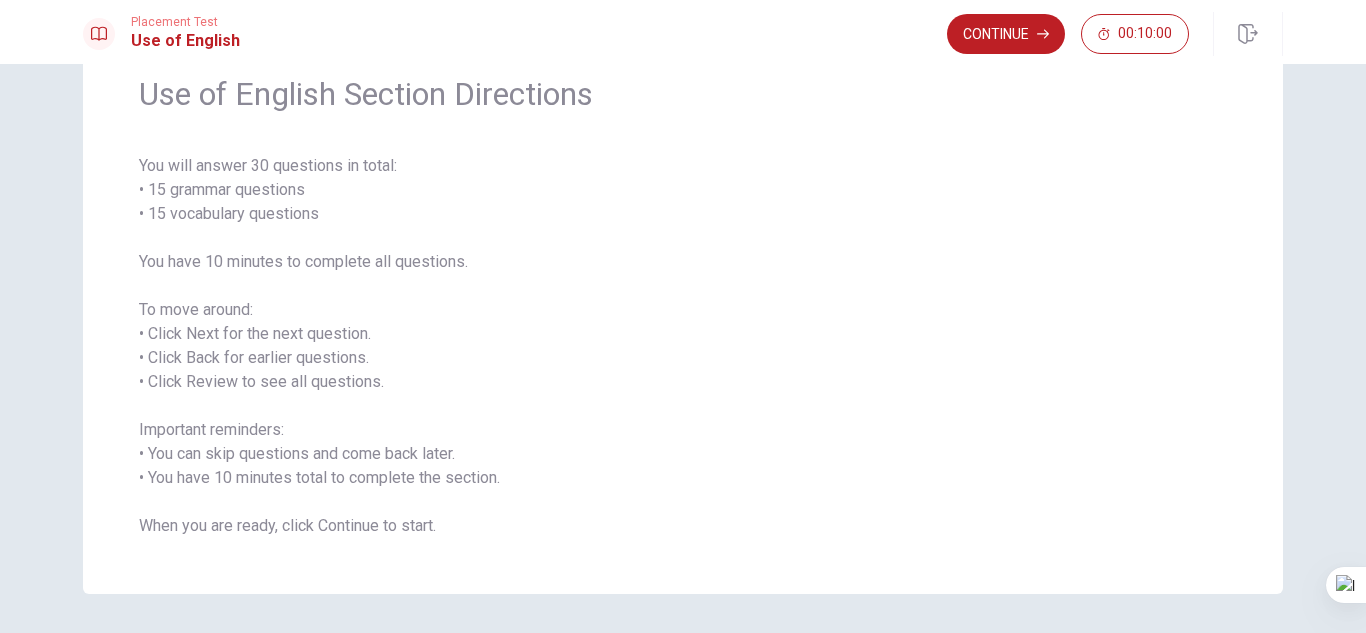 scroll, scrollTop: 119, scrollLeft: 0, axis: vertical 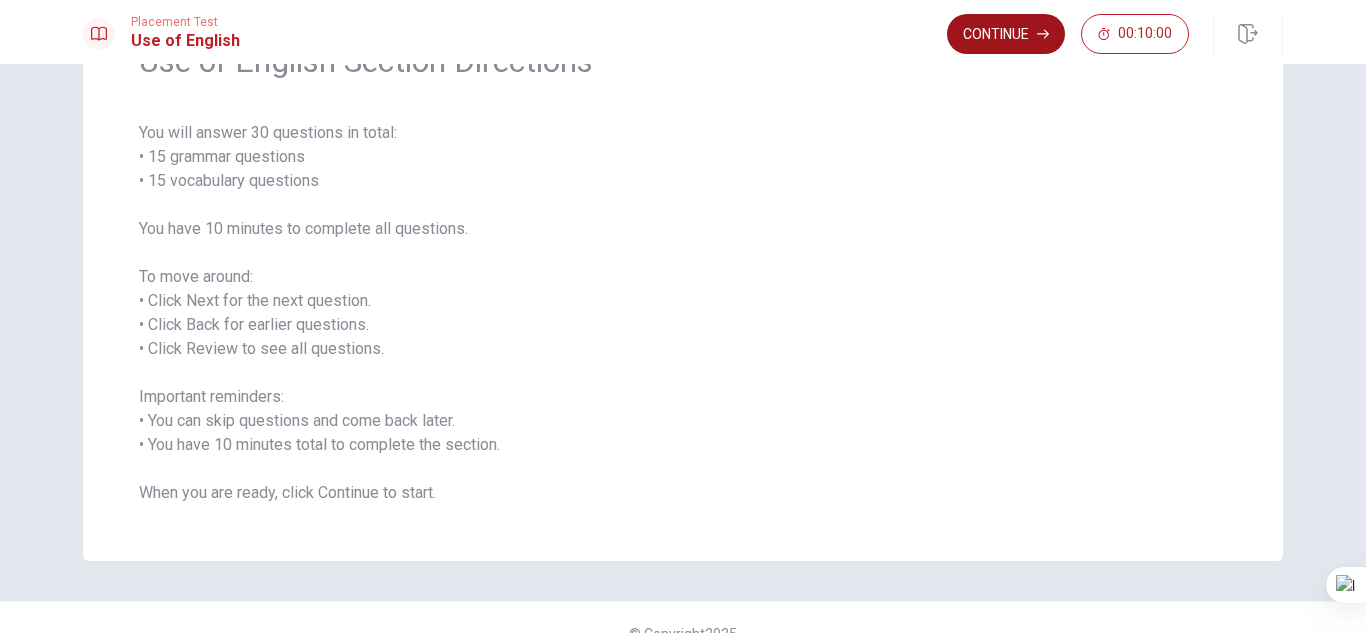 click on "Continue" at bounding box center [1006, 34] 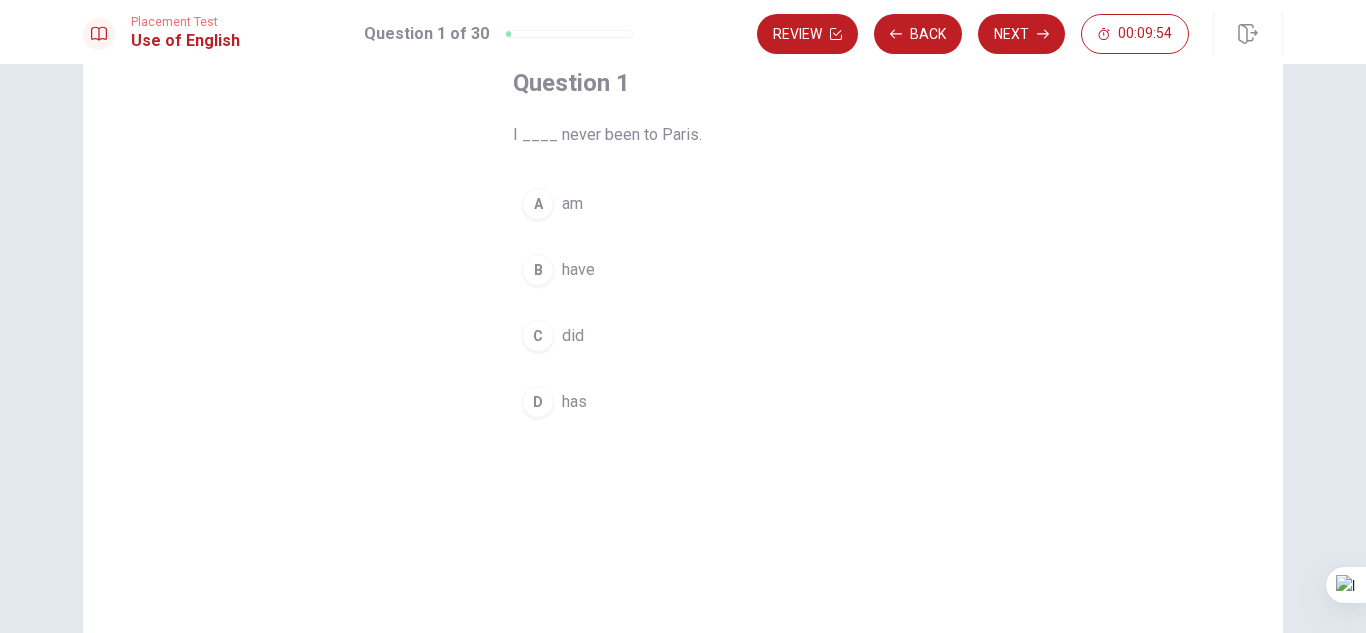 click on "B" at bounding box center (538, 270) 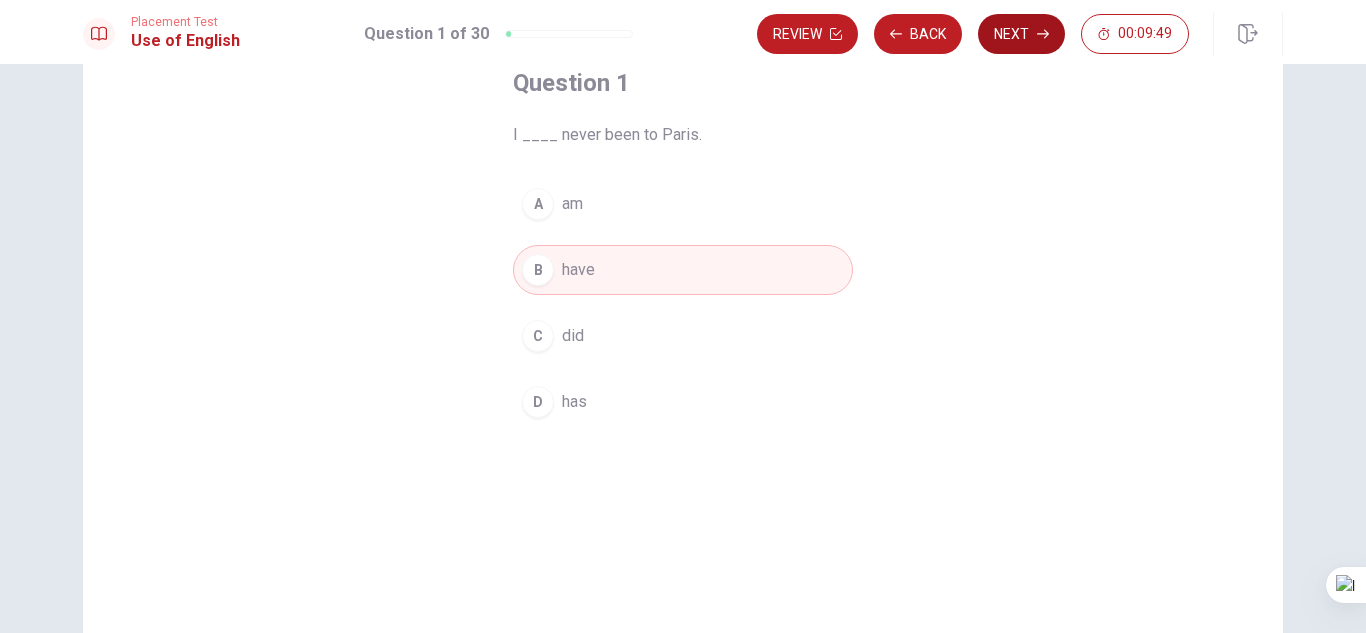 click on "Next" at bounding box center [1021, 34] 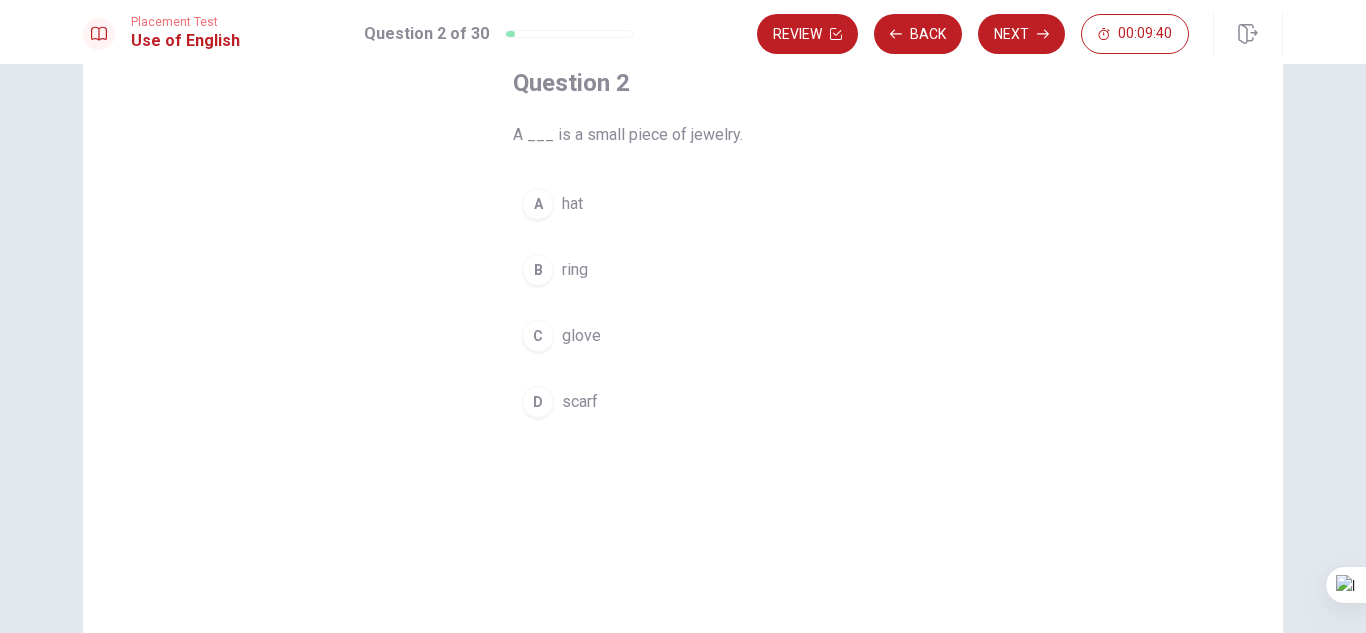 click on "B" at bounding box center [538, 270] 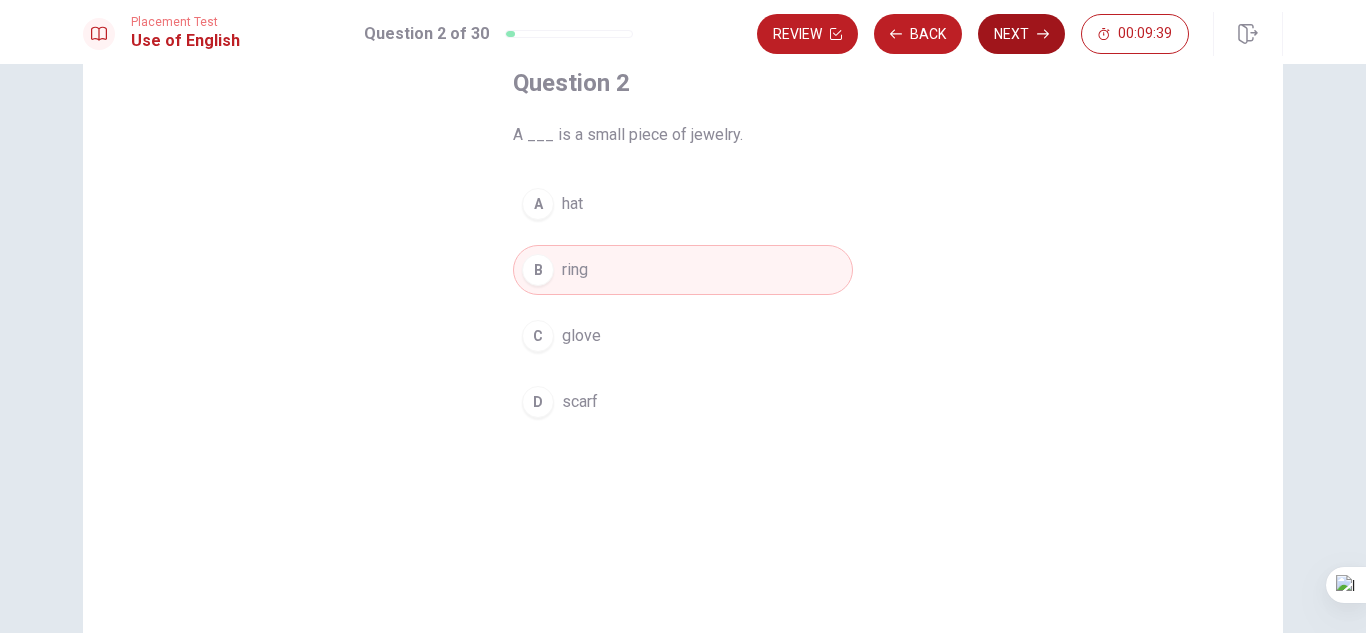click on "Next" at bounding box center [1021, 34] 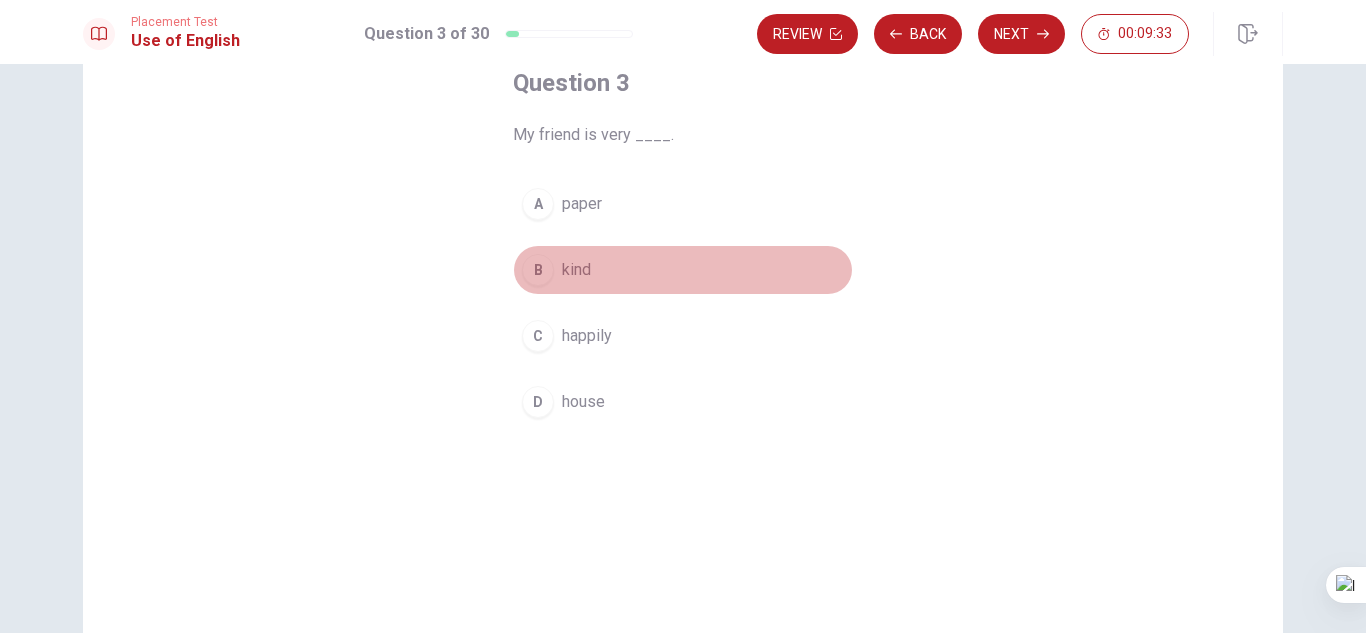 click on "B" at bounding box center [538, 270] 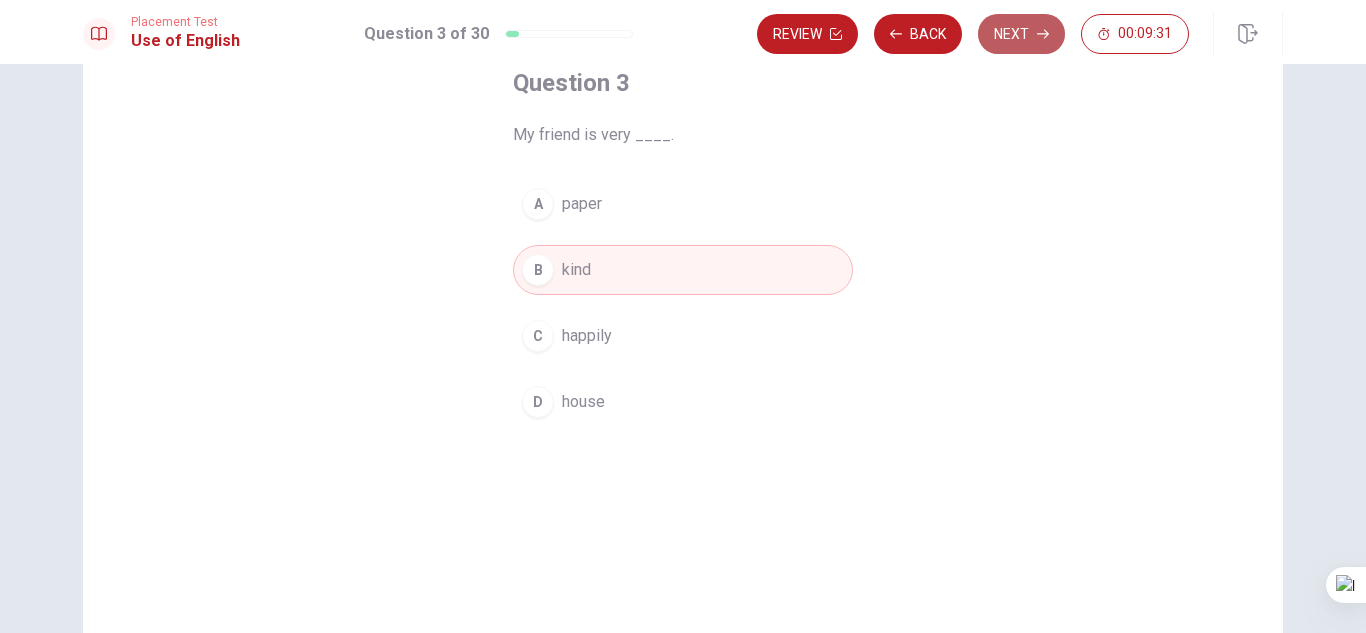 click on "Next" at bounding box center [1021, 34] 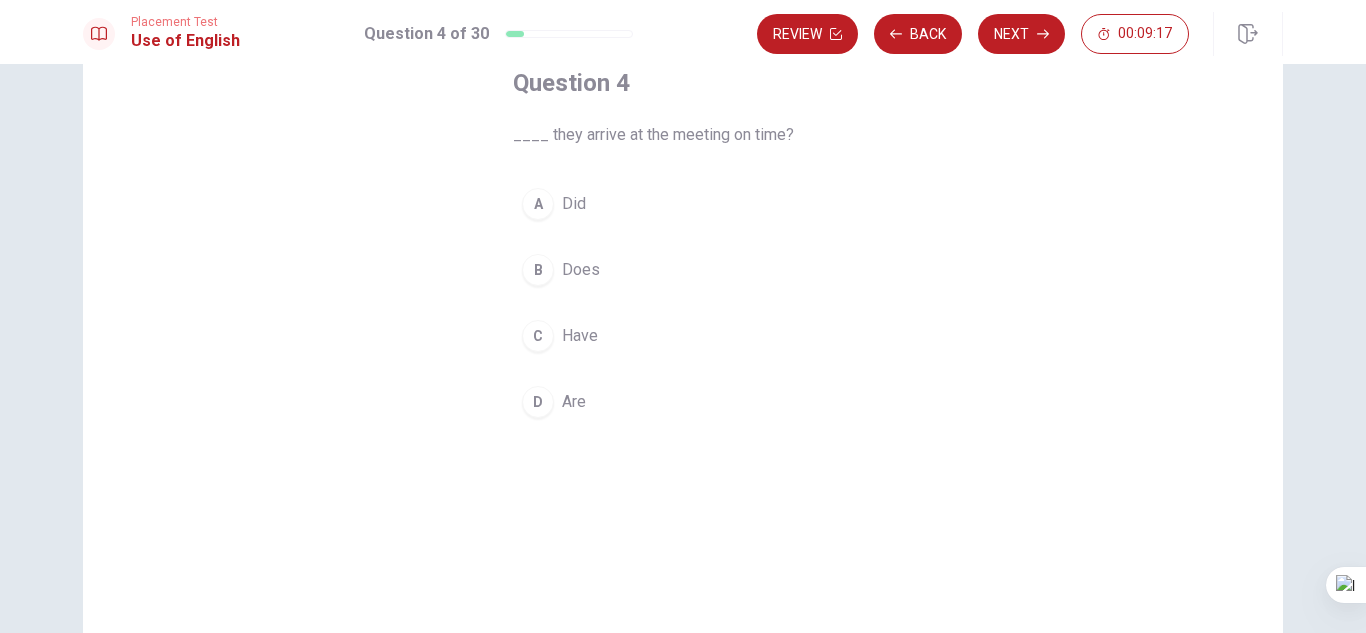 click on "A" at bounding box center (538, 204) 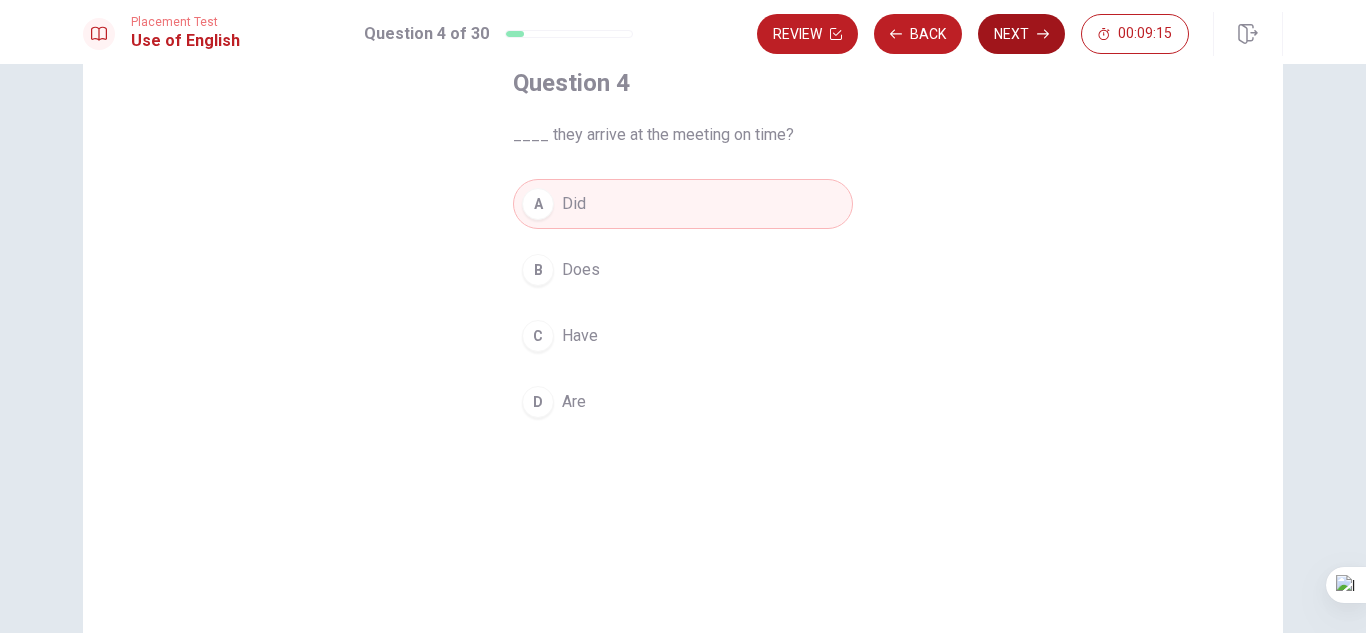click on "Next" at bounding box center (1021, 34) 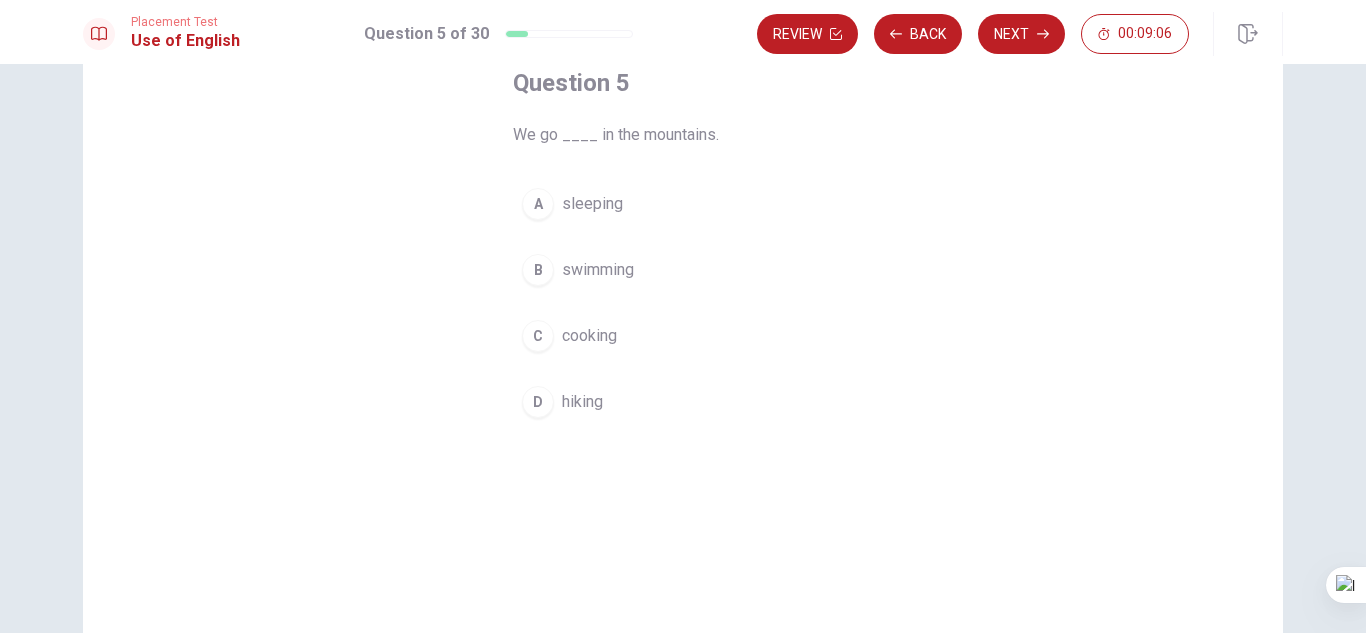 click on "D" at bounding box center (538, 402) 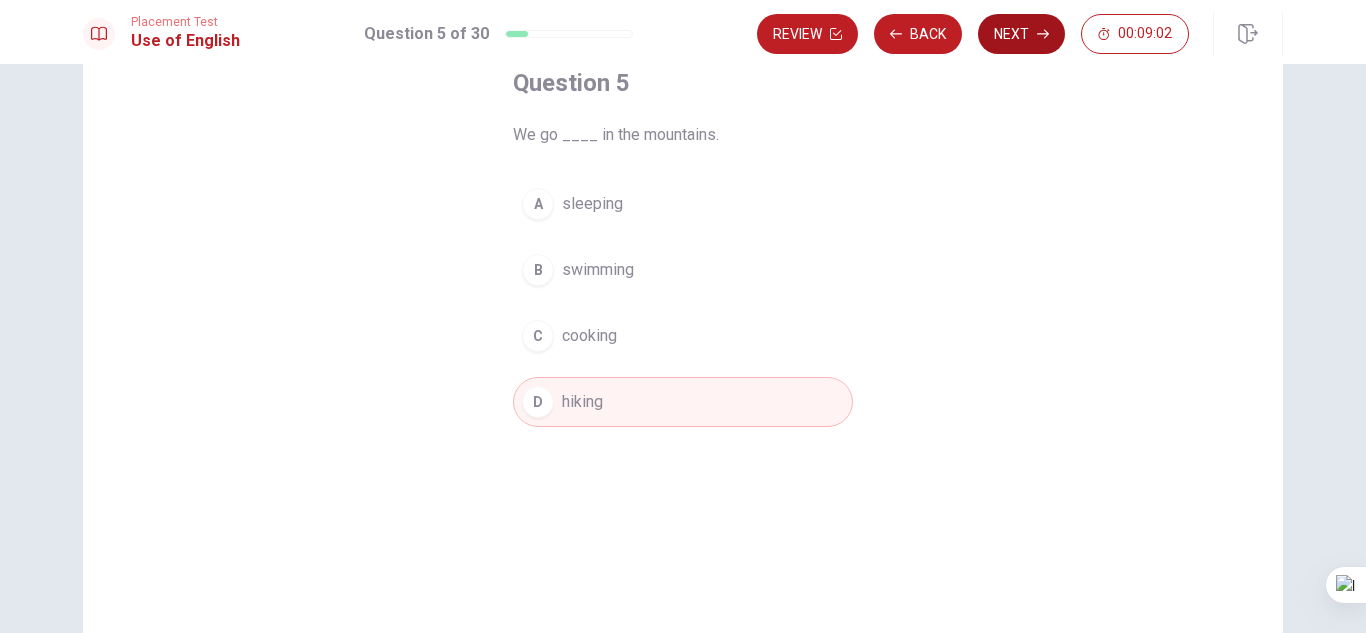 click on "Next" at bounding box center (1021, 34) 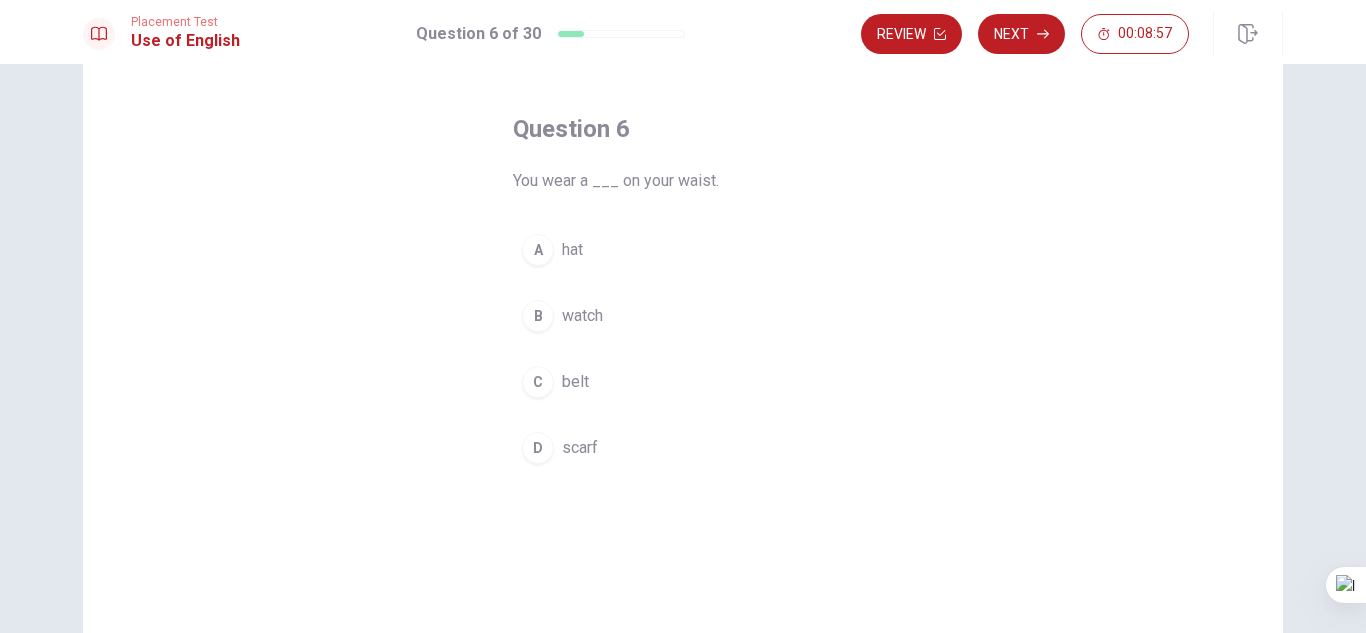 scroll, scrollTop: 80, scrollLeft: 0, axis: vertical 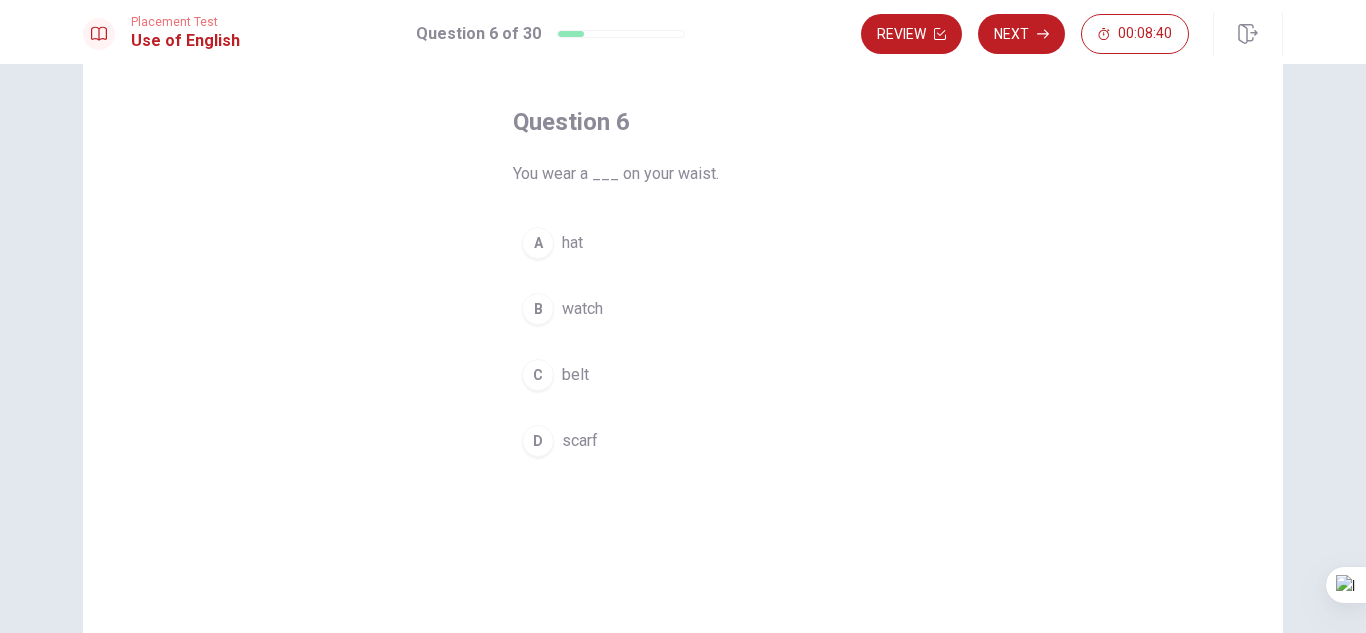 click on "B" at bounding box center [538, 309] 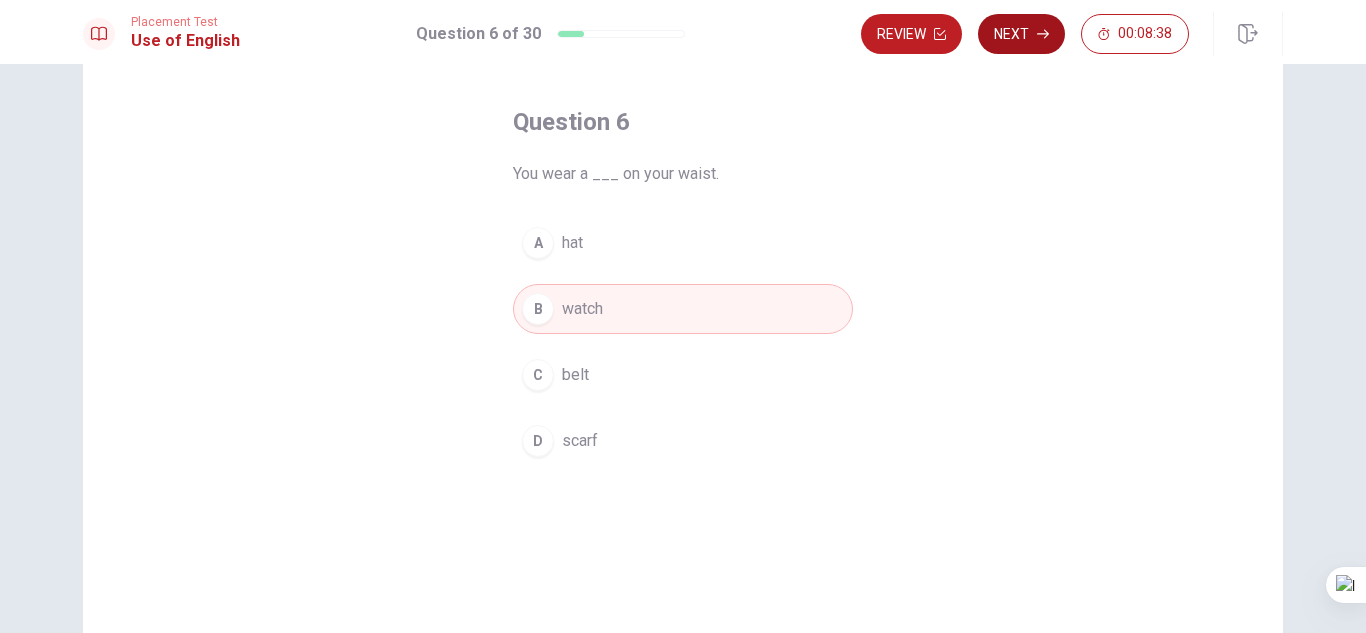 click on "Next" at bounding box center (1021, 34) 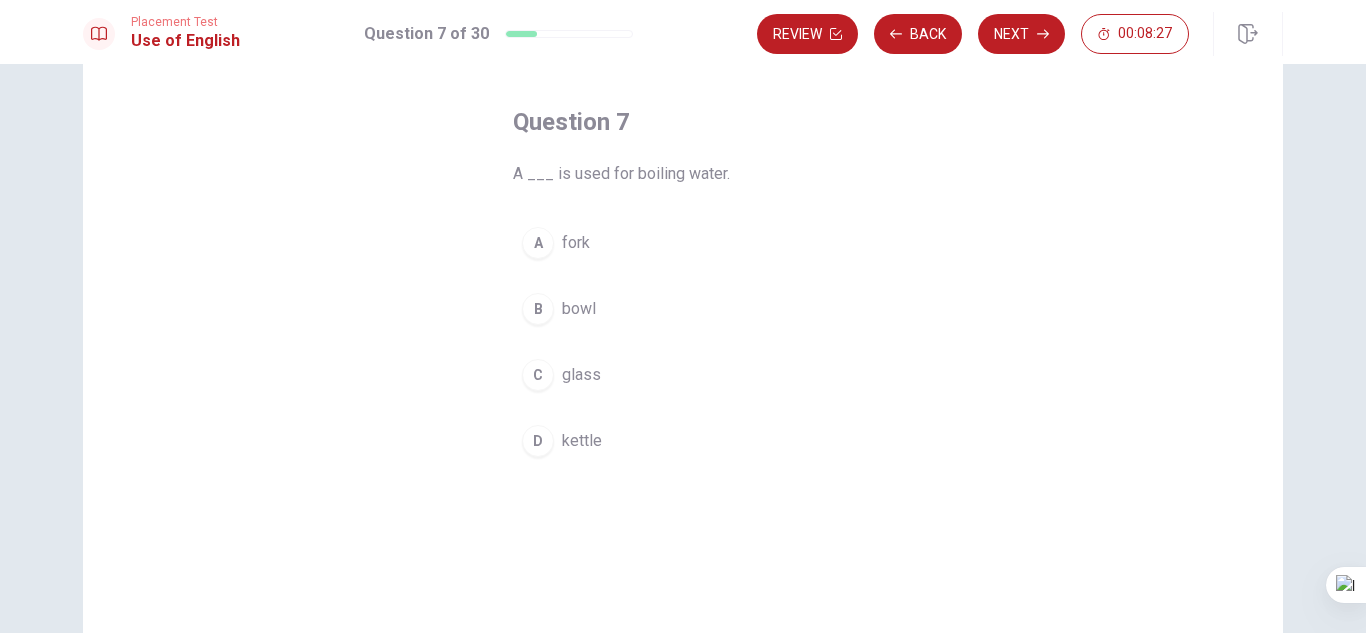 click on "B" at bounding box center (538, 309) 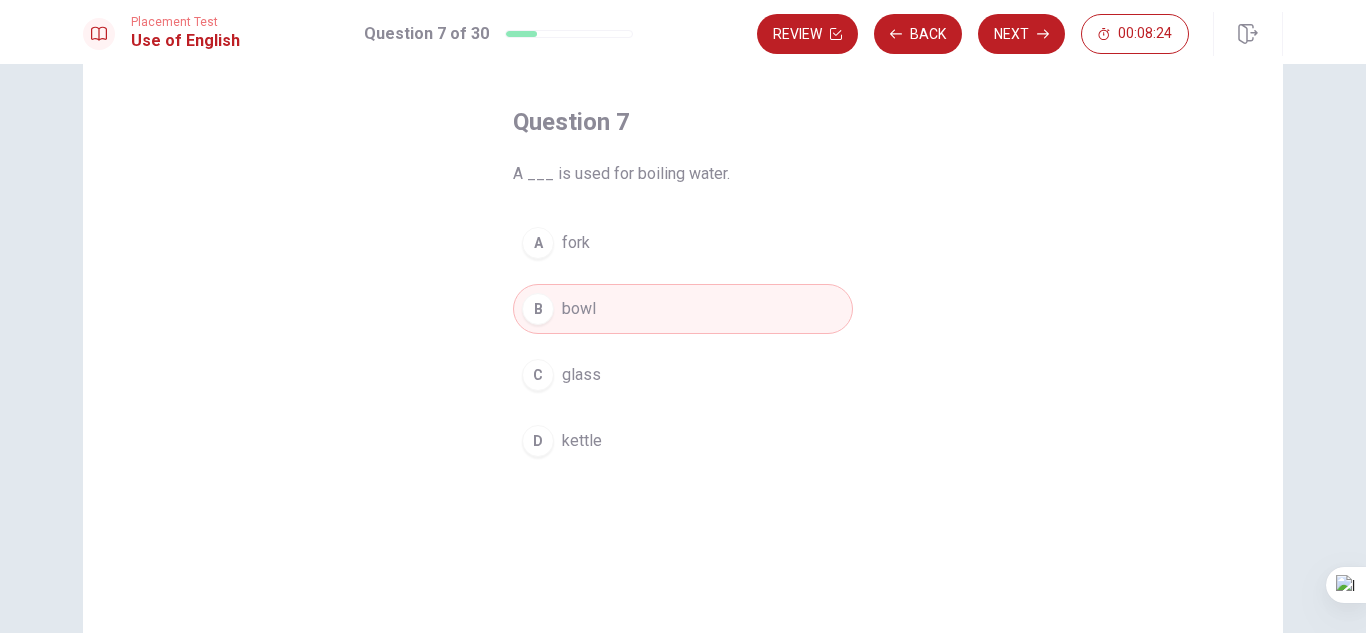 click on "D" at bounding box center [538, 441] 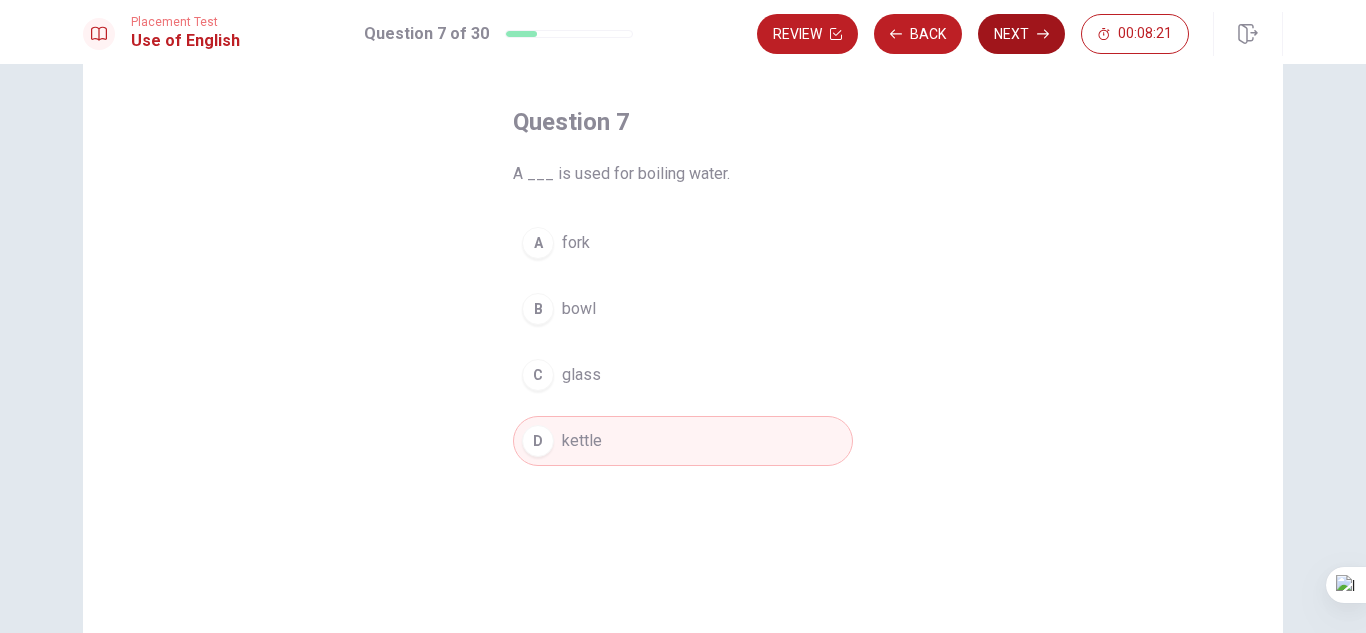 click on "Next" at bounding box center [1021, 34] 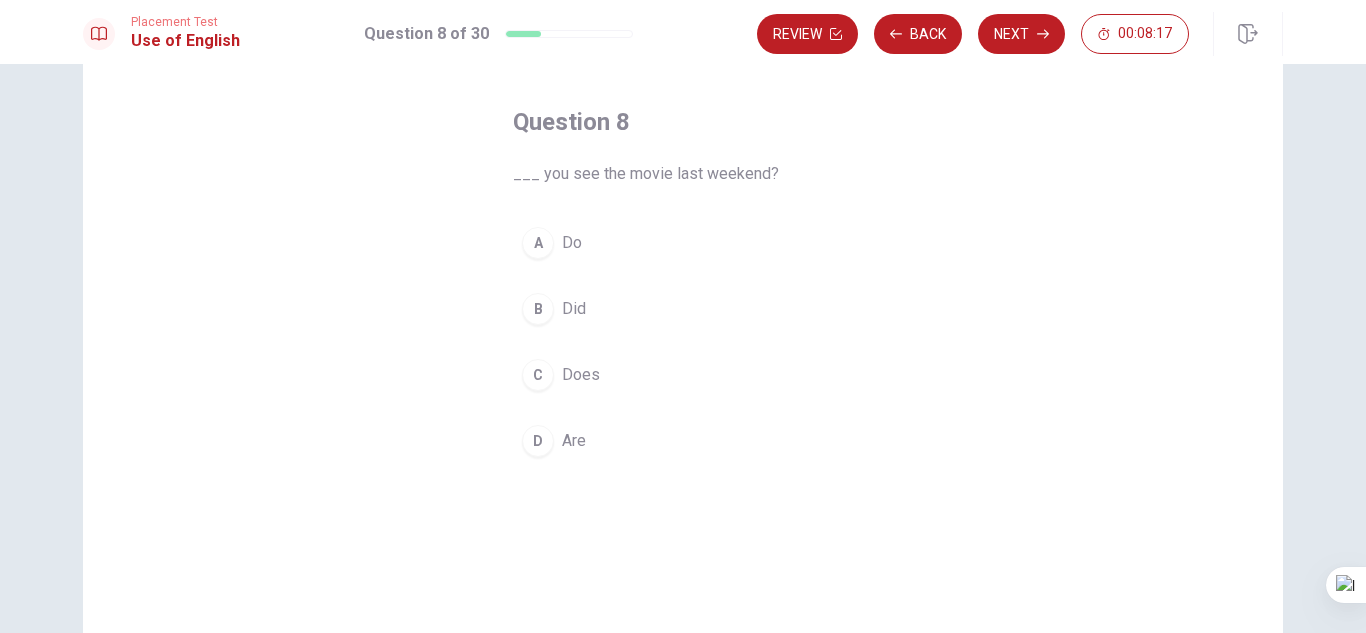 click on "B" at bounding box center [538, 309] 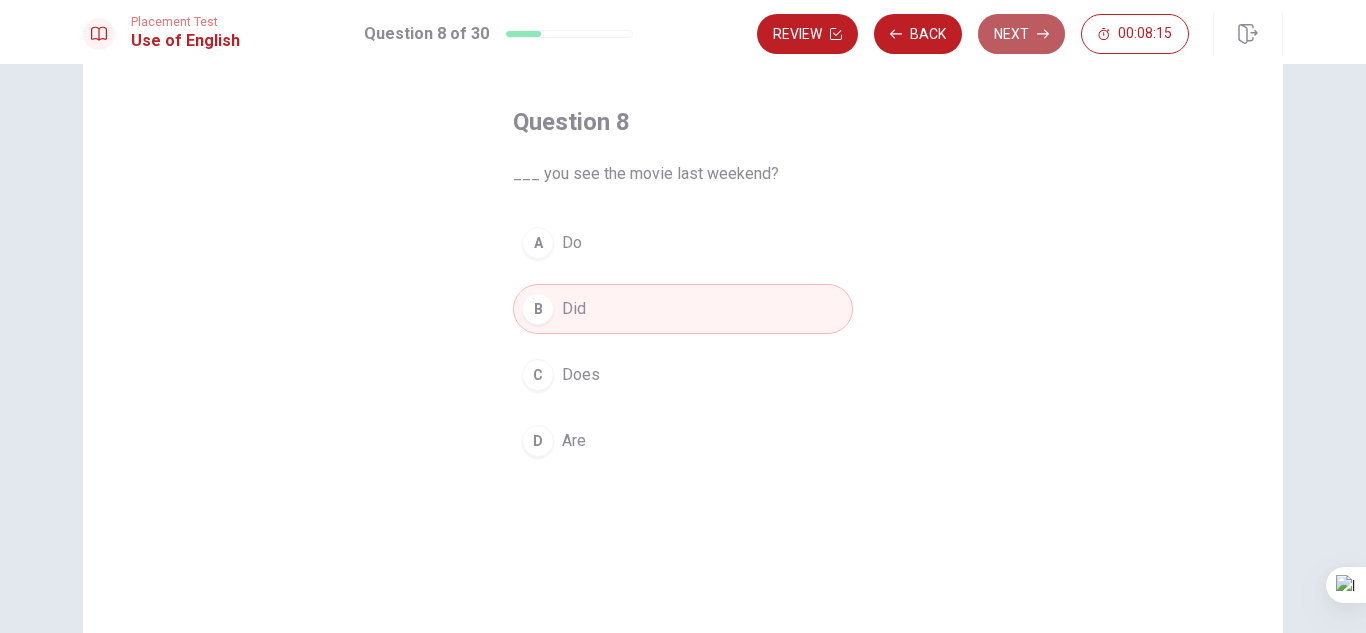 click on "Next" at bounding box center (1021, 34) 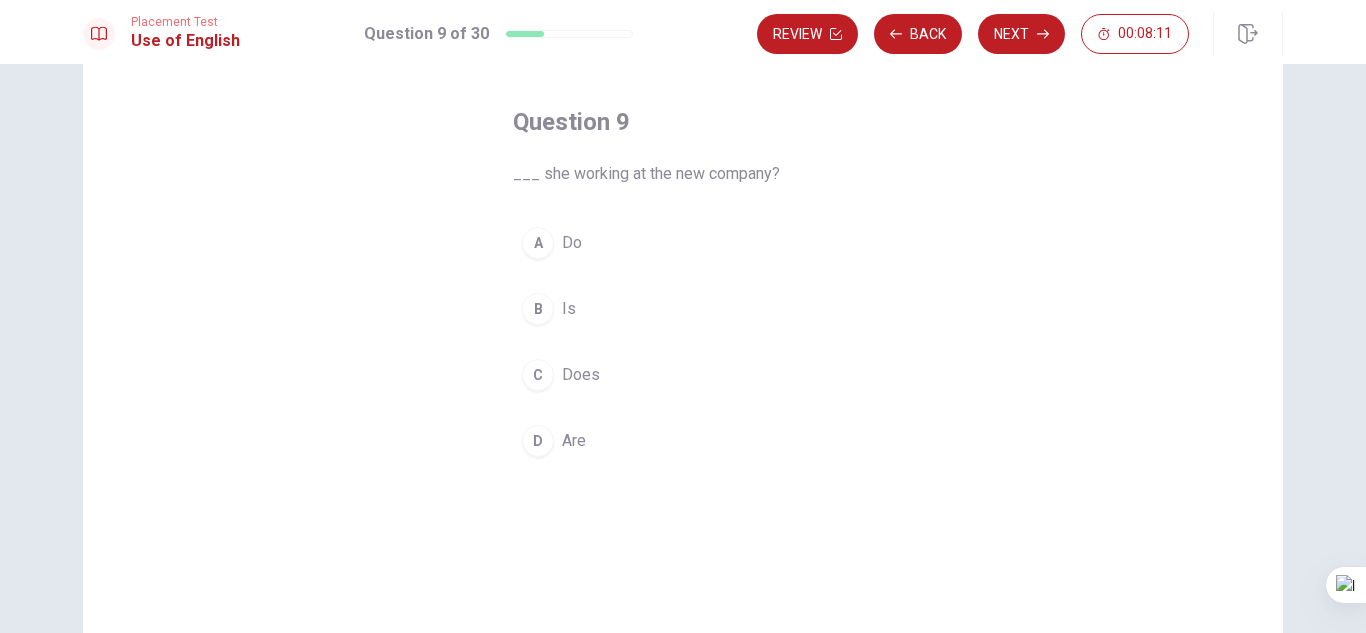 click on "B" at bounding box center (538, 309) 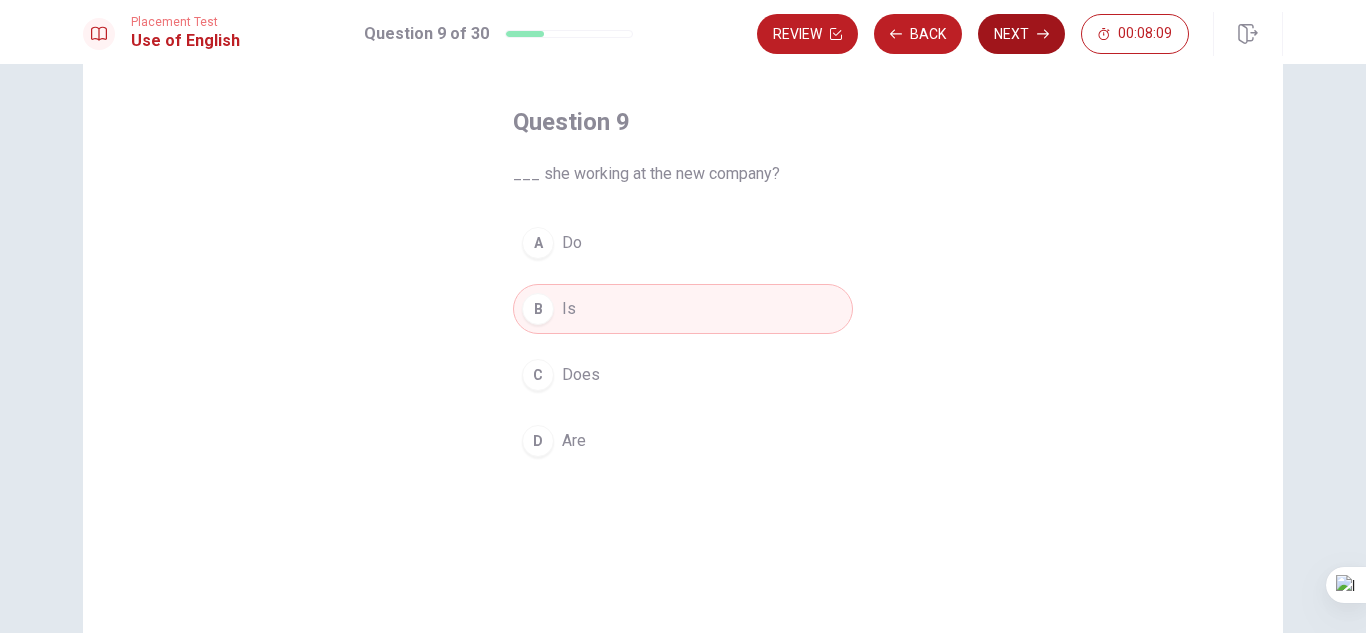 click on "Next" at bounding box center [1021, 34] 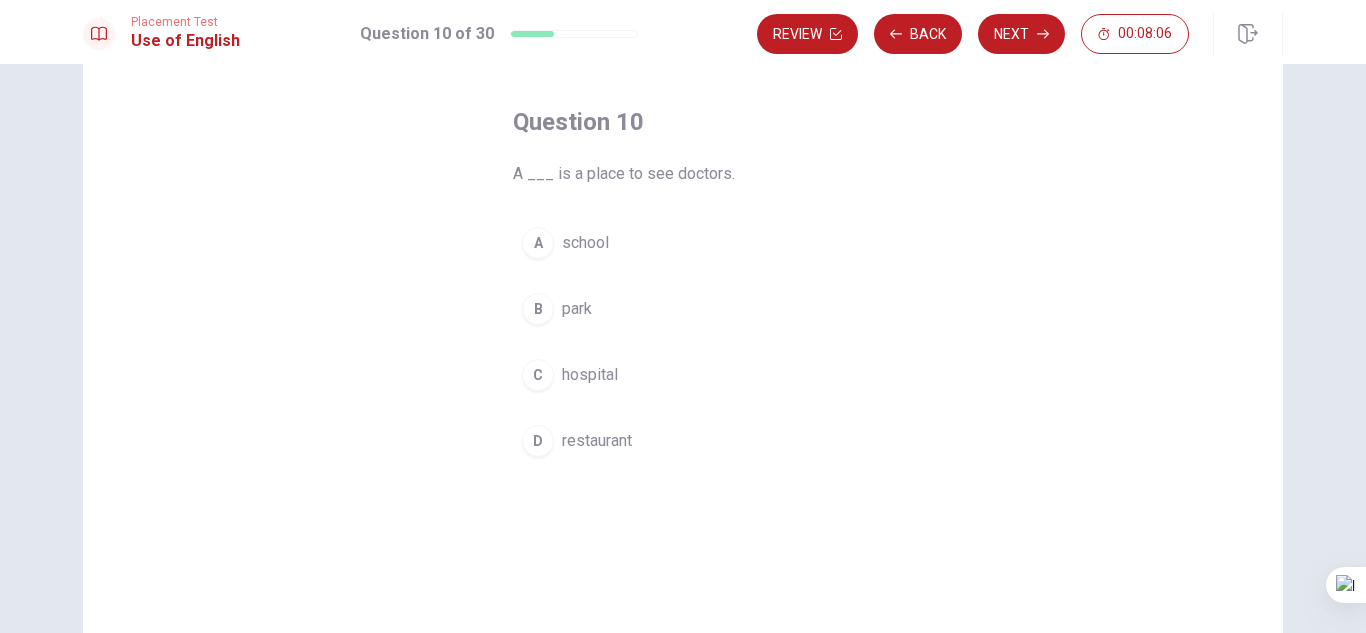 click on "C" at bounding box center [538, 375] 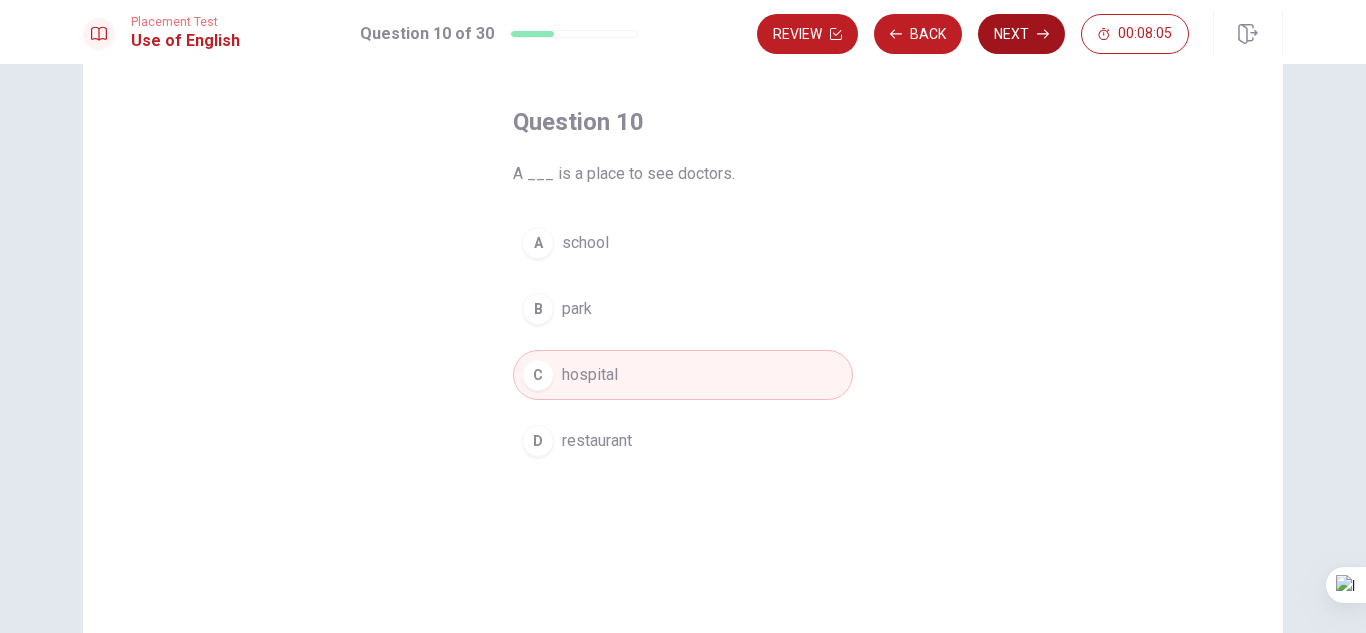 click on "Next" at bounding box center [1021, 34] 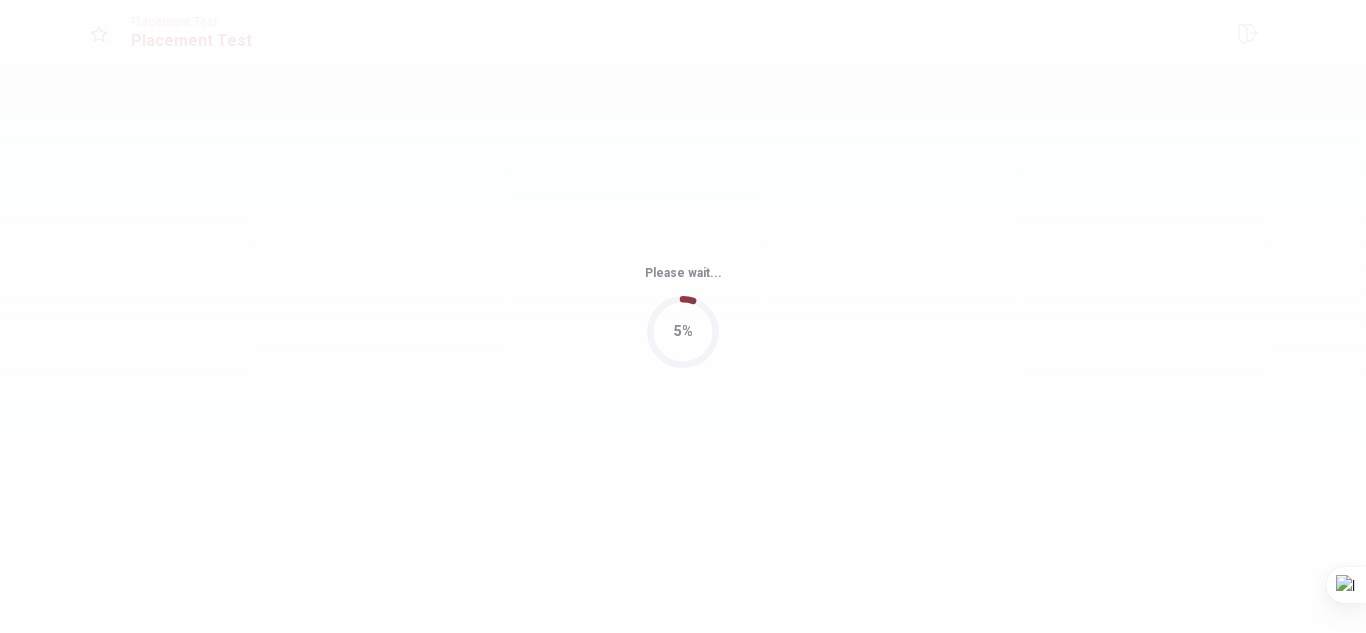scroll, scrollTop: 0, scrollLeft: 0, axis: both 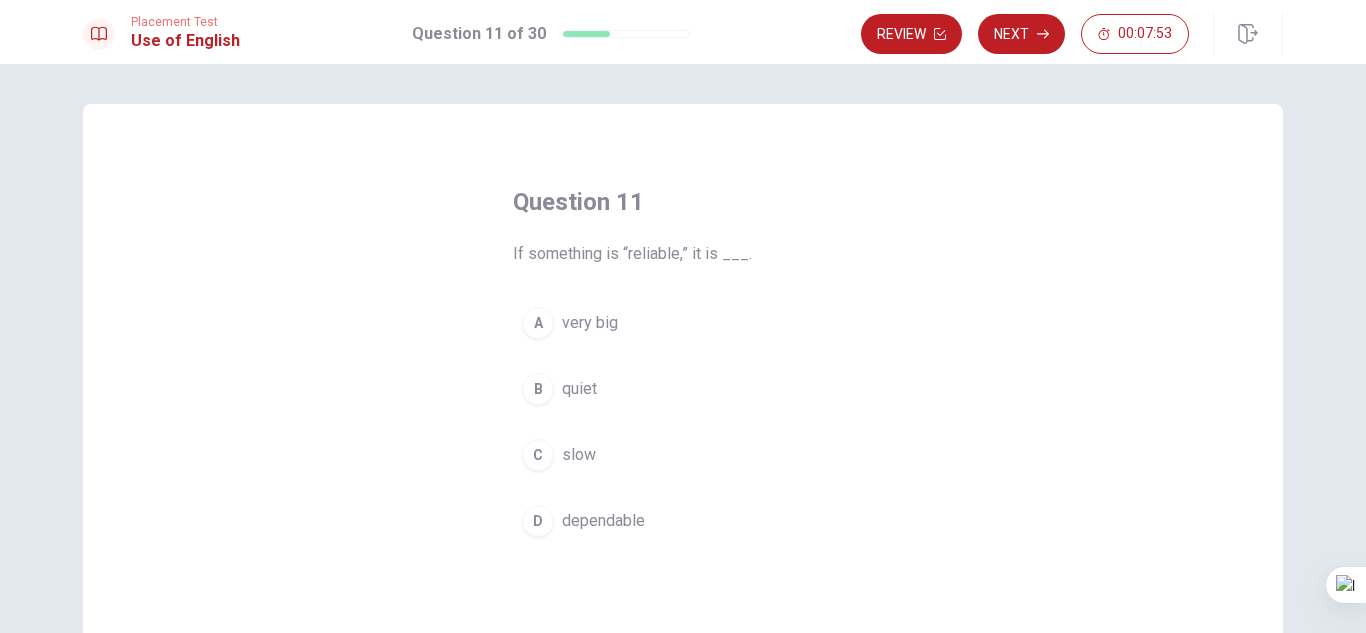 click on "D" at bounding box center (538, 521) 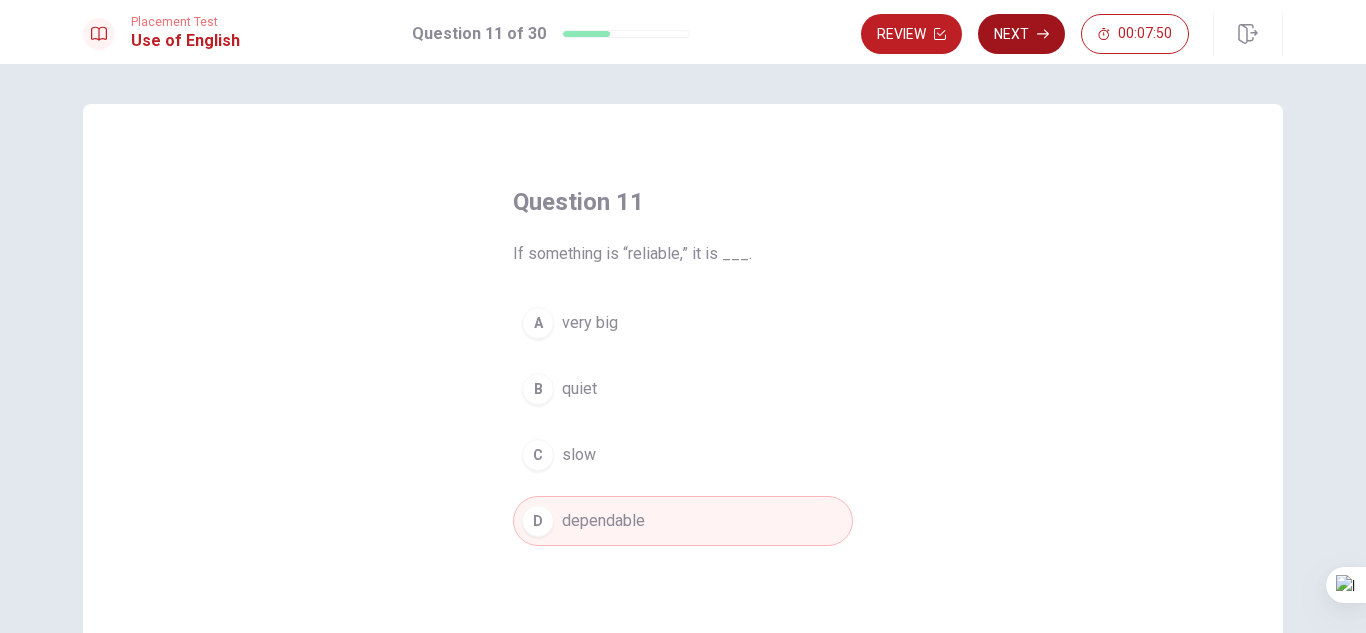 click on "Next" at bounding box center (1021, 34) 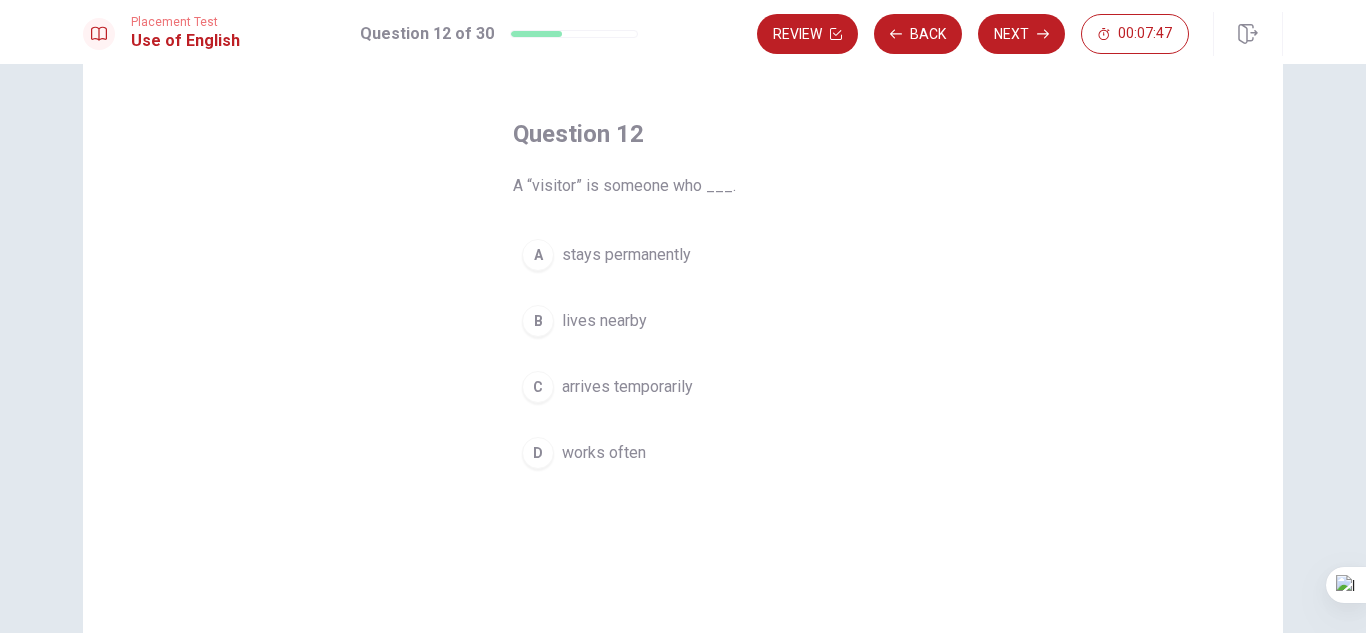 scroll, scrollTop: 70, scrollLeft: 0, axis: vertical 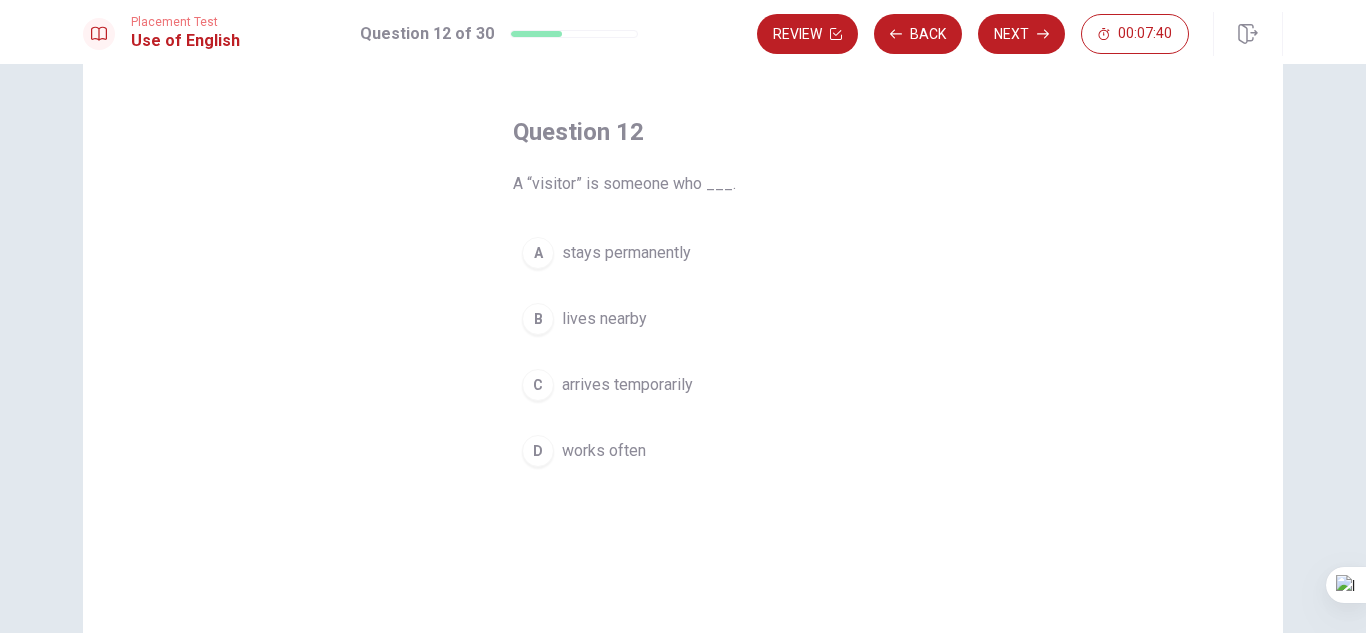 click on "C" at bounding box center (538, 385) 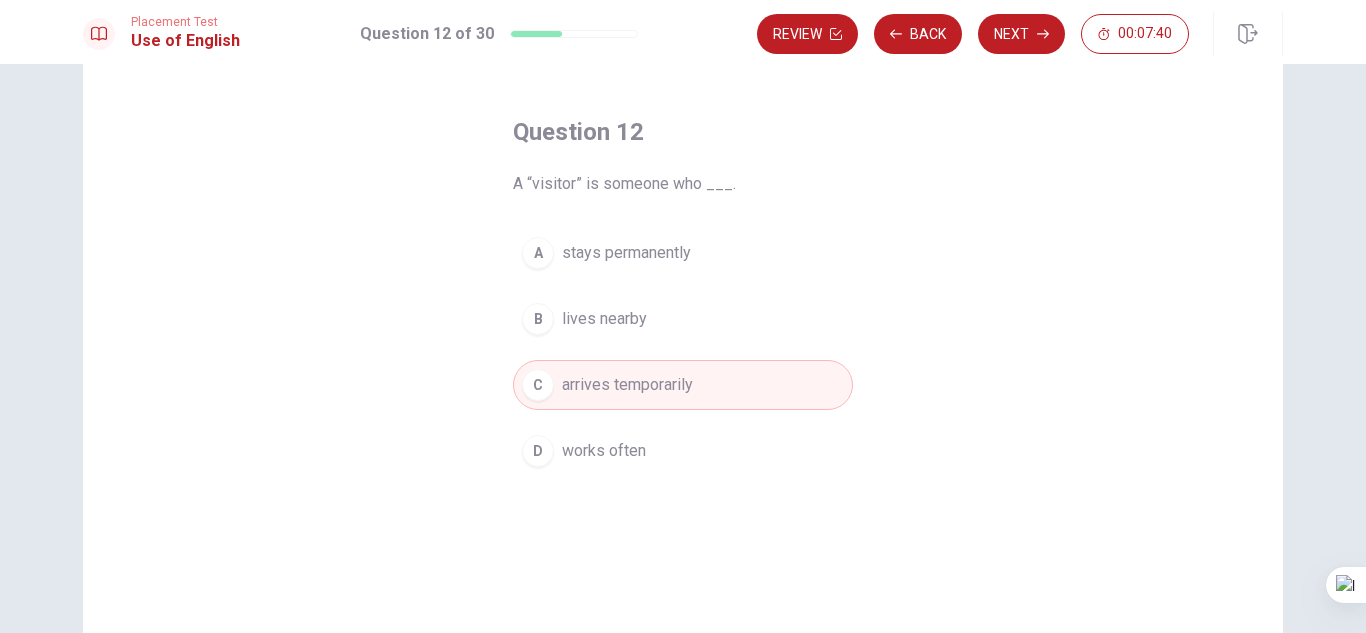 click on "C" at bounding box center (538, 385) 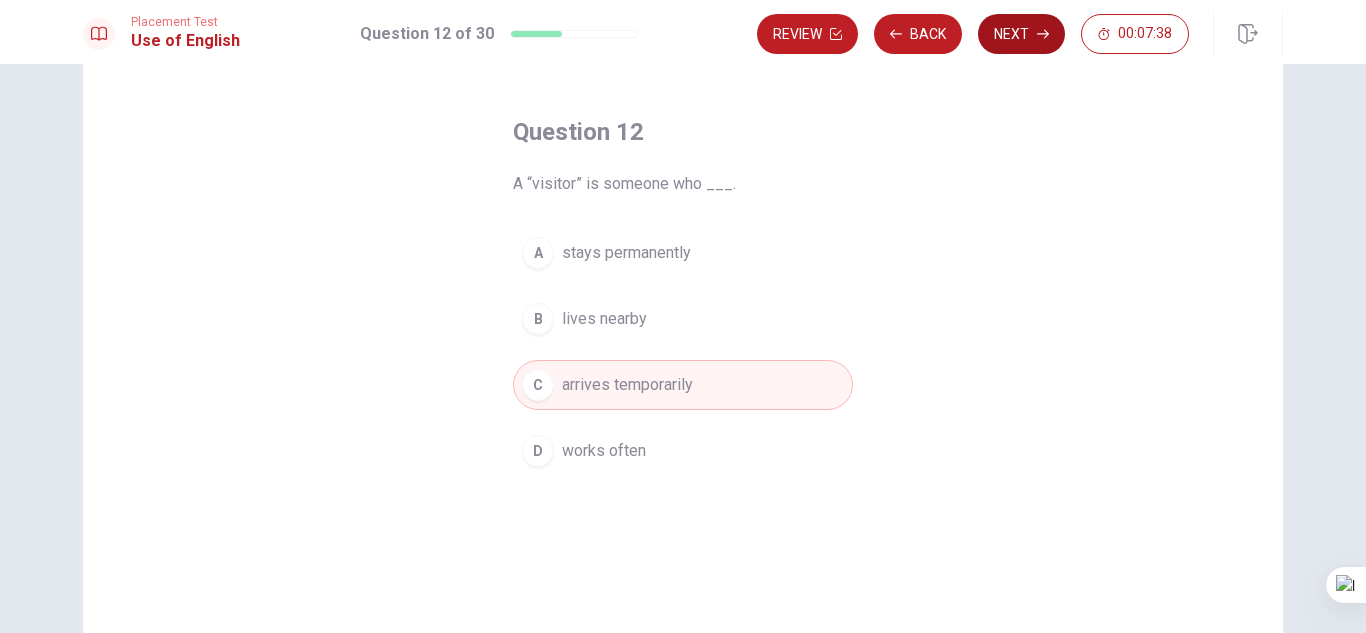 click on "Next" at bounding box center [1021, 34] 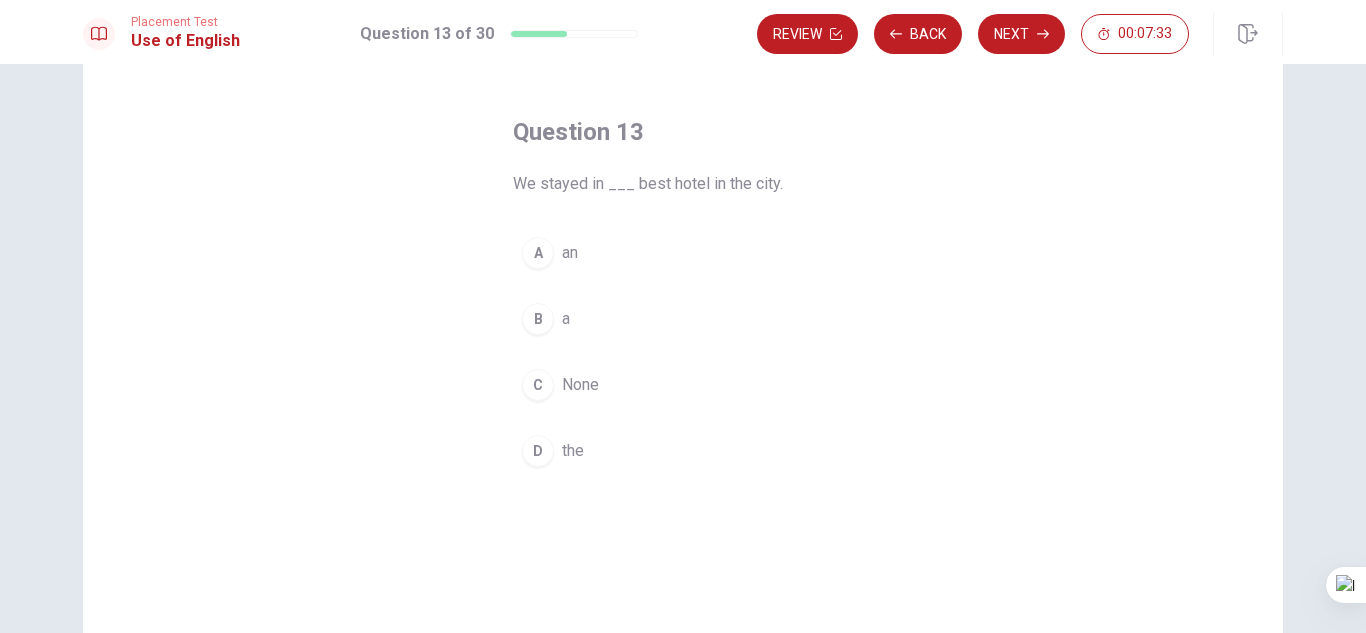 click on "D" at bounding box center [538, 451] 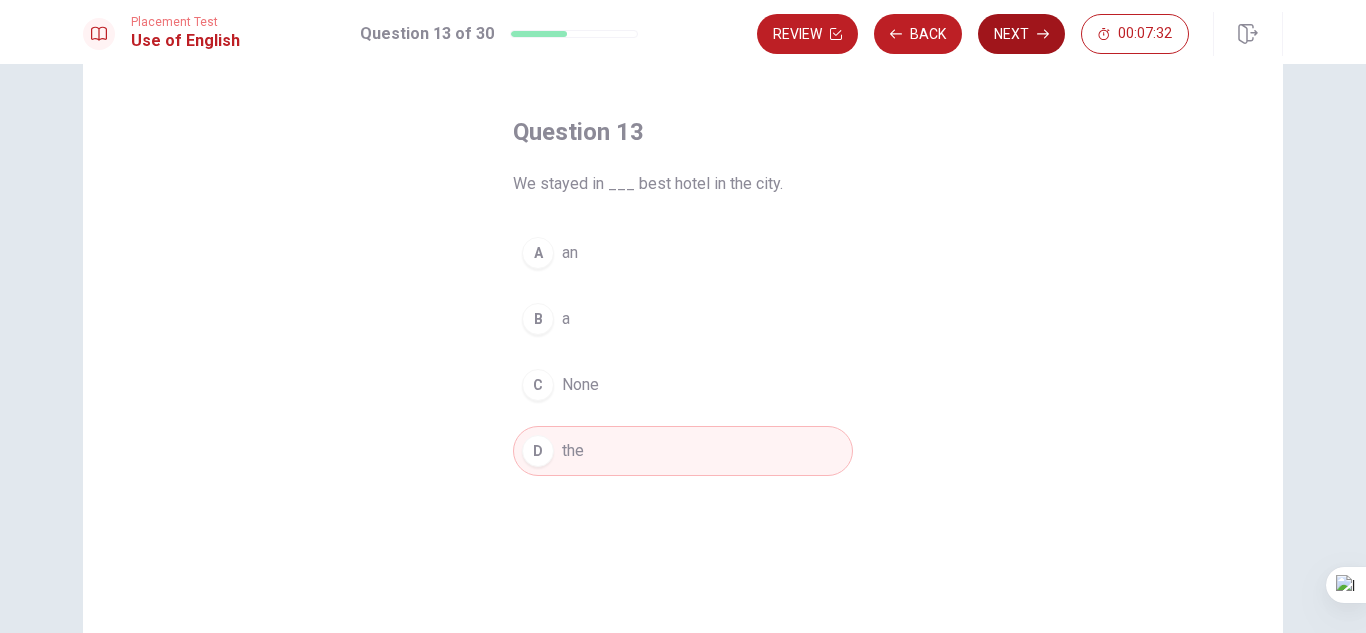 click on "Next" at bounding box center [1021, 34] 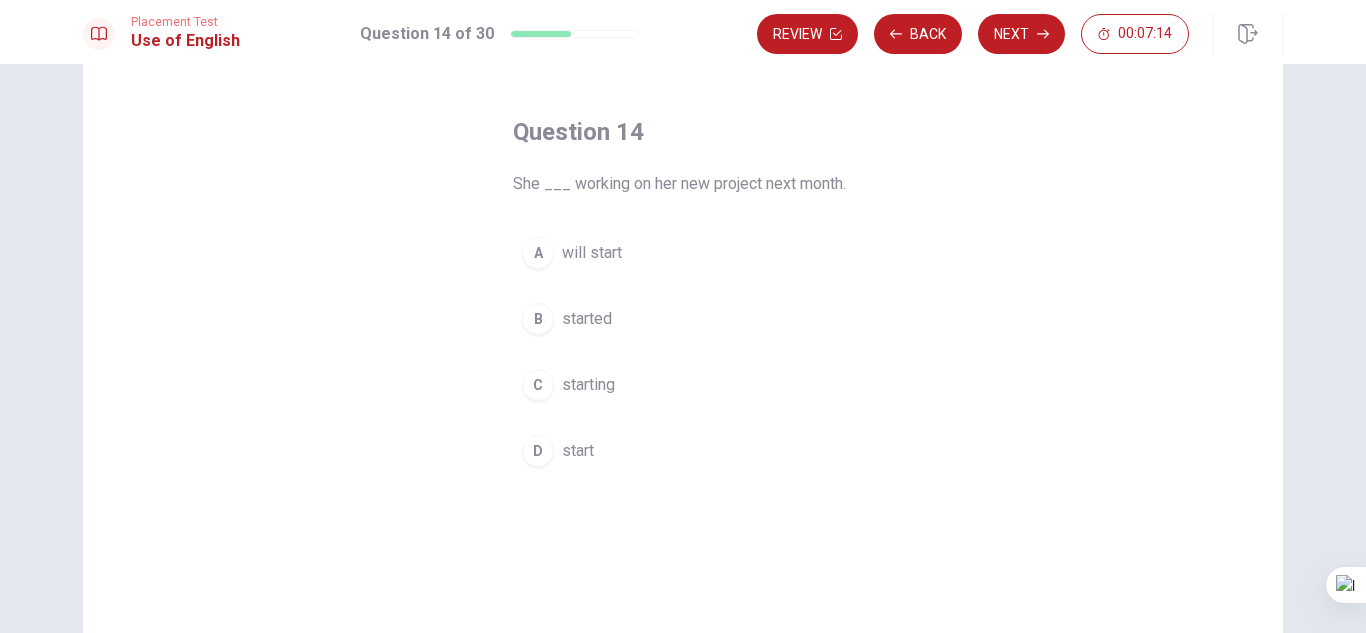 click on "A" at bounding box center [538, 253] 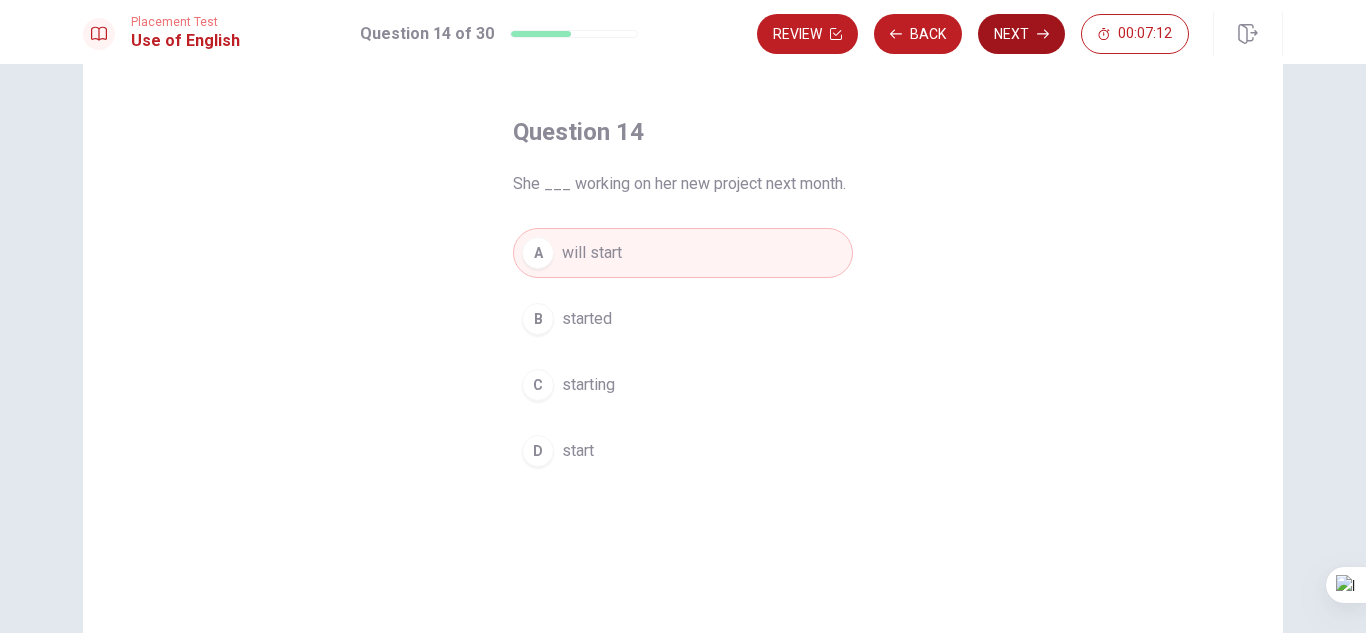 click on "Next" at bounding box center (1021, 34) 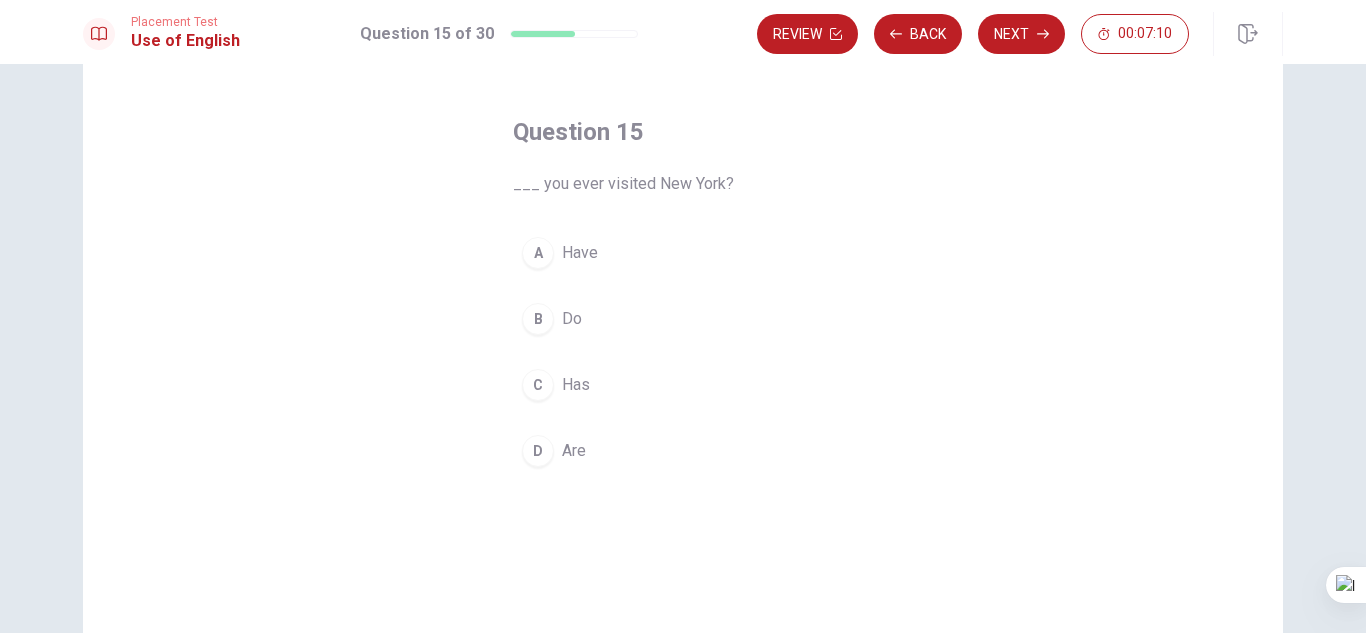 click on "A" at bounding box center [538, 253] 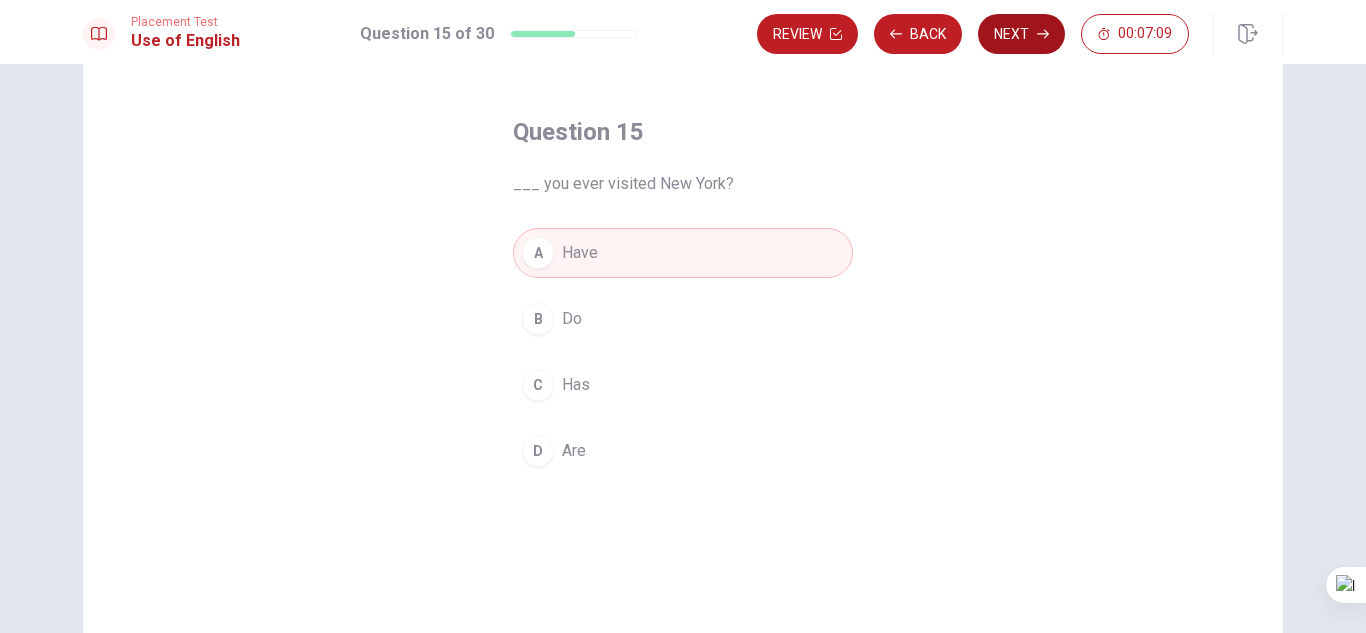 click on "Next" at bounding box center [1021, 34] 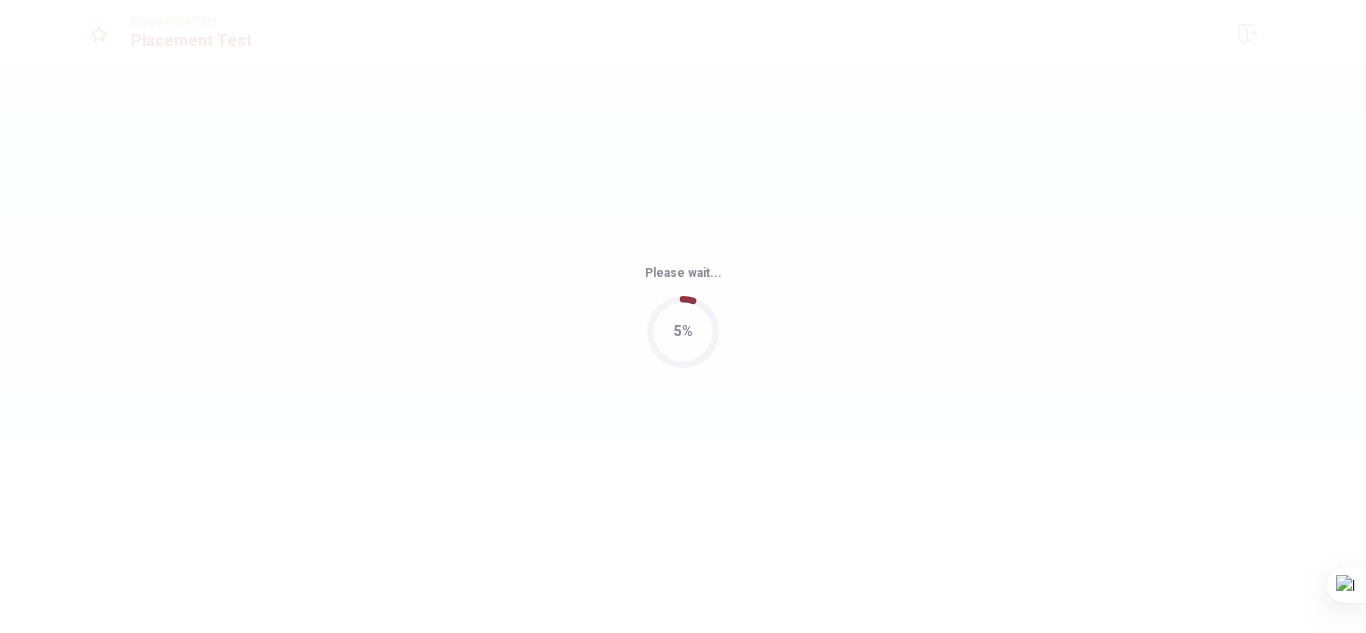 scroll, scrollTop: 0, scrollLeft: 0, axis: both 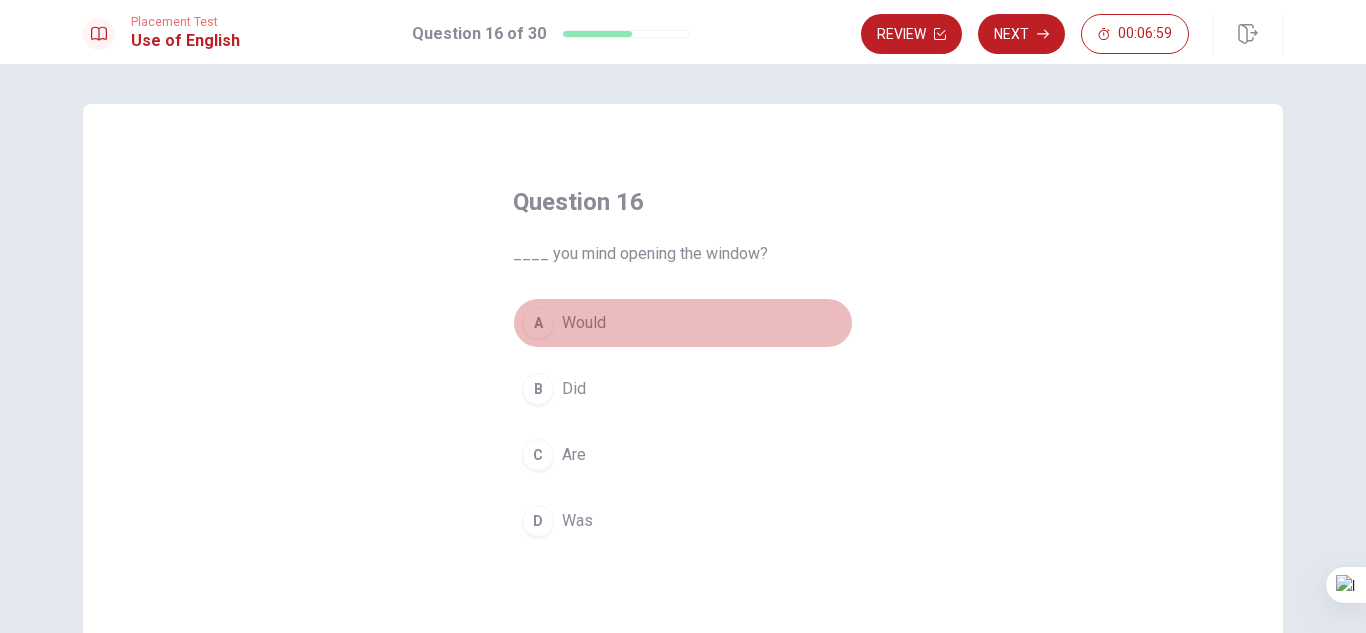 click on "A" at bounding box center (538, 323) 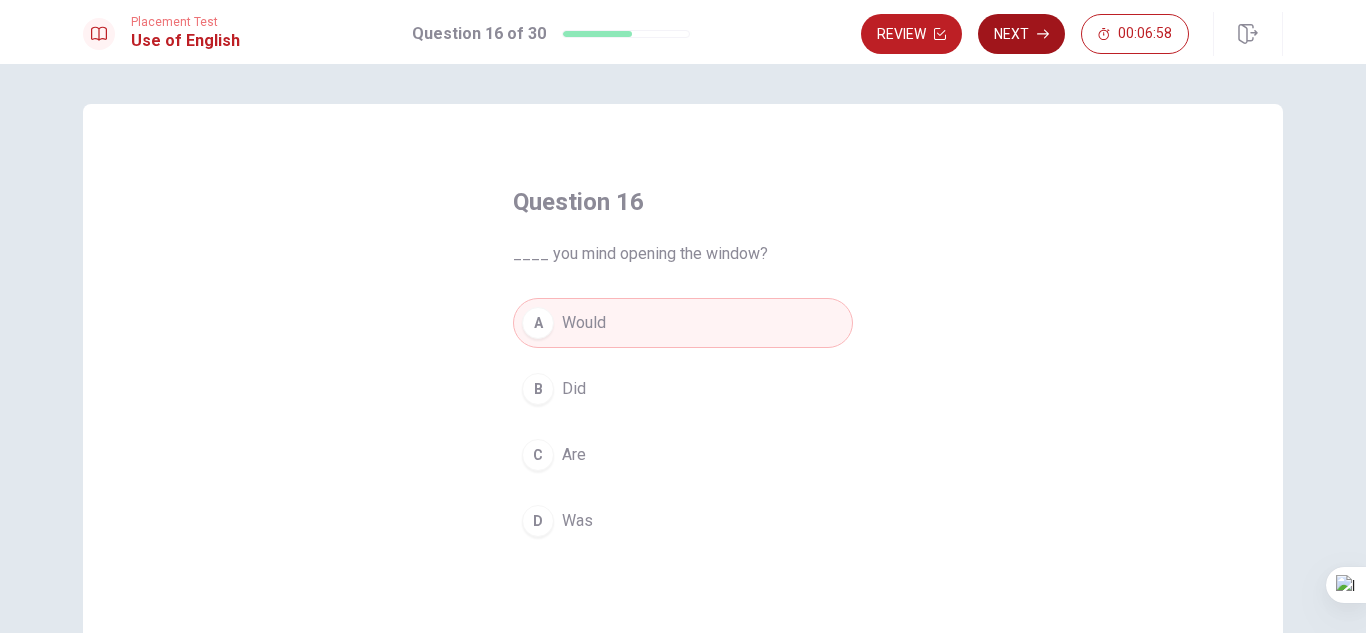 click on "Next" at bounding box center [1021, 34] 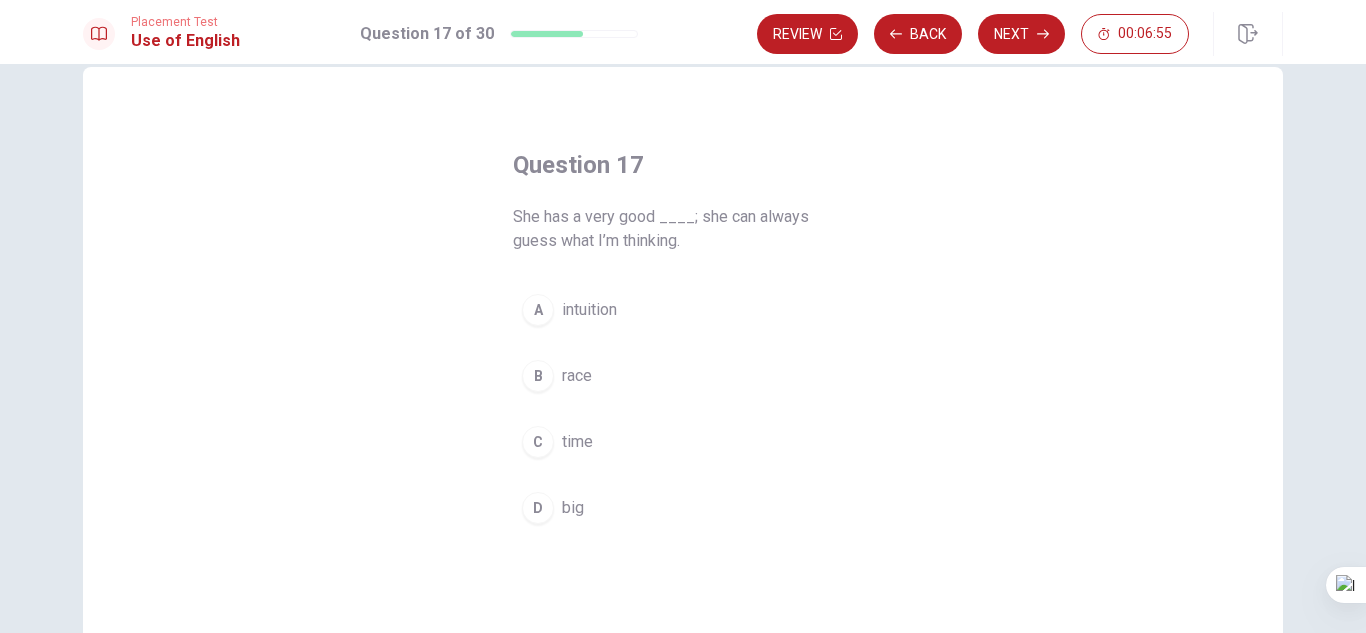 scroll, scrollTop: 41, scrollLeft: 0, axis: vertical 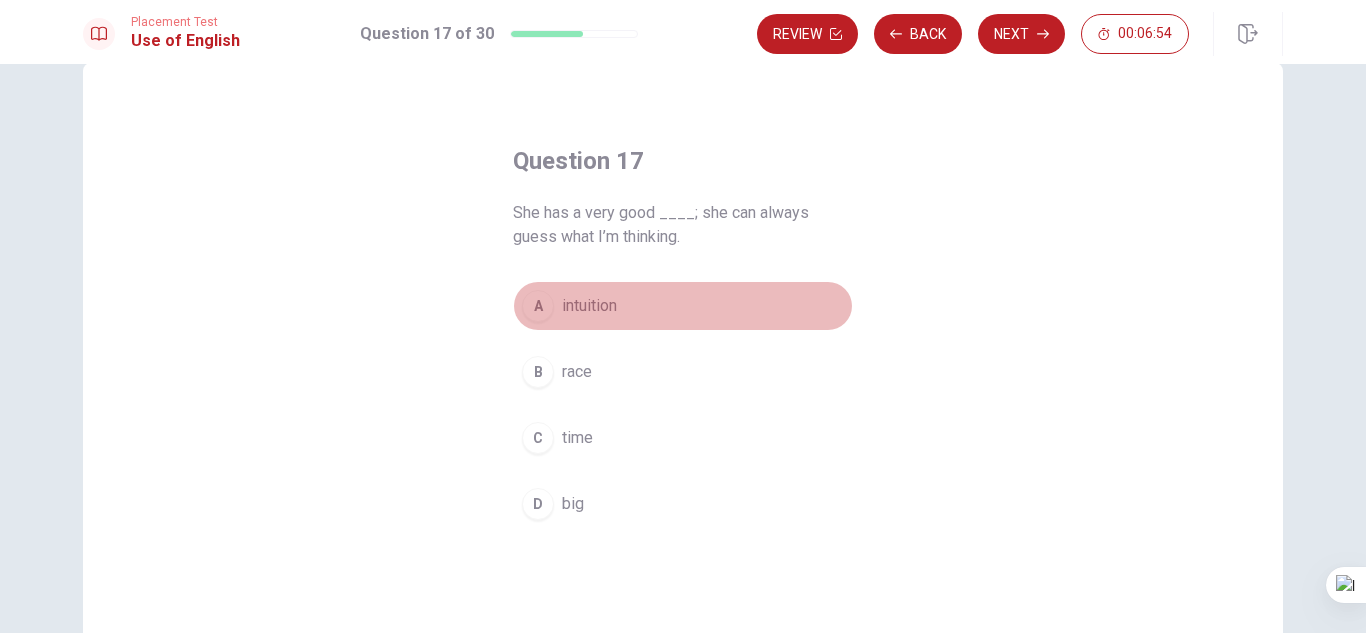click on "A" at bounding box center [538, 306] 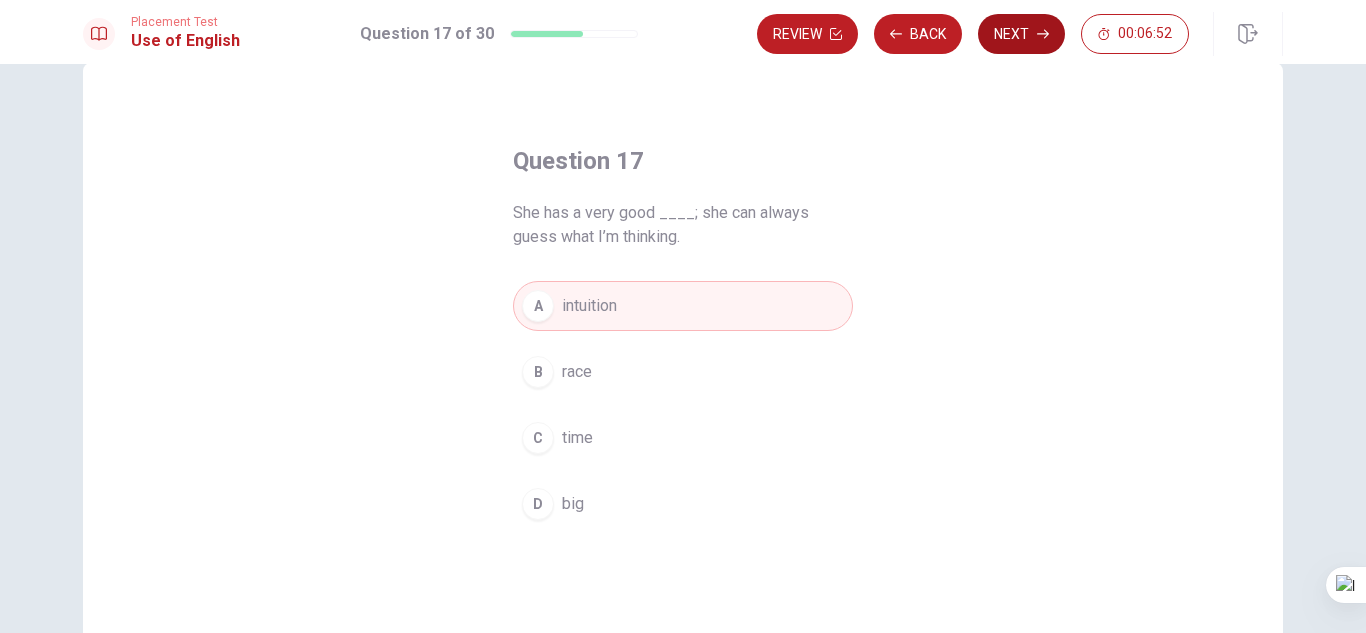 click on "Next" at bounding box center [1021, 34] 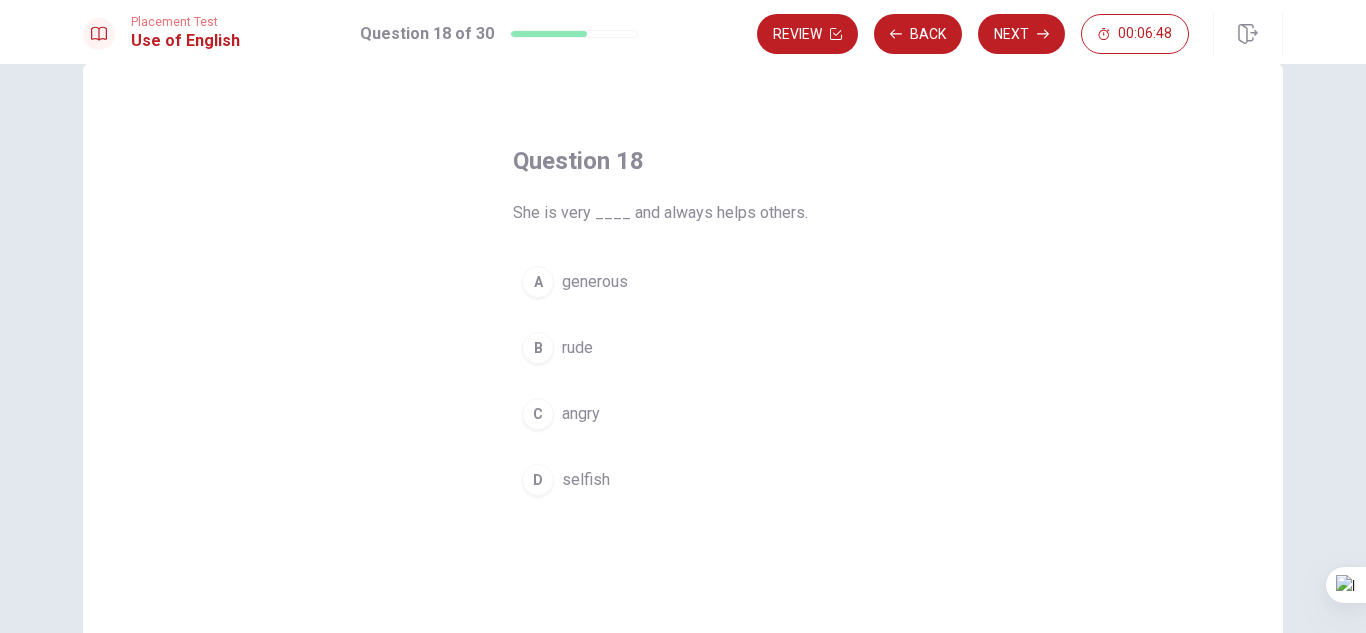 click on "A" at bounding box center [538, 282] 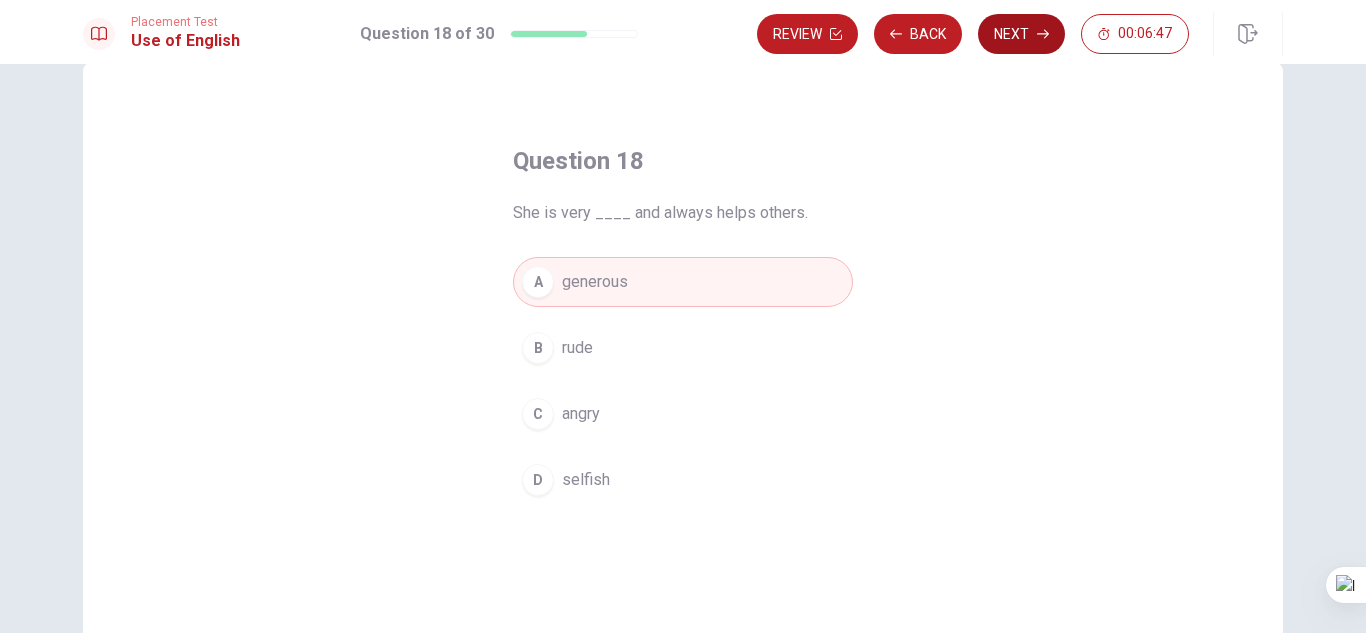 click on "Next" at bounding box center (1021, 34) 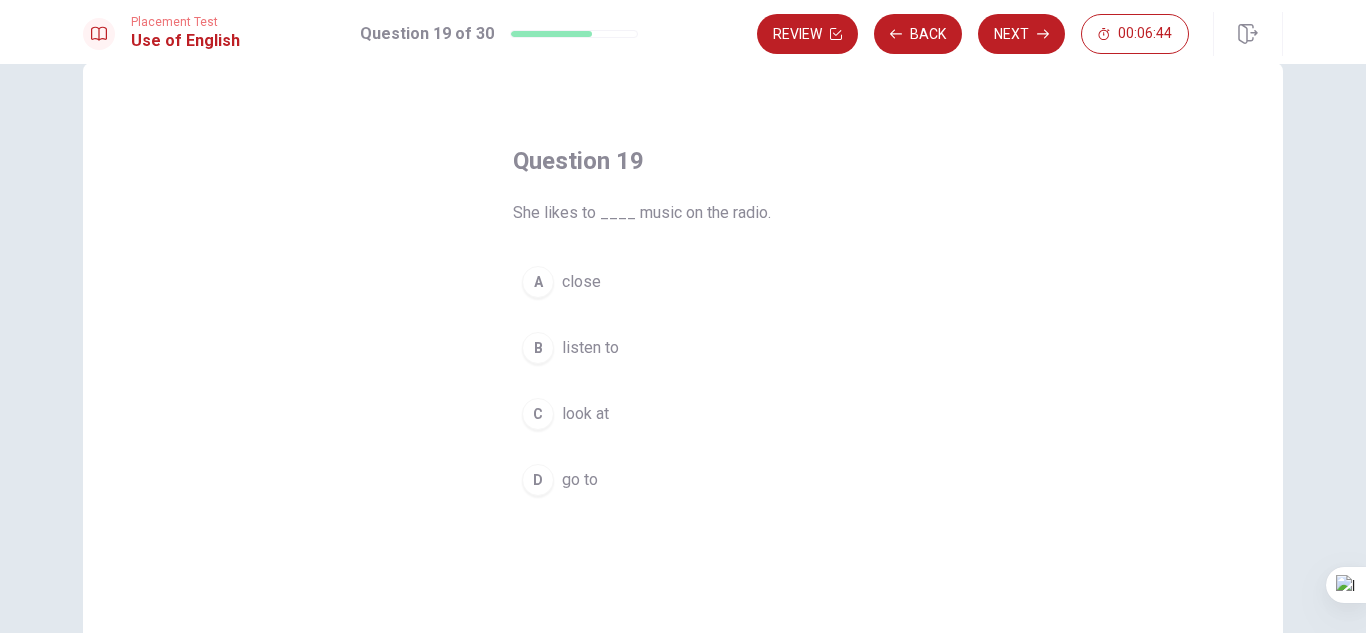 click on "B" at bounding box center [538, 348] 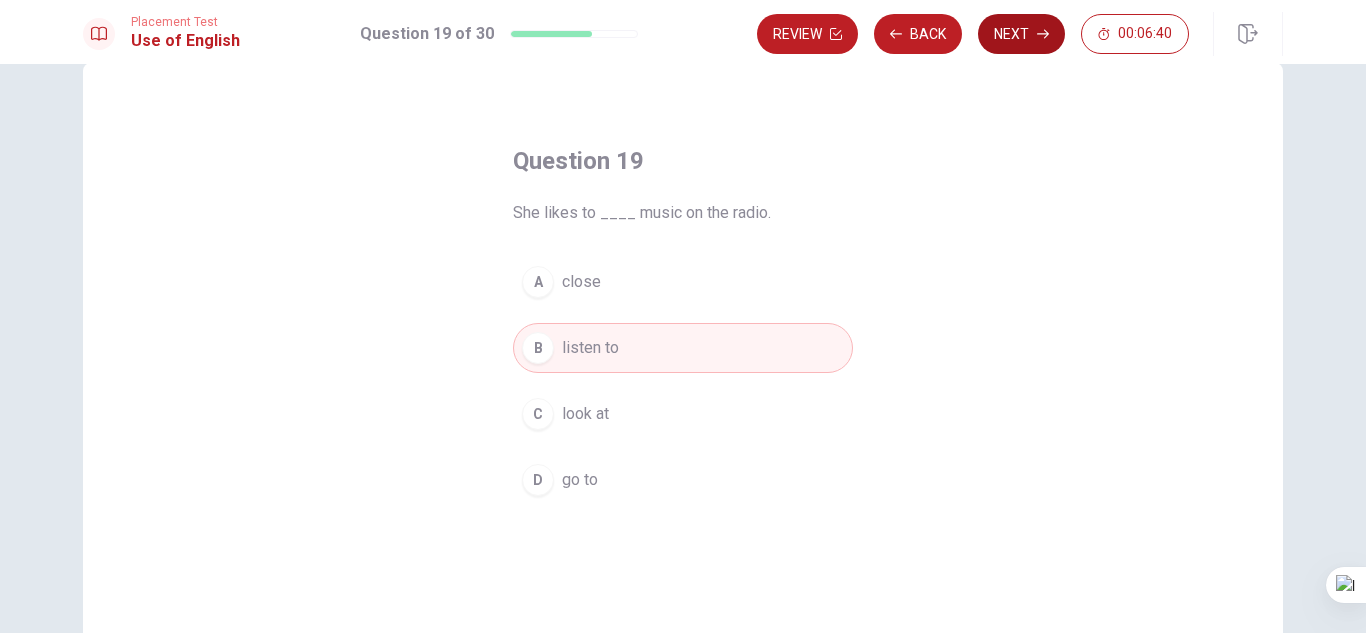 click on "Next" at bounding box center (1021, 34) 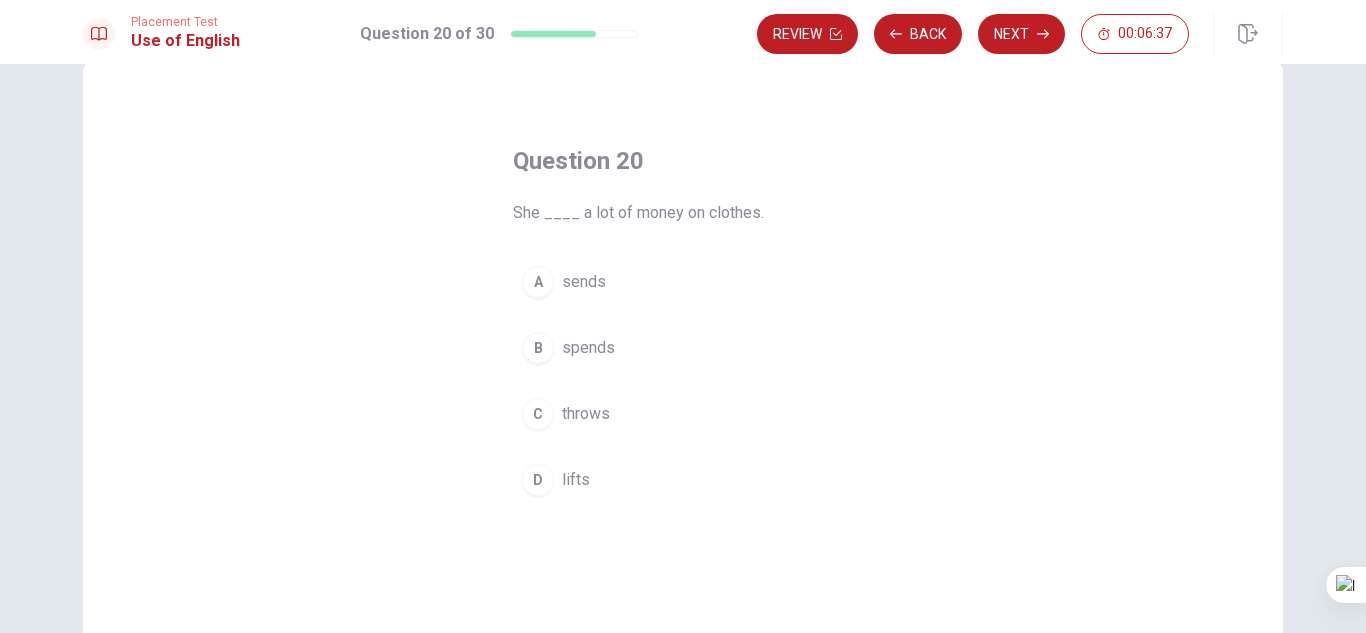 click on "B" at bounding box center [538, 348] 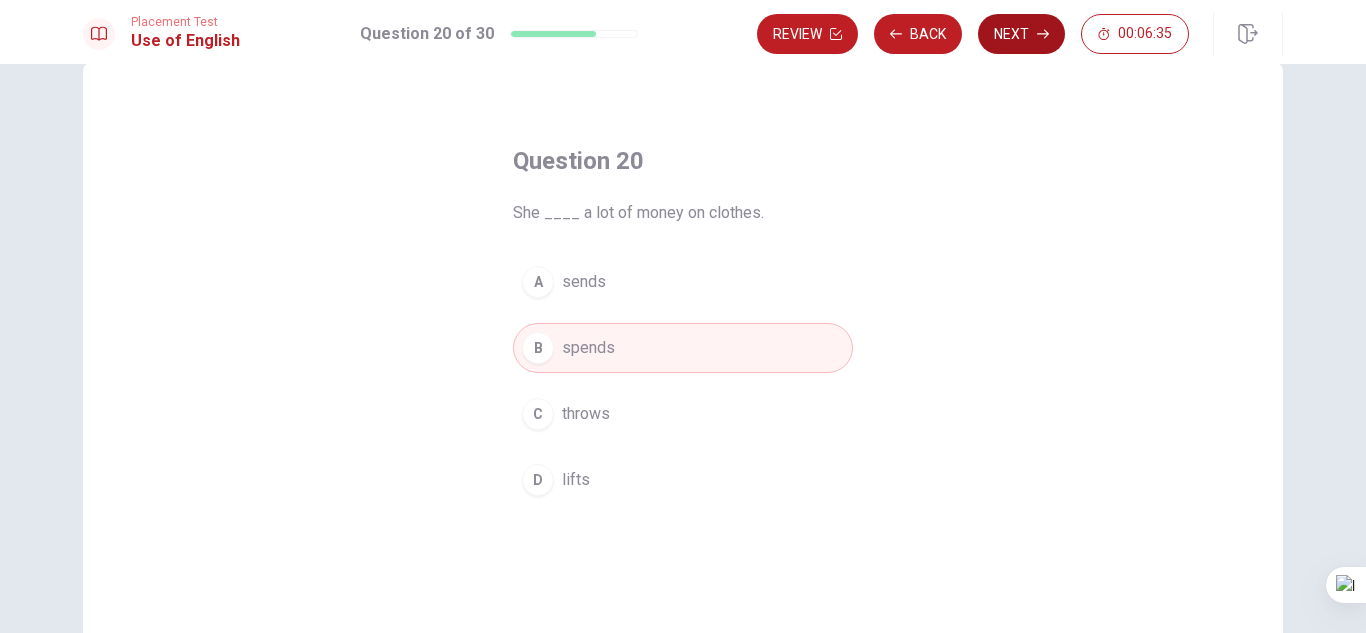 click on "Next" at bounding box center (1021, 34) 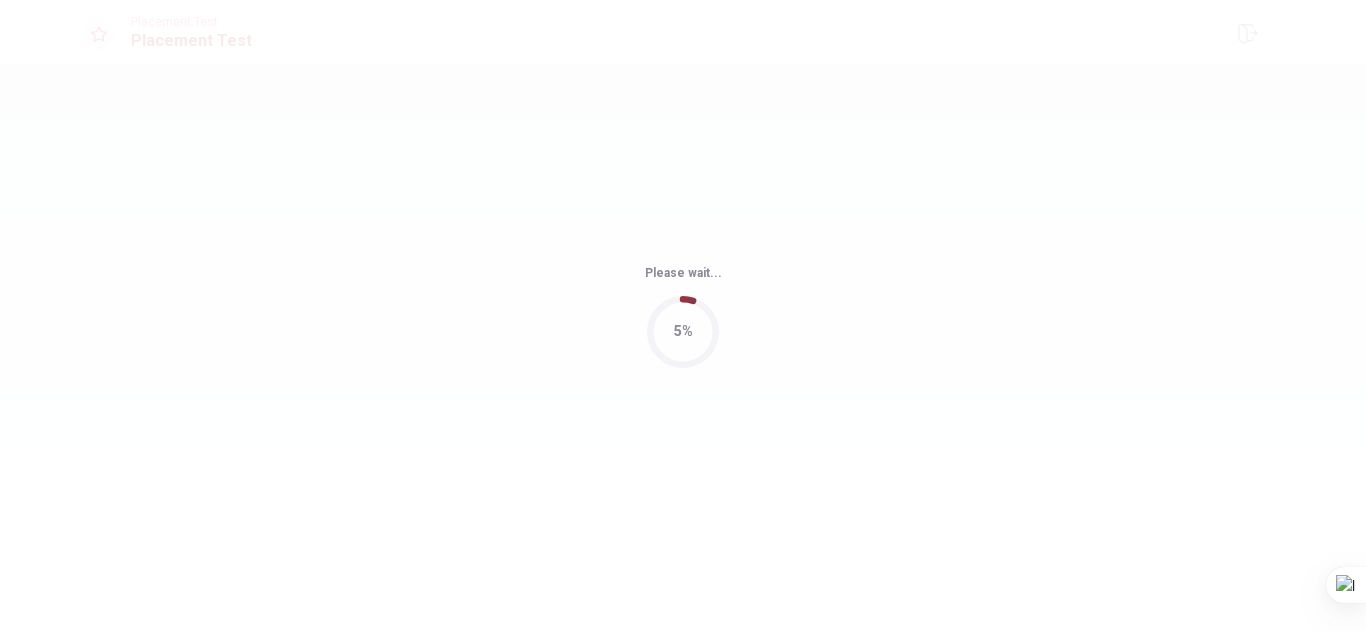 scroll, scrollTop: 0, scrollLeft: 0, axis: both 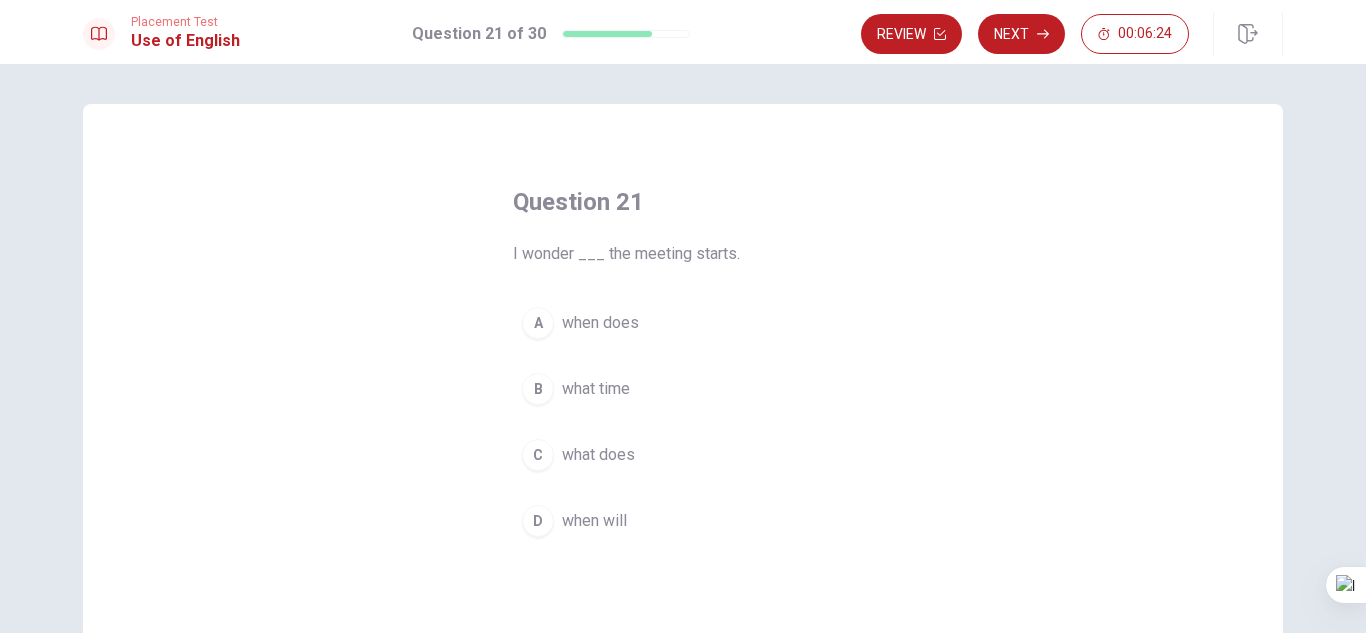 click on "A" at bounding box center (538, 323) 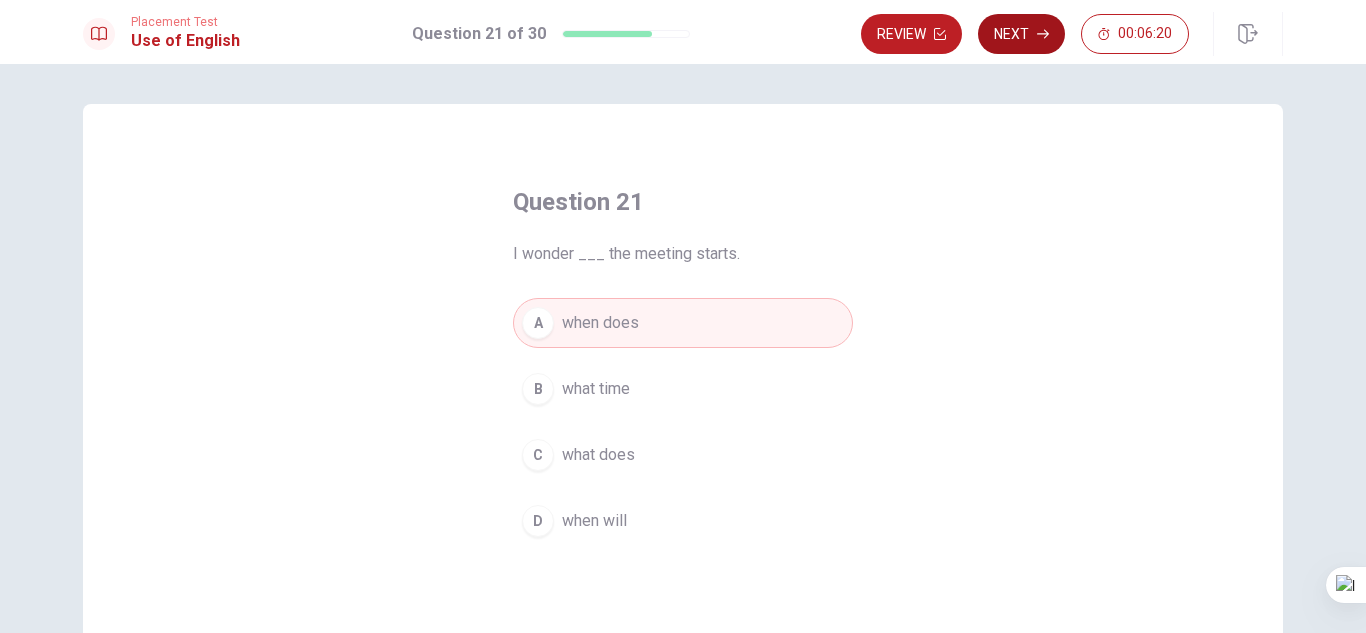 click on "Next" at bounding box center (1021, 34) 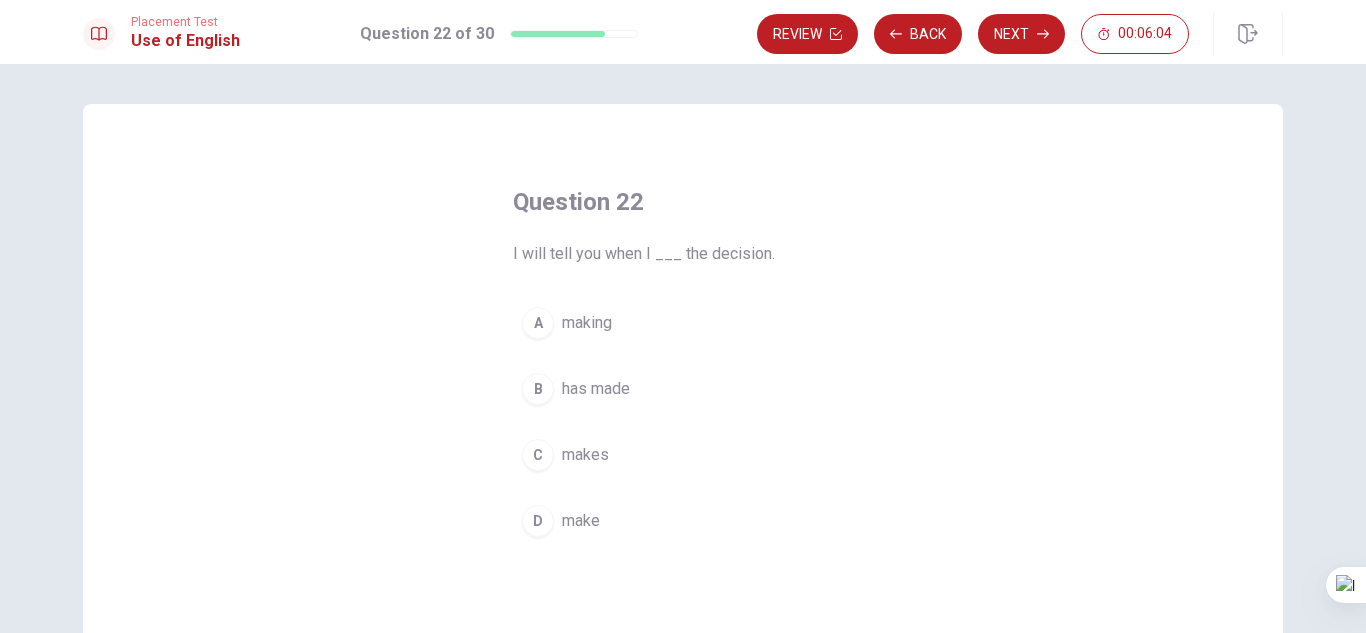 click on "D" at bounding box center (538, 521) 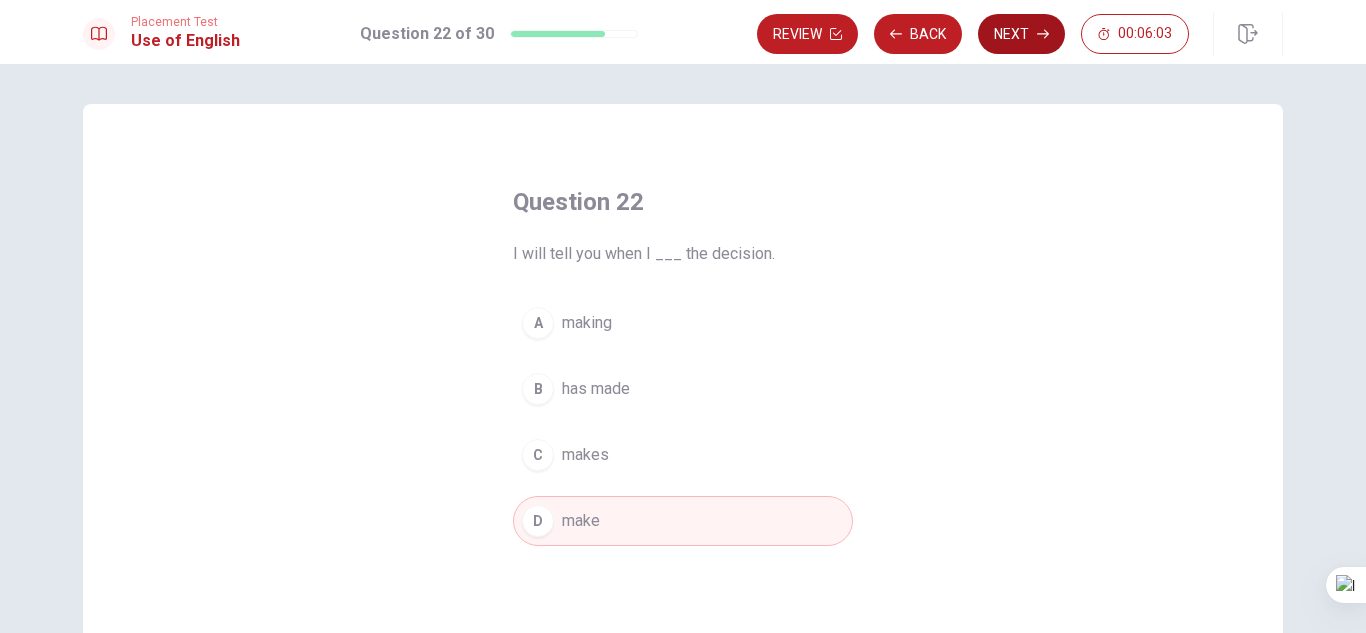 click on "Next" at bounding box center [1021, 34] 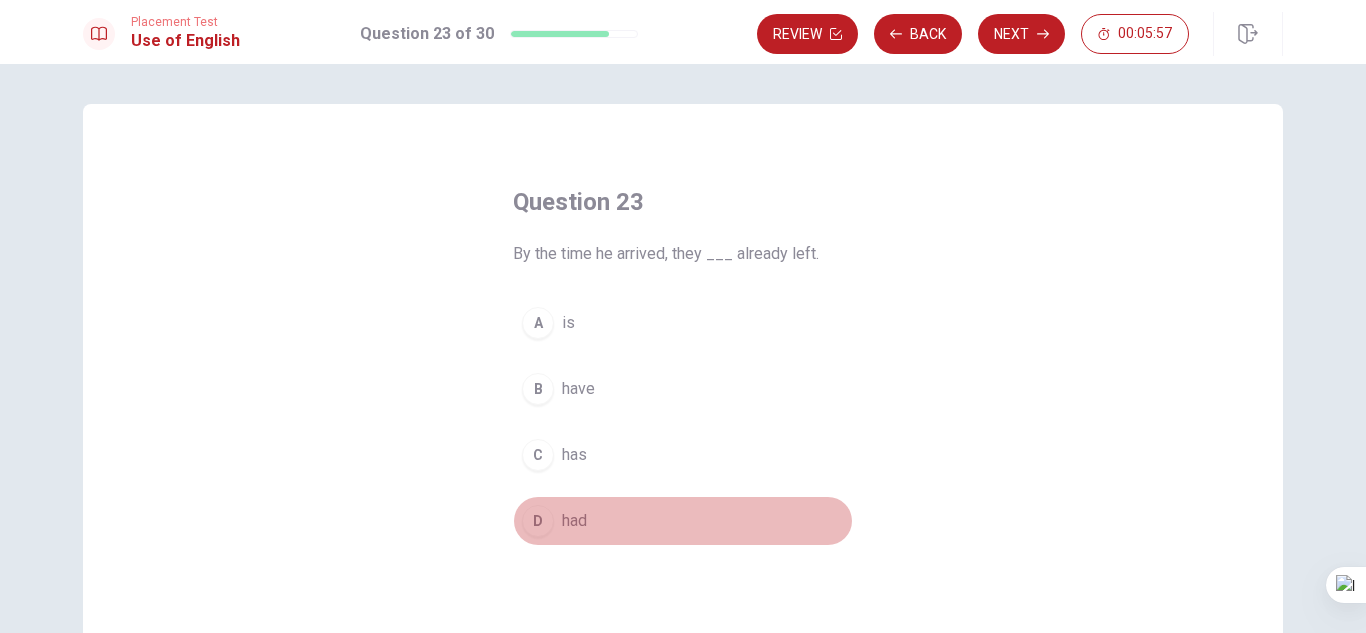 click on "D" at bounding box center [538, 521] 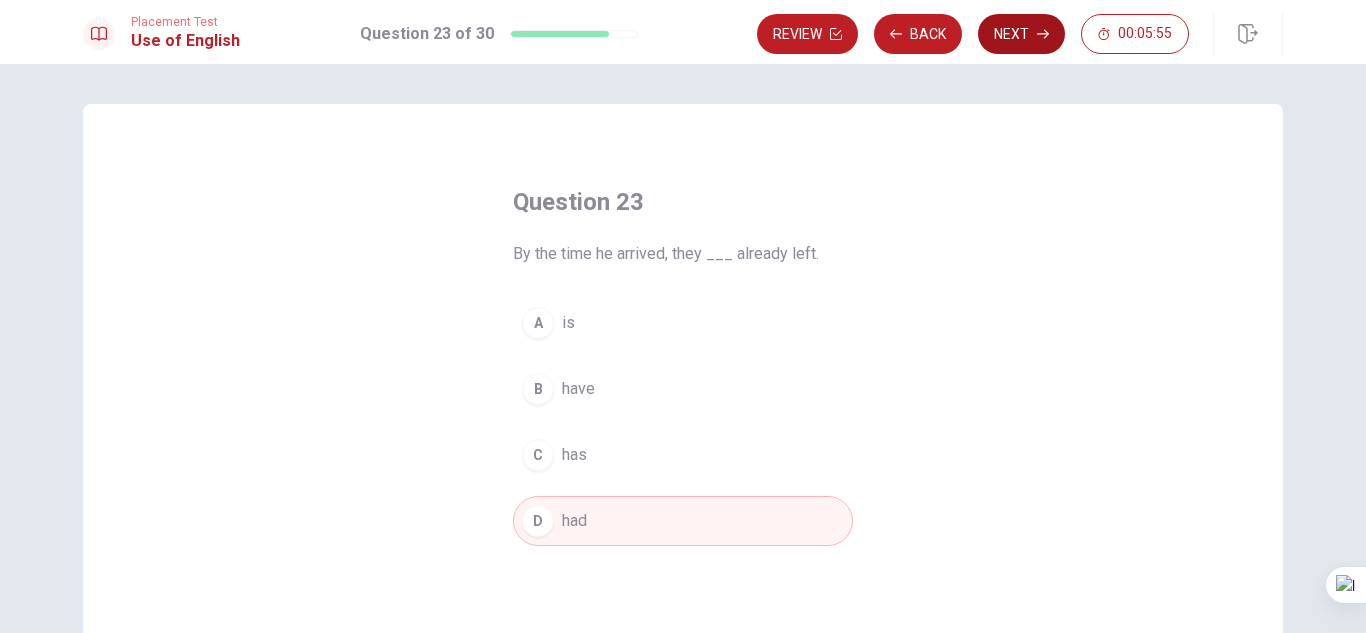 click on "Next" at bounding box center (1021, 34) 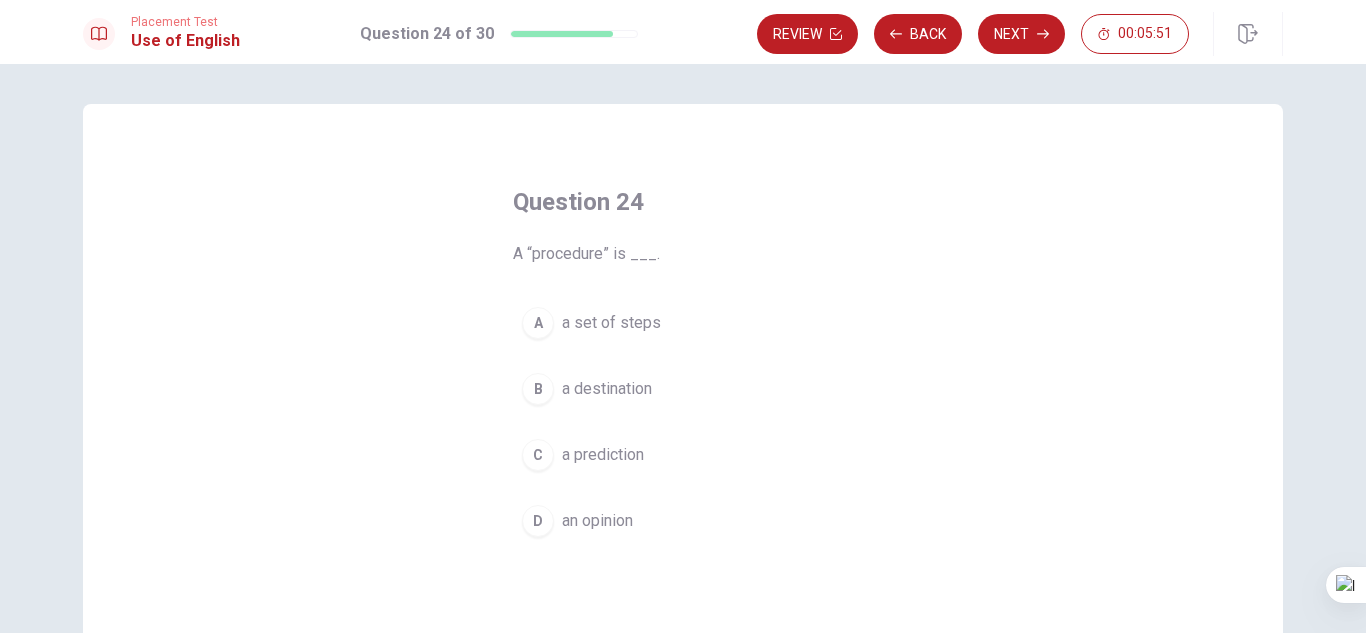 click on "B" at bounding box center (538, 389) 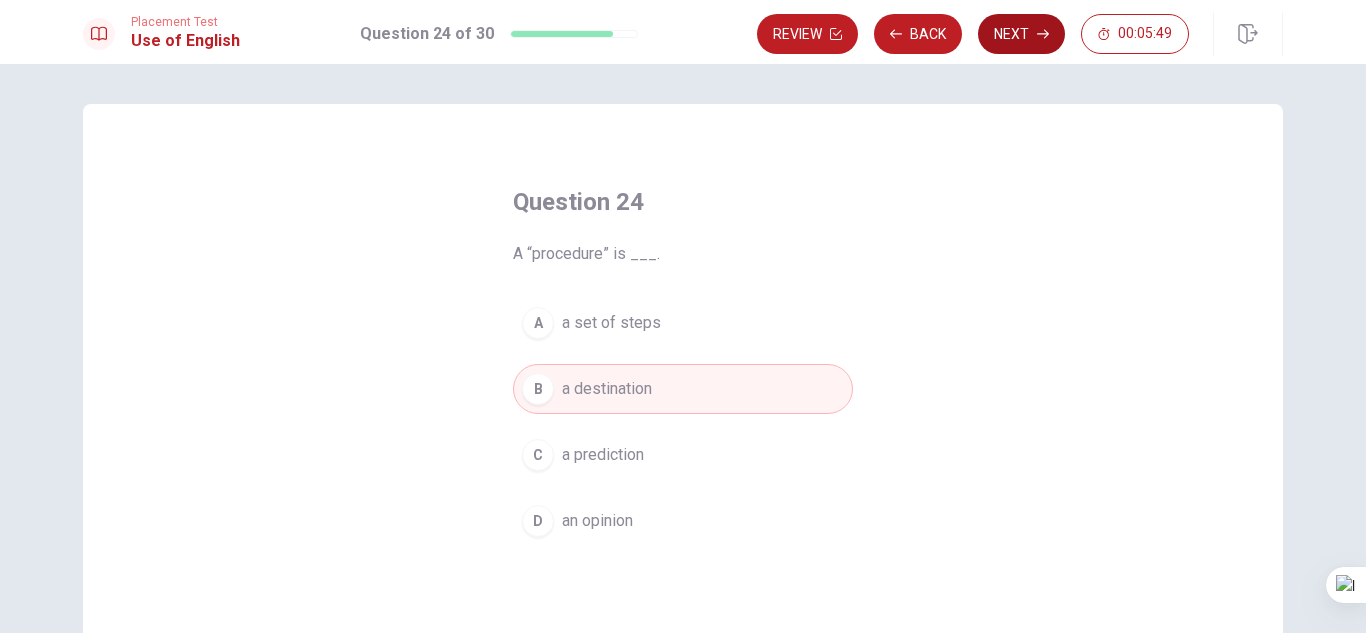 click on "Next" at bounding box center [1021, 34] 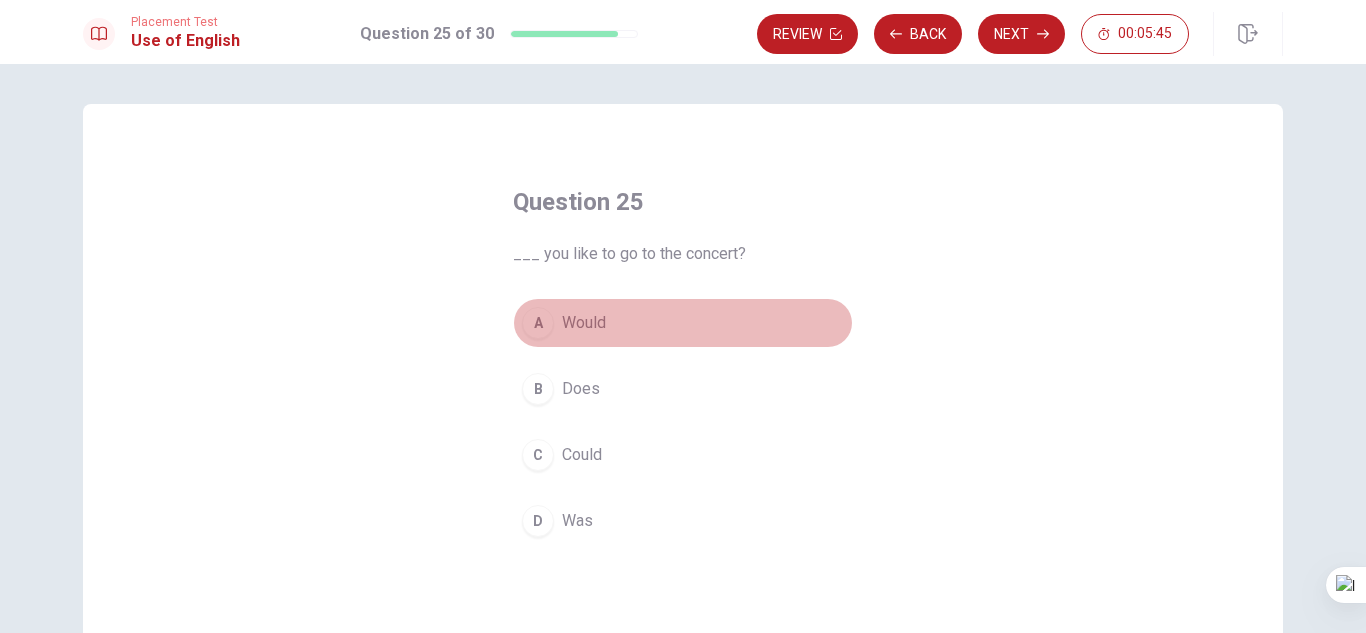click on "A" at bounding box center (538, 323) 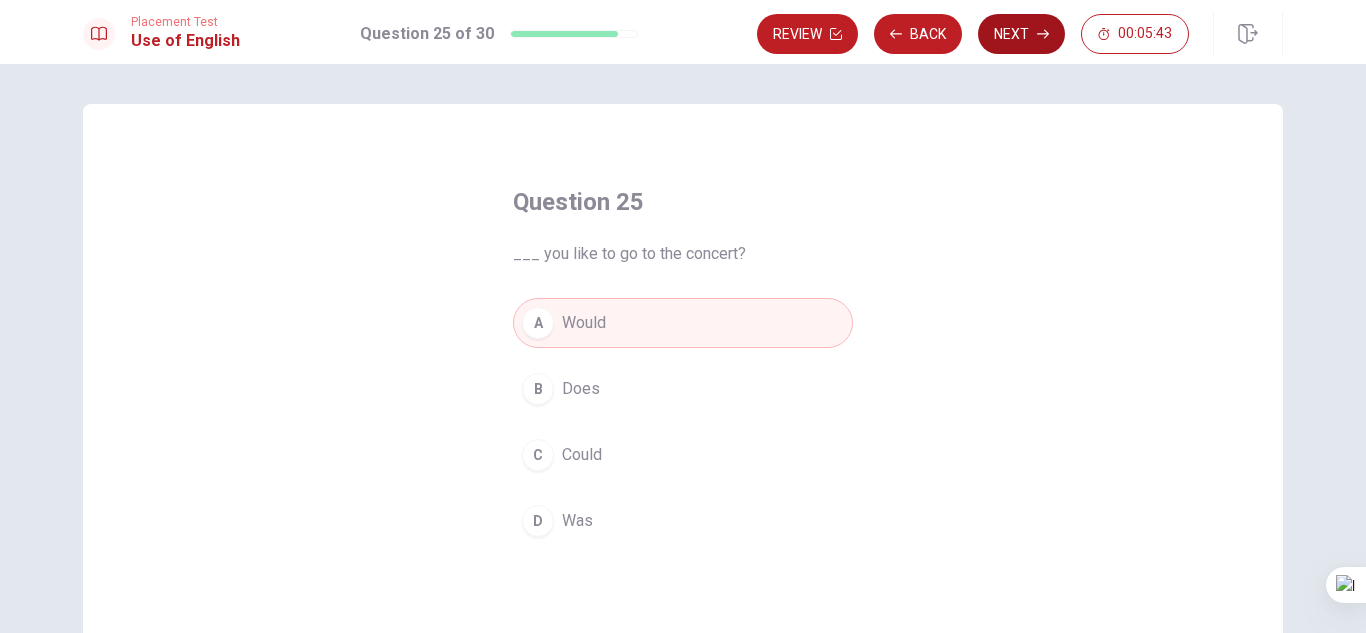 click on "Next" at bounding box center (1021, 34) 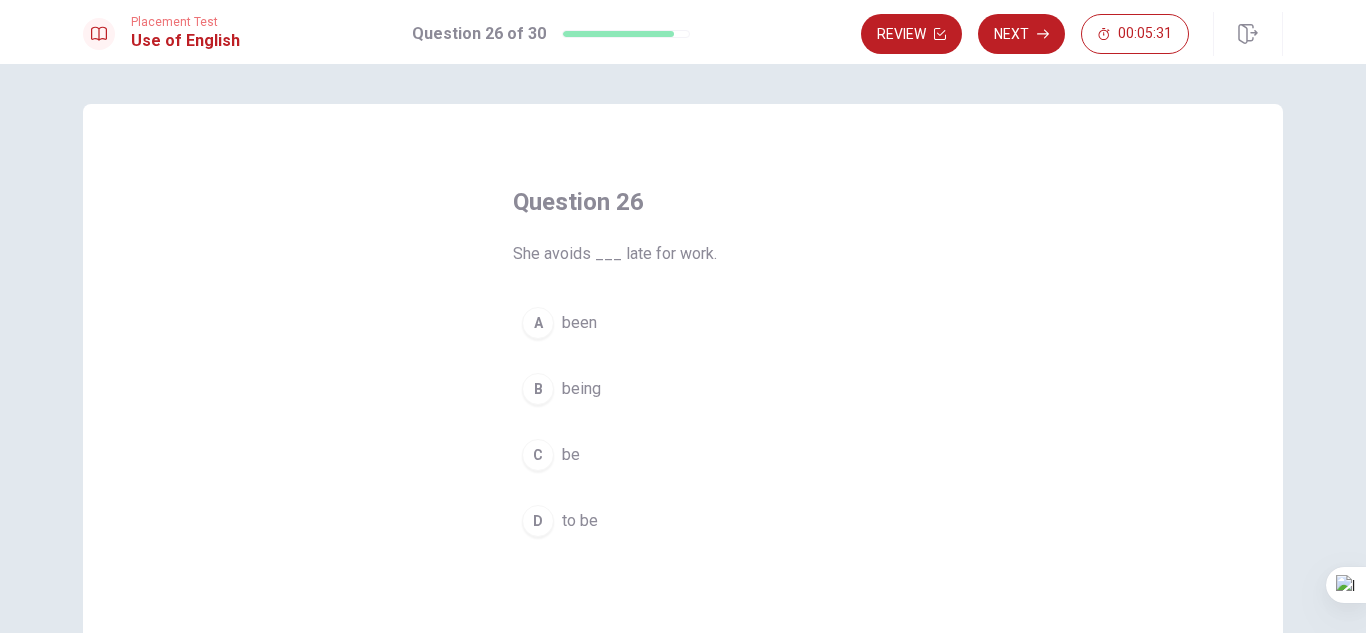 click on "B" at bounding box center [538, 389] 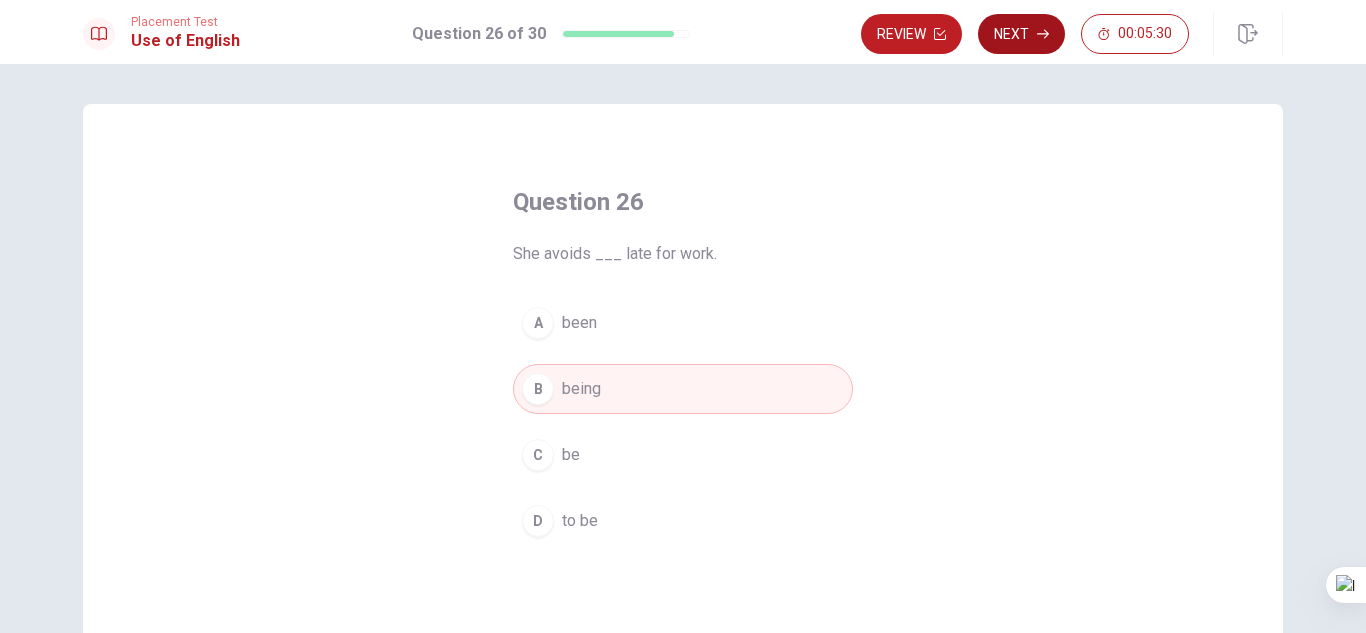 click on "Next" at bounding box center [1021, 34] 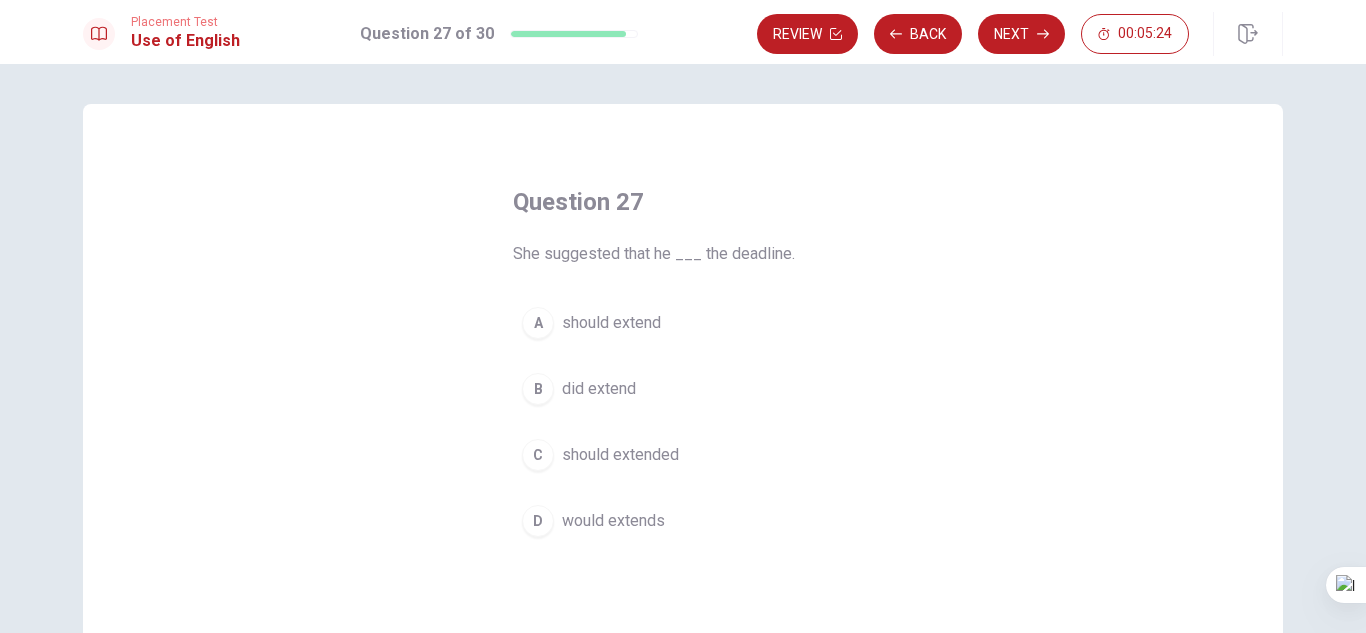 click on "C" at bounding box center [538, 455] 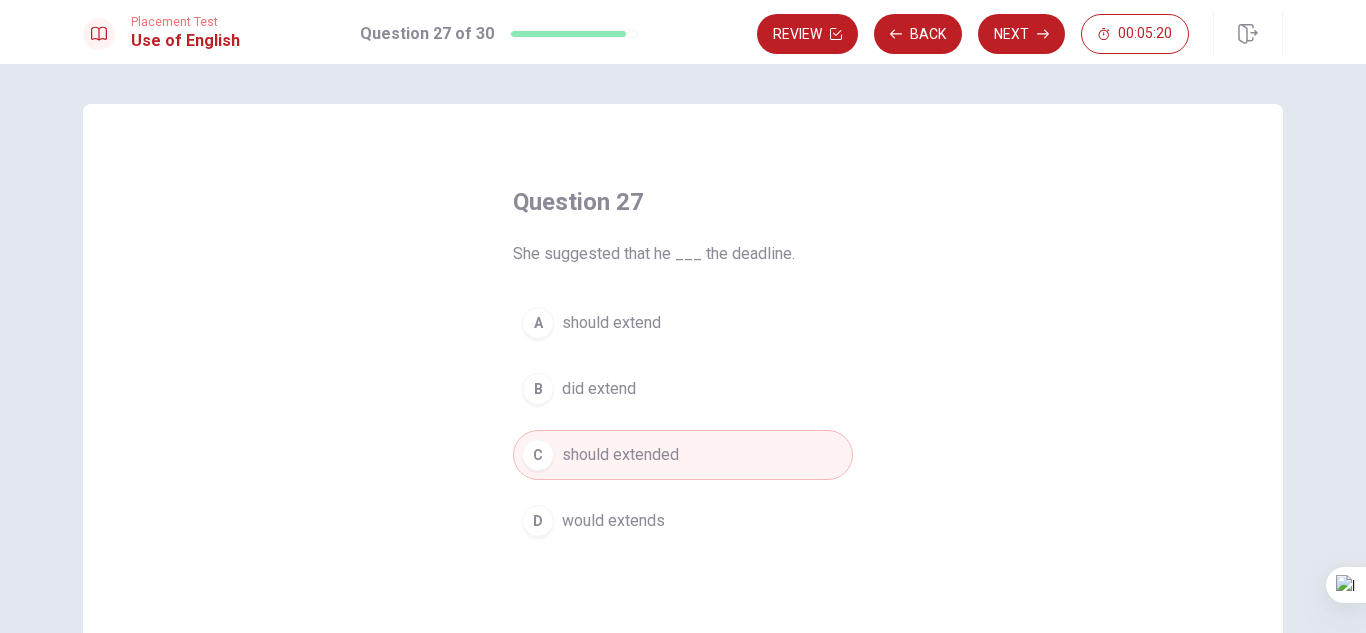 click on "A" at bounding box center [538, 323] 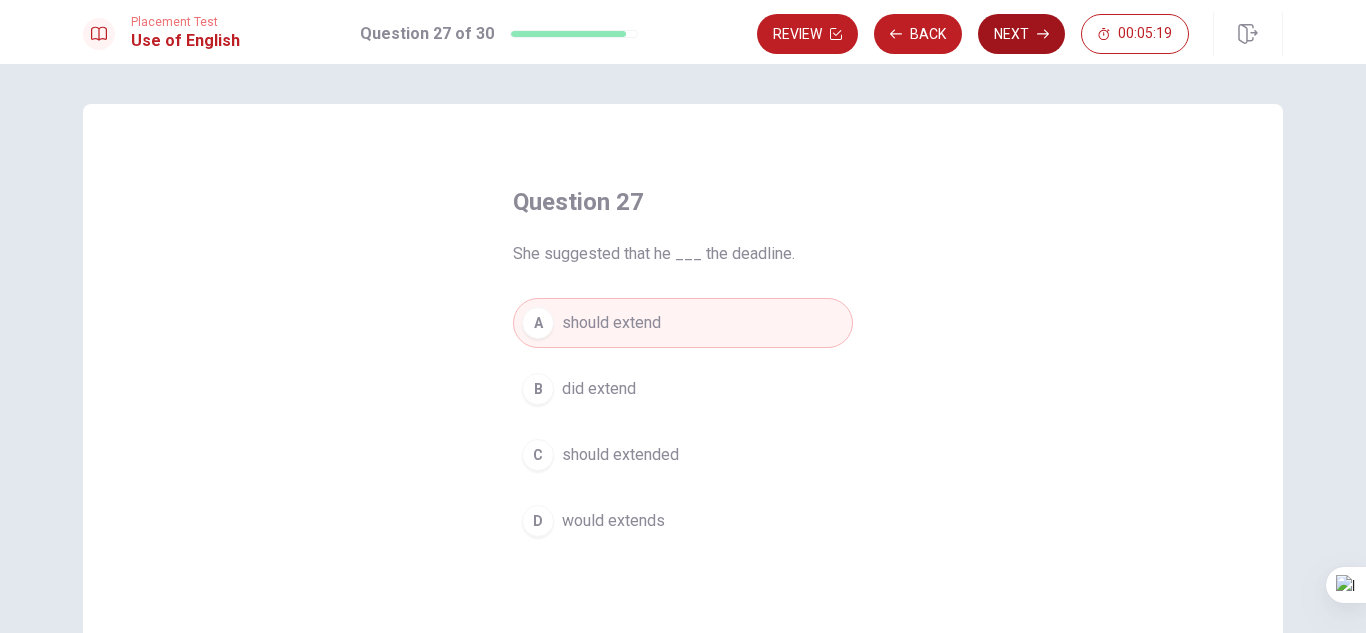 click on "Next" at bounding box center [1021, 34] 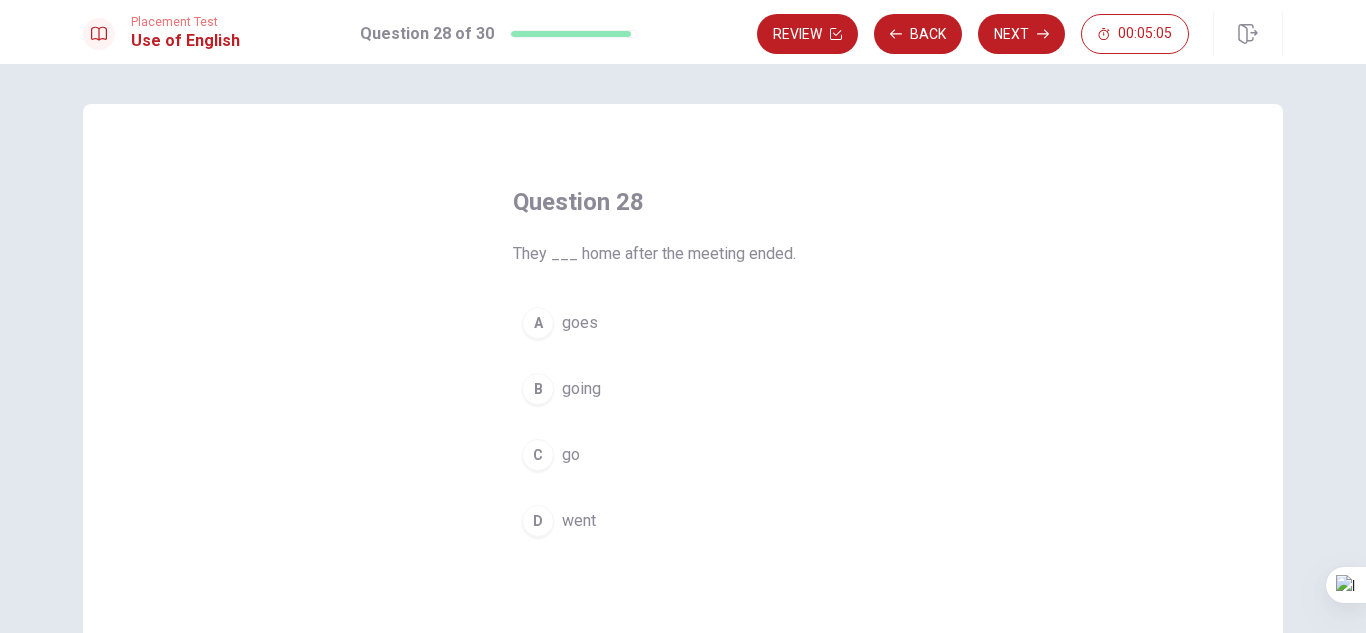 click on "C" at bounding box center [538, 455] 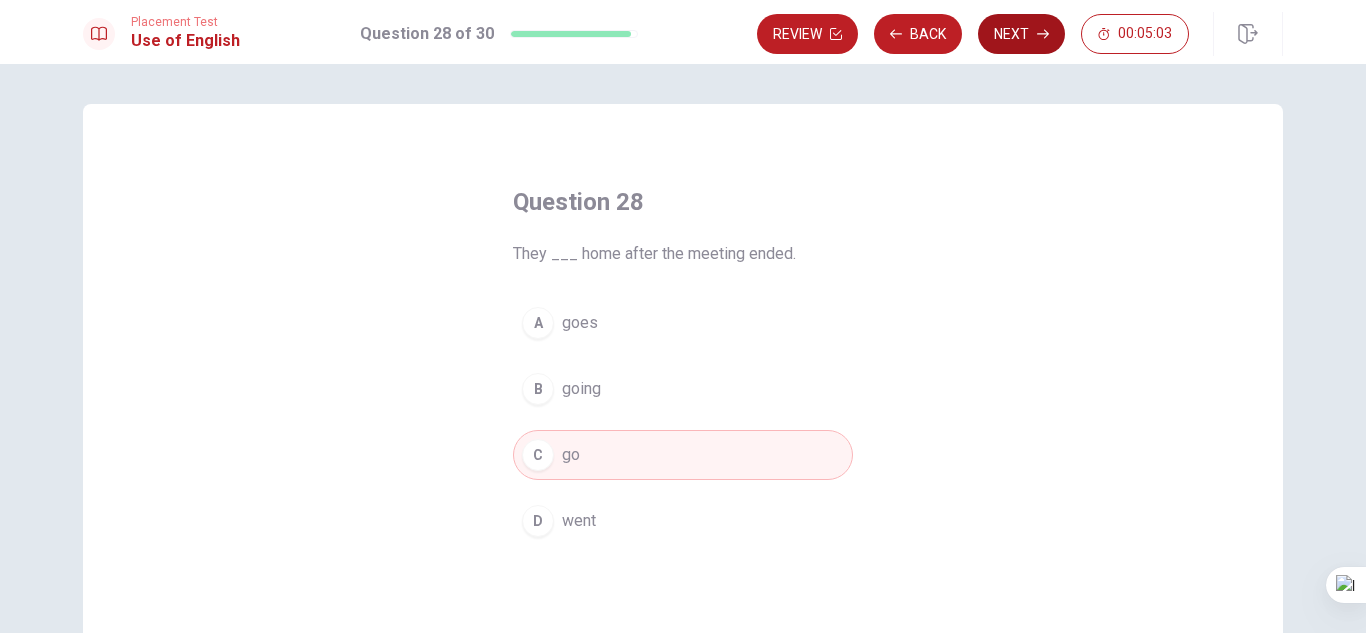click on "Next" at bounding box center (1021, 34) 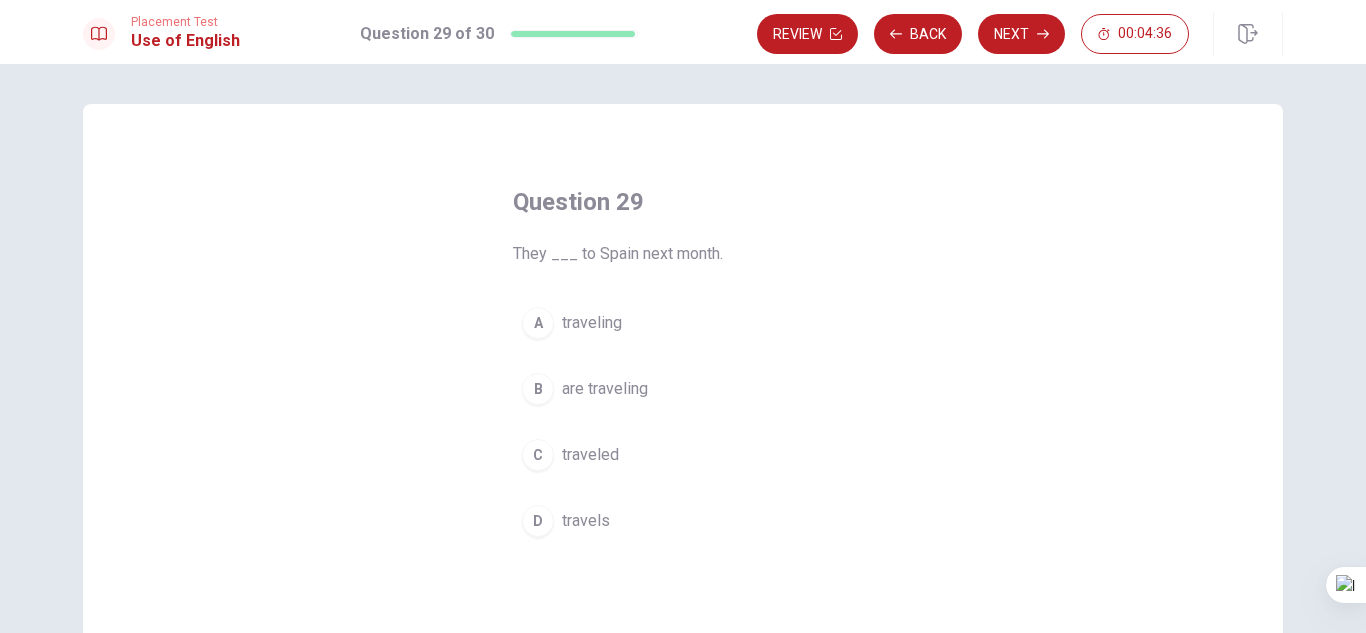 click on "A traveling" at bounding box center [683, 323] 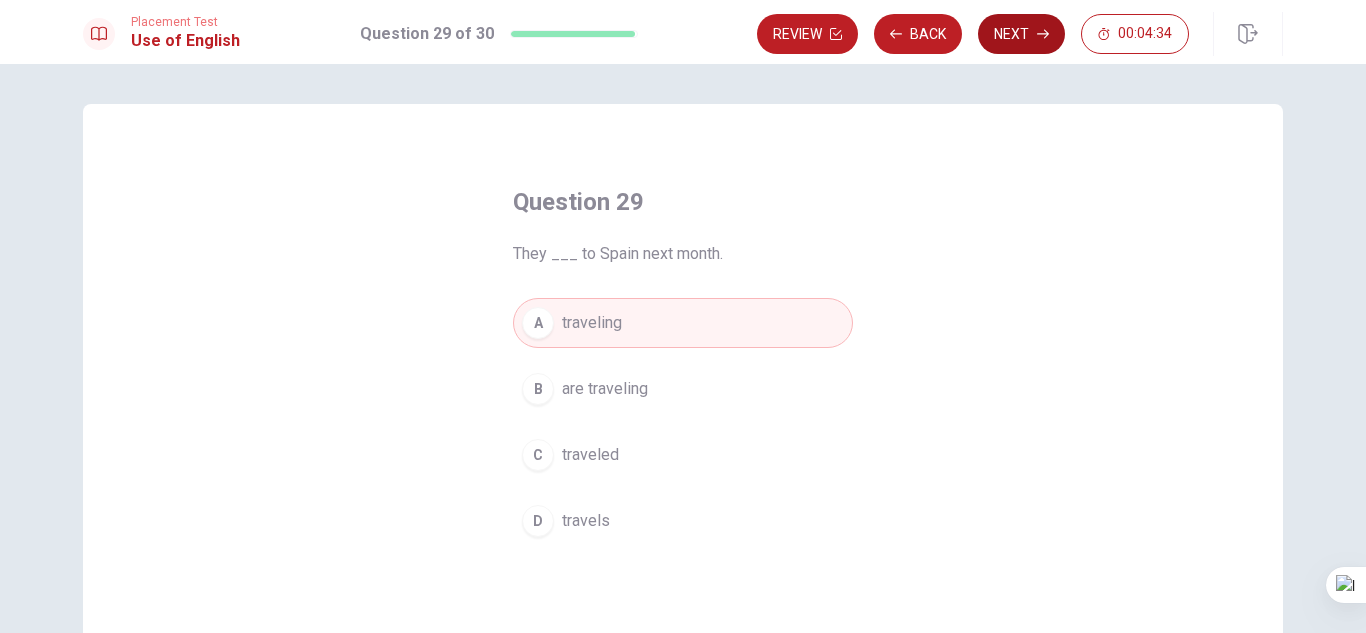 click on "Next" at bounding box center [1021, 34] 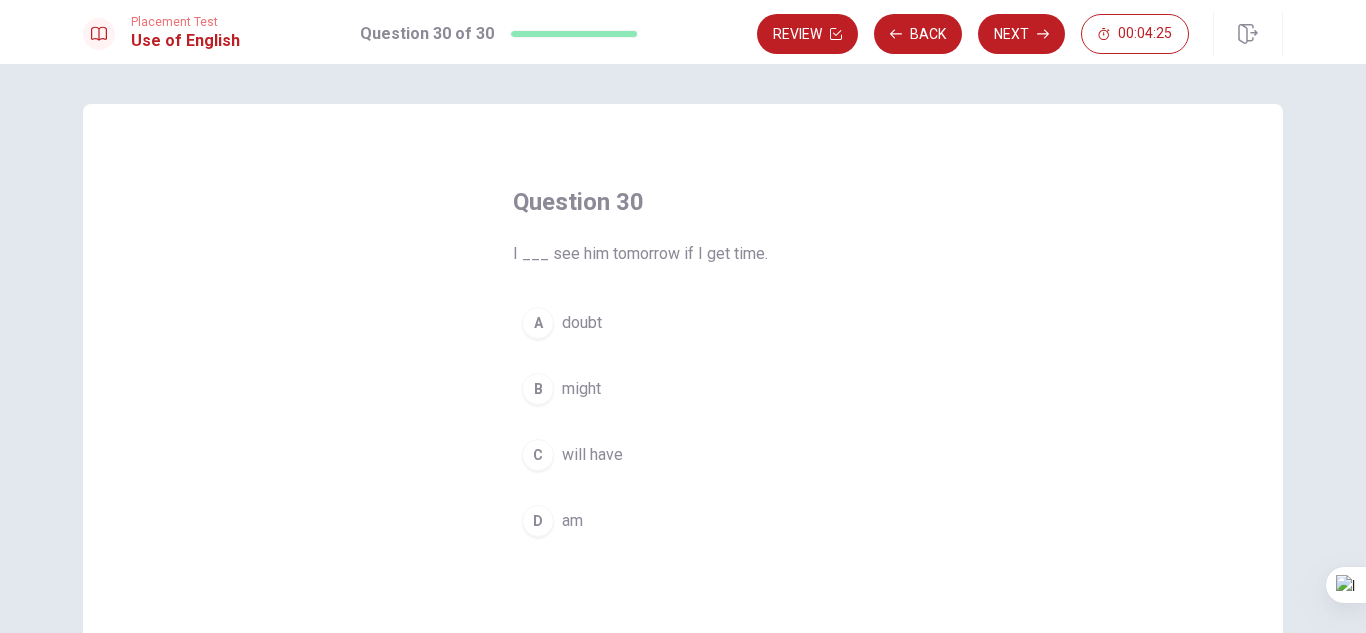 click on "B" at bounding box center [538, 389] 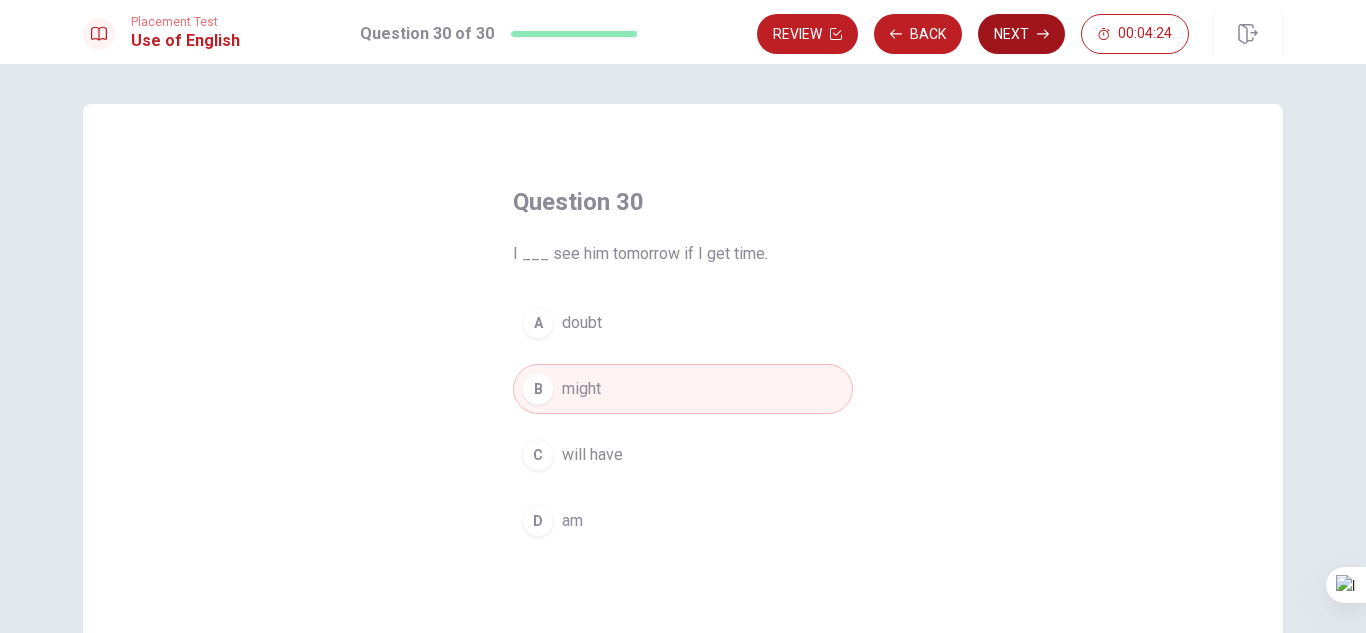 click on "Next" at bounding box center (1021, 34) 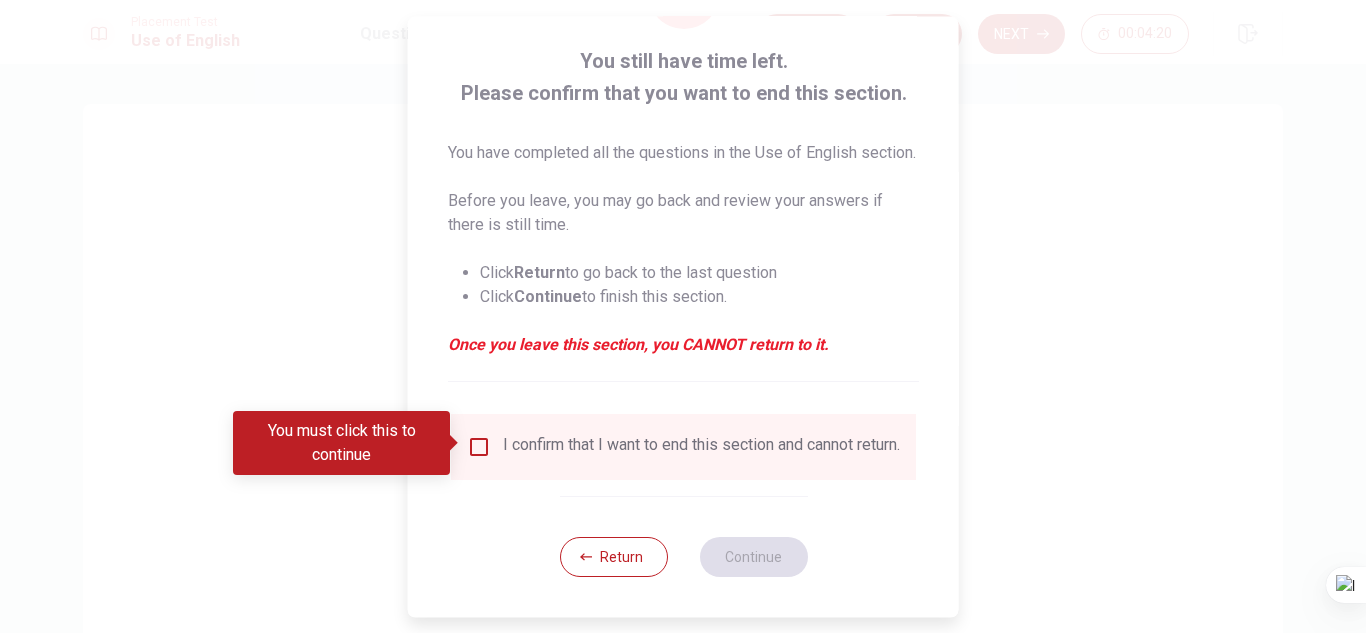 scroll, scrollTop: 137, scrollLeft: 0, axis: vertical 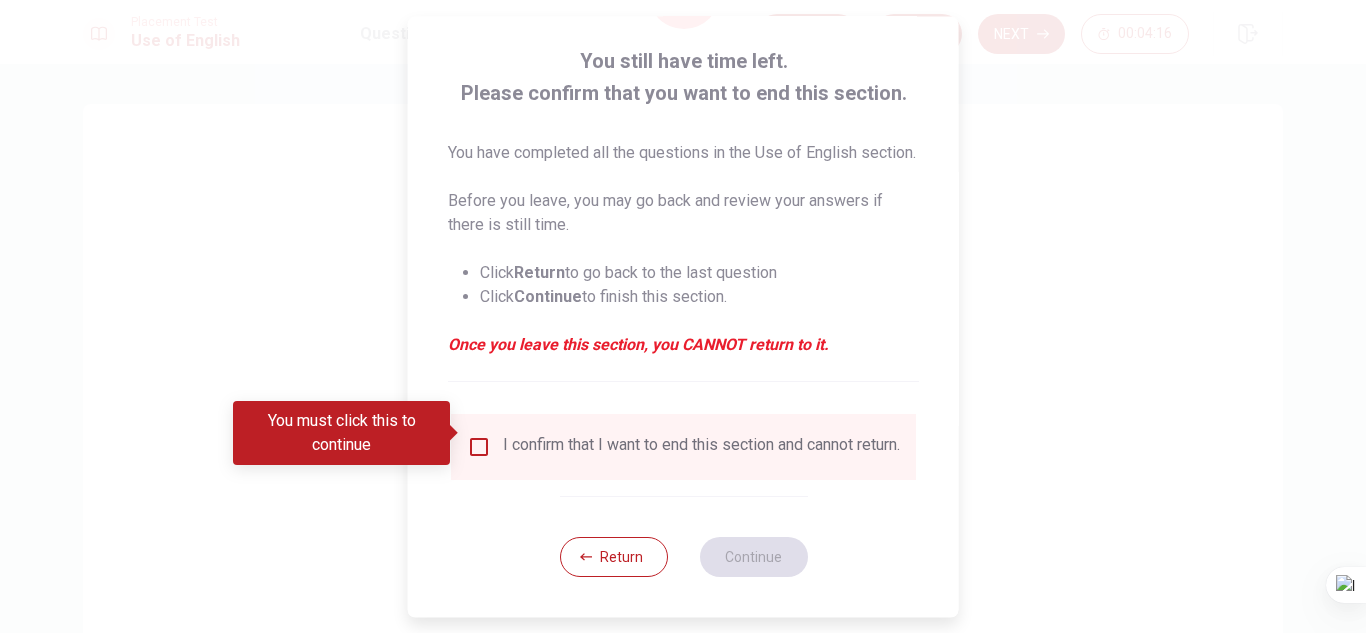 click at bounding box center (479, 447) 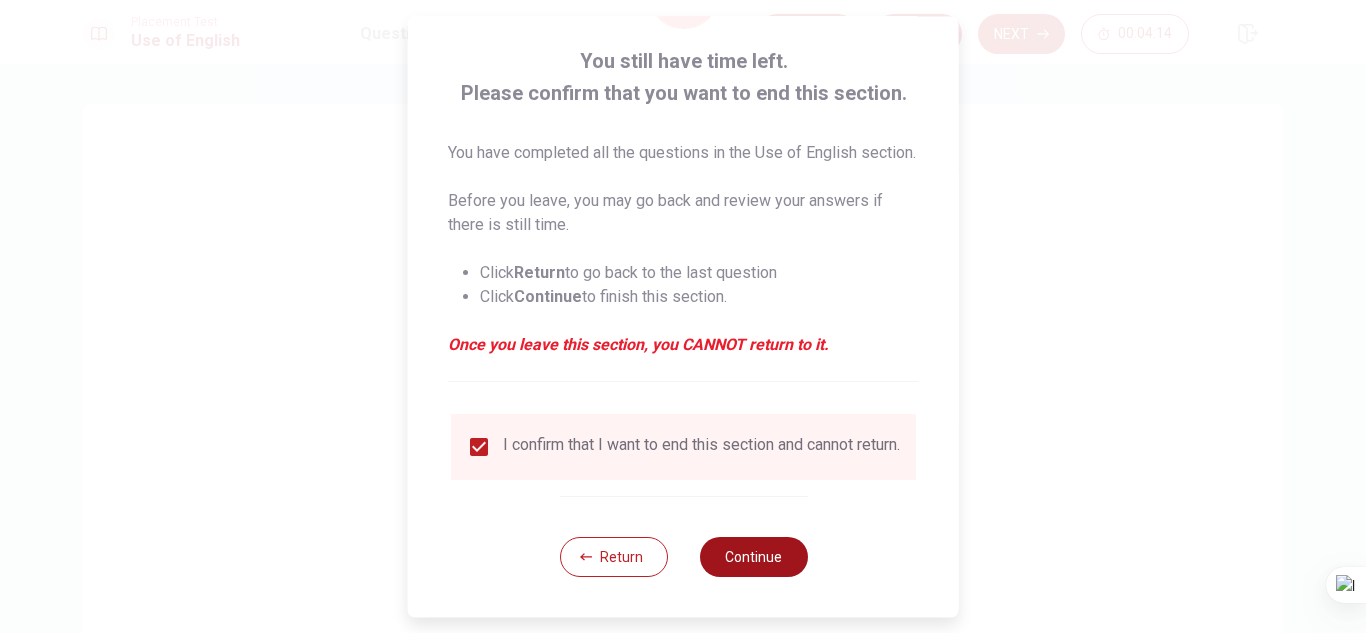 click on "Continue" at bounding box center (753, 557) 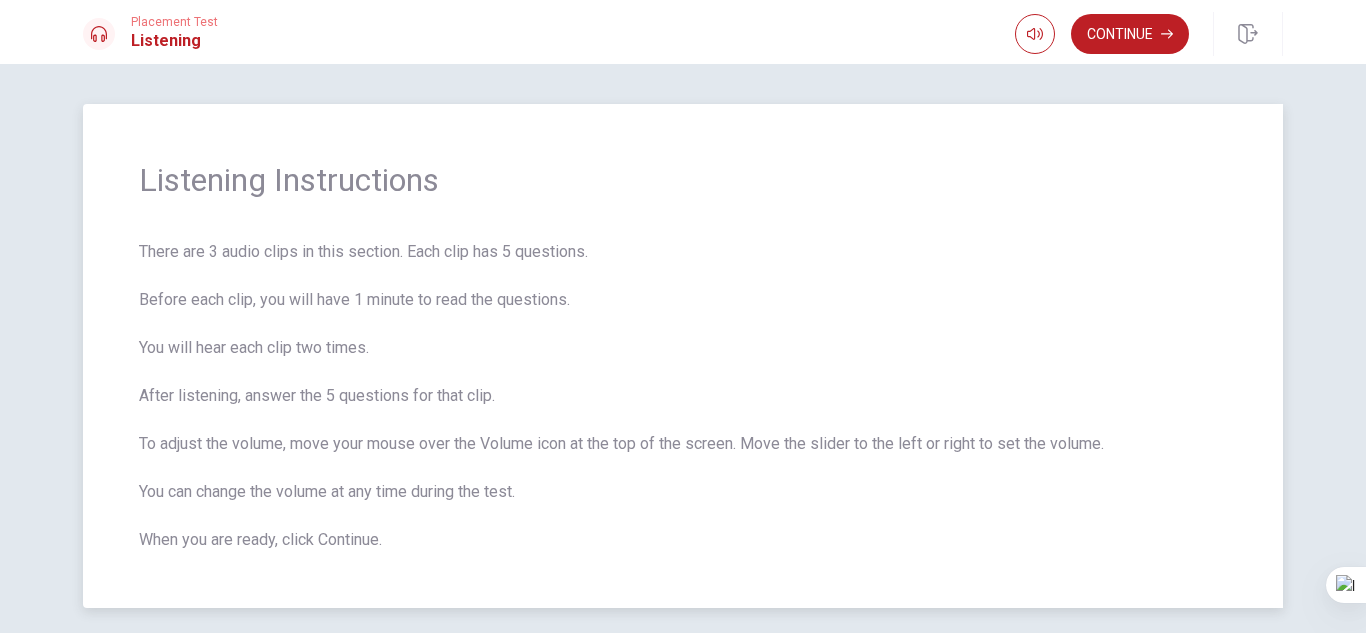 scroll, scrollTop: 79, scrollLeft: 0, axis: vertical 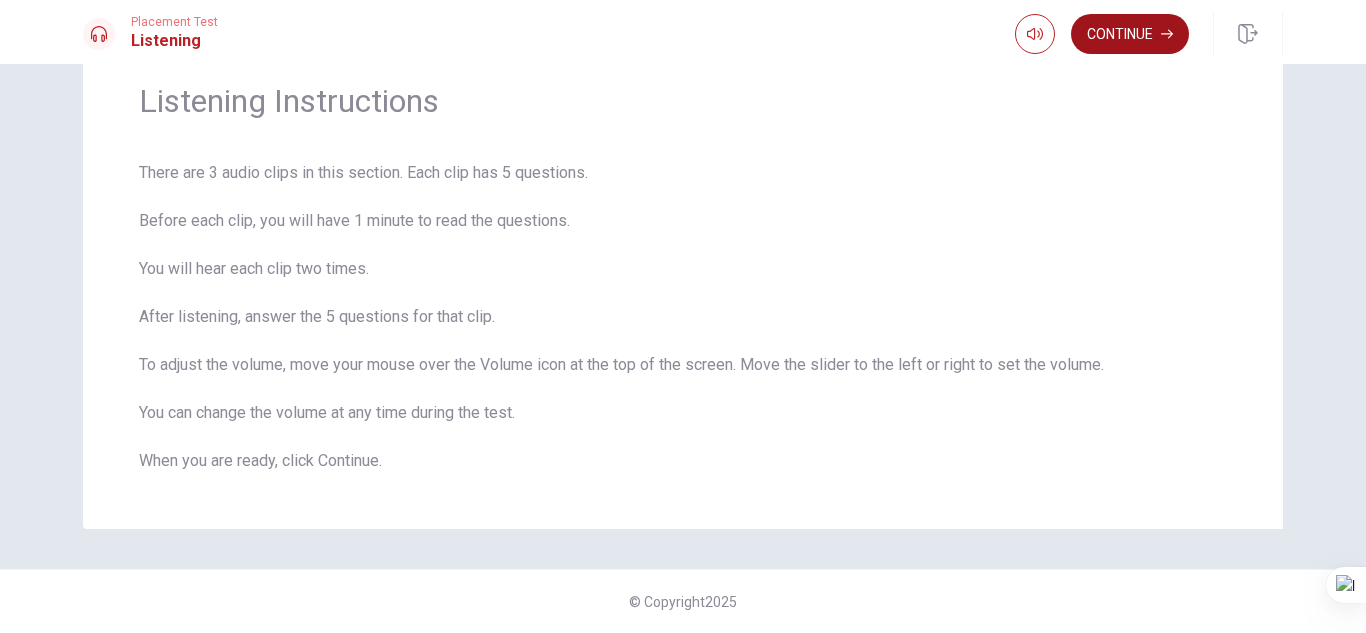click on "Continue" at bounding box center (1130, 34) 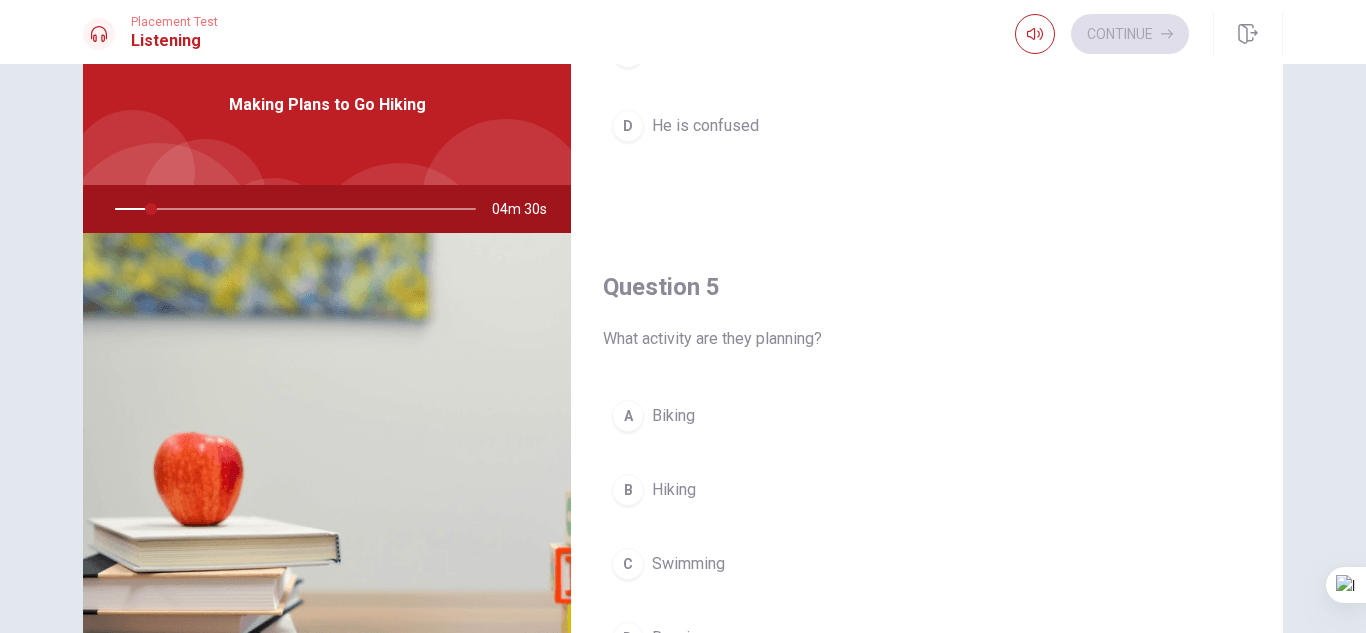 scroll, scrollTop: 1865, scrollLeft: 0, axis: vertical 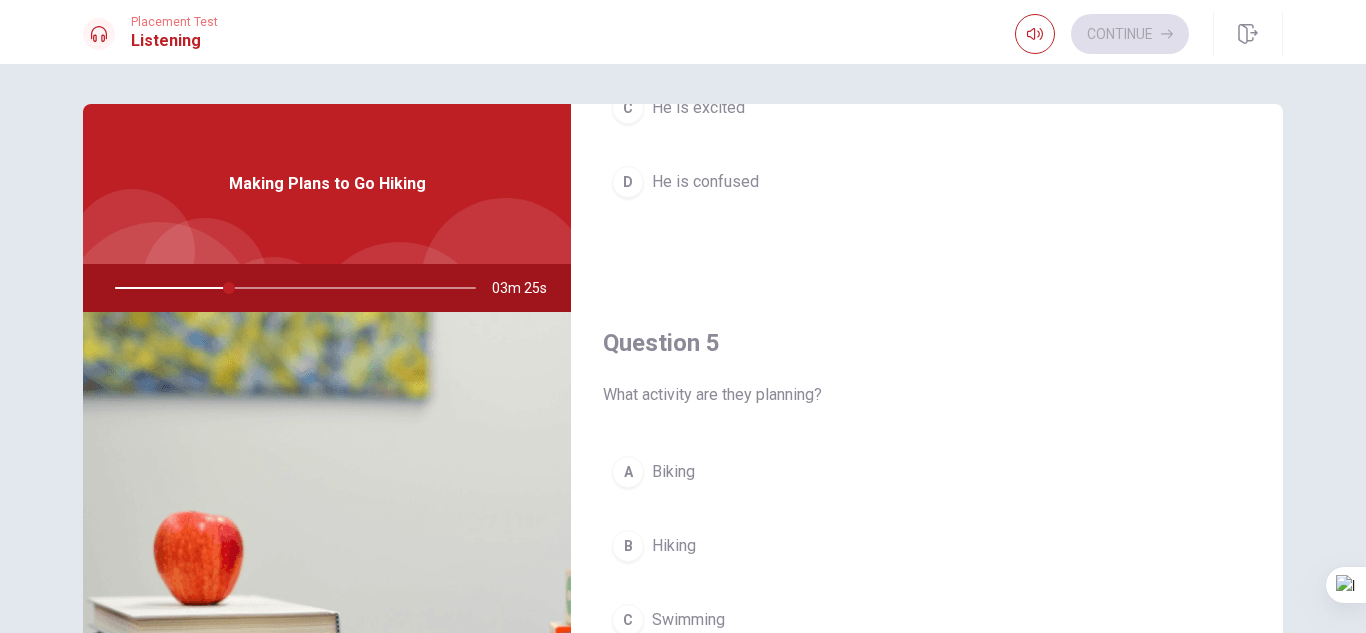click on "B" at bounding box center (628, 546) 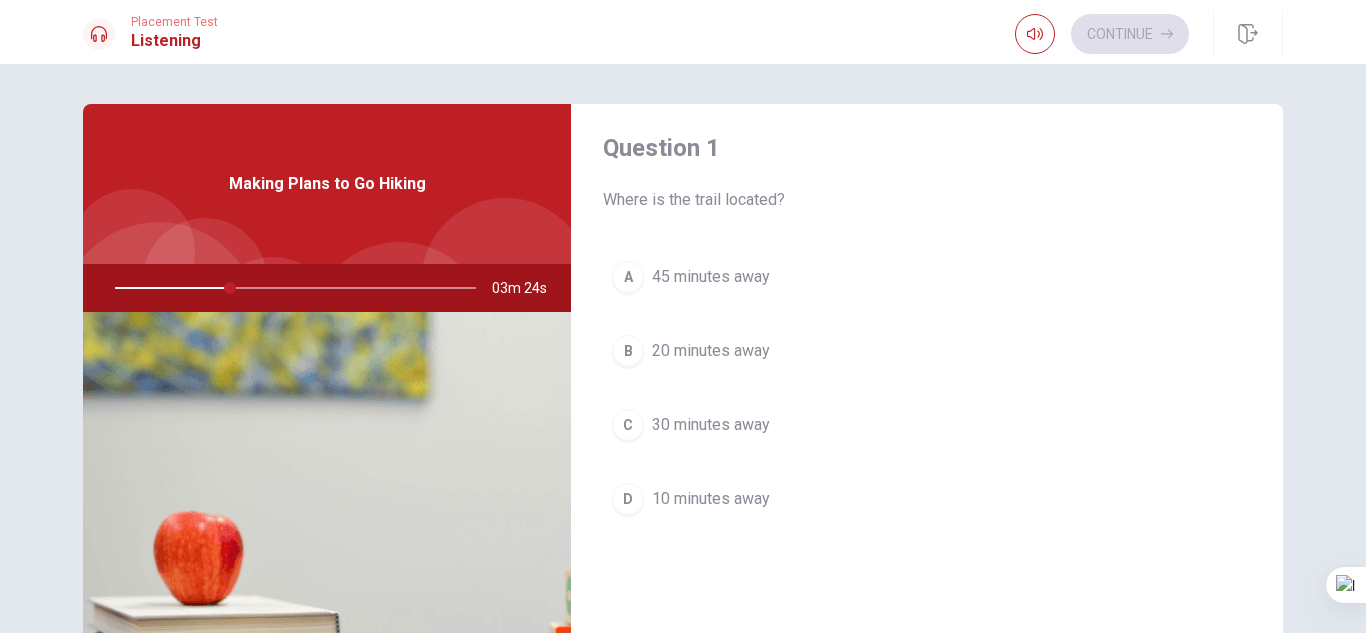 scroll, scrollTop: 0, scrollLeft: 0, axis: both 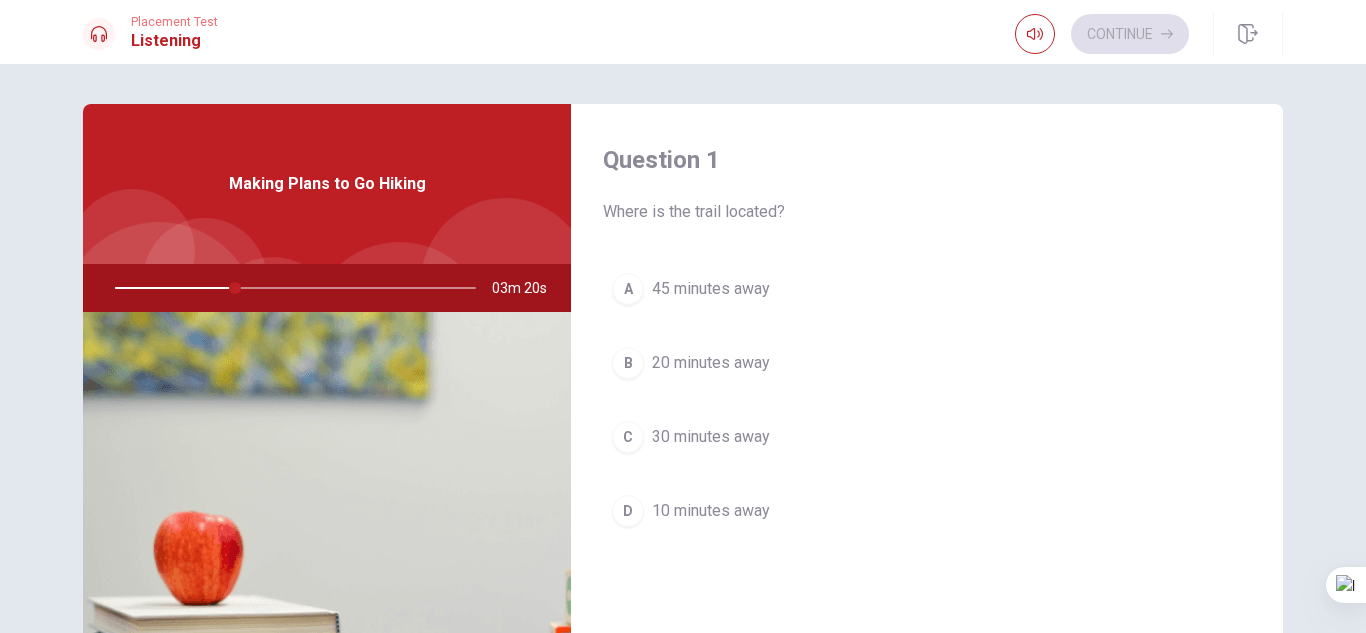click on "C" at bounding box center [628, 437] 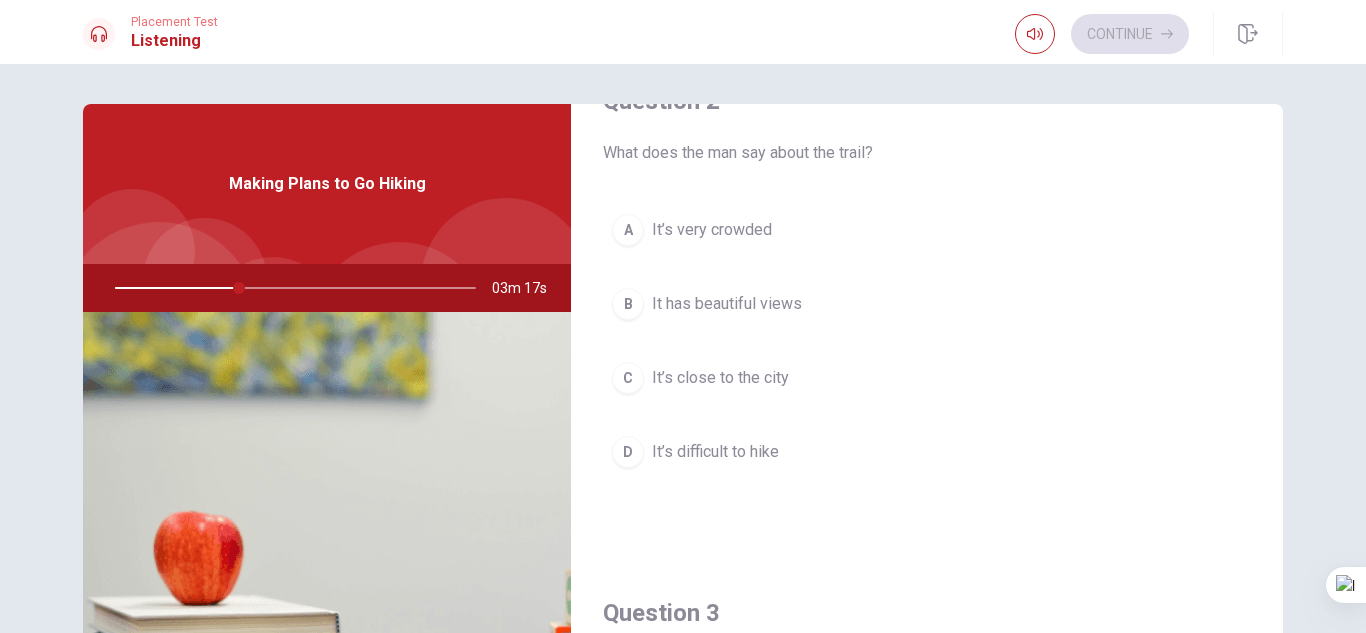 scroll, scrollTop: 575, scrollLeft: 0, axis: vertical 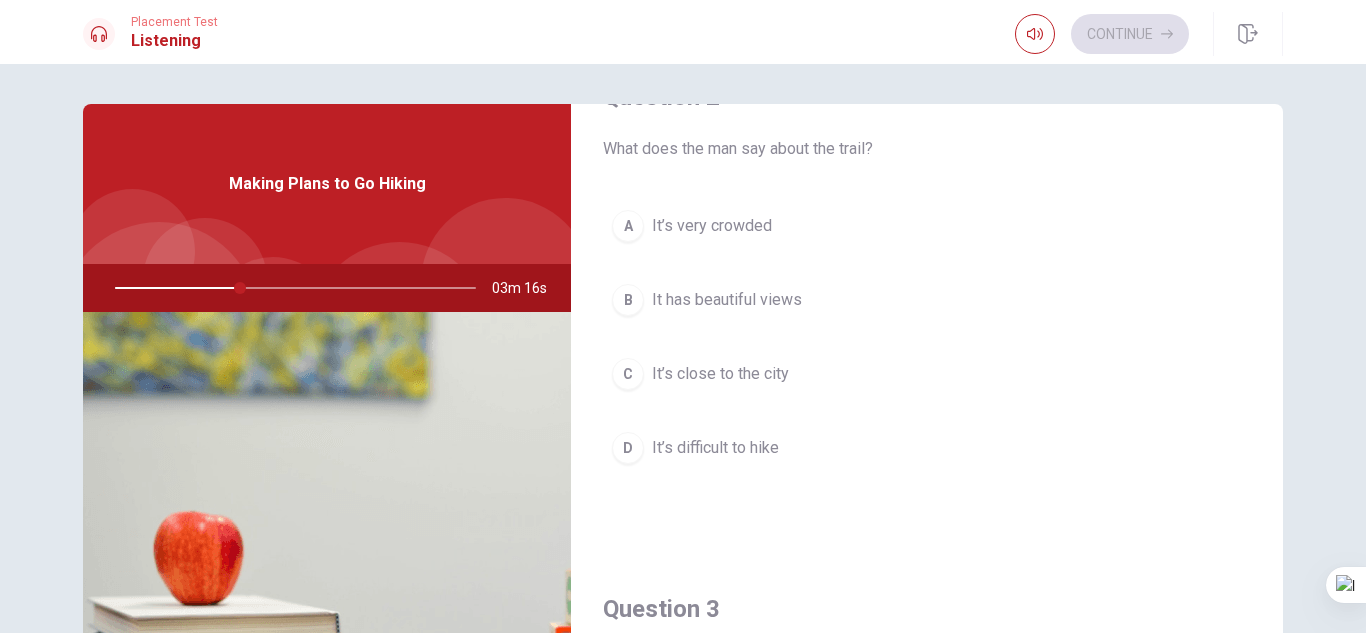 click on "B" at bounding box center [628, 300] 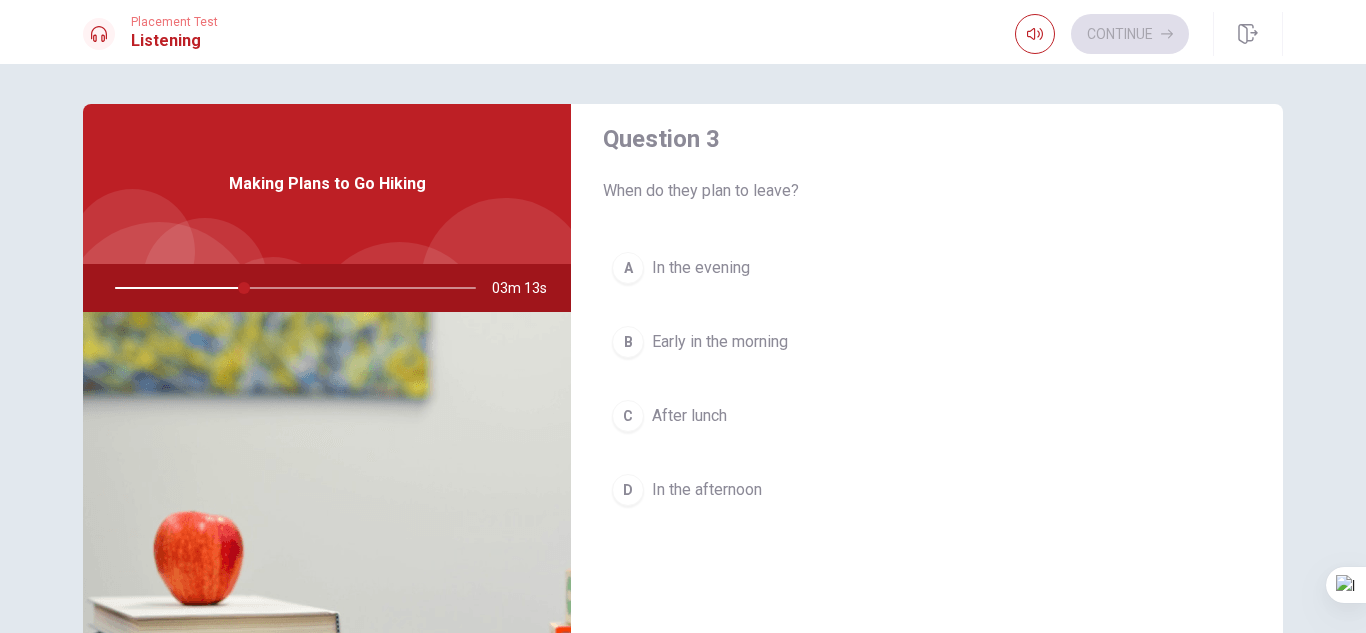 scroll, scrollTop: 1048, scrollLeft: 0, axis: vertical 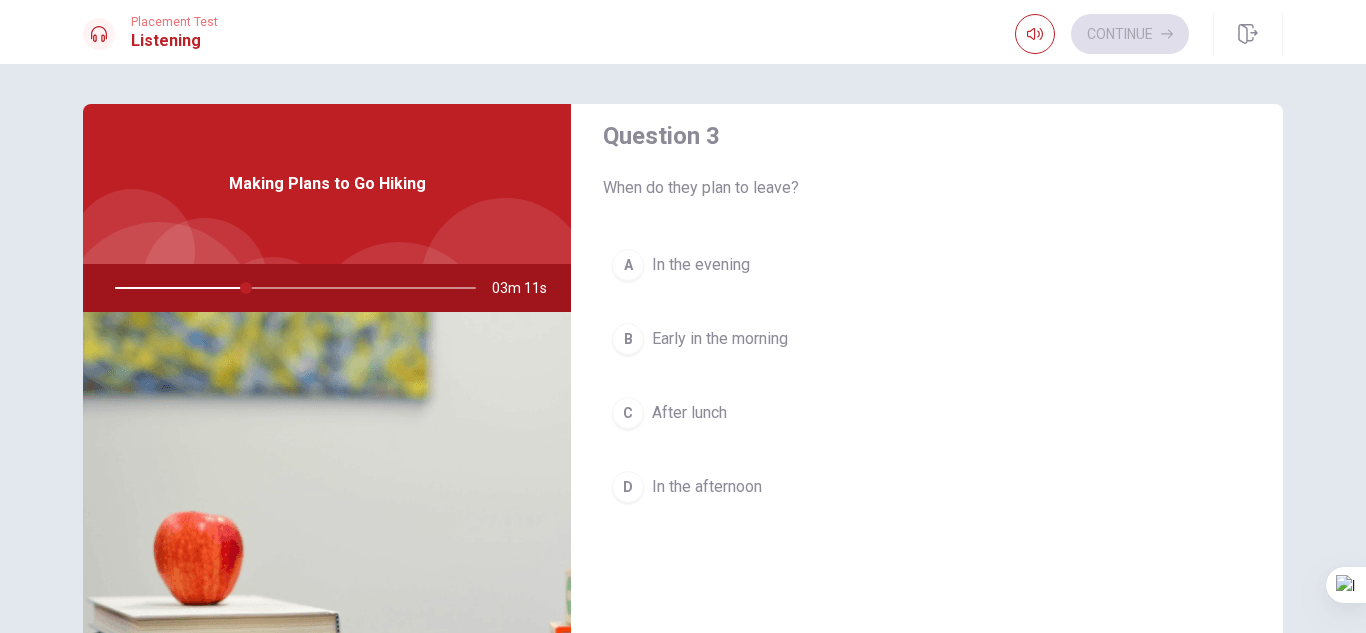 click on "B" at bounding box center [628, 339] 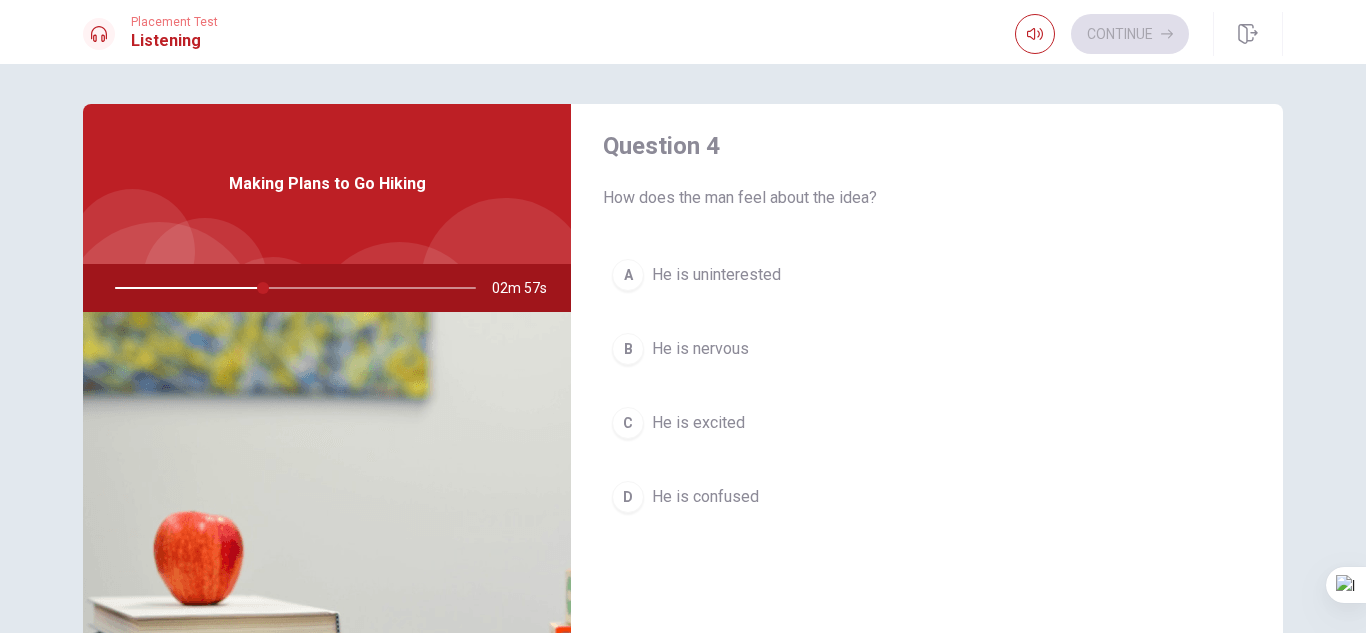 scroll, scrollTop: 1524, scrollLeft: 0, axis: vertical 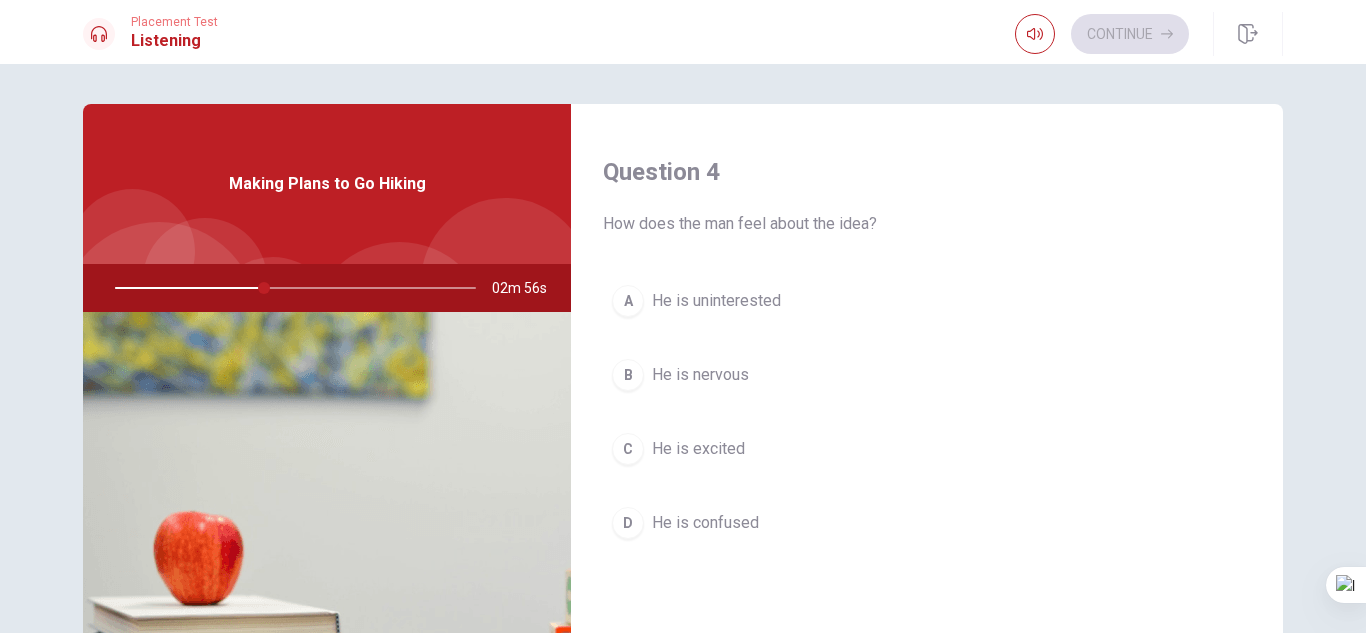 click on "C" at bounding box center (628, 449) 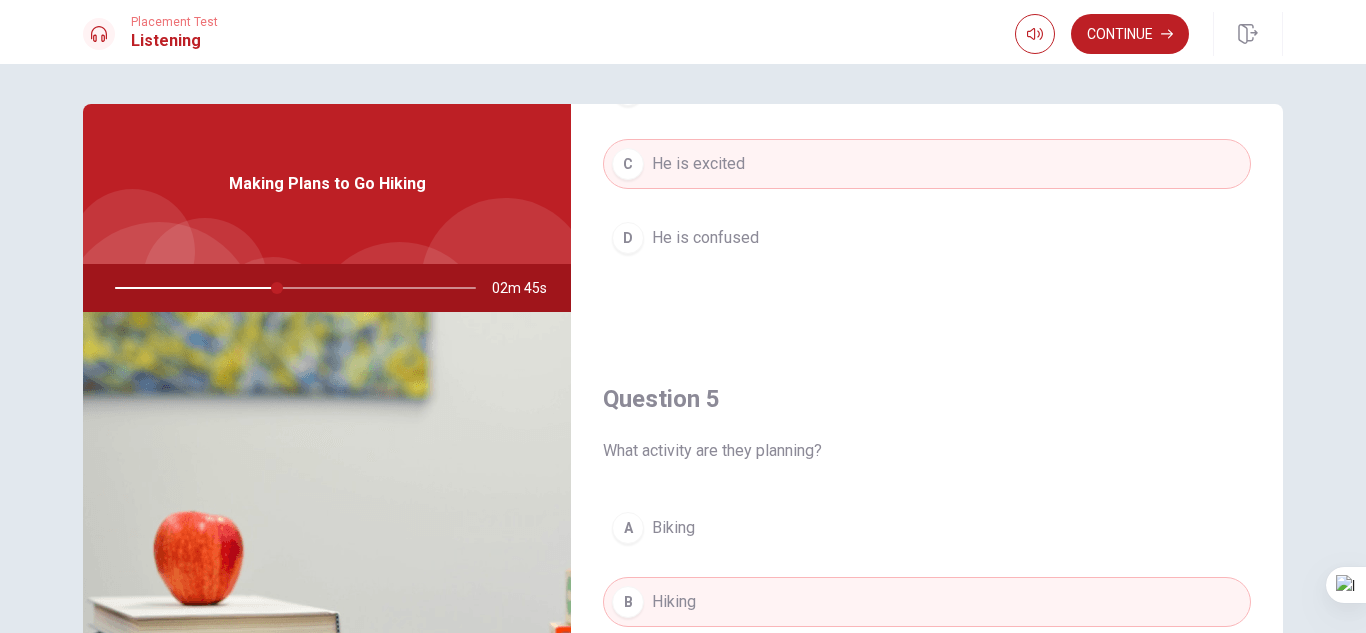 scroll, scrollTop: 1865, scrollLeft: 0, axis: vertical 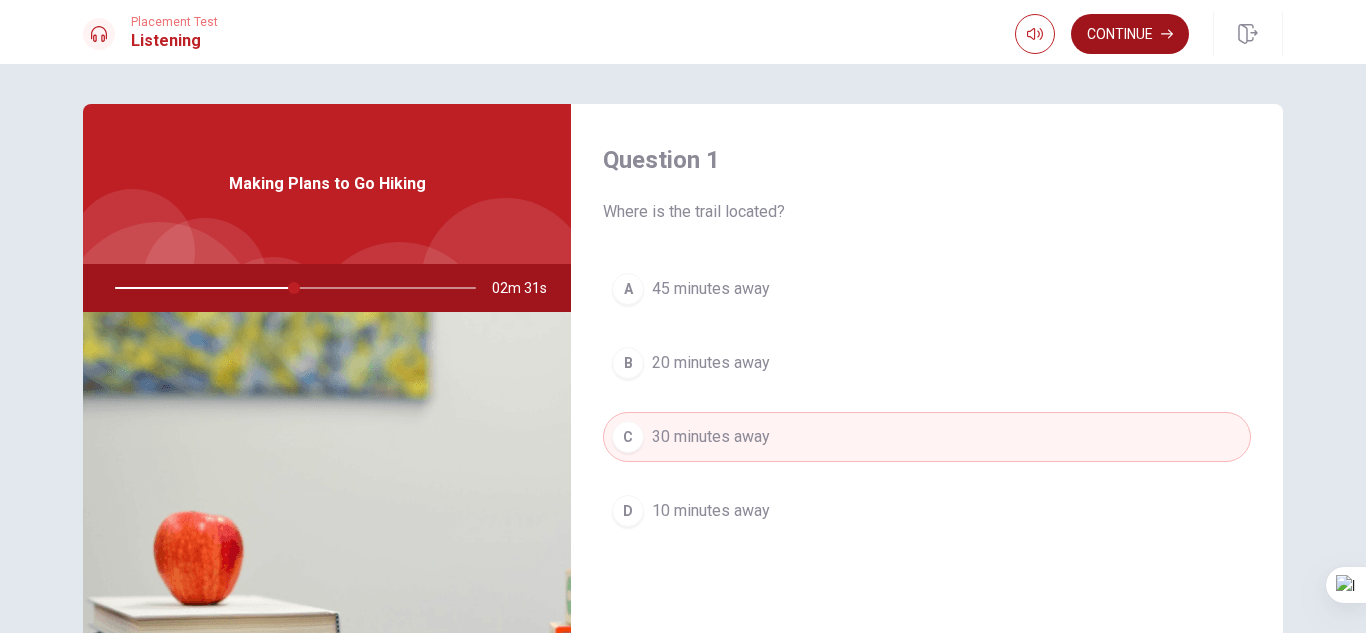 click on "Continue" at bounding box center [1130, 34] 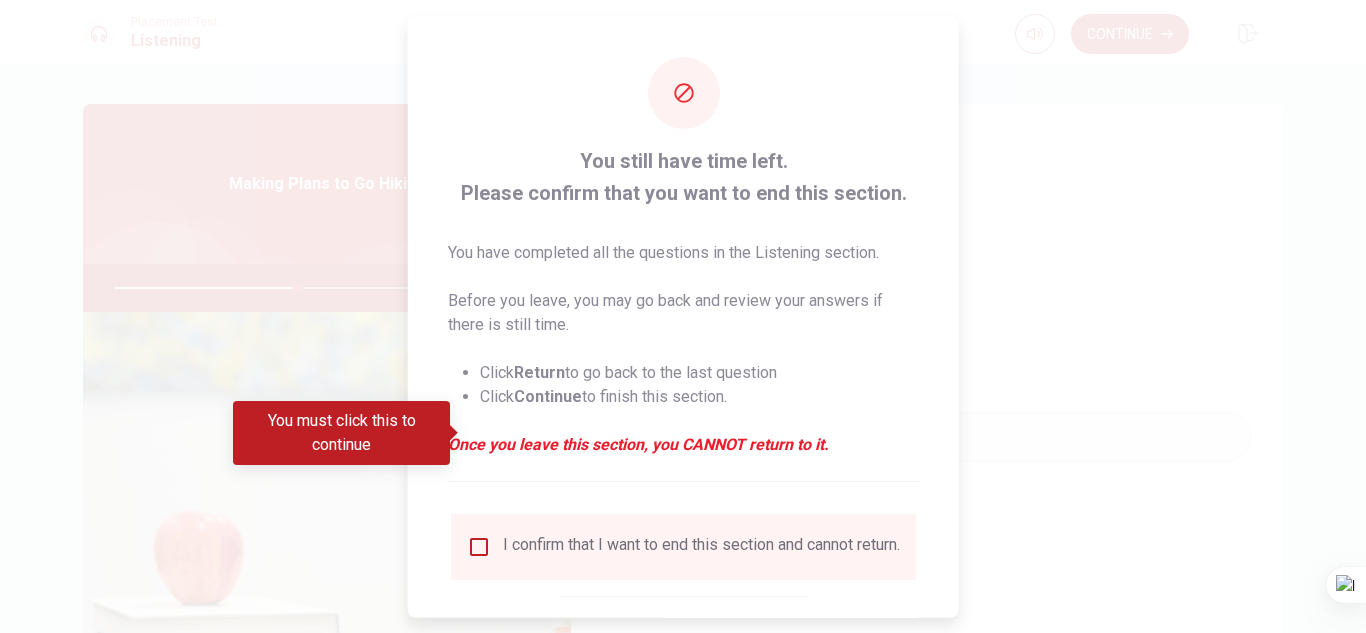 scroll, scrollTop: 113, scrollLeft: 0, axis: vertical 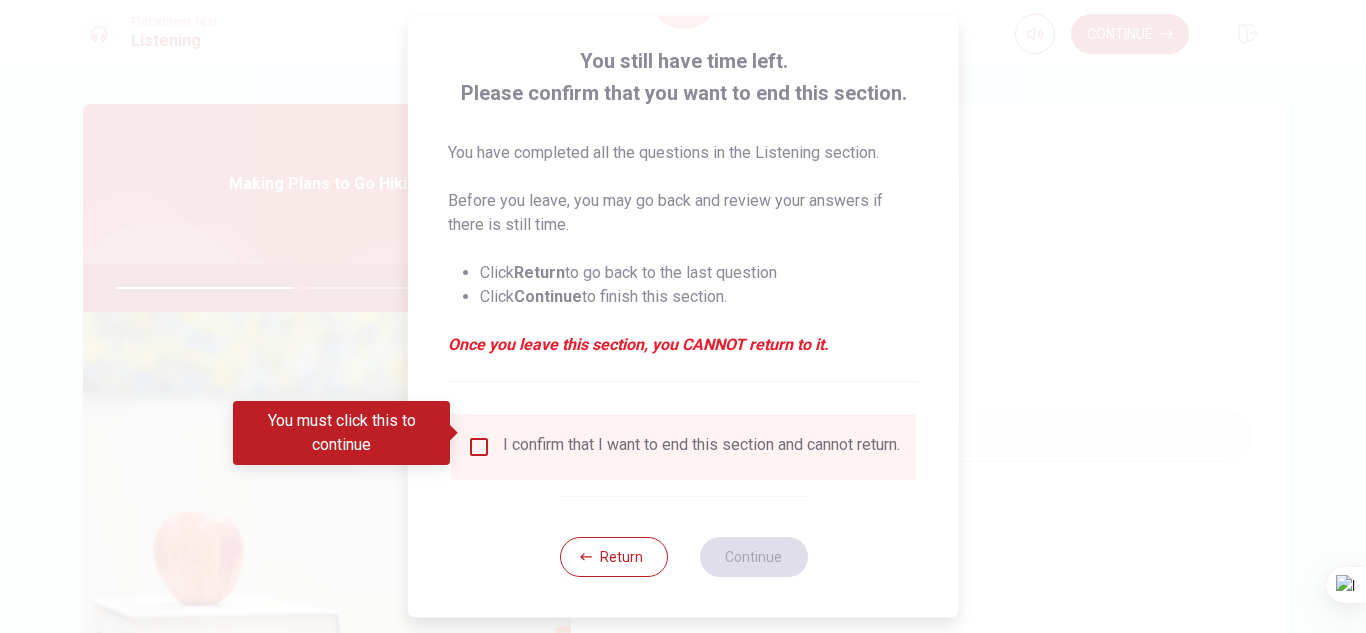 click at bounding box center (479, 447) 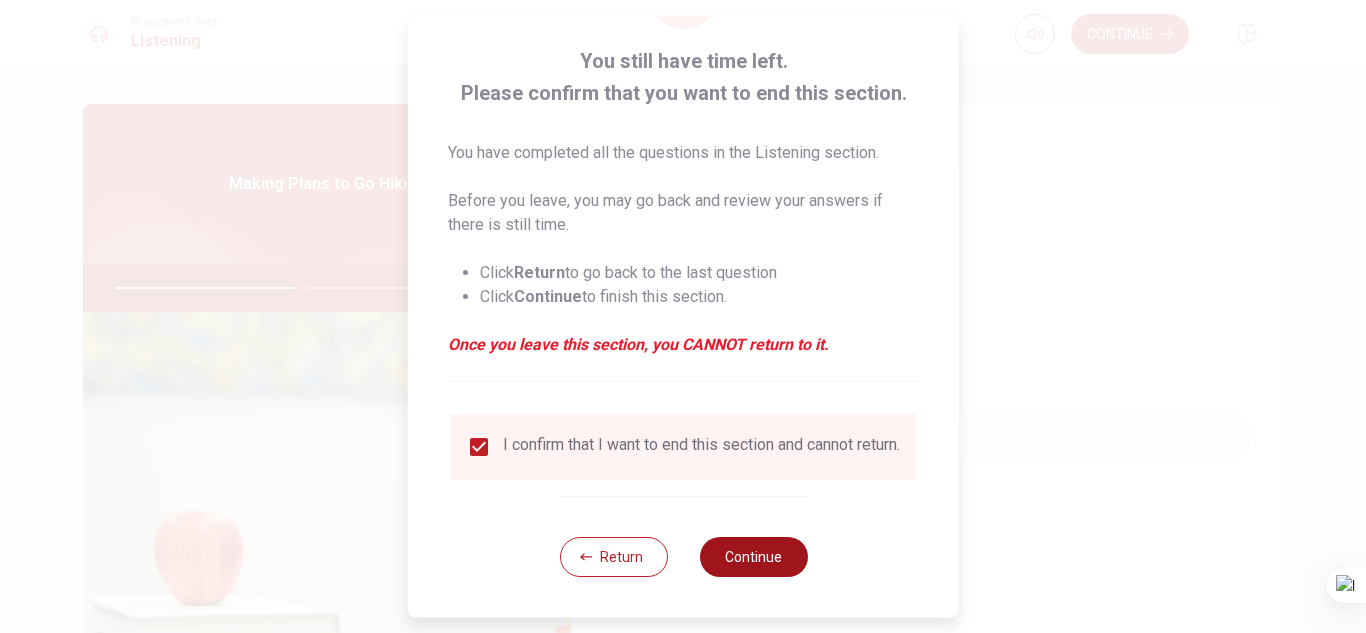 click on "Continue" at bounding box center (753, 557) 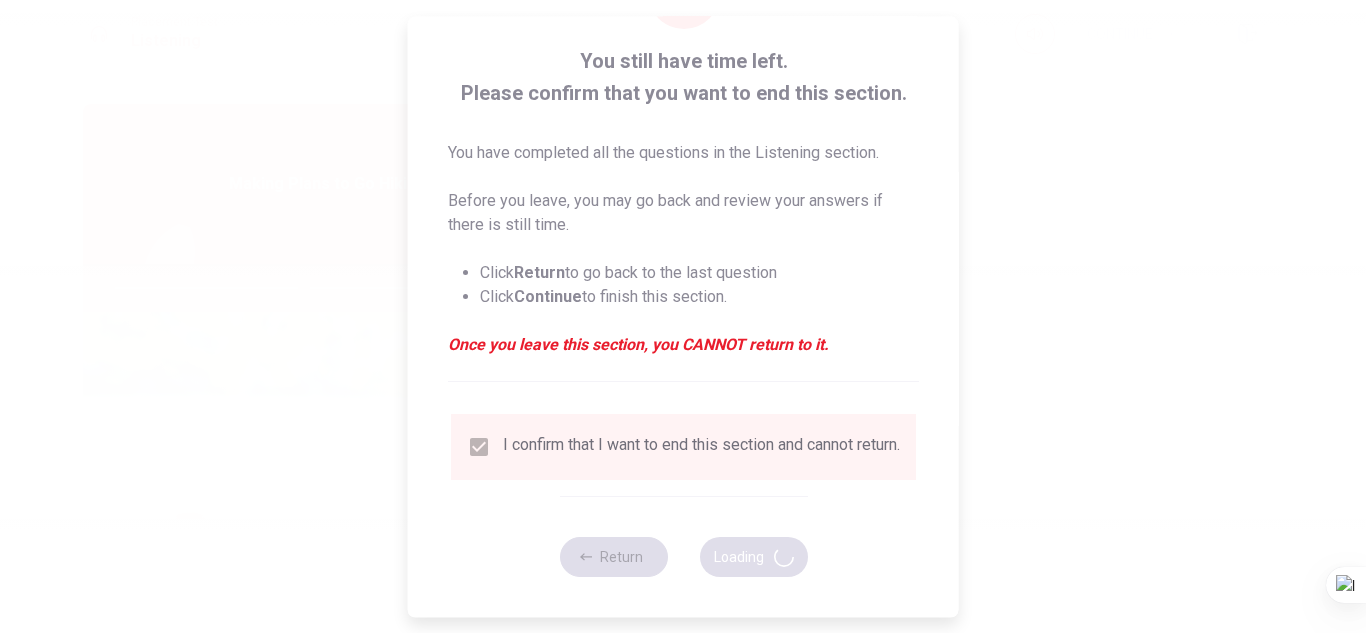 type on "53" 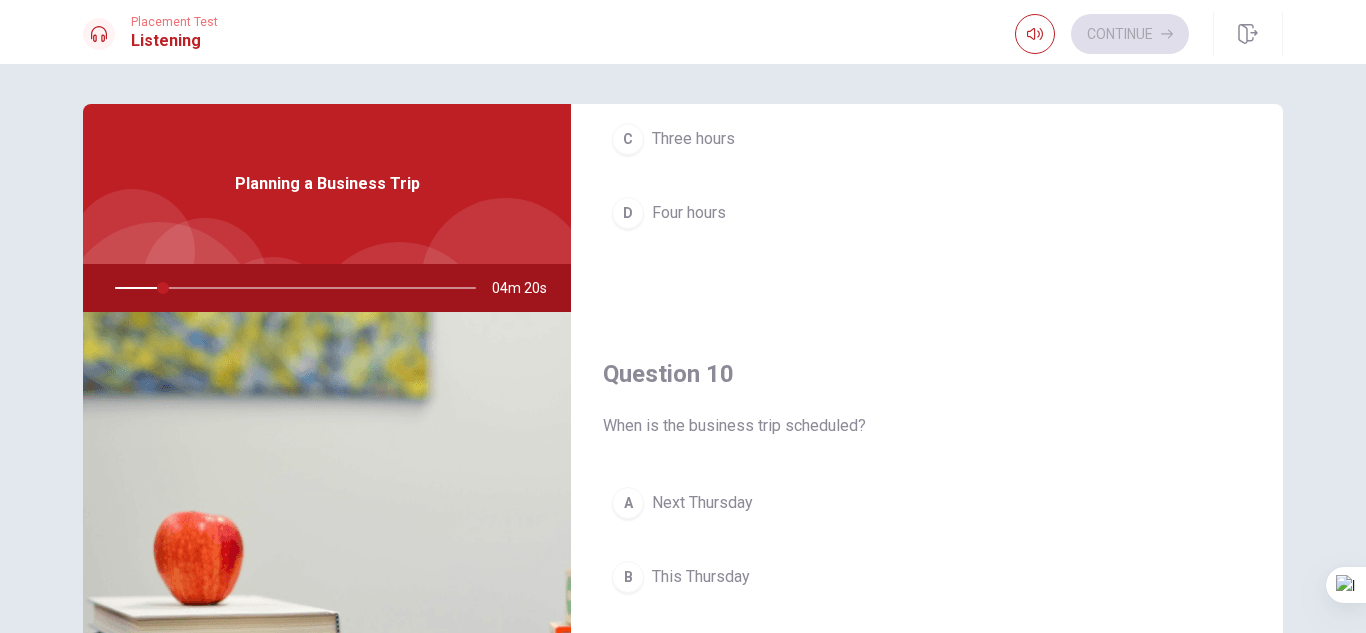 scroll, scrollTop: 1865, scrollLeft: 0, axis: vertical 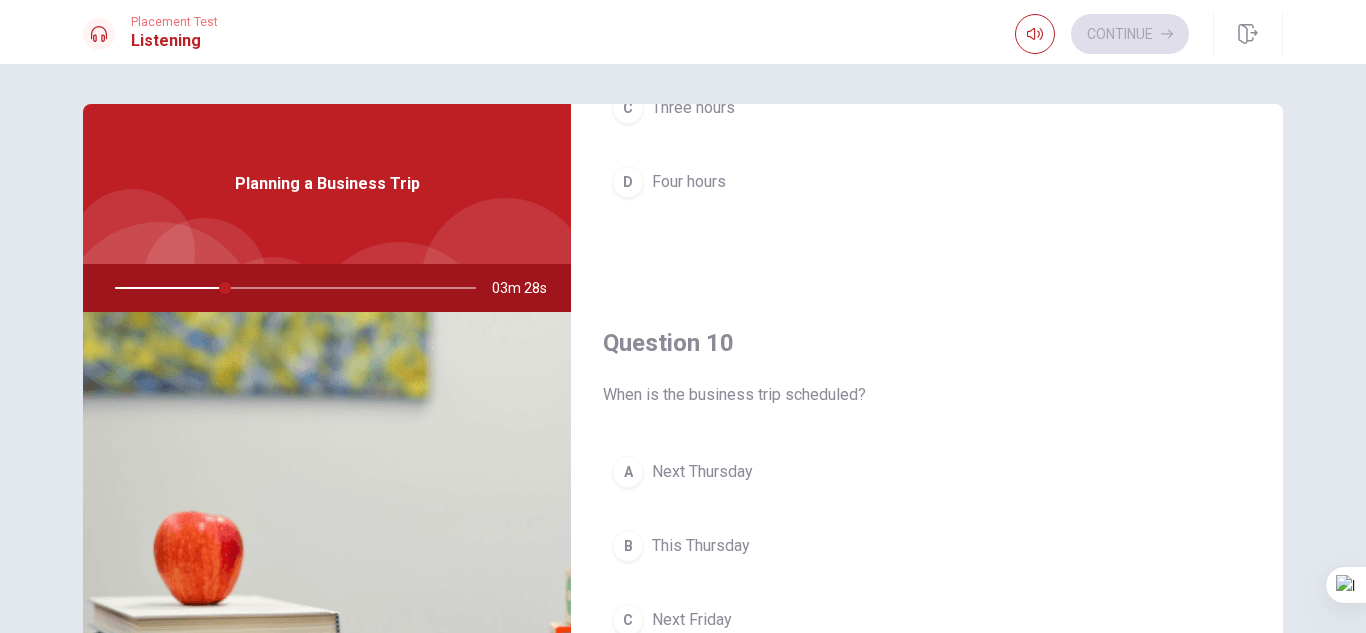 click on "A" at bounding box center [628, 472] 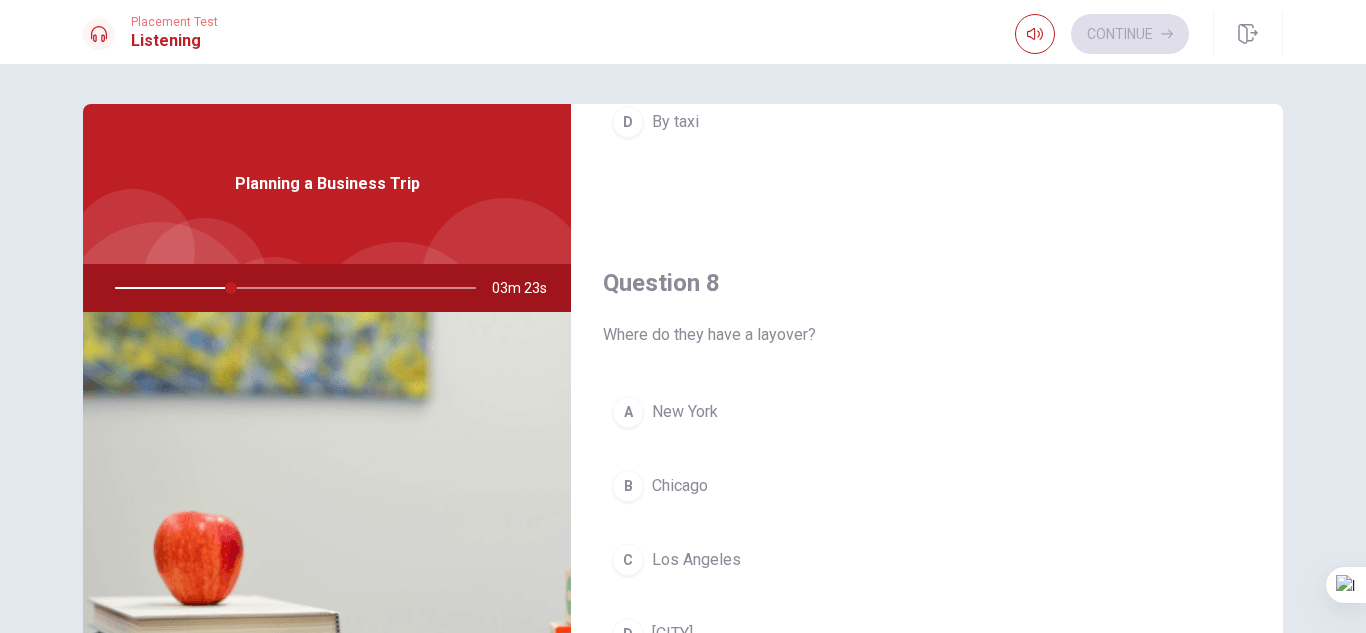 scroll, scrollTop: 898, scrollLeft: 0, axis: vertical 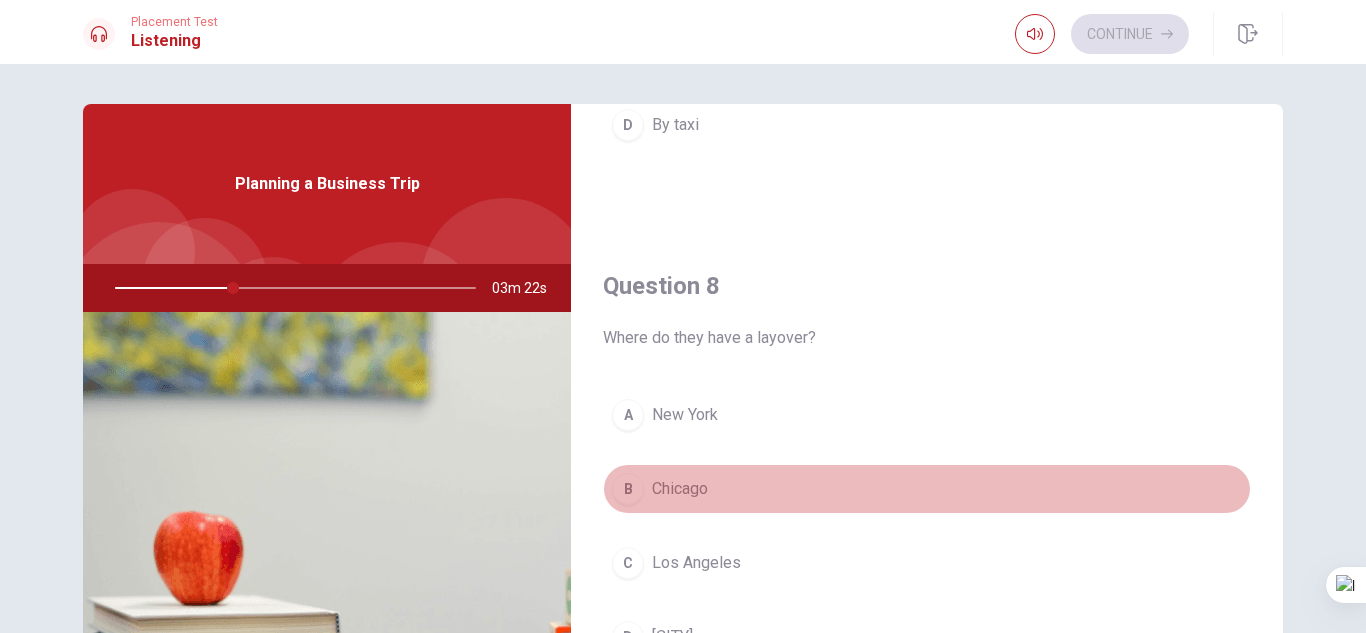 click on "B" at bounding box center (628, 489) 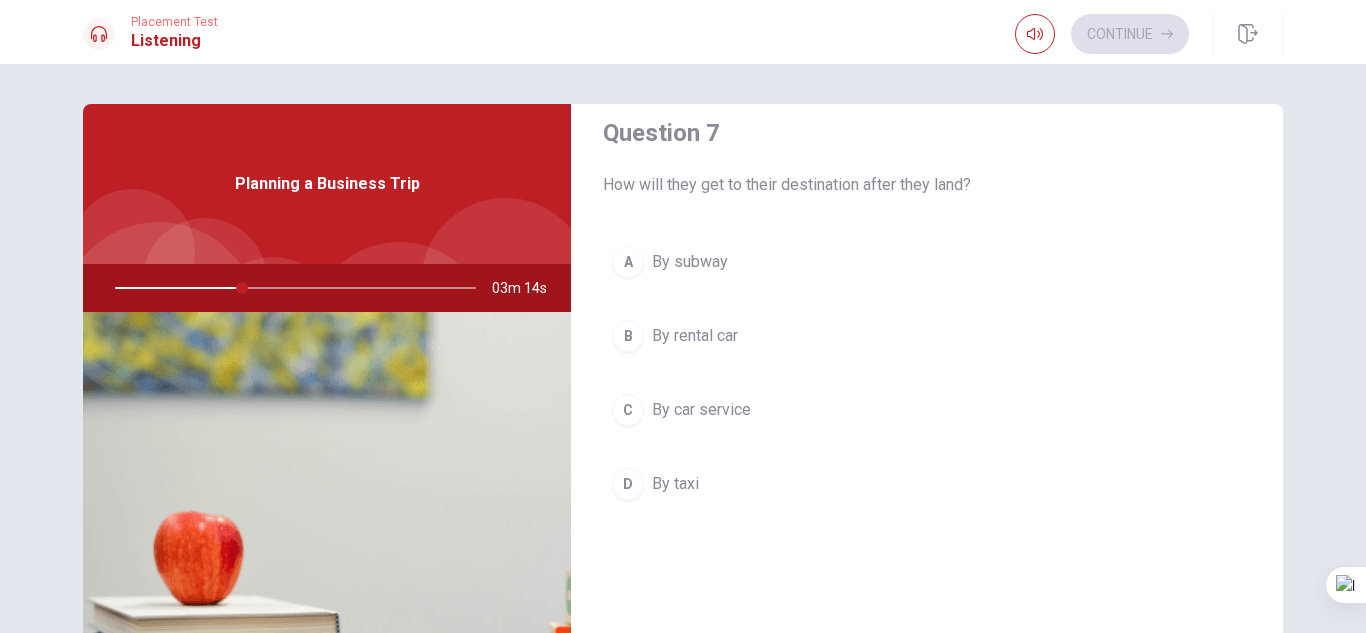scroll, scrollTop: 547, scrollLeft: 0, axis: vertical 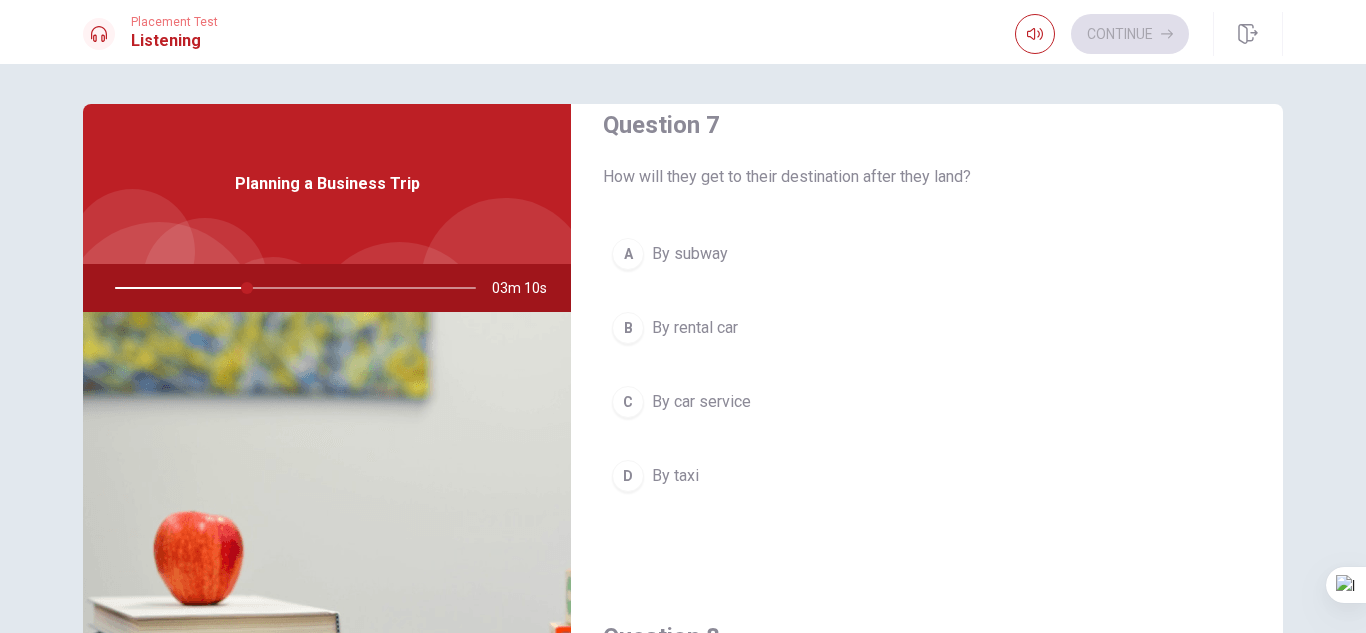 click on "C" at bounding box center [628, 402] 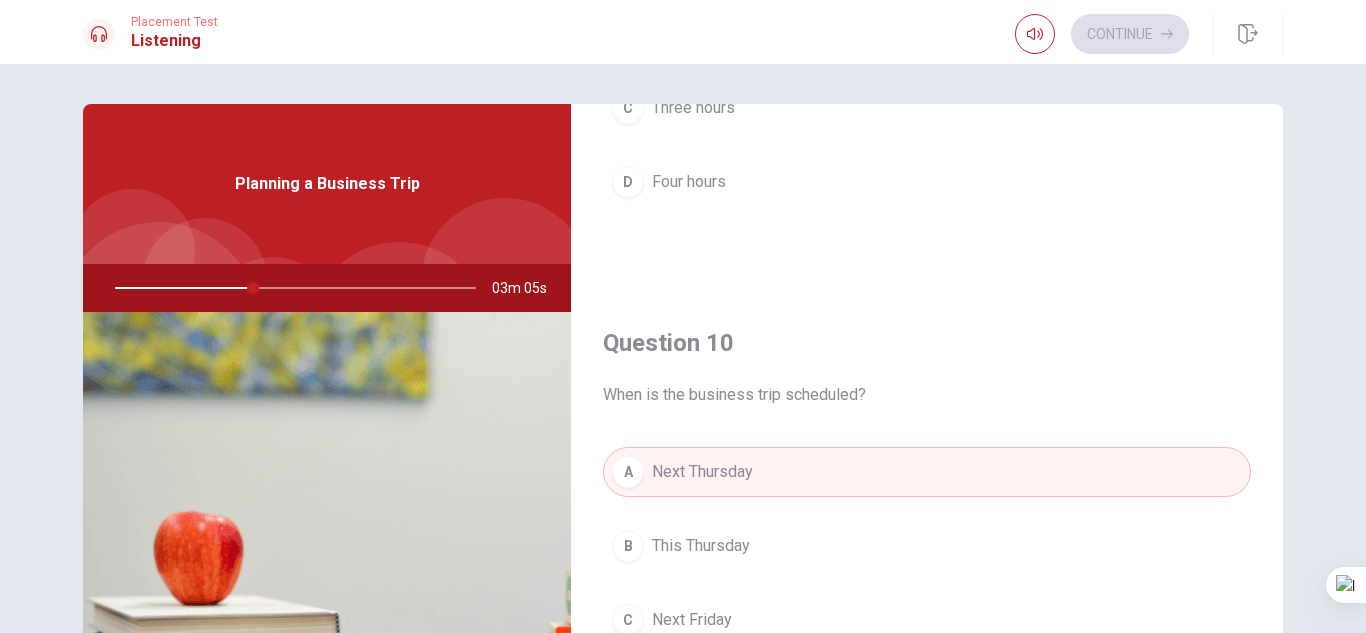 scroll, scrollTop: 0, scrollLeft: 0, axis: both 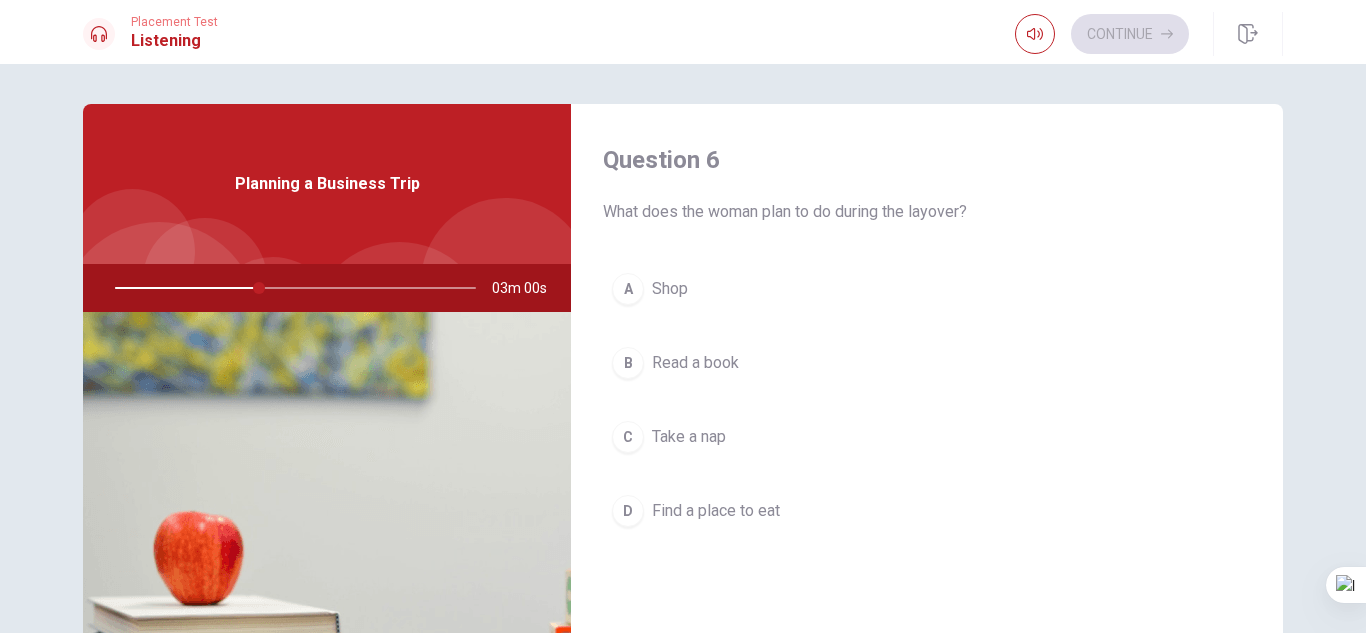 click on "D Find a place to eat" at bounding box center (927, 511) 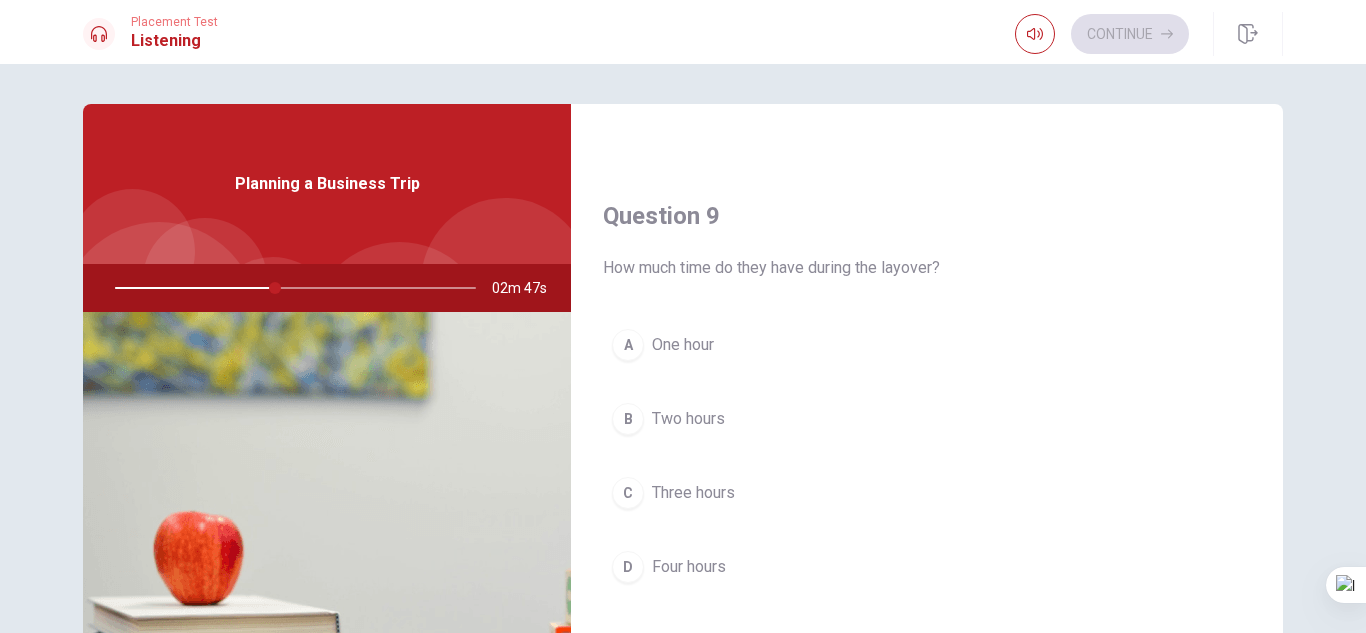 scroll, scrollTop: 1473, scrollLeft: 0, axis: vertical 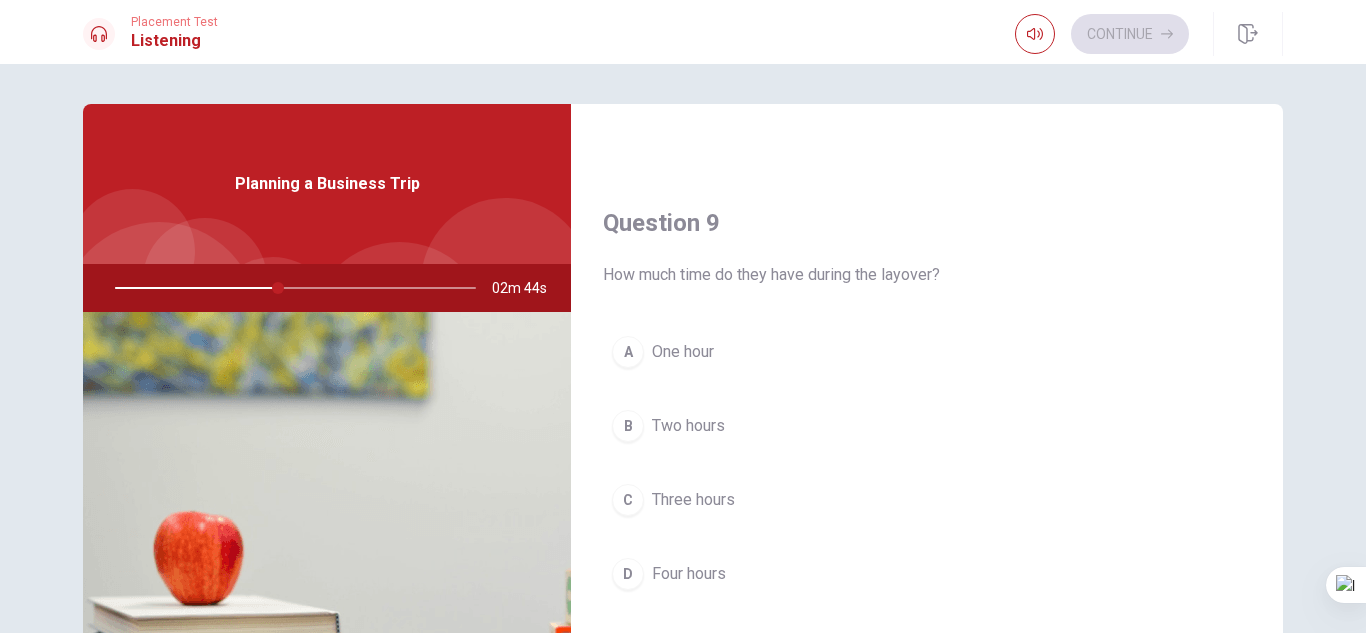 click on "B" at bounding box center [628, 426] 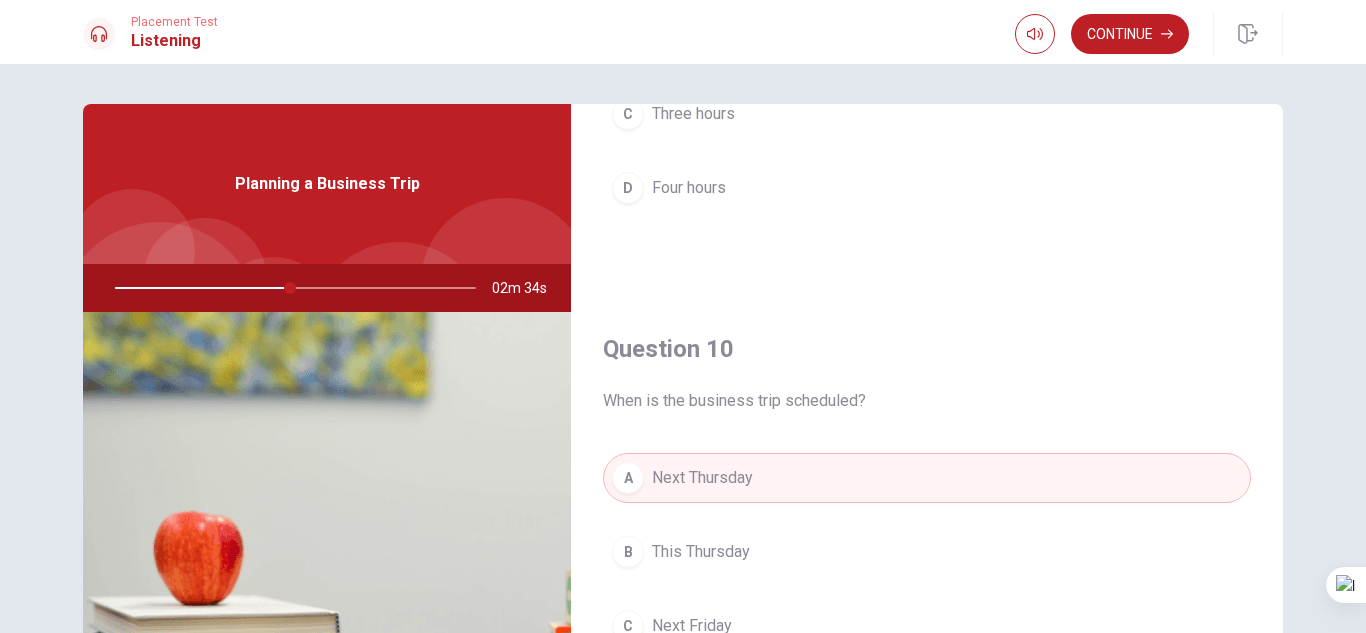 scroll, scrollTop: 1865, scrollLeft: 0, axis: vertical 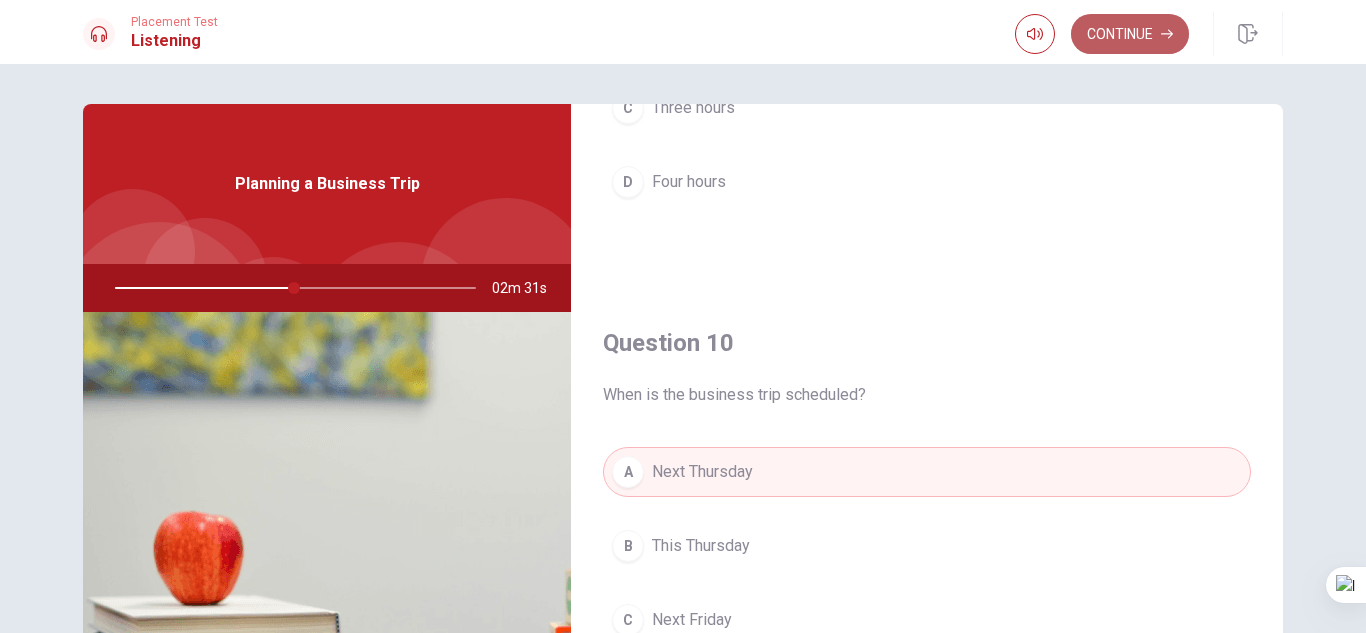 click on "Continue" at bounding box center (1130, 34) 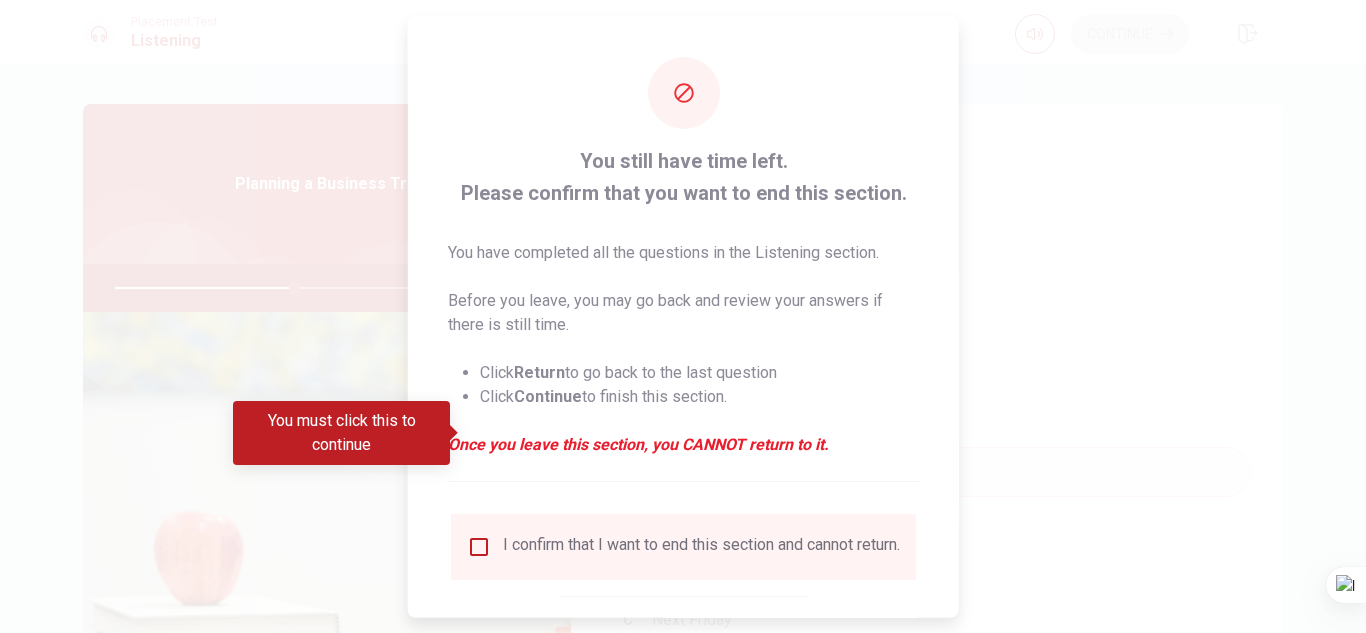 scroll, scrollTop: 113, scrollLeft: 0, axis: vertical 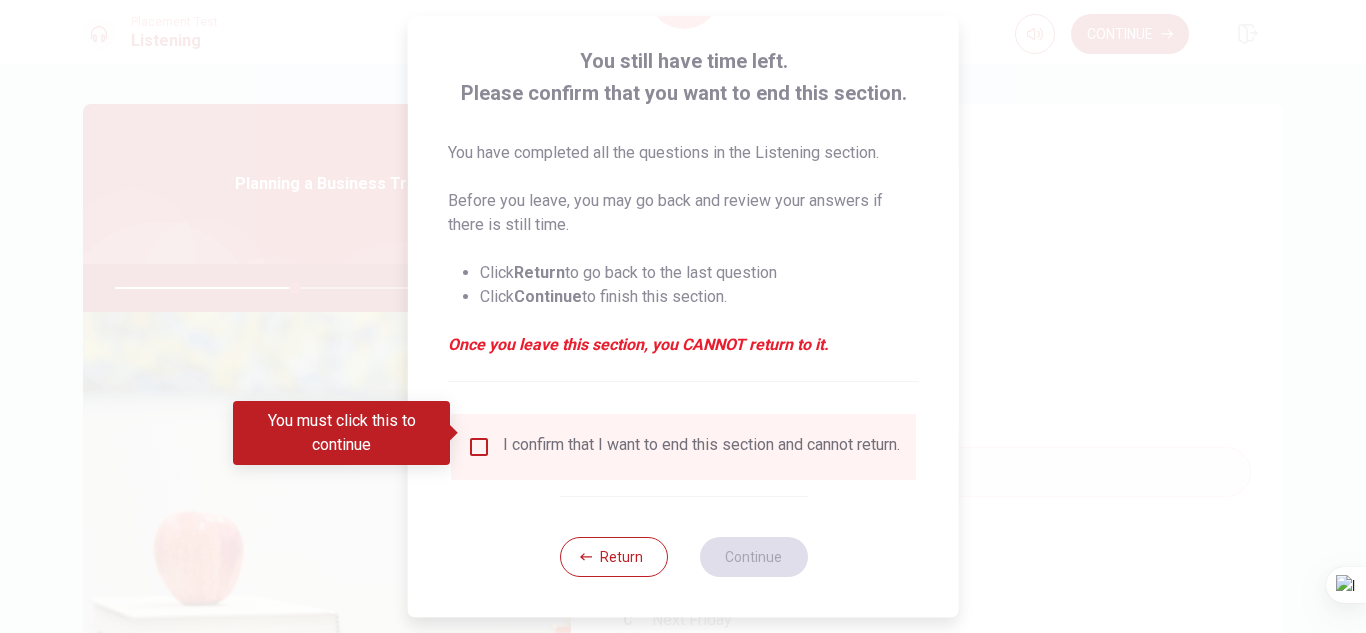 click at bounding box center (479, 447) 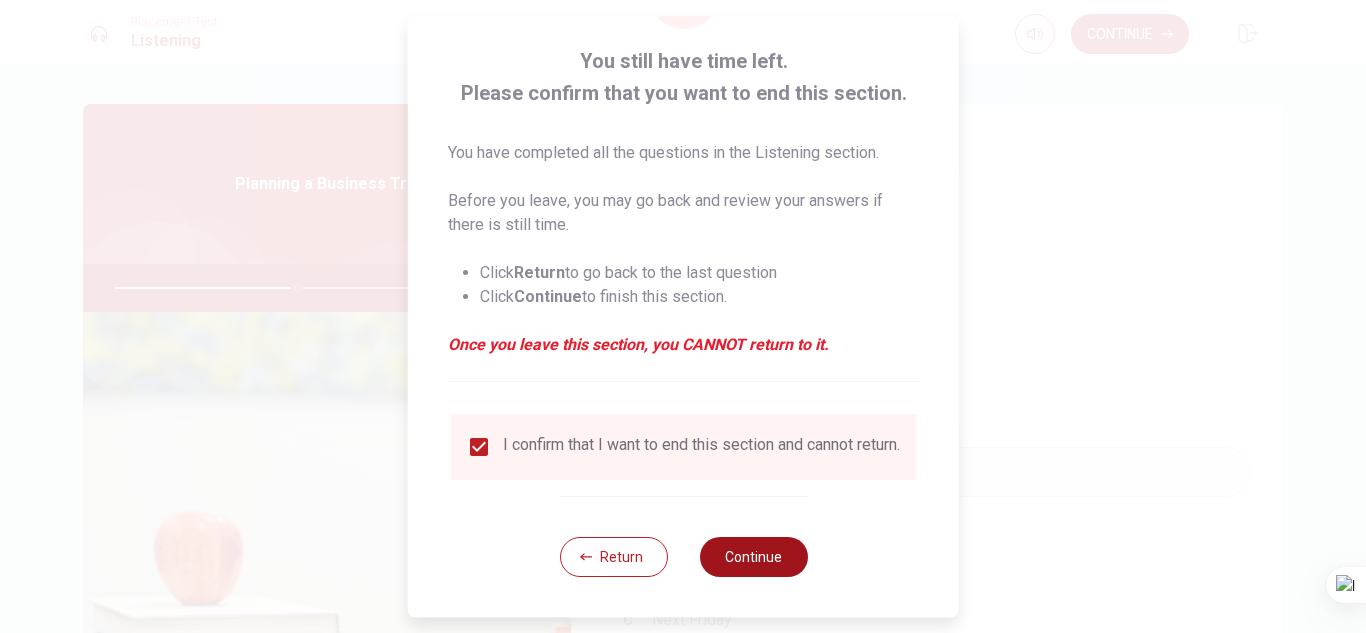 click on "Continue" at bounding box center [753, 557] 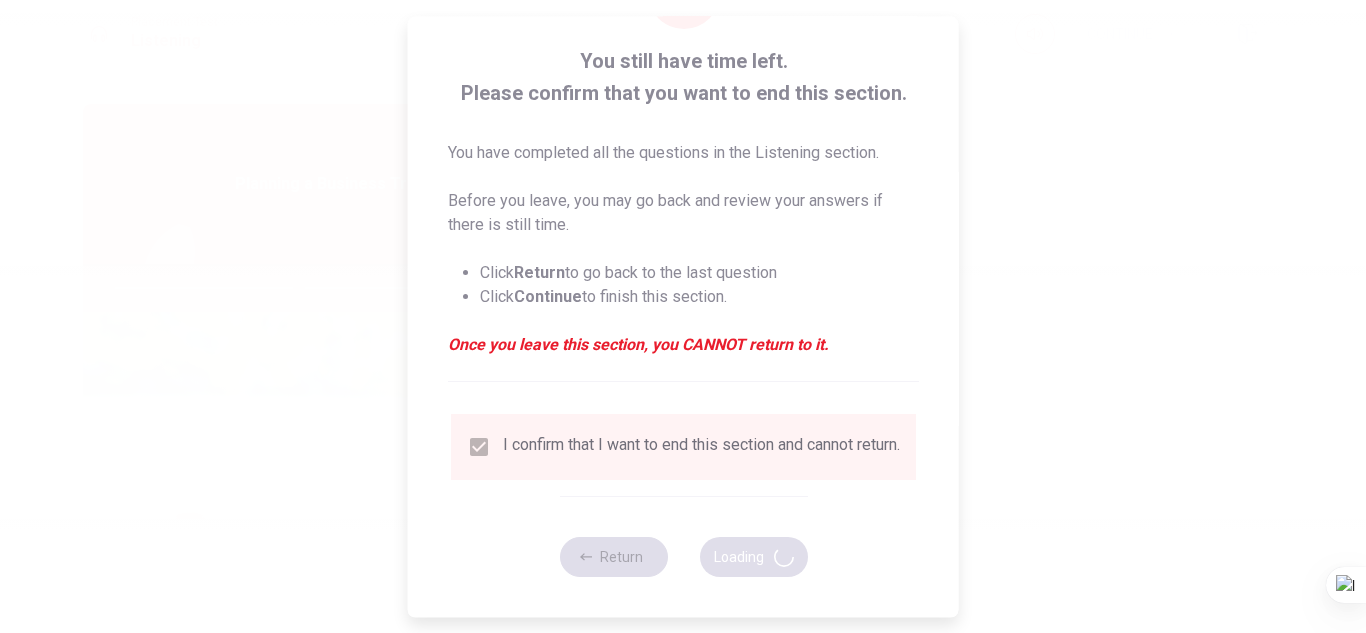 type on "51" 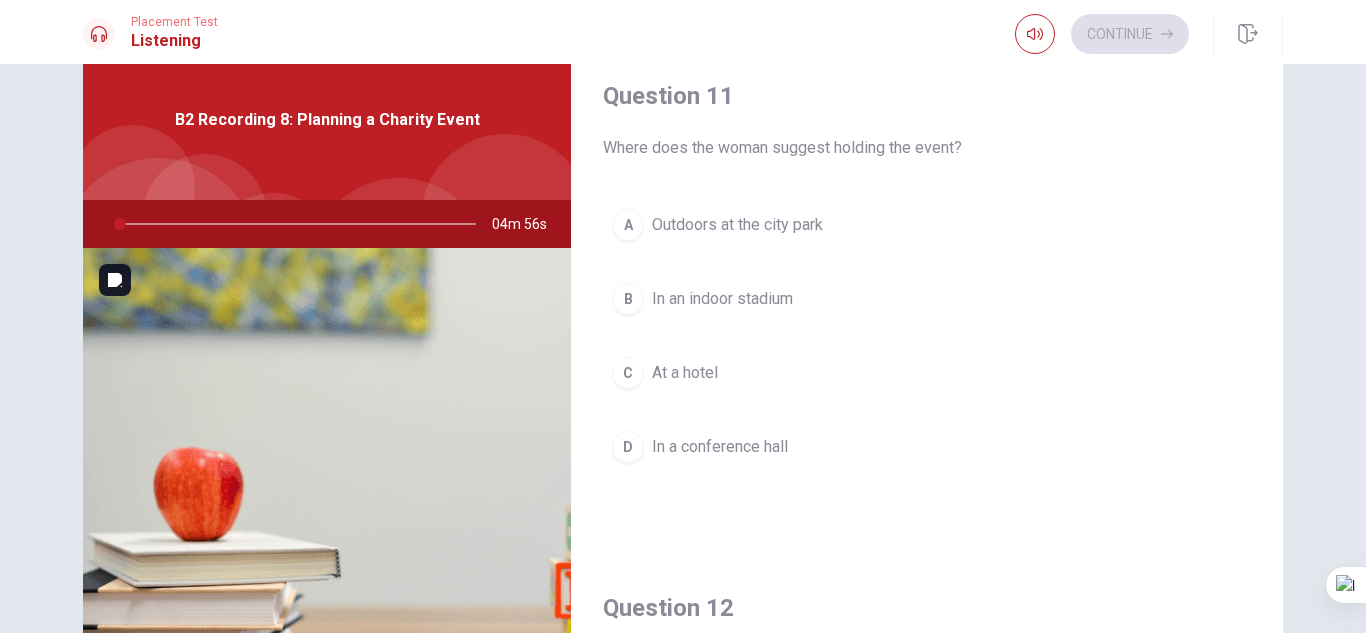 scroll, scrollTop: 240, scrollLeft: 0, axis: vertical 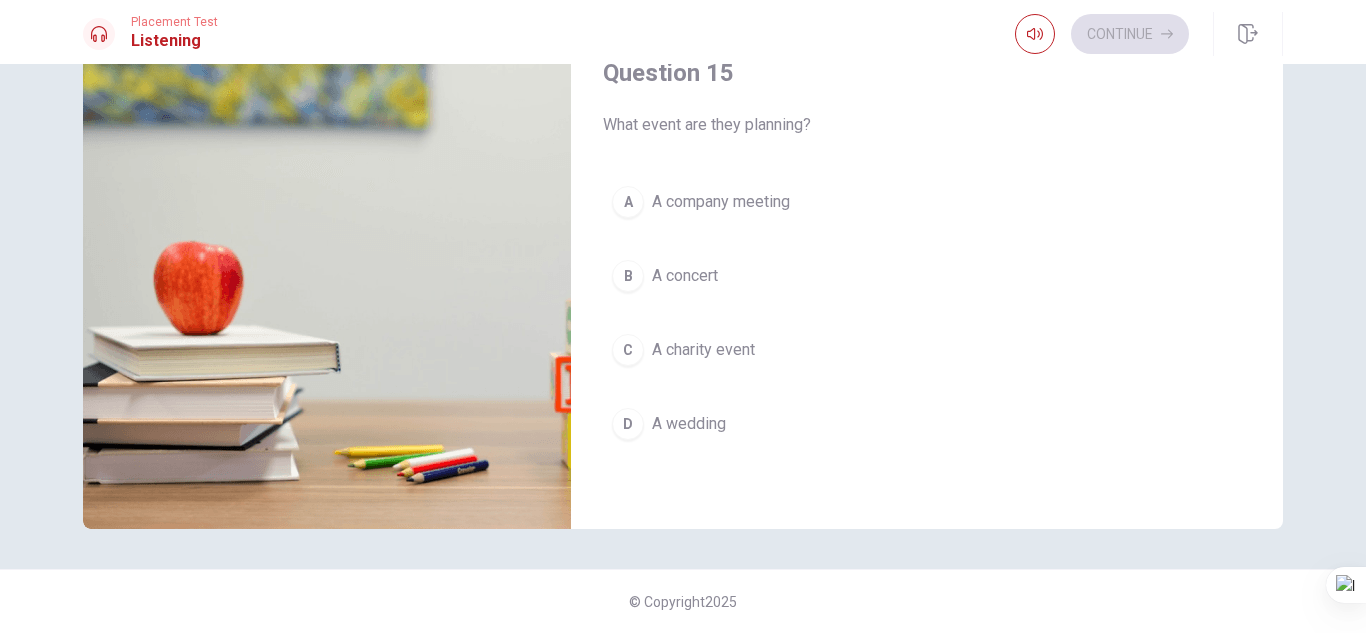 click on "C" at bounding box center [628, 350] 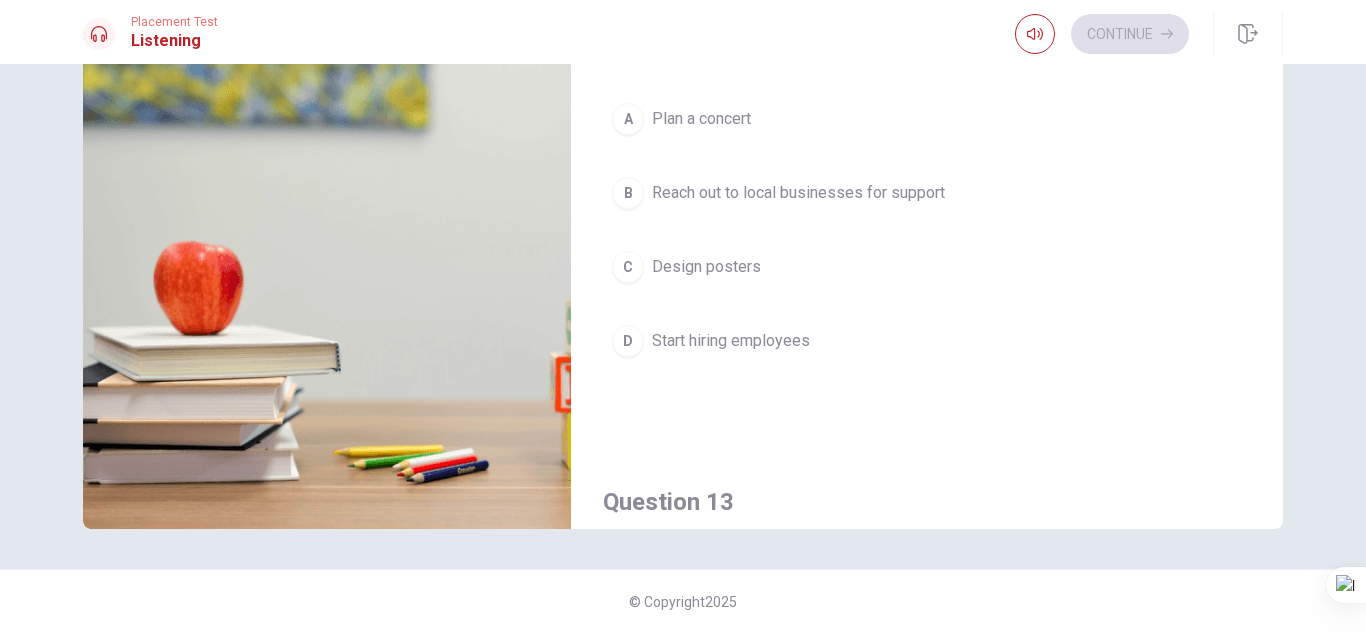 scroll, scrollTop: 0, scrollLeft: 0, axis: both 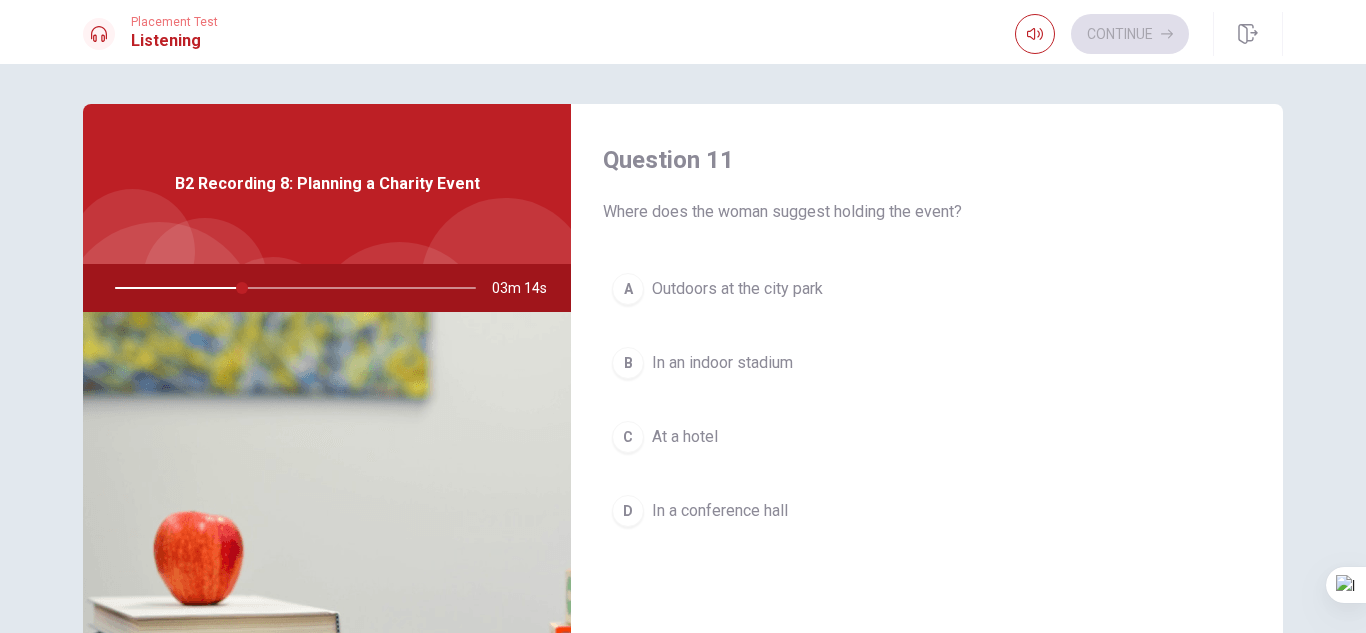 click on "A" at bounding box center [628, 289] 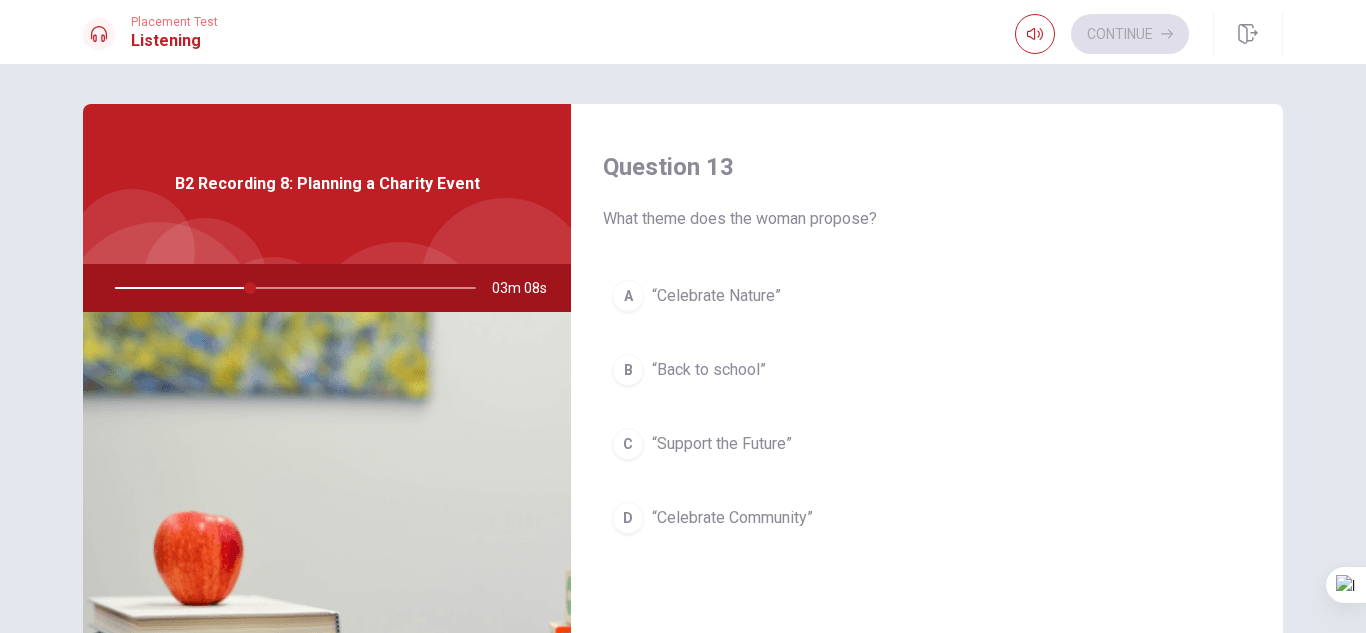 scroll, scrollTop: 1019, scrollLeft: 0, axis: vertical 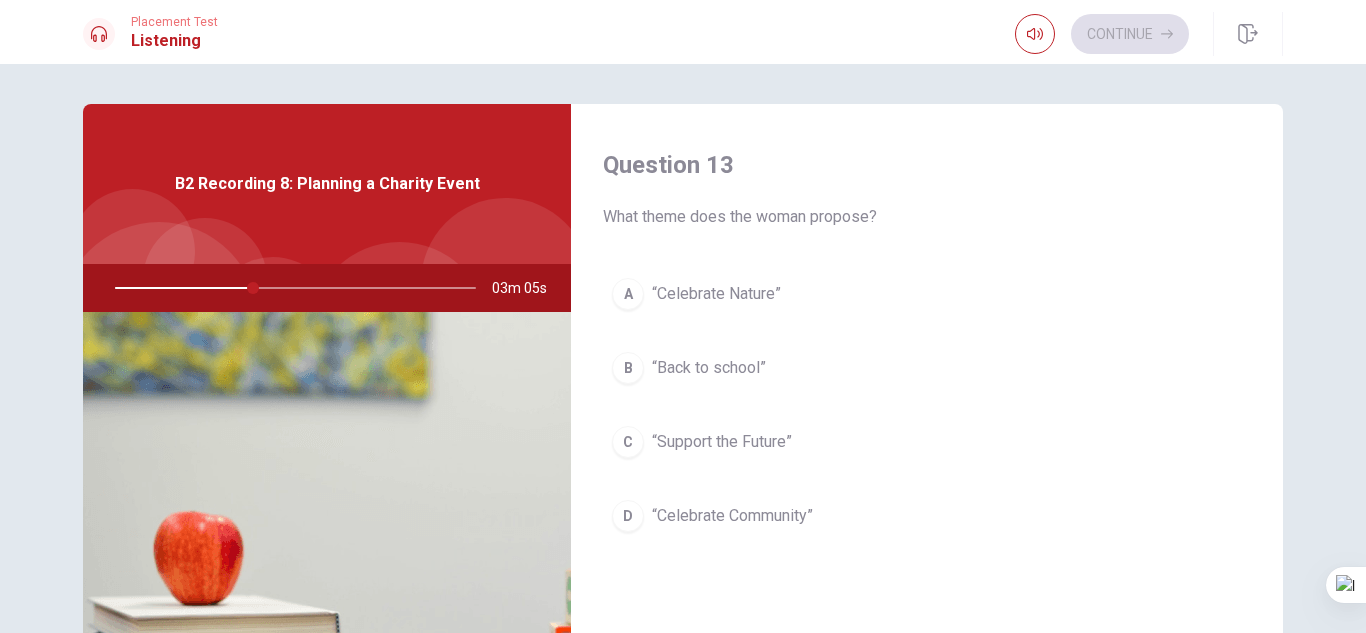 click on "D" at bounding box center [628, 516] 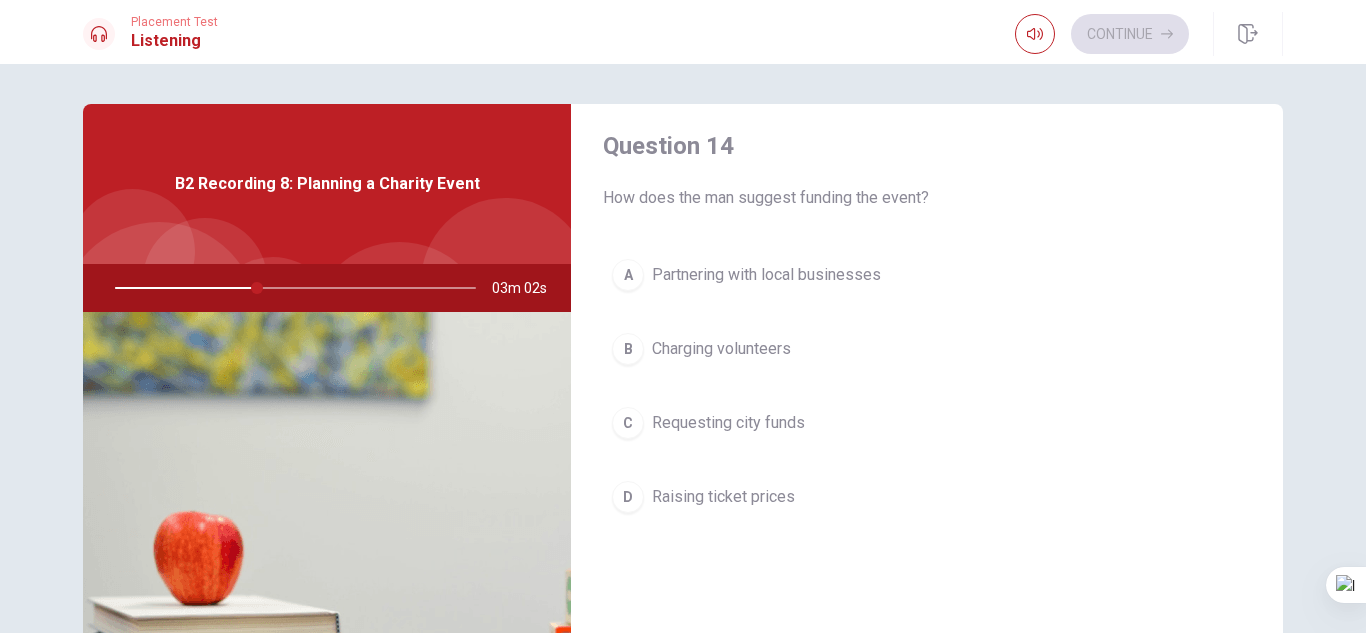 scroll, scrollTop: 1551, scrollLeft: 0, axis: vertical 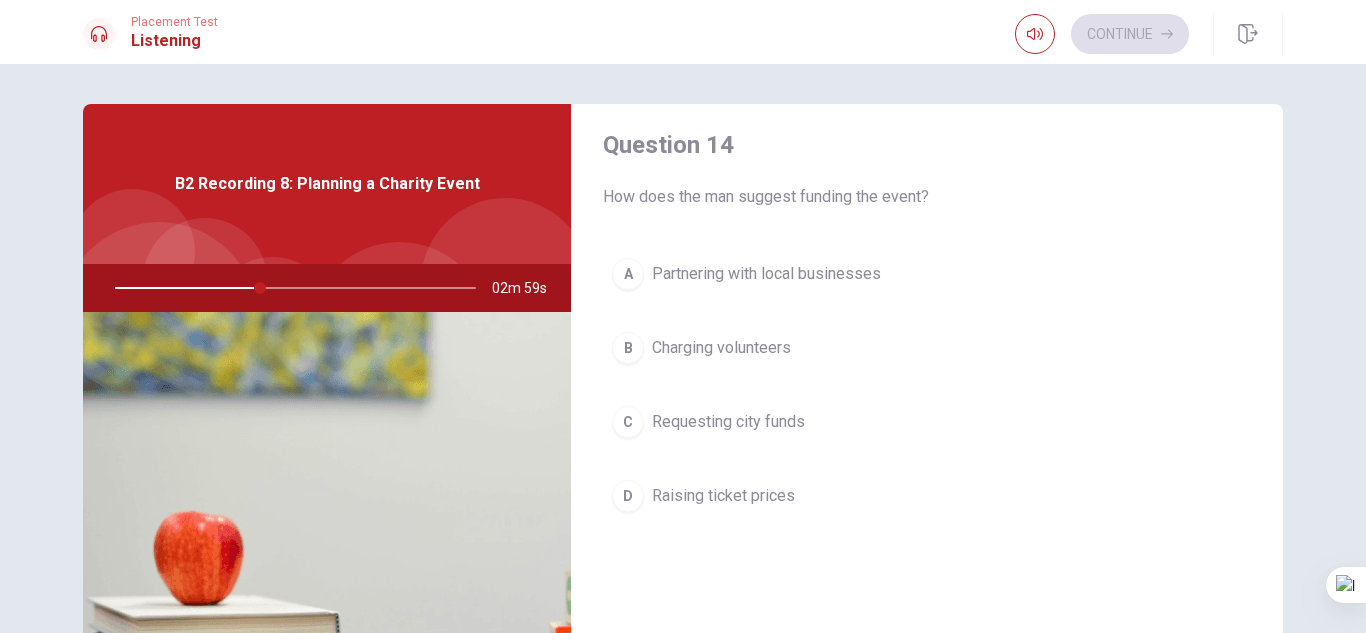 click on "B" at bounding box center [628, 348] 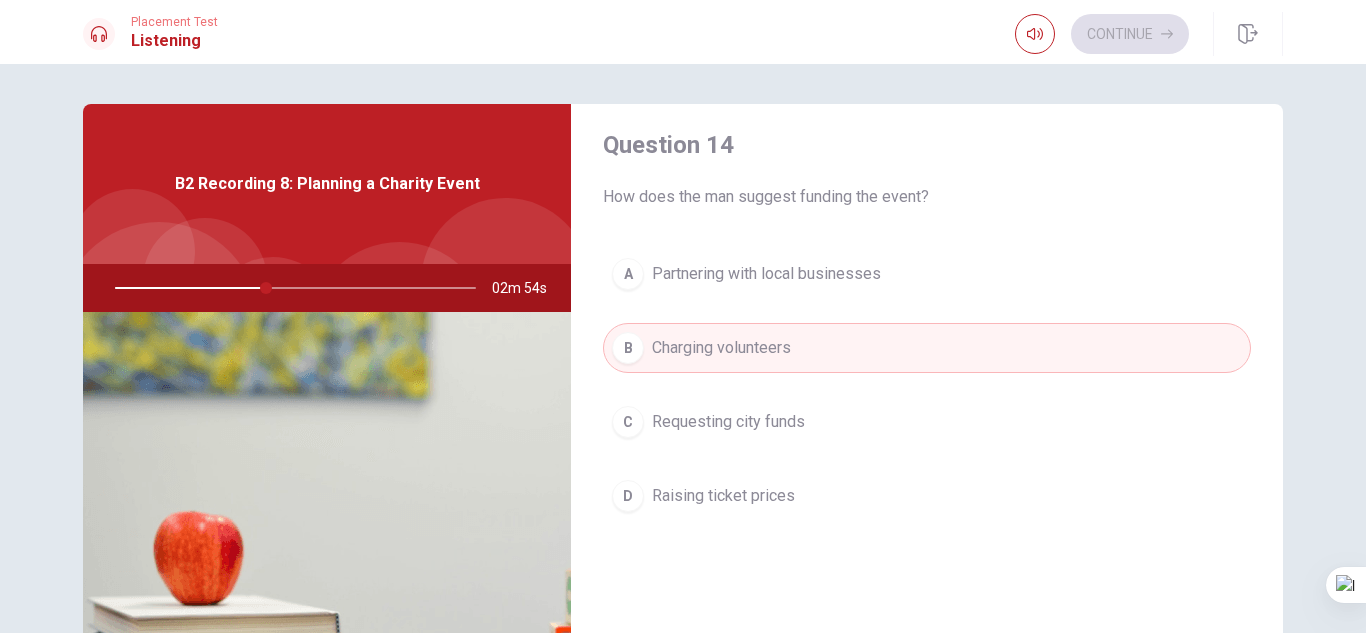 click on "A" at bounding box center [628, 274] 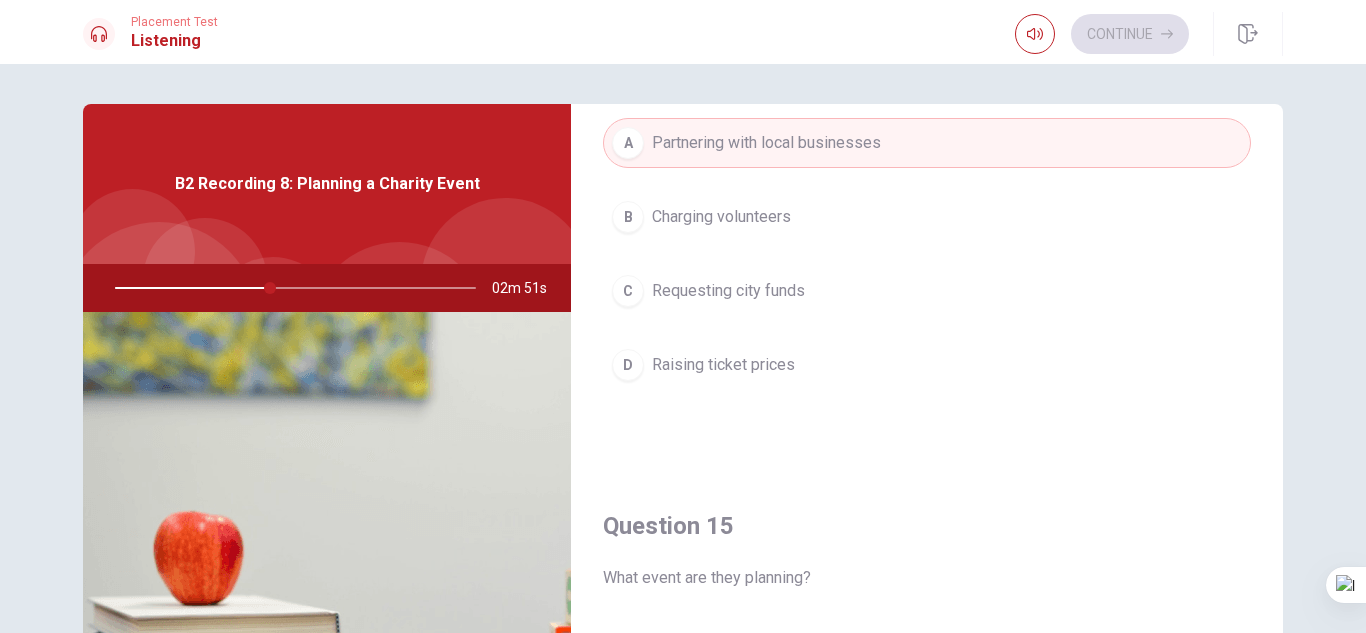 scroll, scrollTop: 1865, scrollLeft: 0, axis: vertical 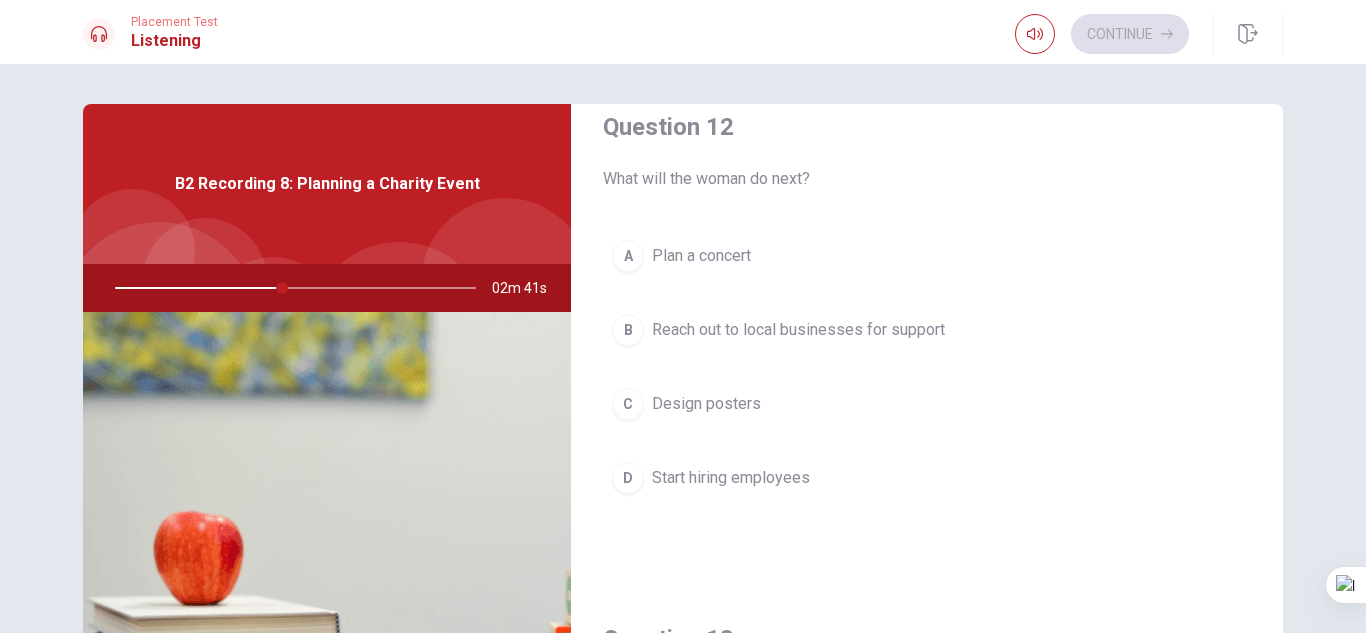 click on "B" at bounding box center (628, 330) 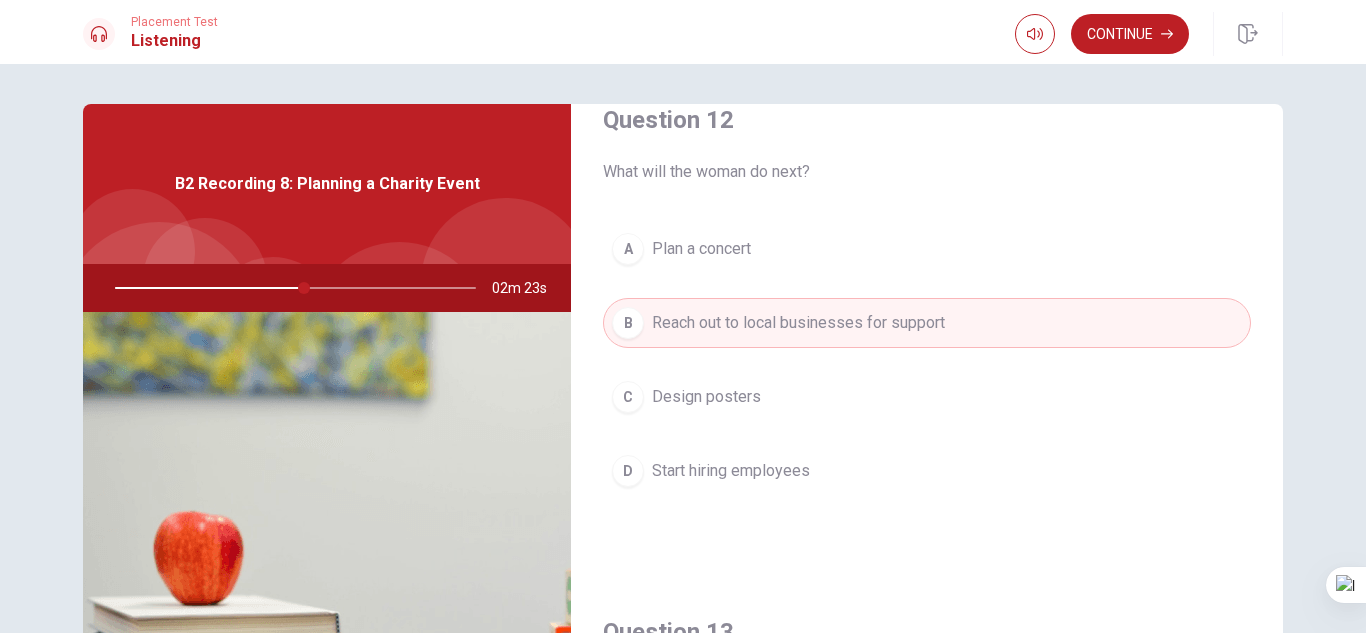 scroll, scrollTop: 557, scrollLeft: 0, axis: vertical 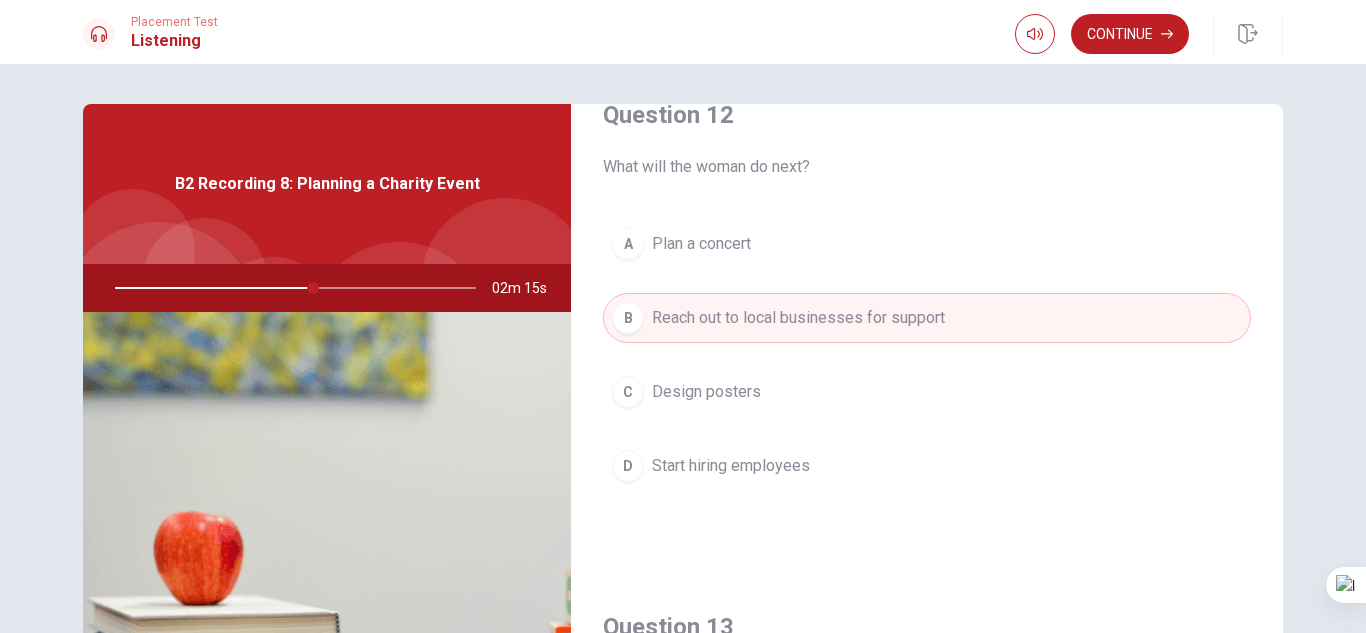 click on "A Plan a concert" at bounding box center (927, 244) 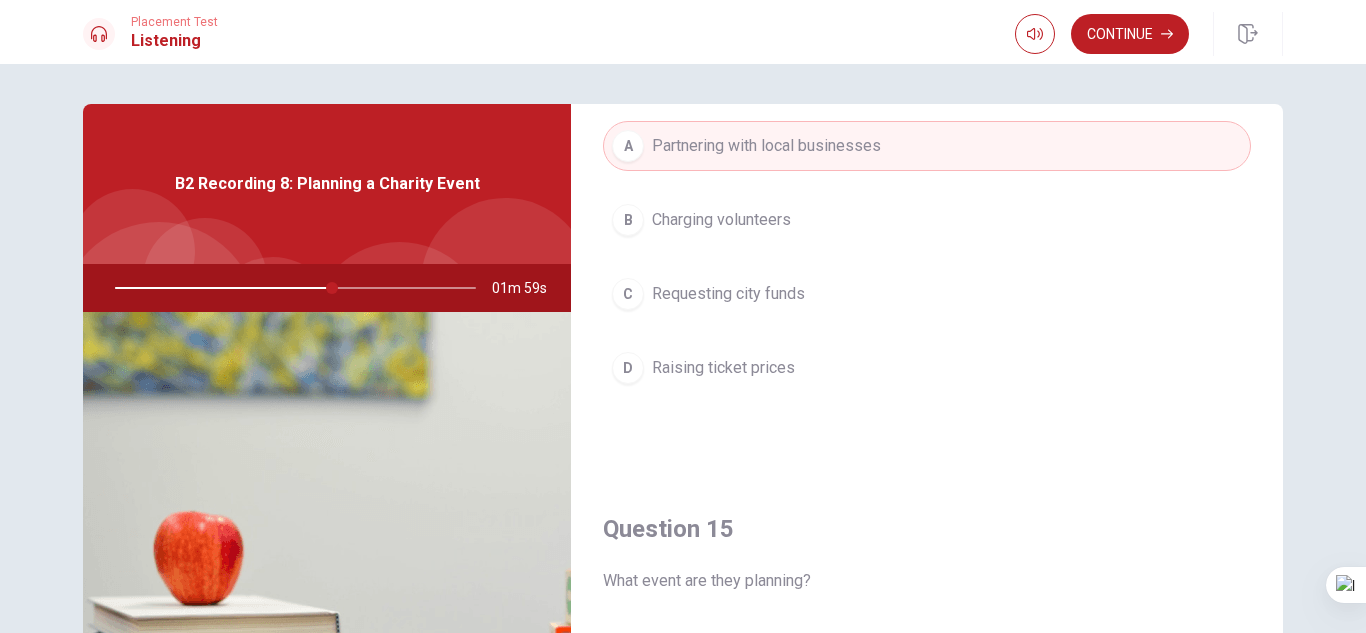 scroll, scrollTop: 1865, scrollLeft: 0, axis: vertical 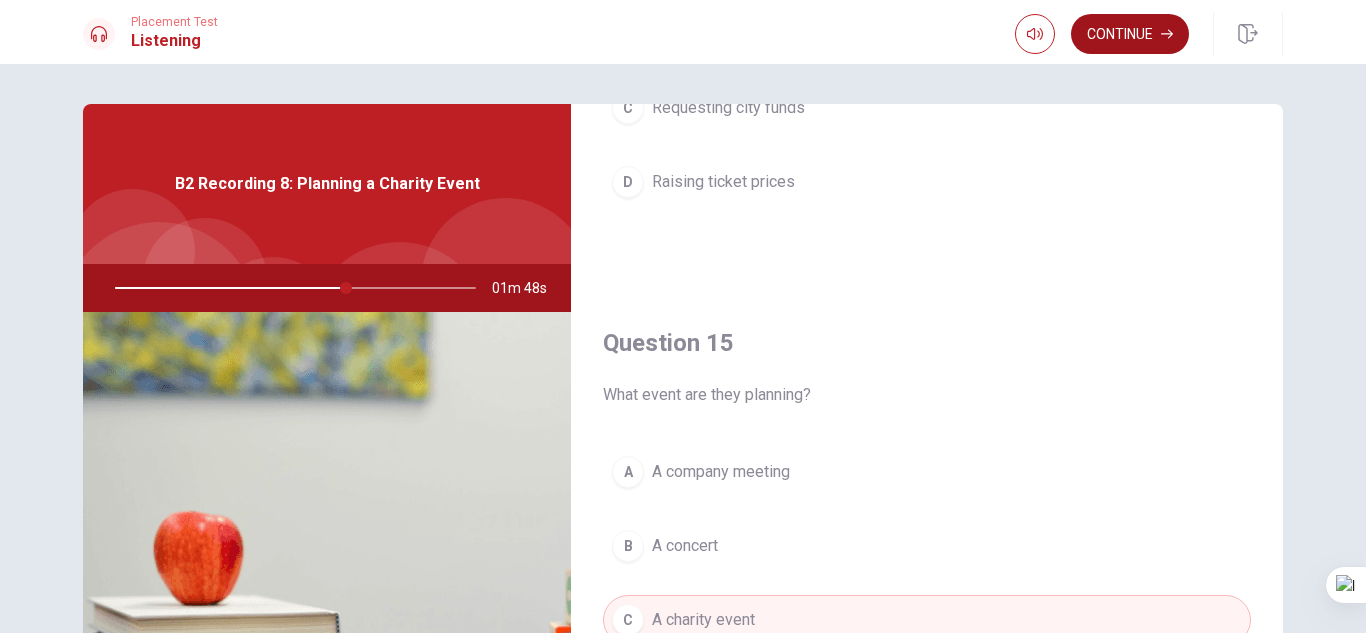 click on "Continue" at bounding box center [1130, 34] 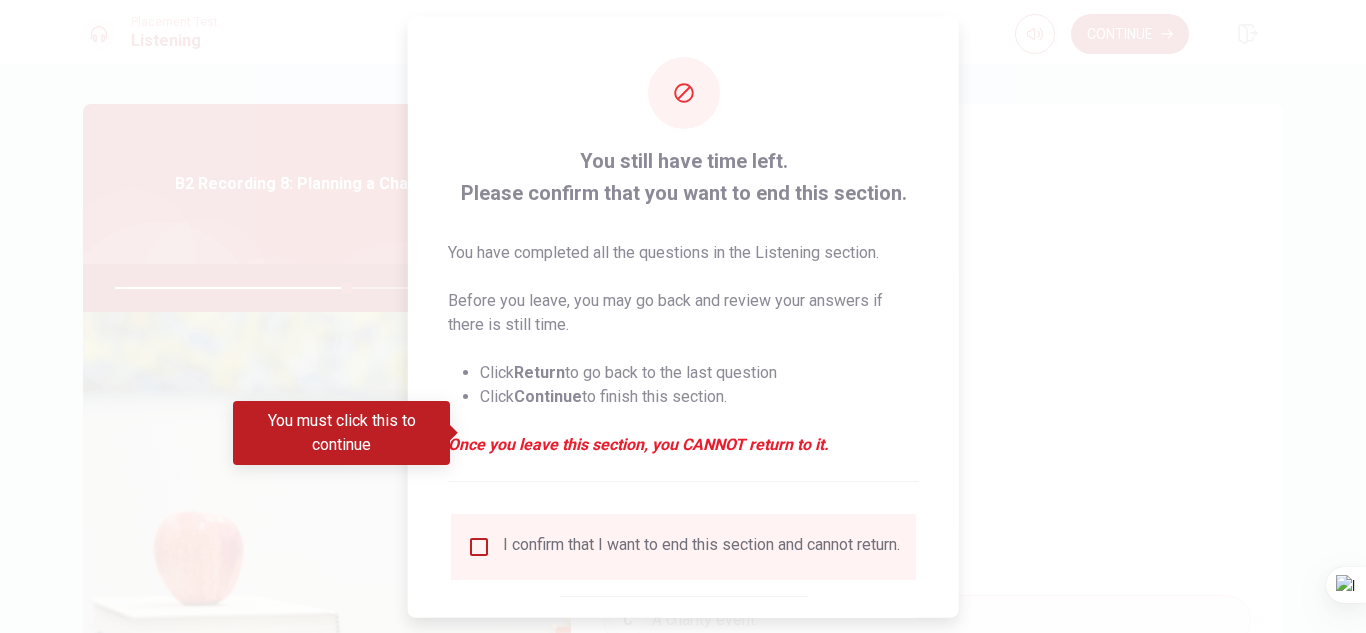 scroll, scrollTop: 113, scrollLeft: 0, axis: vertical 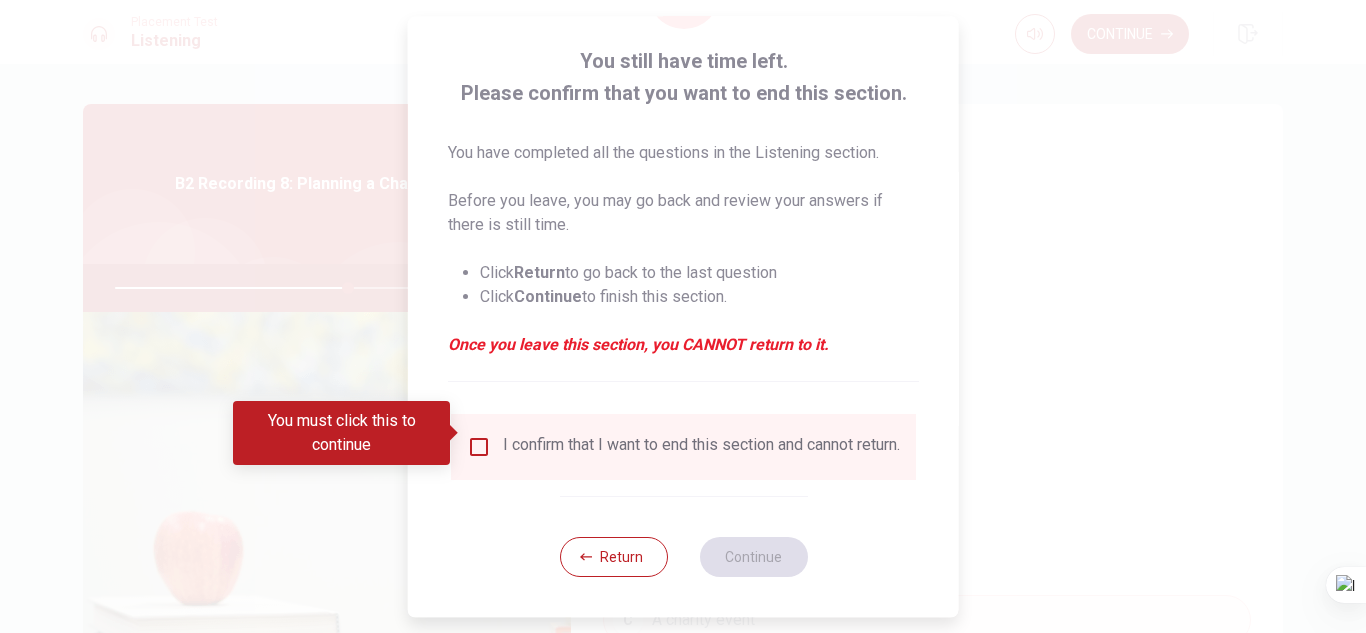 click at bounding box center (479, 447) 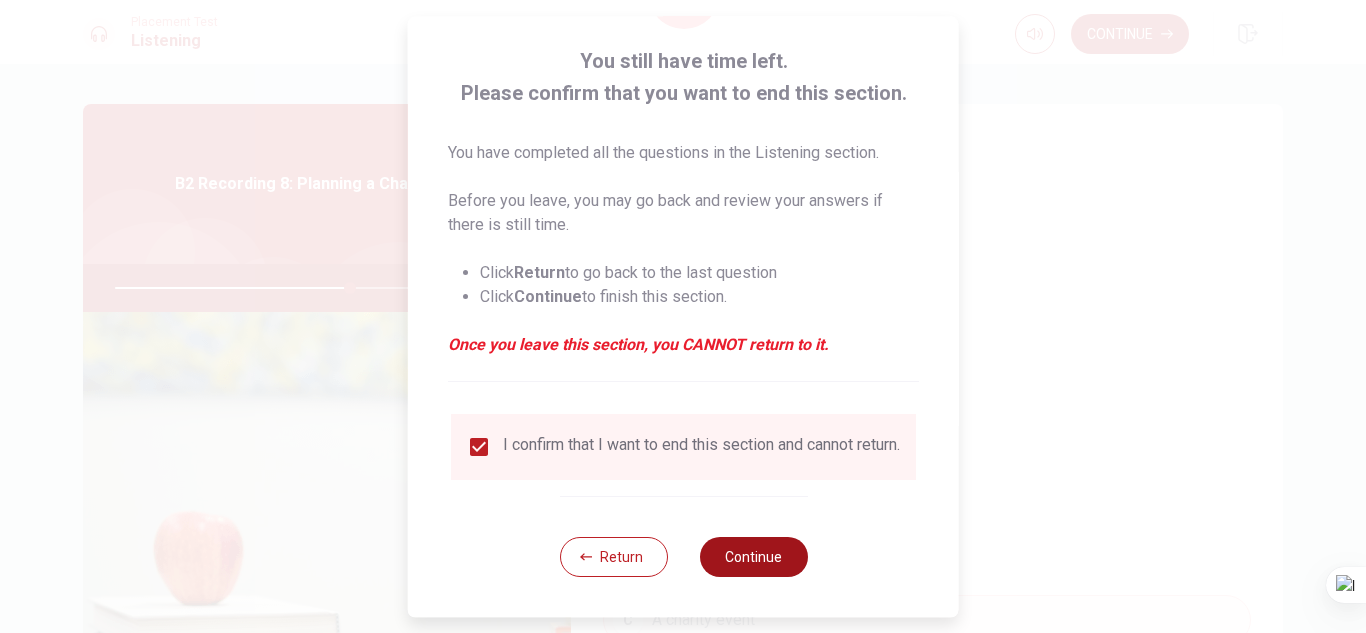 click on "Continue" at bounding box center (753, 557) 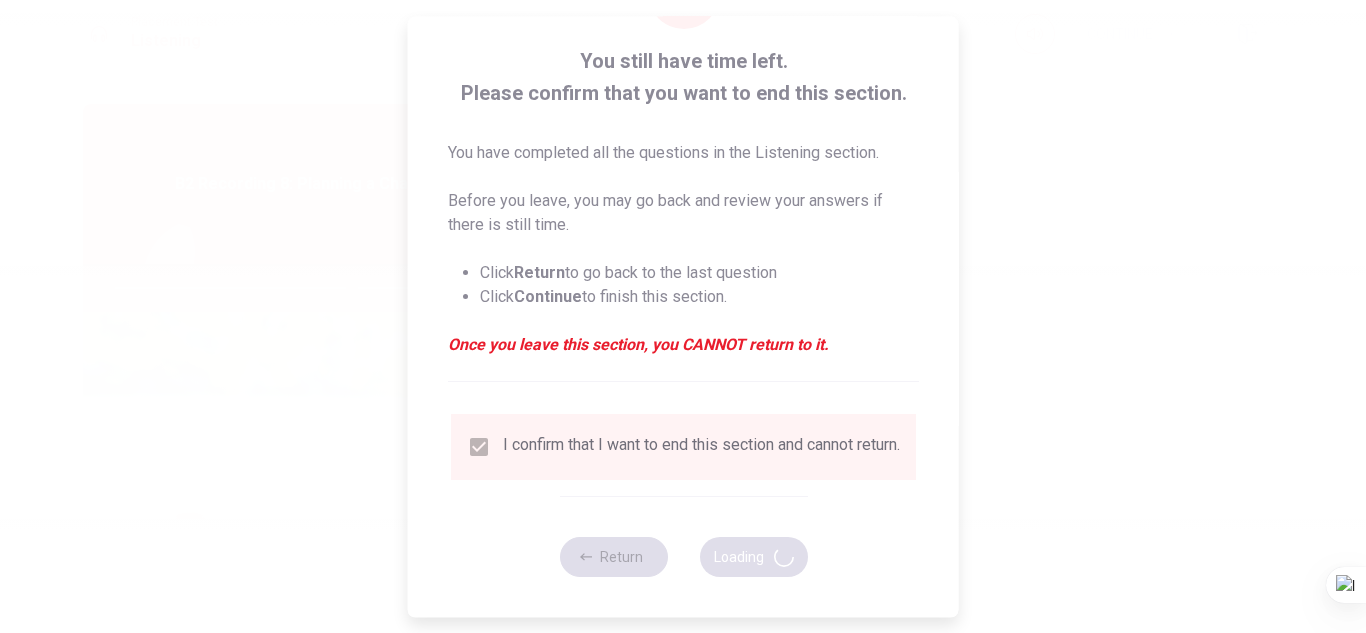 type on "66" 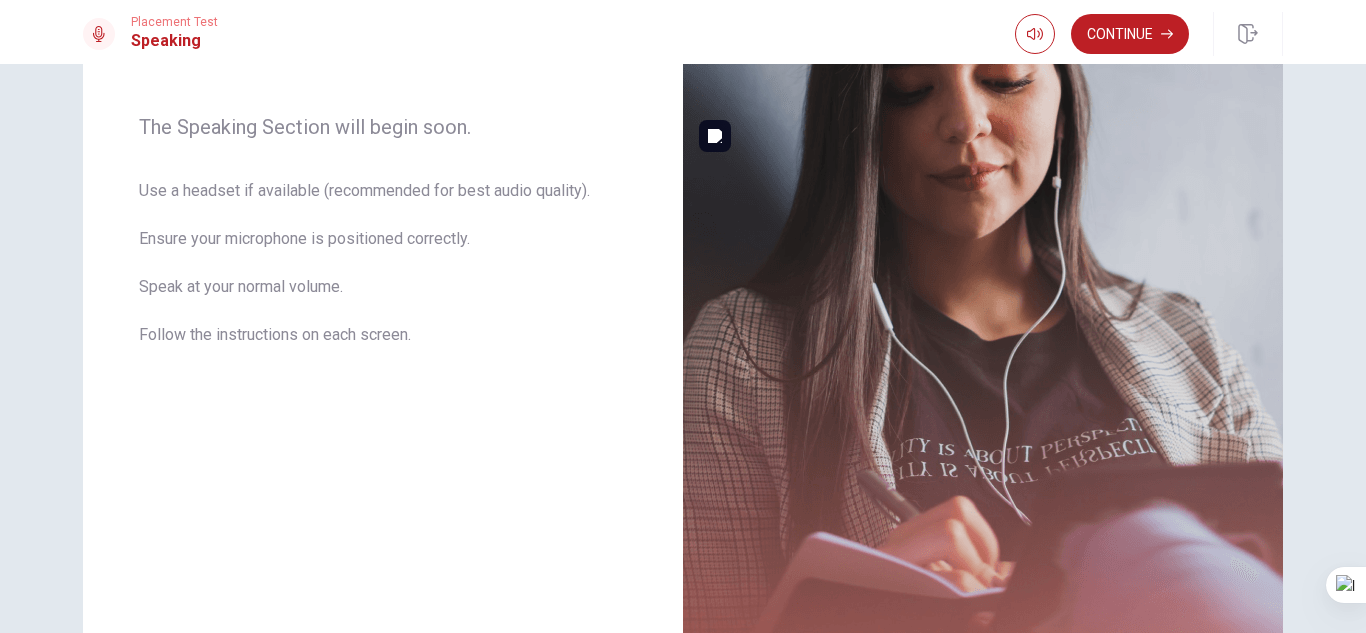 scroll, scrollTop: 447, scrollLeft: 0, axis: vertical 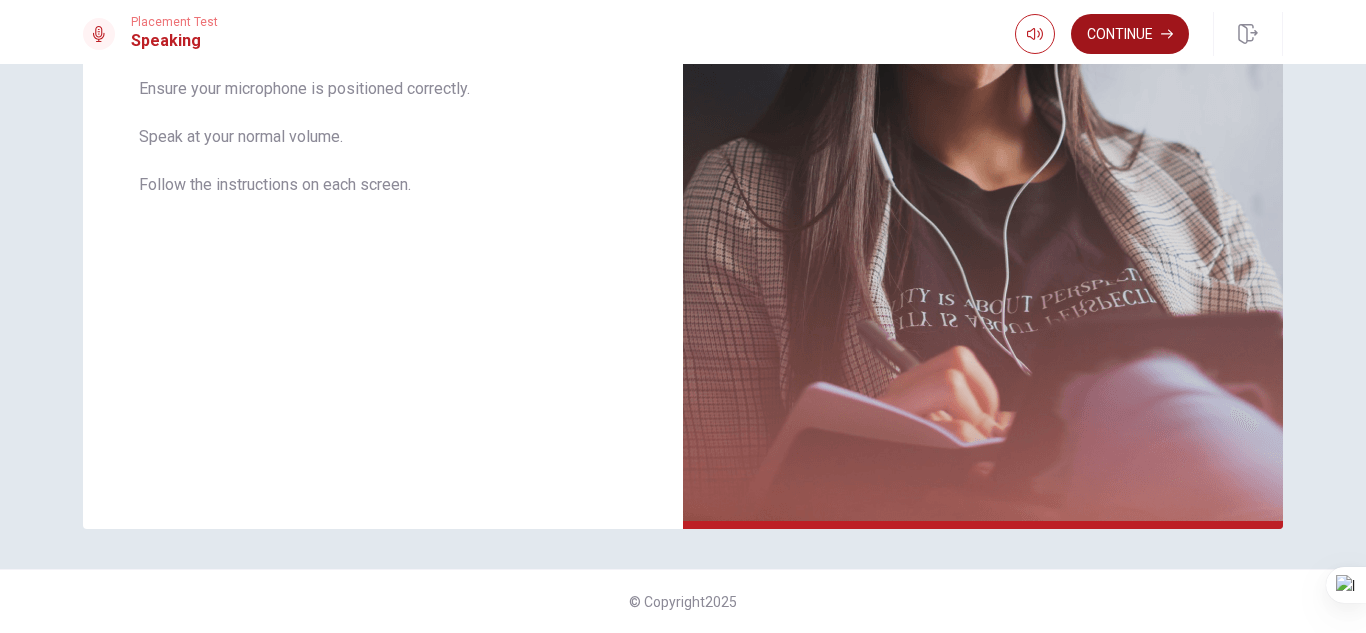 click on "Continue" at bounding box center [1130, 34] 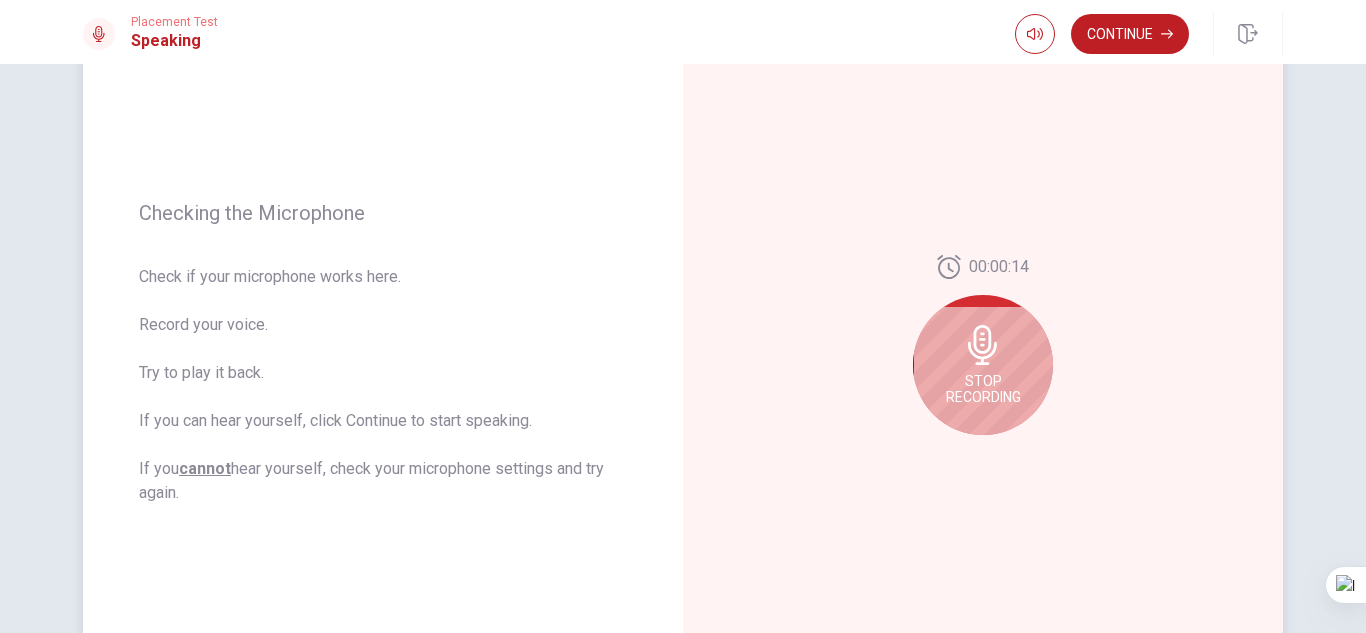 scroll, scrollTop: 179, scrollLeft: 0, axis: vertical 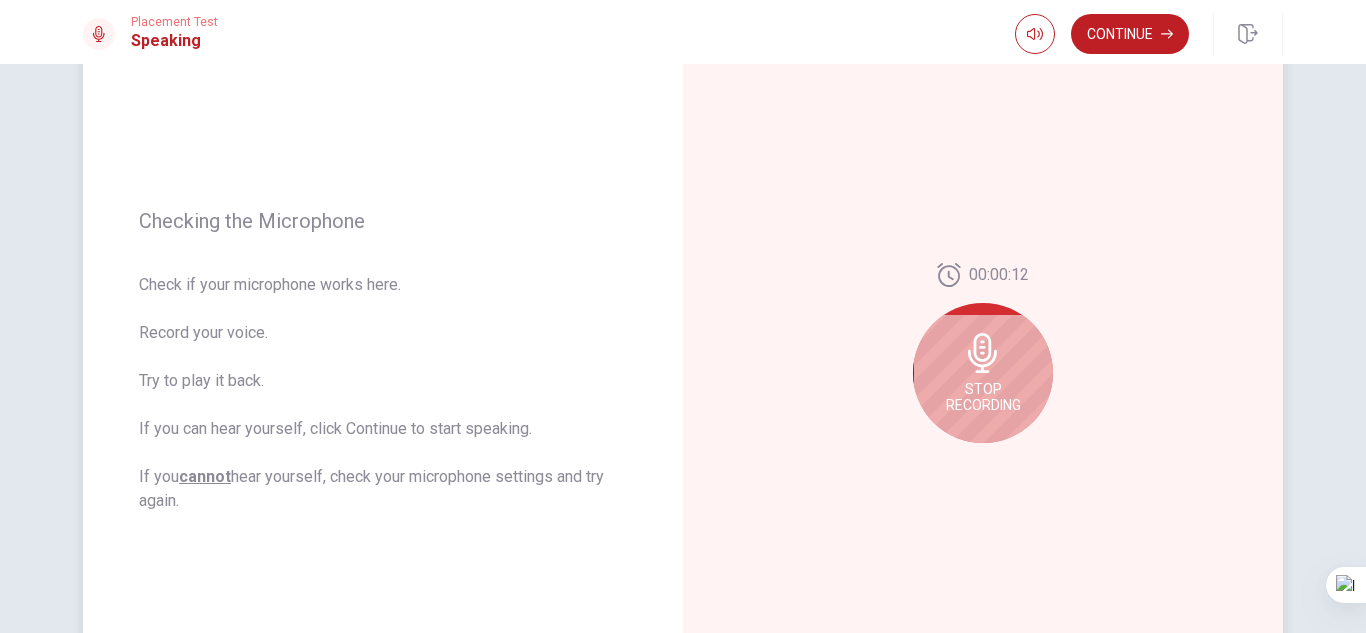 click 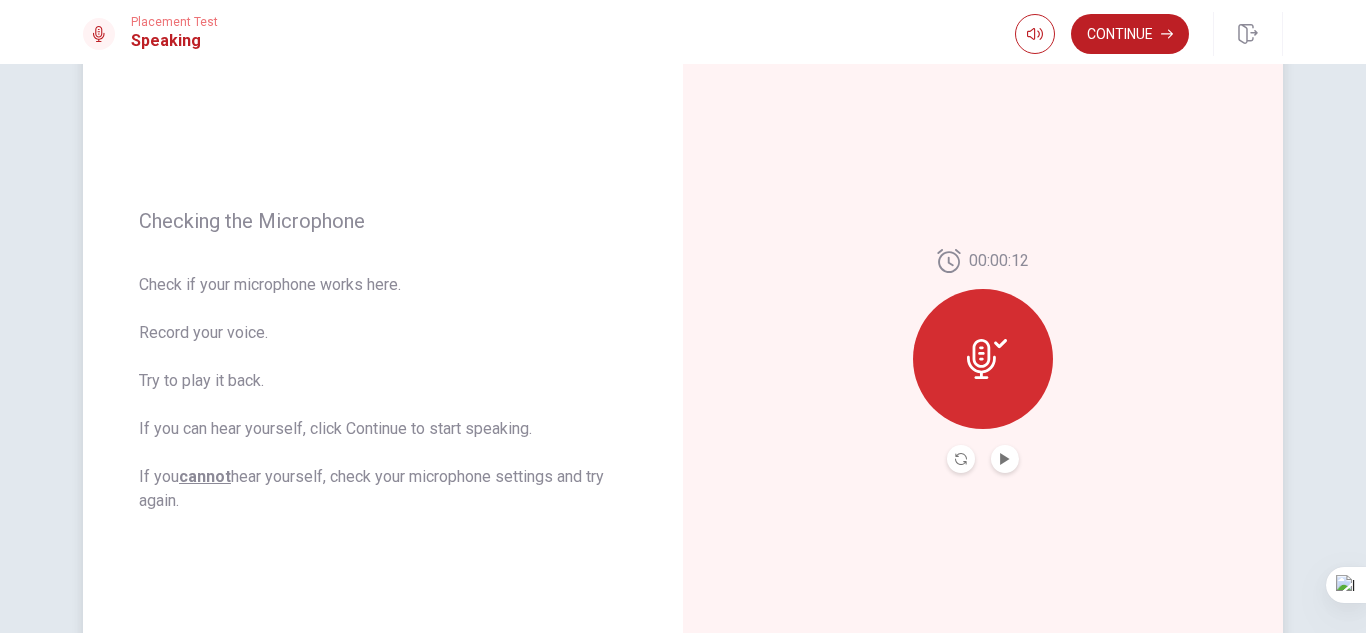 click at bounding box center [1005, 459] 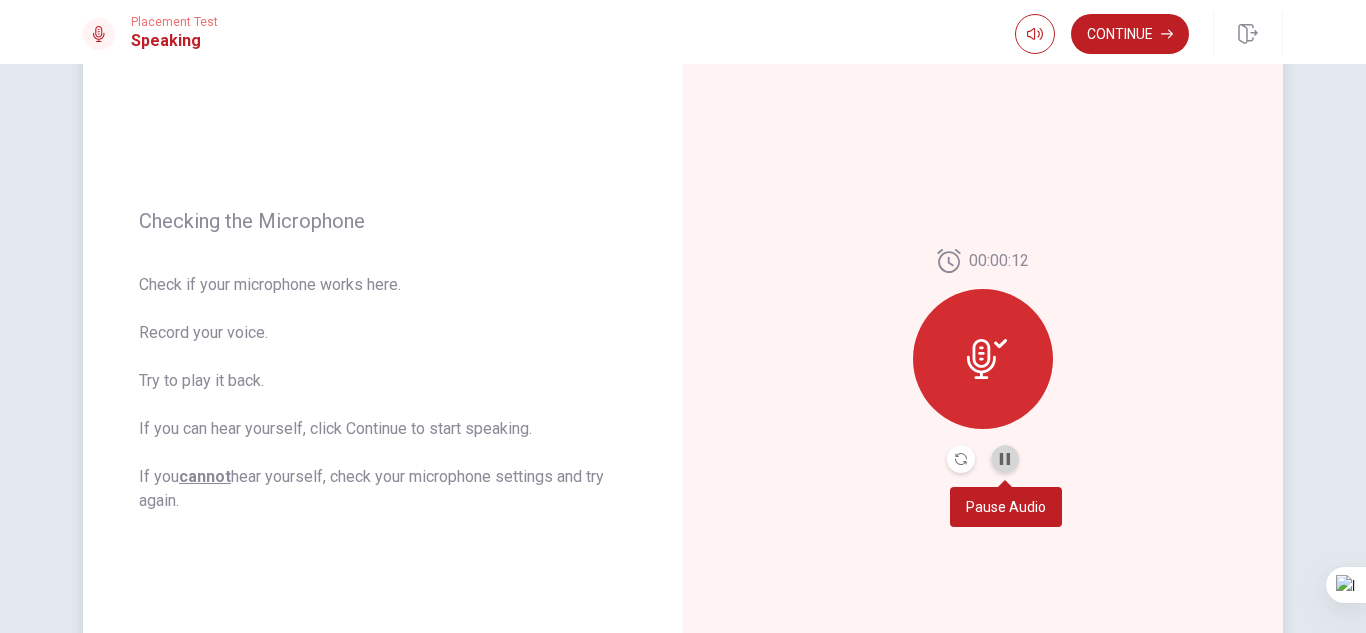 click at bounding box center (1005, 459) 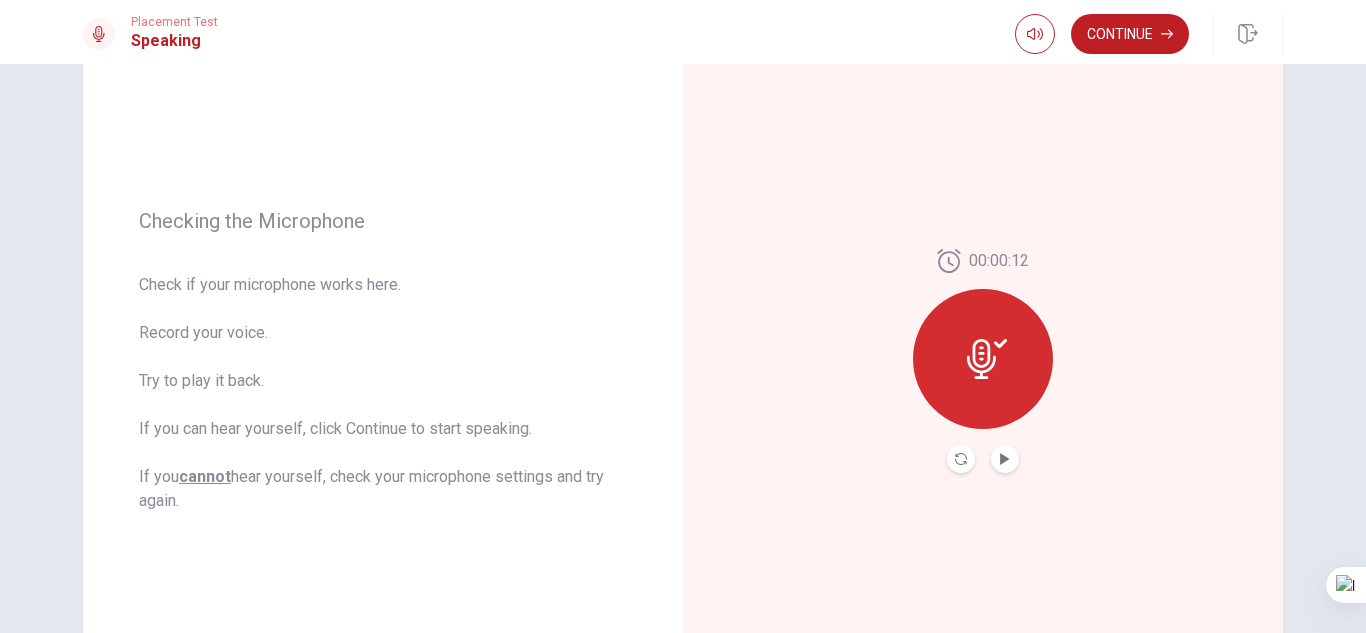 click 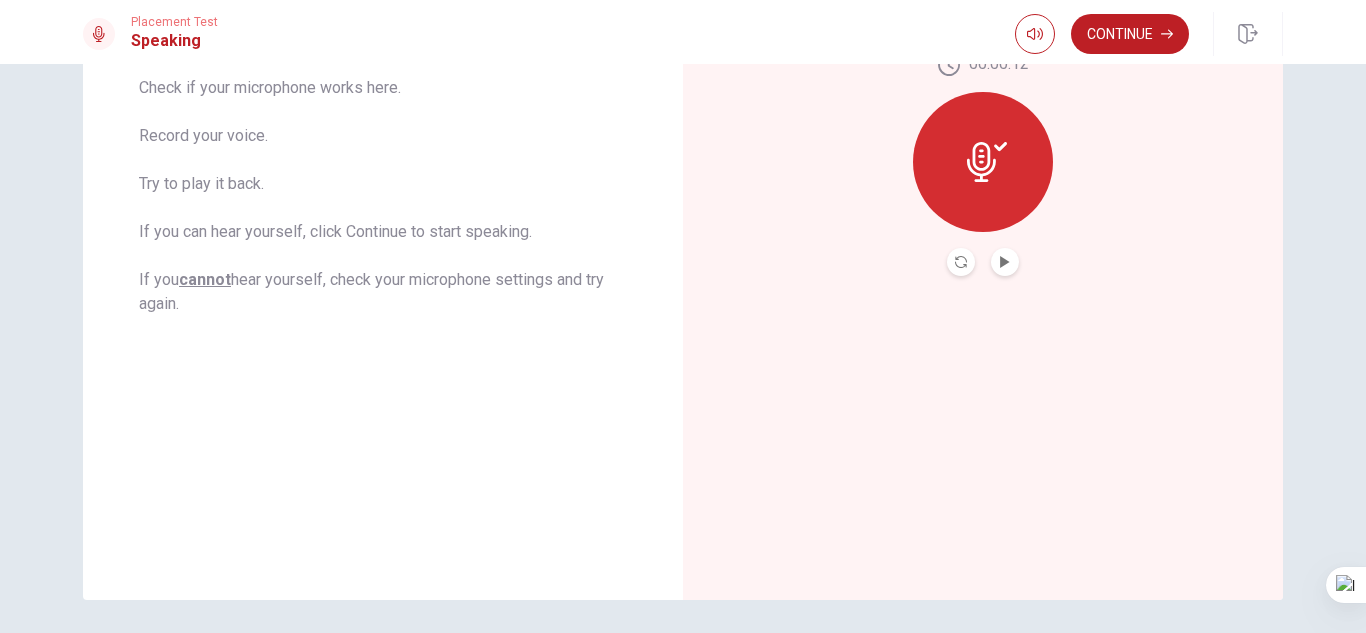 scroll, scrollTop: 374, scrollLeft: 0, axis: vertical 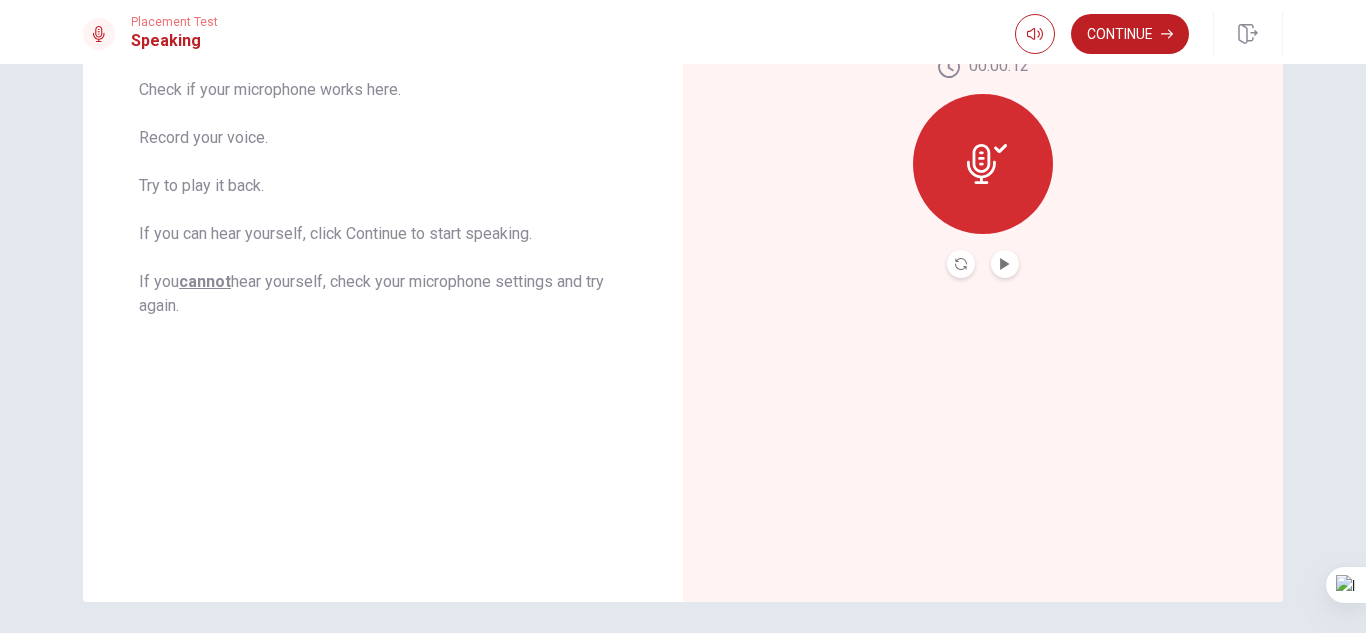 click at bounding box center (1005, 264) 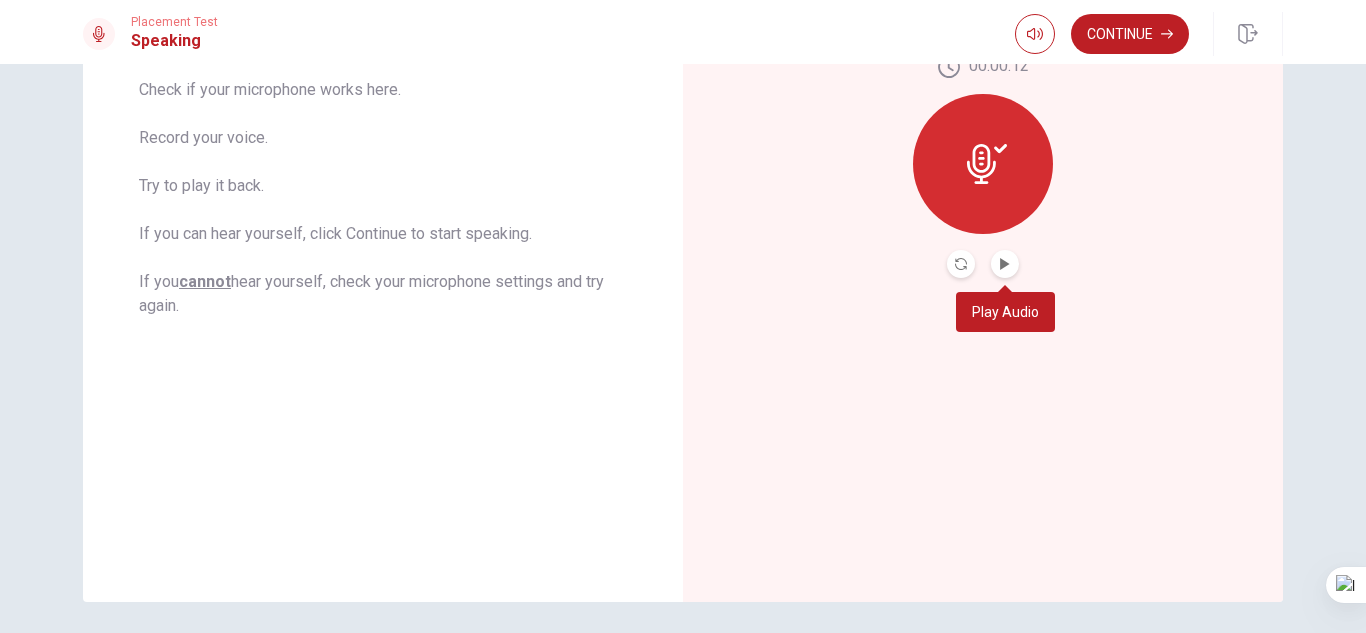 click at bounding box center (1005, 264) 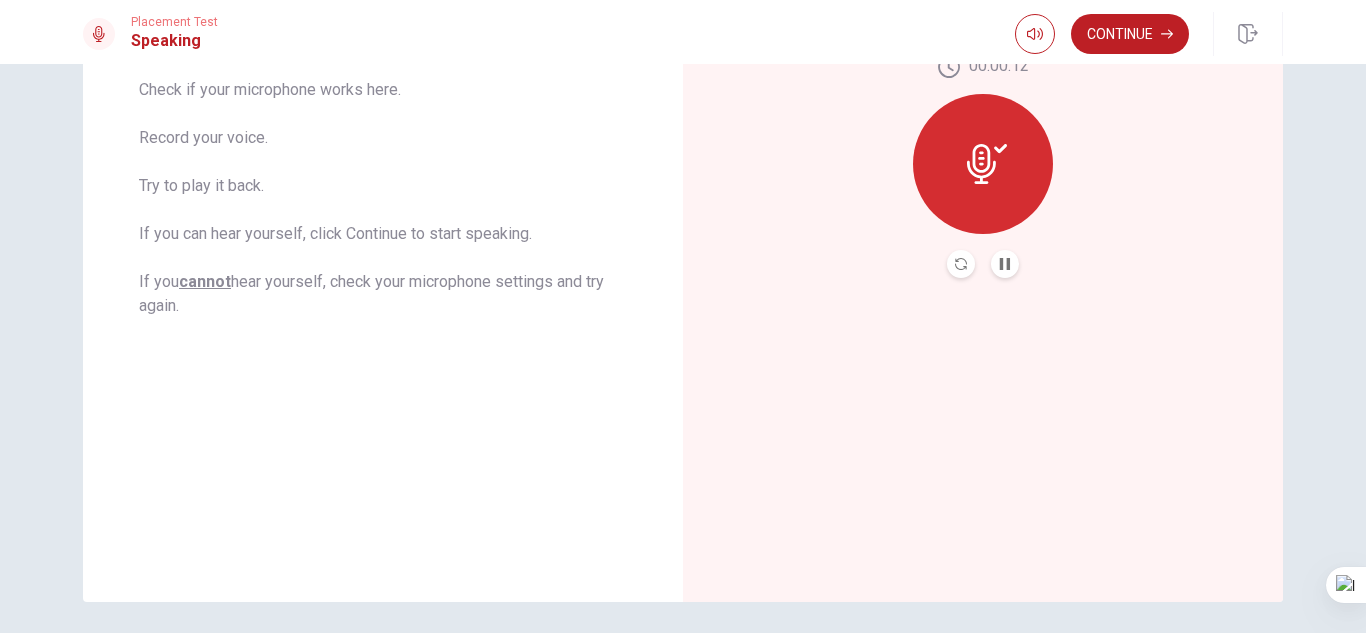 click at bounding box center (983, 164) 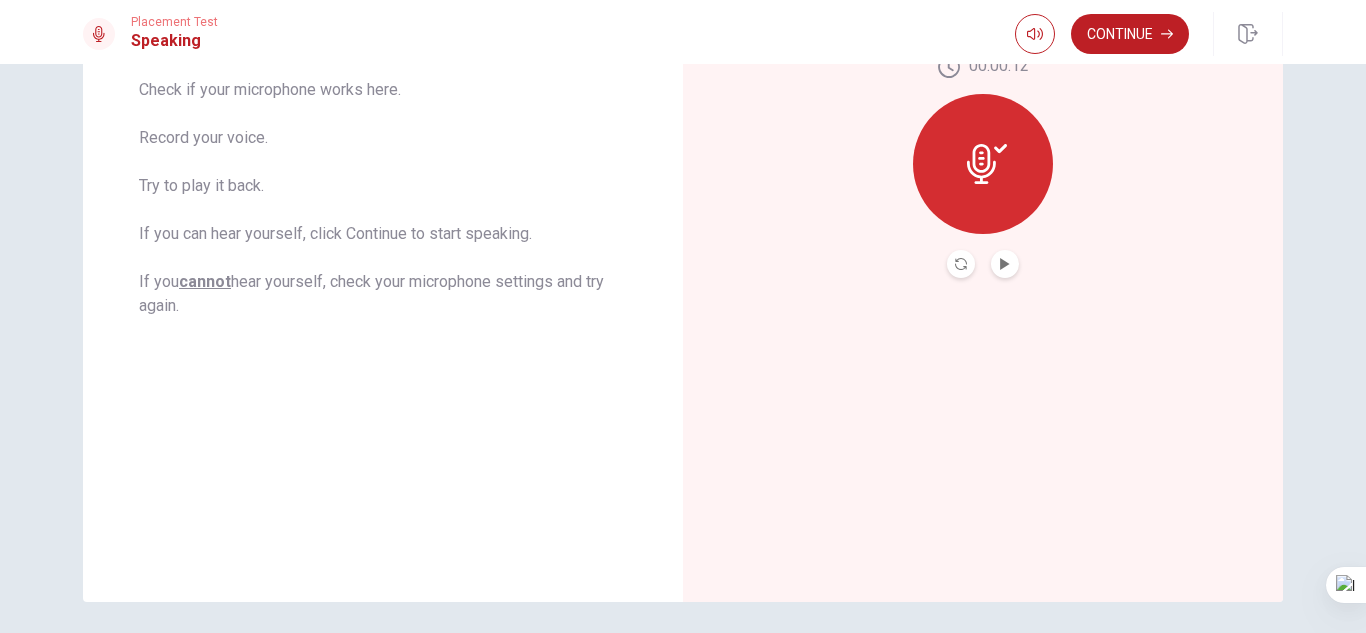 click 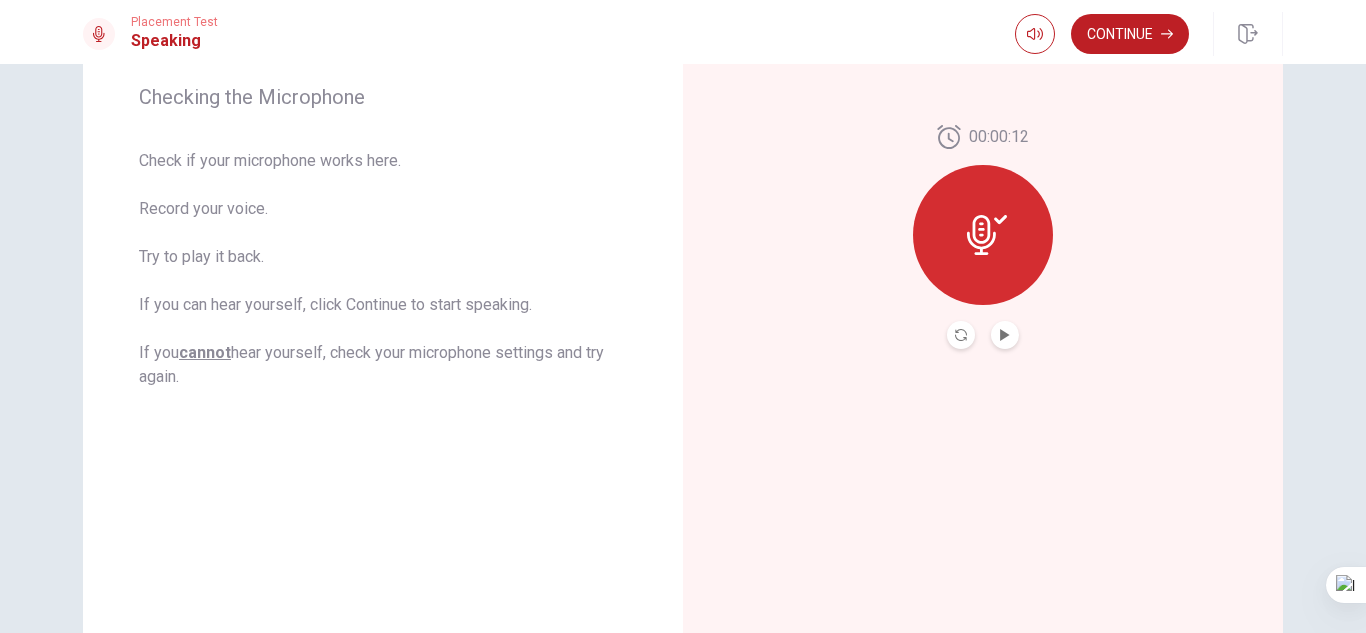 scroll, scrollTop: 306, scrollLeft: 0, axis: vertical 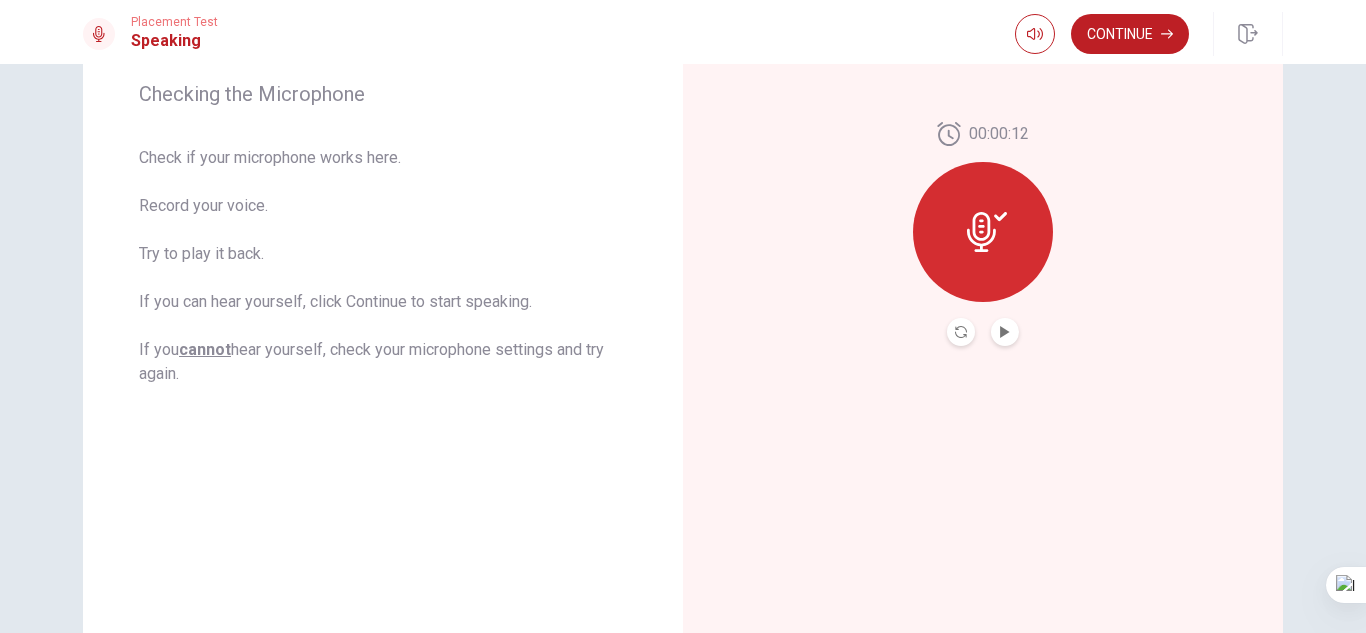 click at bounding box center (961, 332) 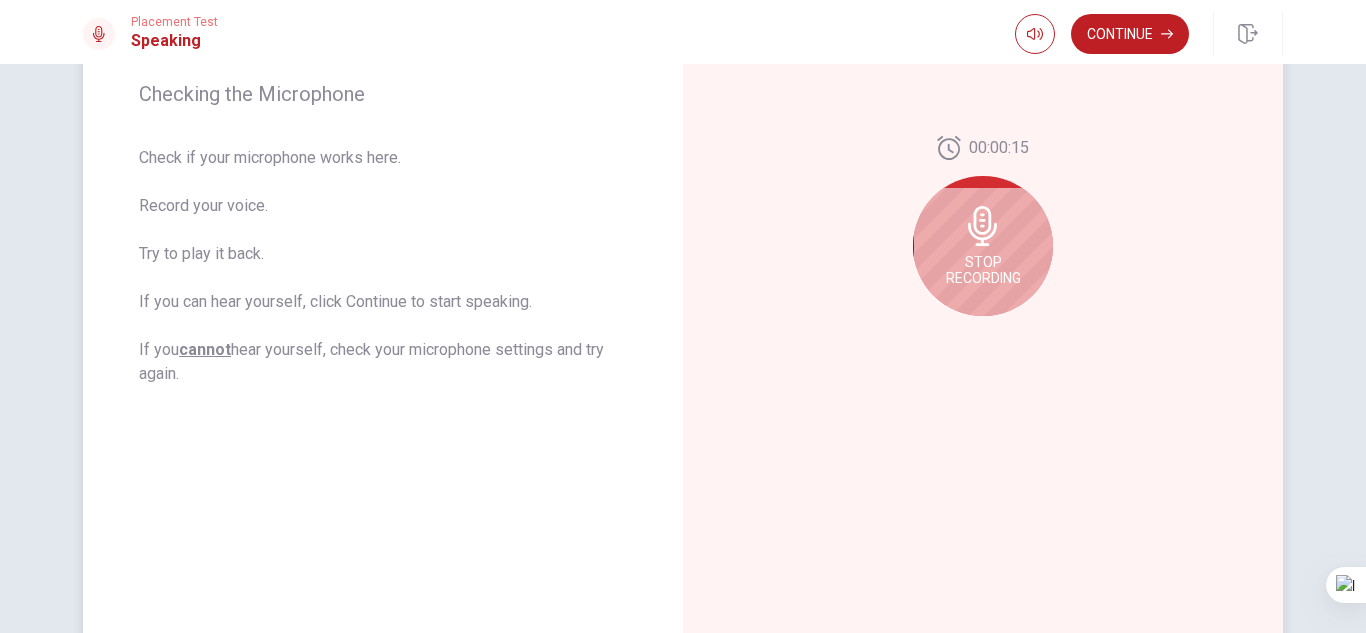 click on "Stop   Recording" at bounding box center [983, 246] 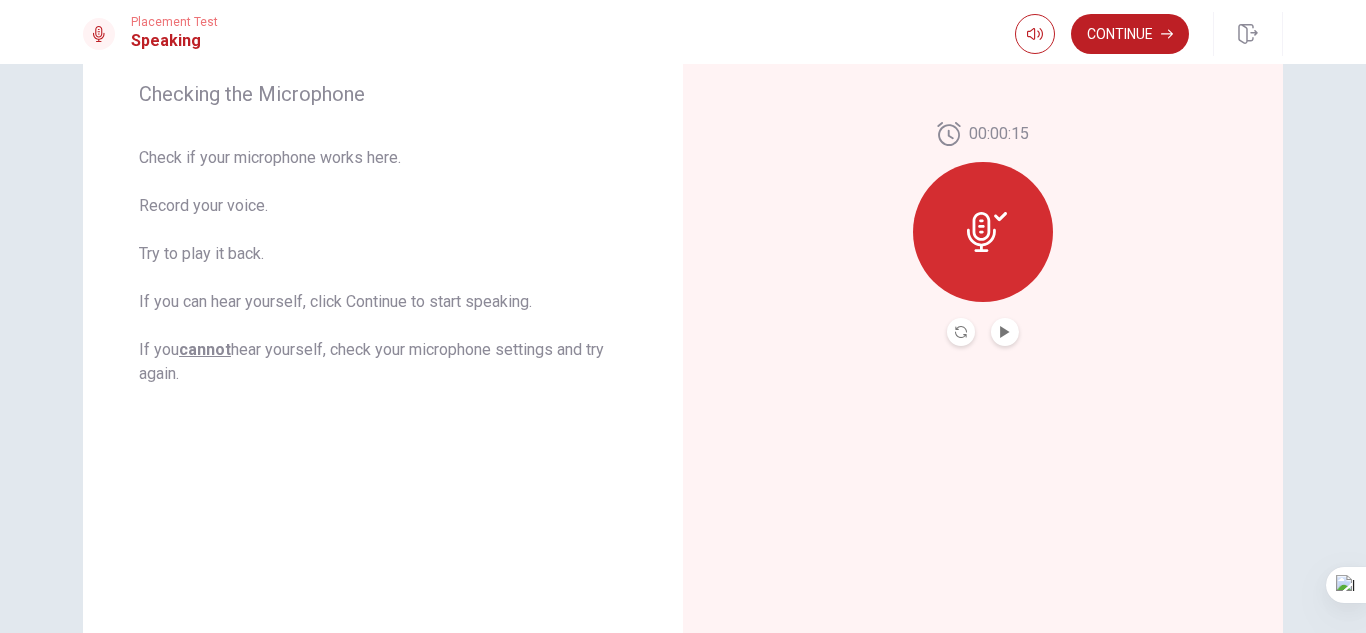 click at bounding box center [1005, 332] 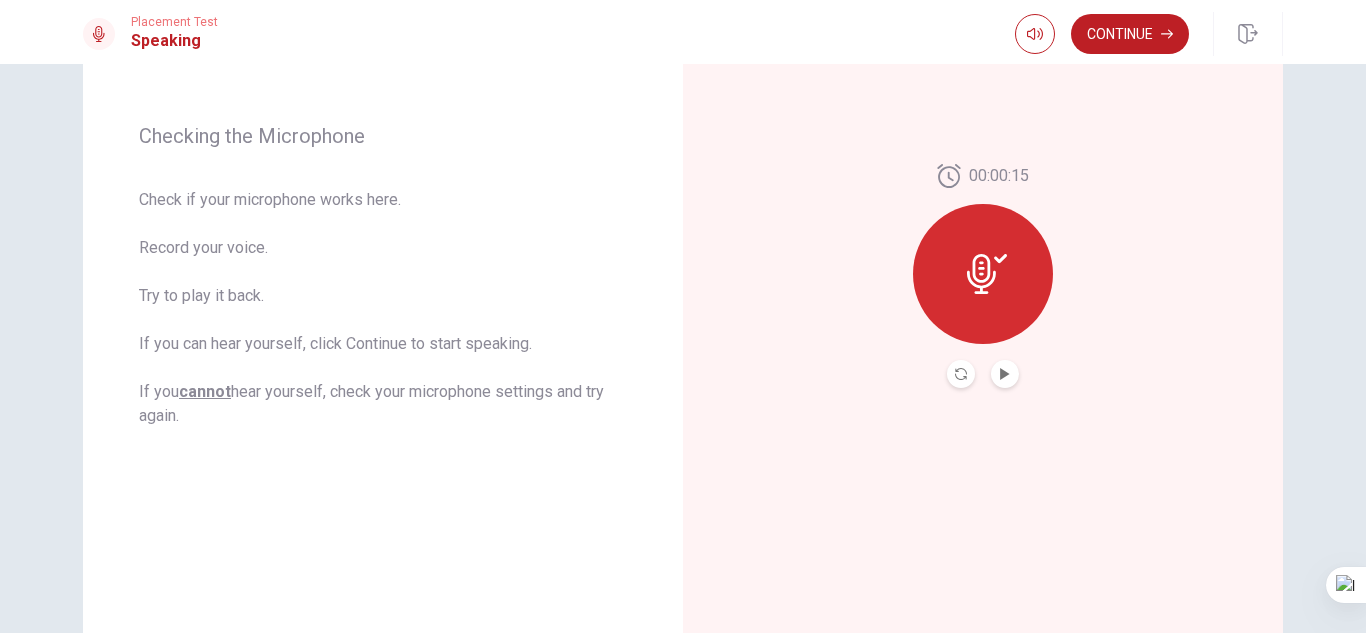 scroll, scrollTop: 258, scrollLeft: 0, axis: vertical 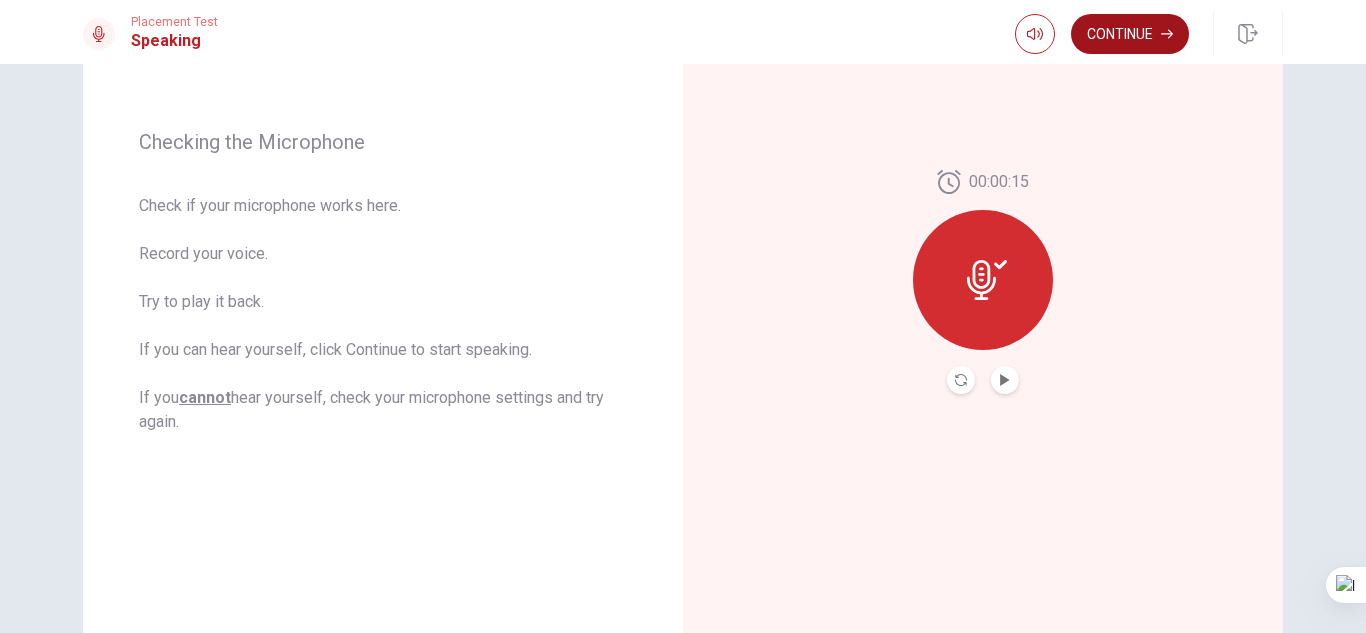 click on "Continue" at bounding box center [1130, 34] 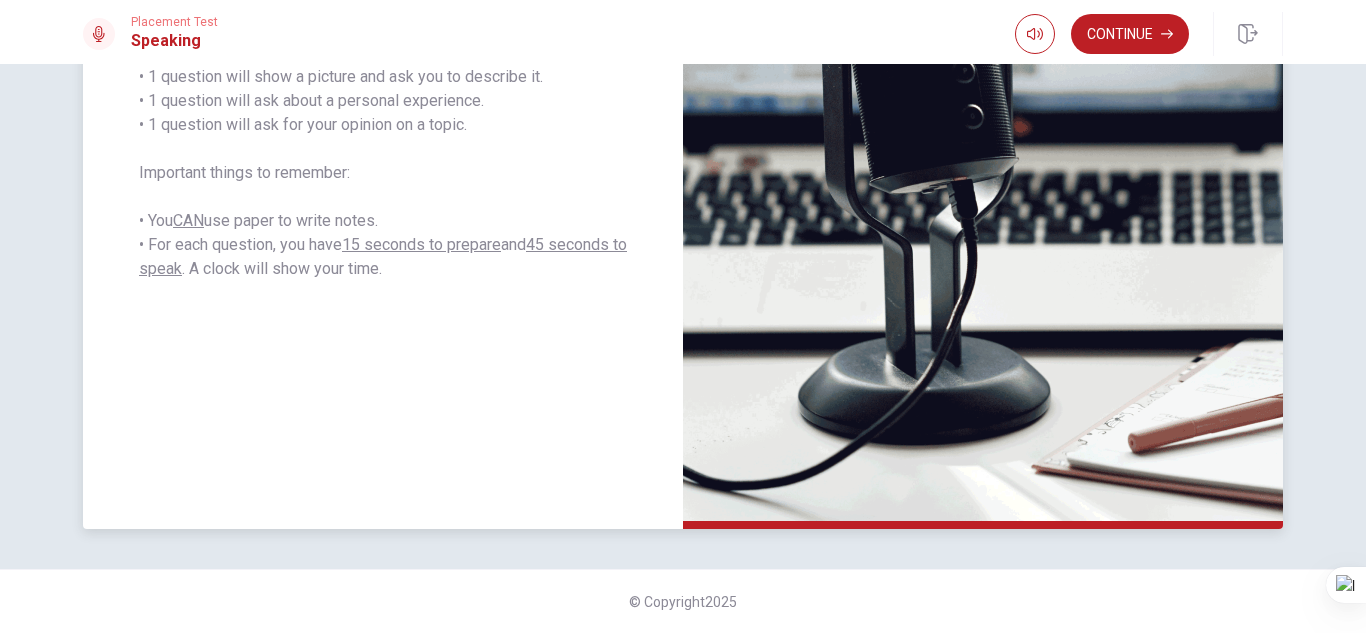 scroll, scrollTop: 0, scrollLeft: 0, axis: both 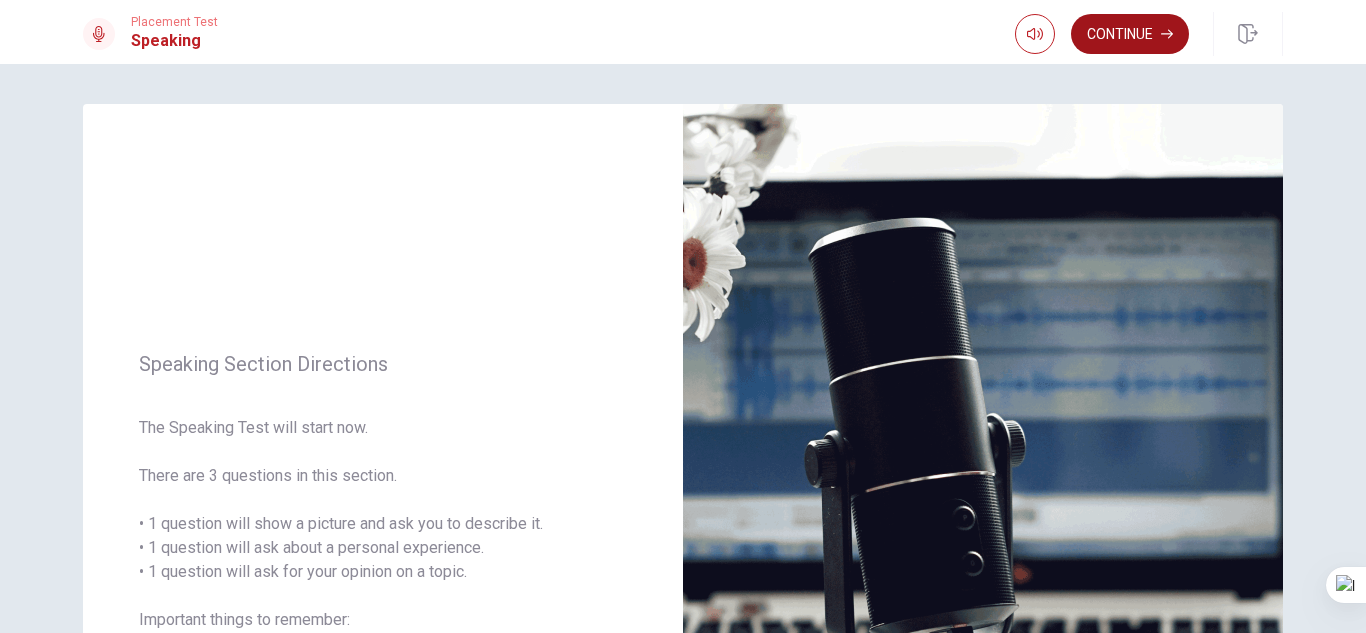 click on "Continue" at bounding box center [1130, 34] 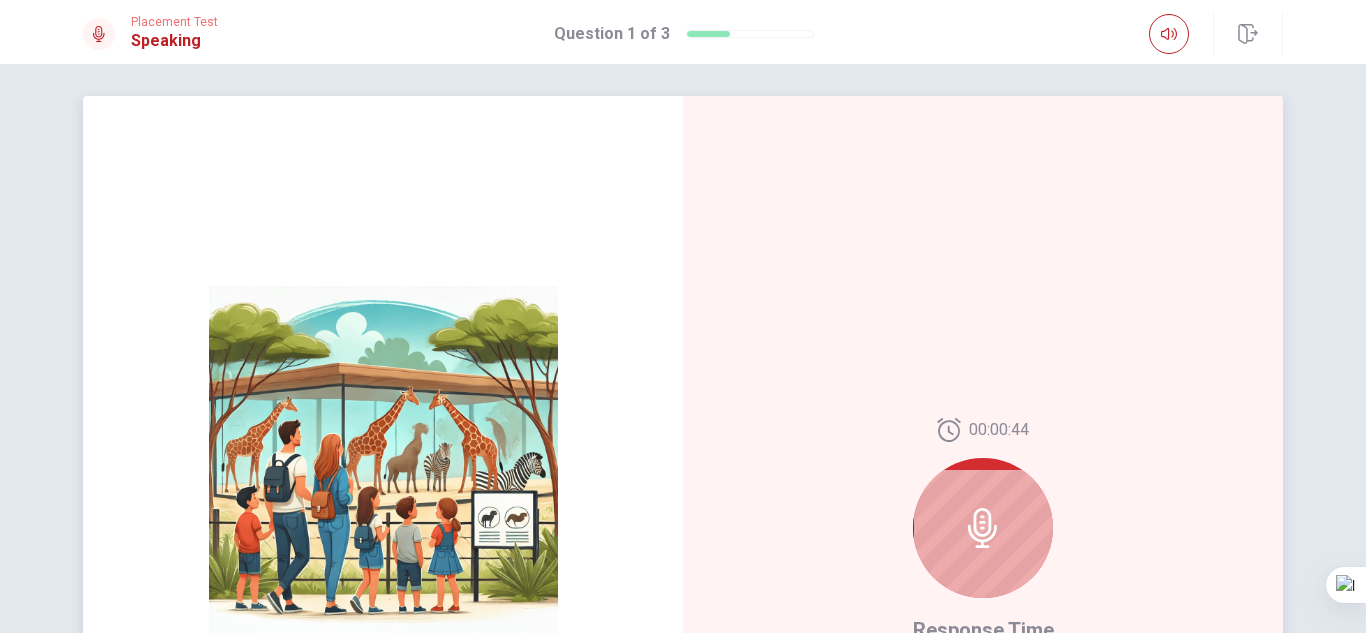scroll, scrollTop: 190, scrollLeft: 0, axis: vertical 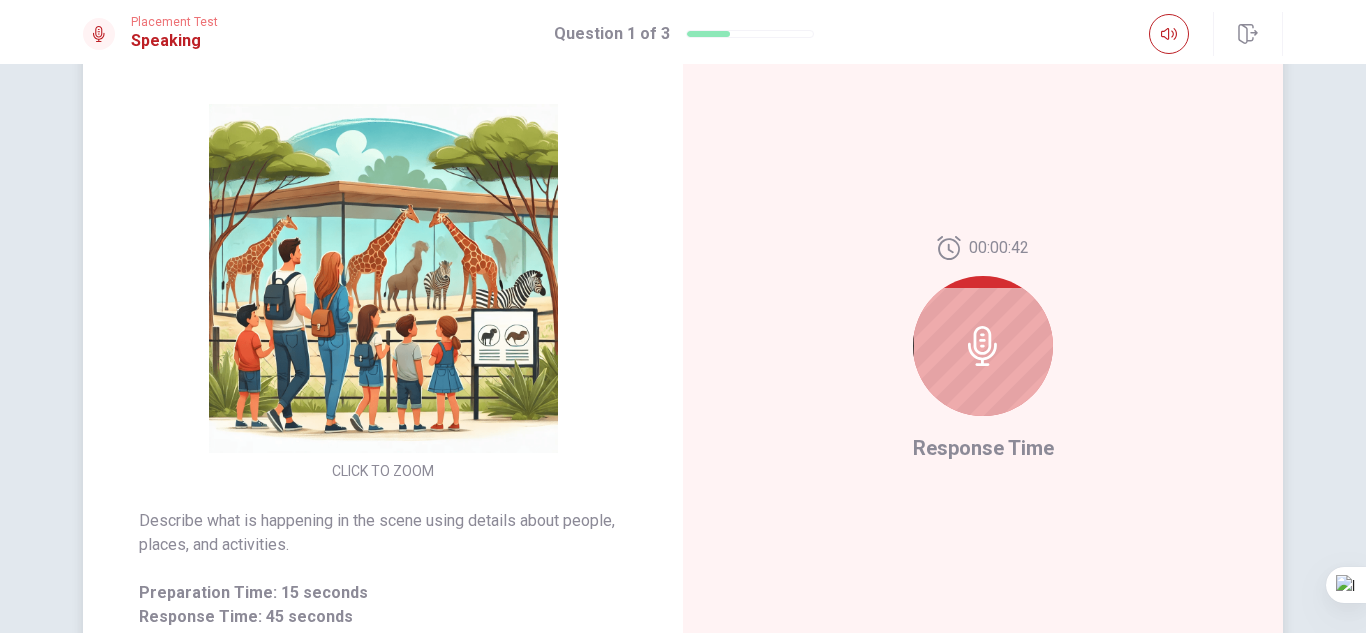 click 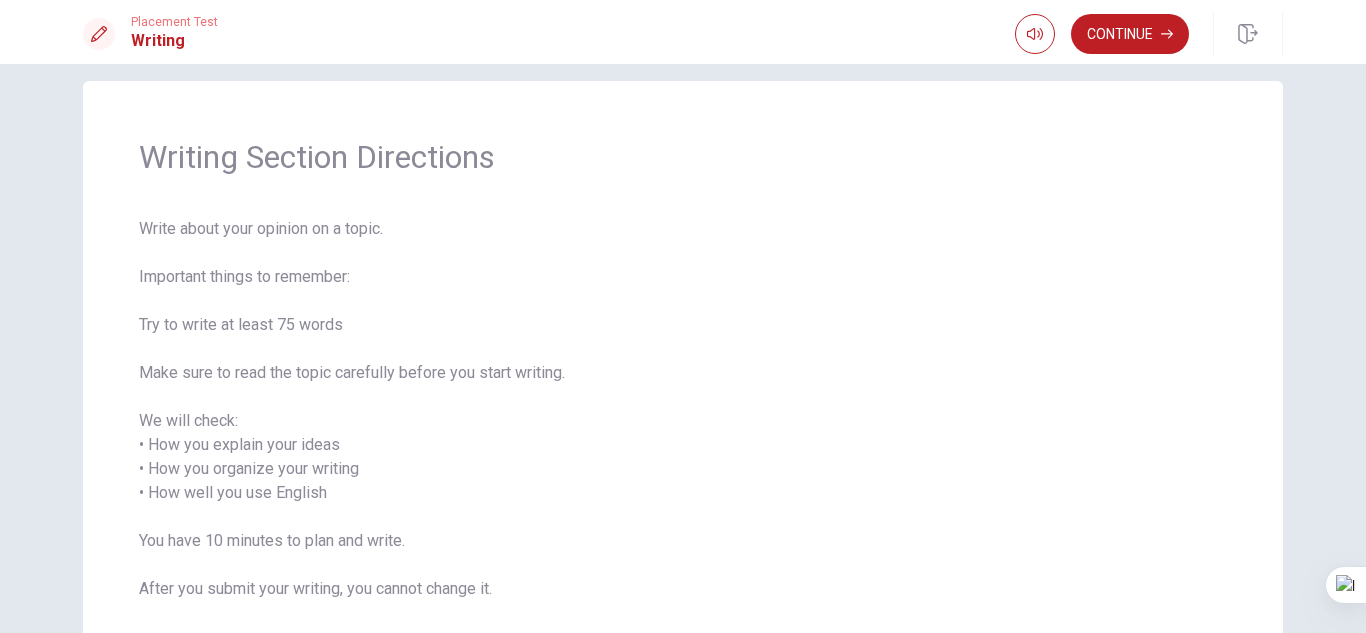 scroll, scrollTop: 12, scrollLeft: 0, axis: vertical 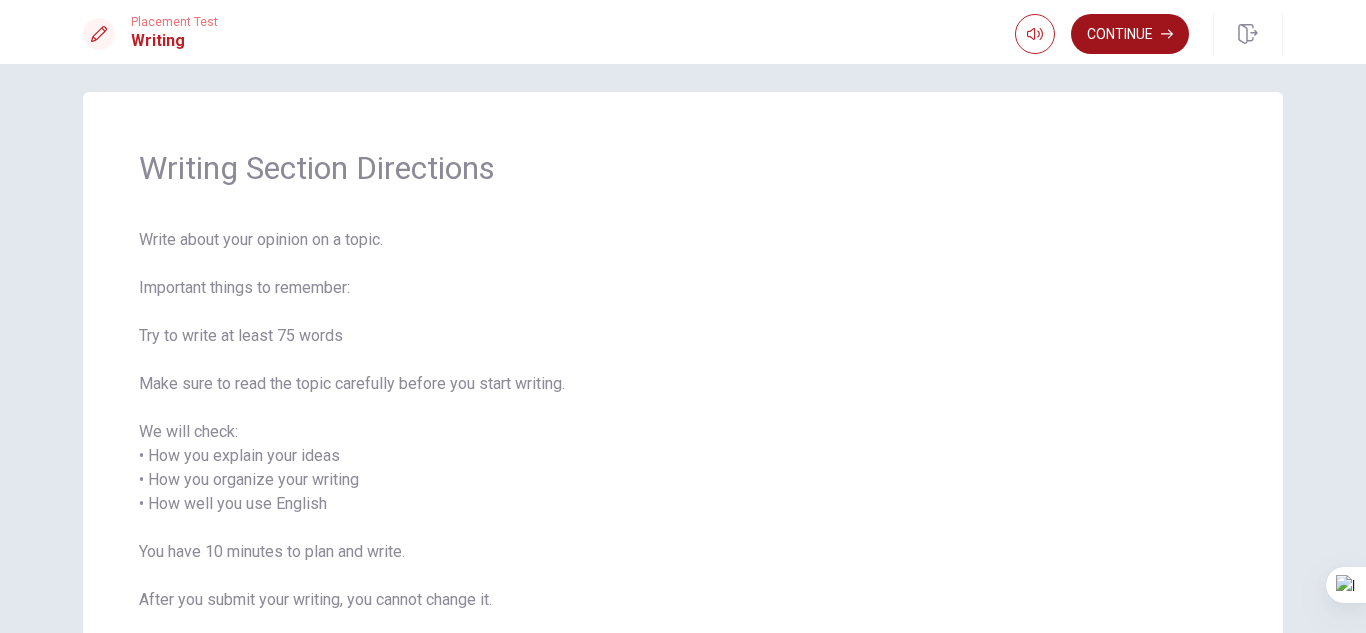 click on "Continue" at bounding box center (1130, 34) 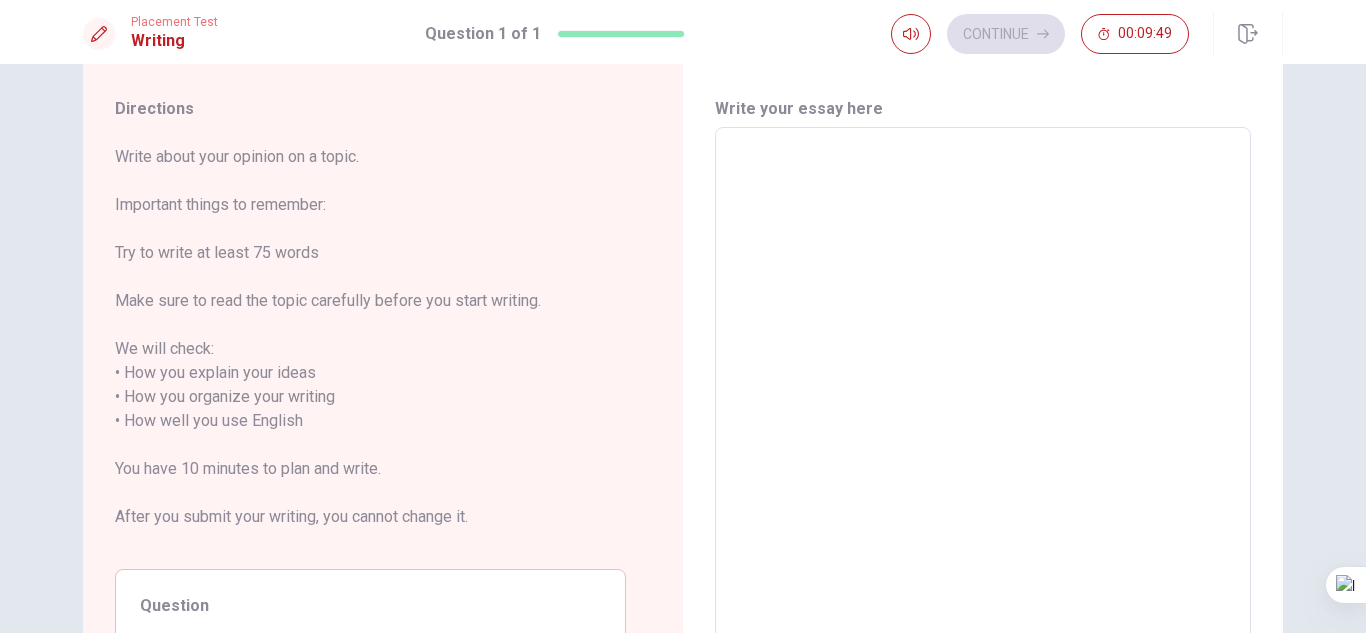 scroll, scrollTop: 0, scrollLeft: 0, axis: both 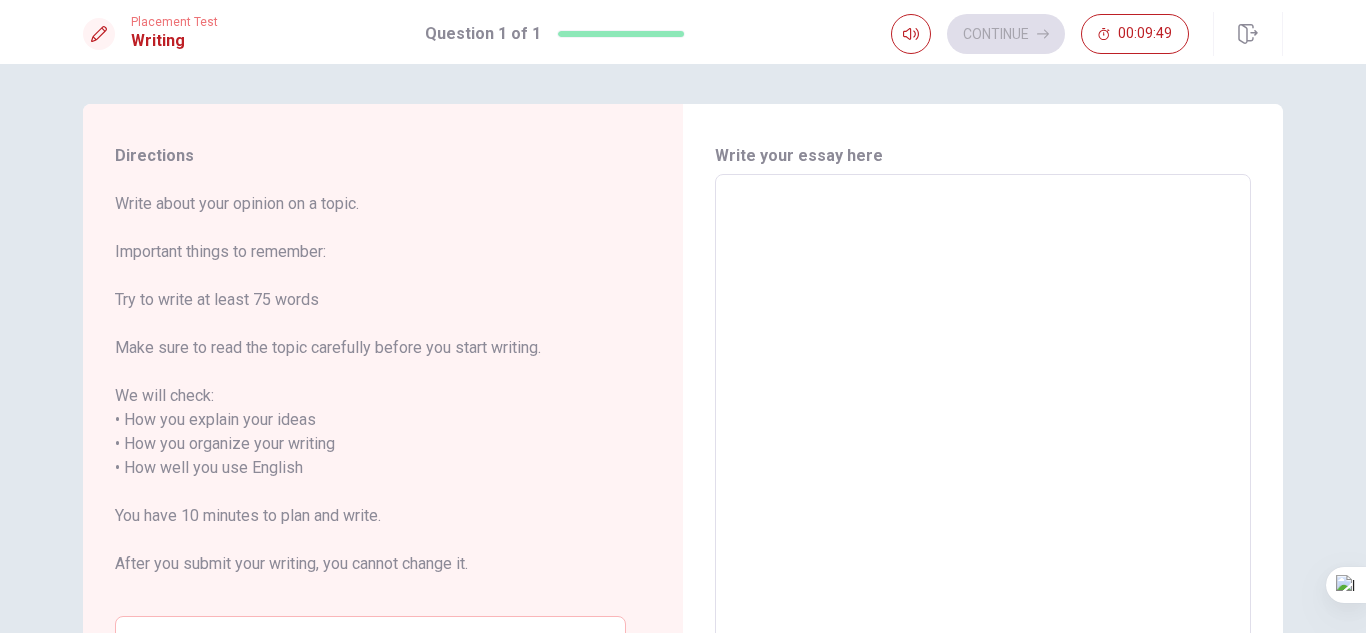 click at bounding box center (983, 456) 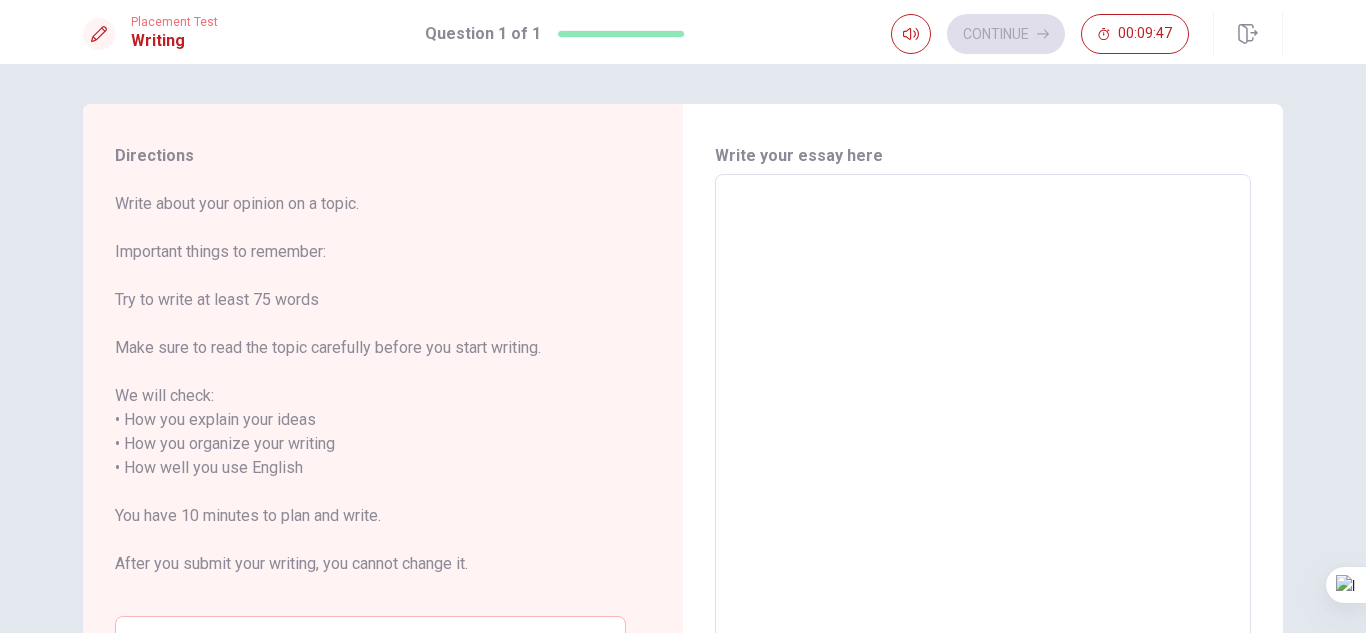 type on "I" 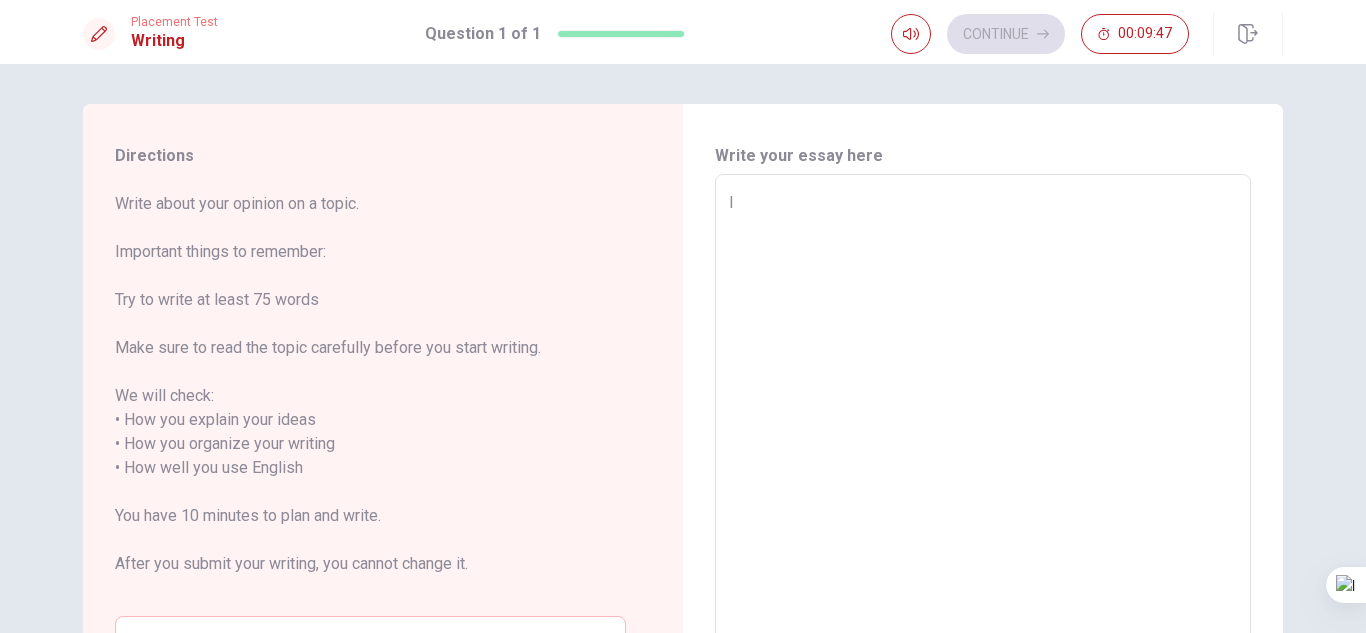 type on "x" 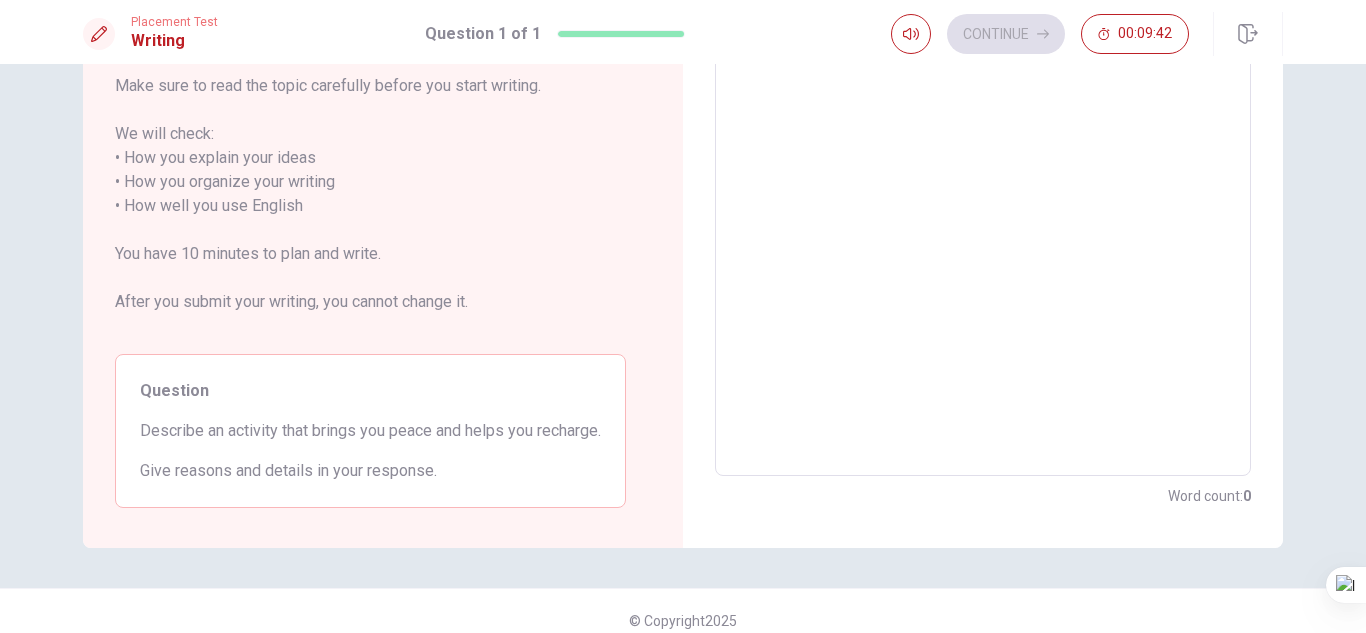 scroll, scrollTop: 0, scrollLeft: 0, axis: both 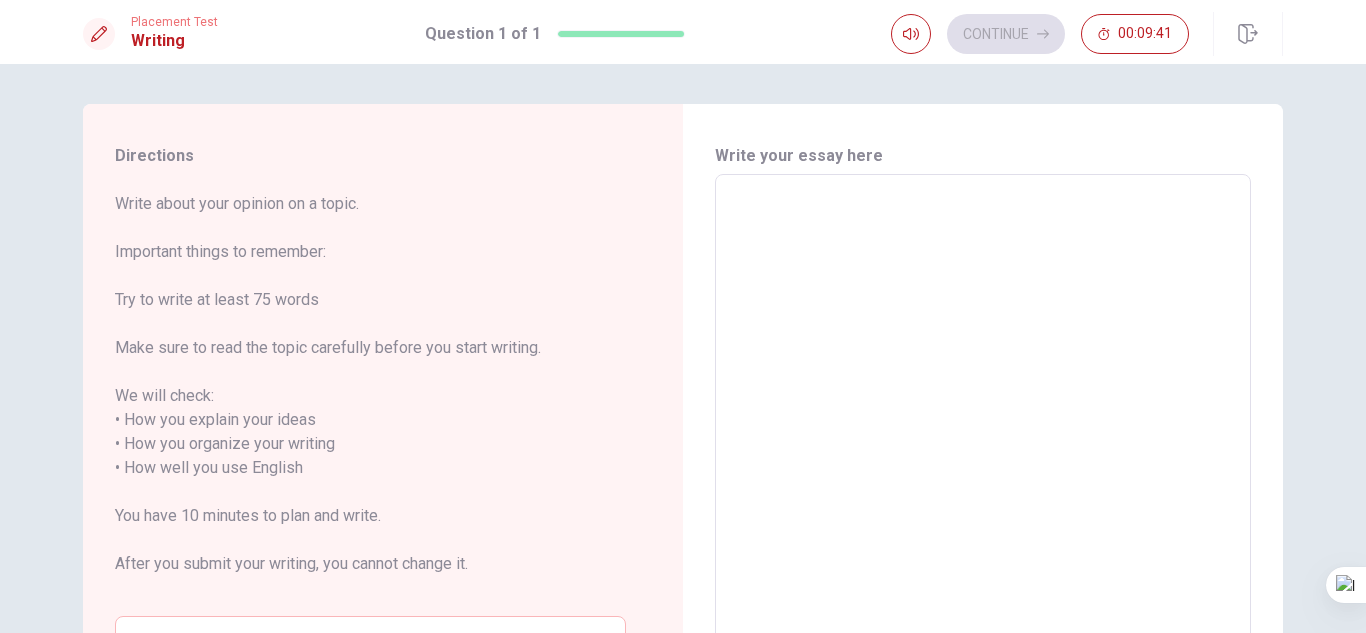 type on "A" 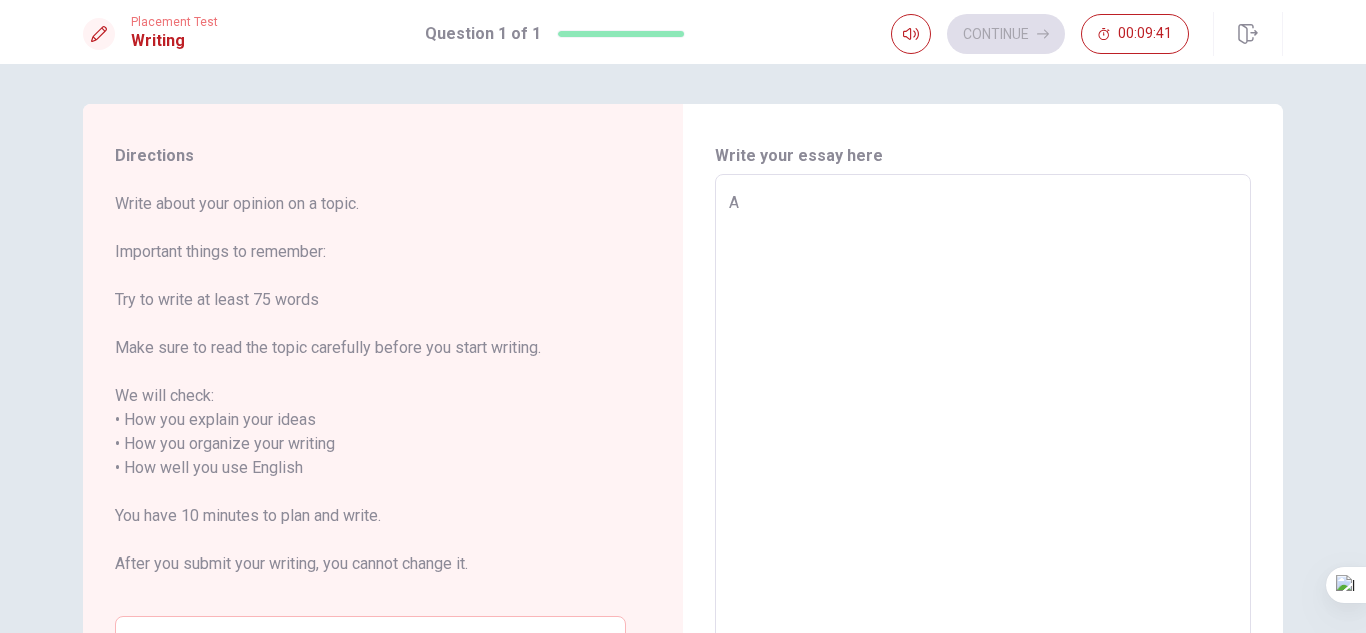 type on "x" 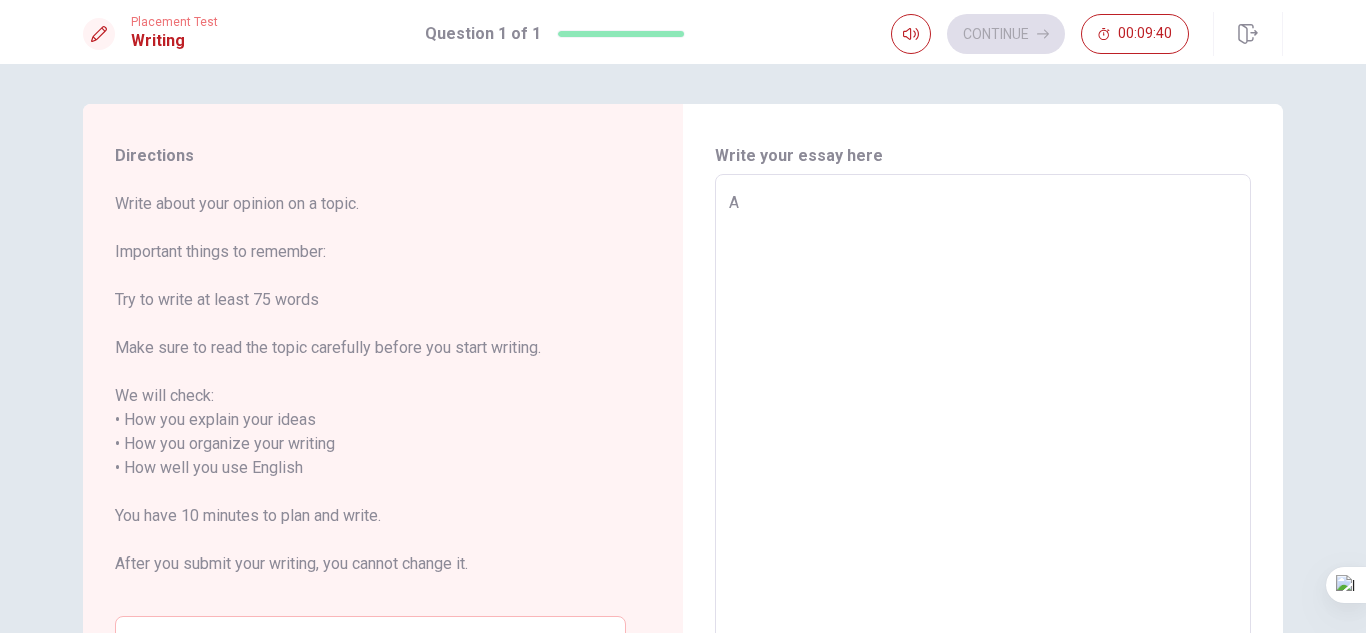type on "A" 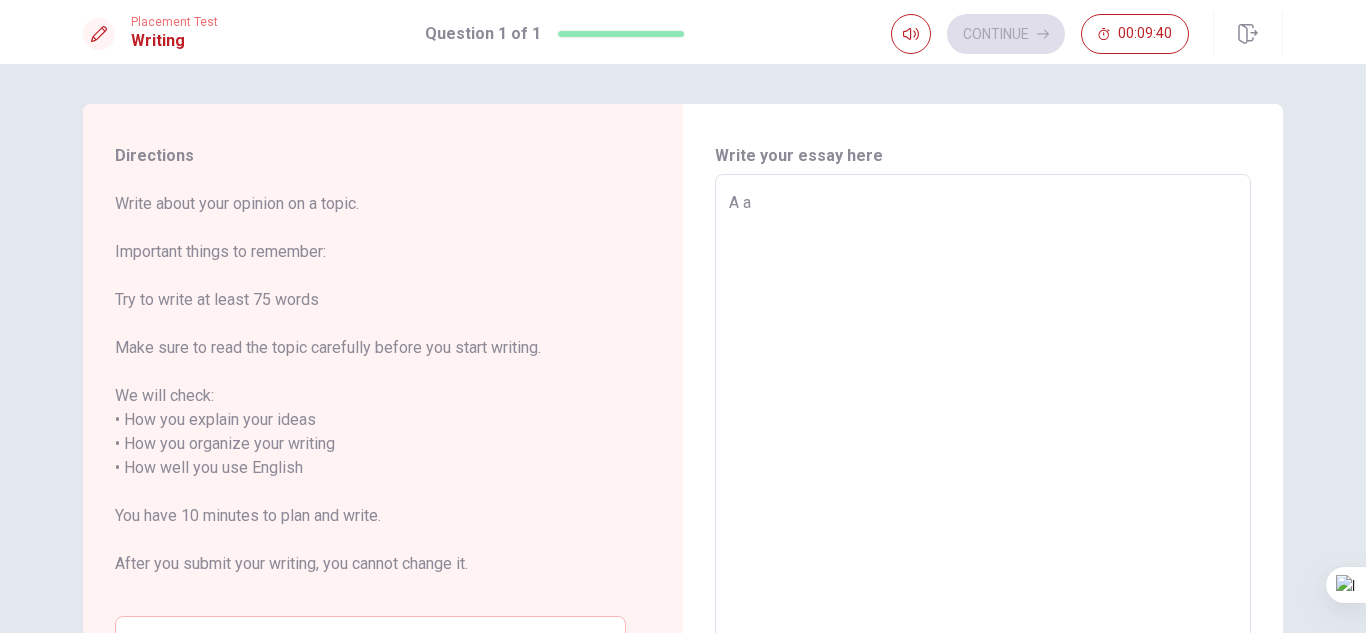 type on "x" 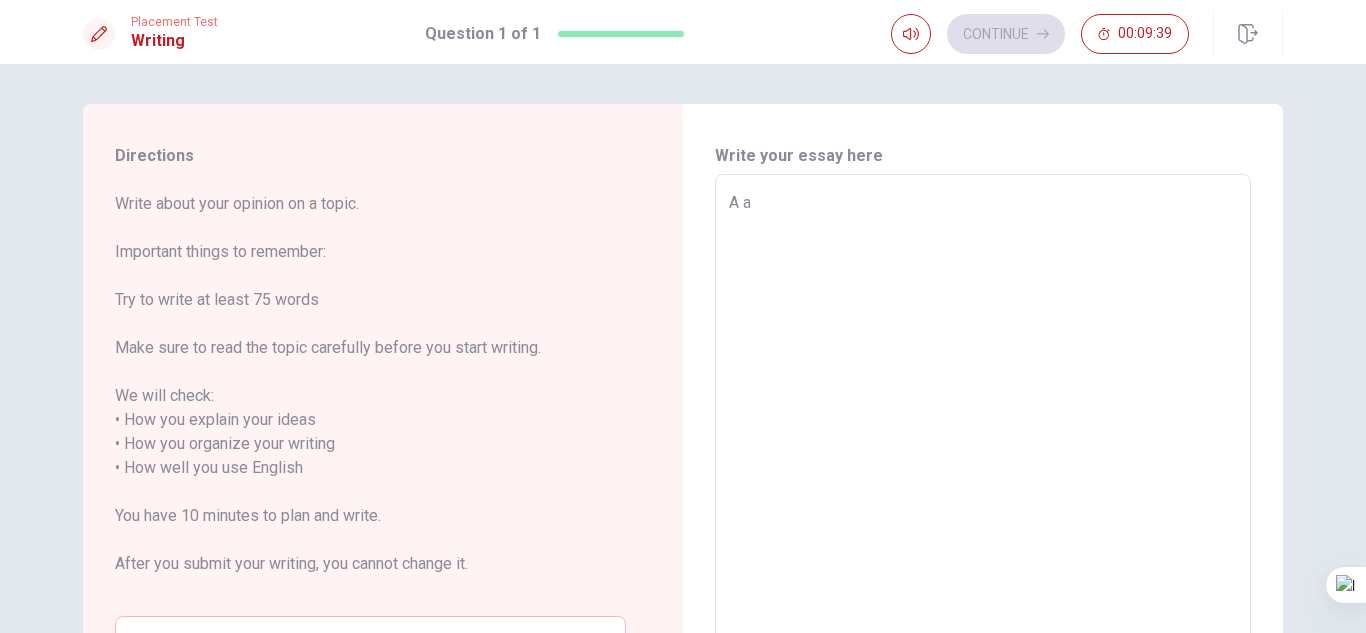 type on "A ac" 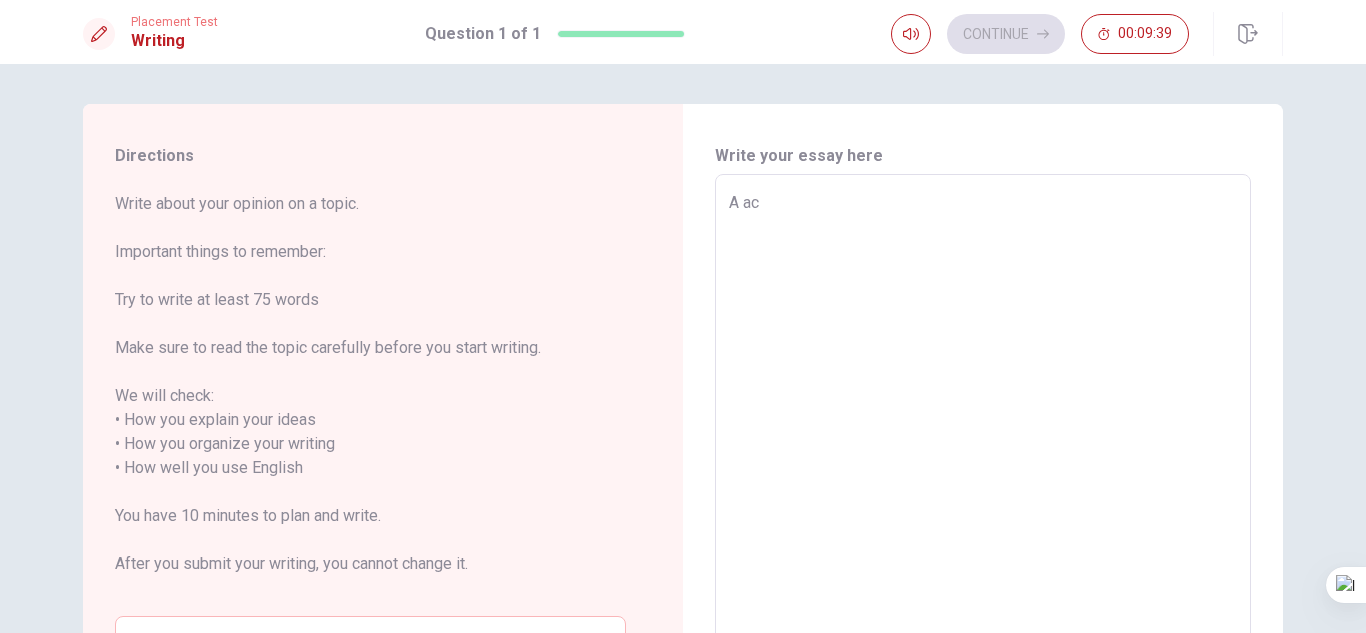 type on "x" 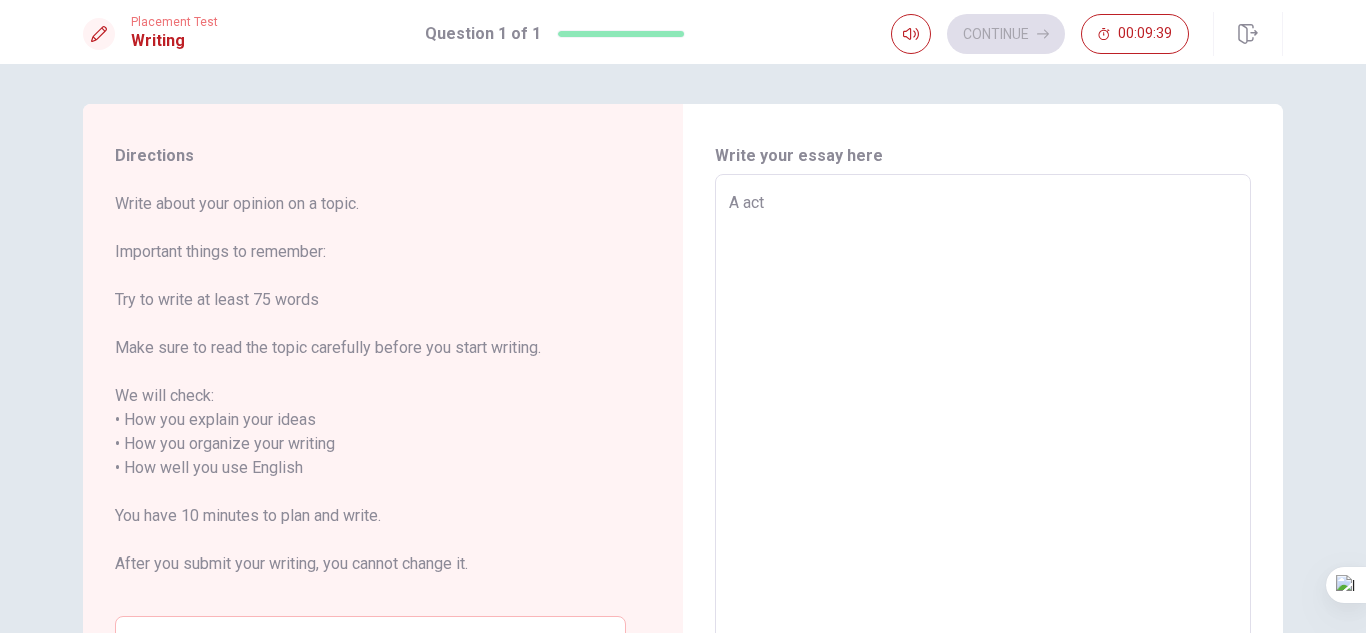 type on "x" 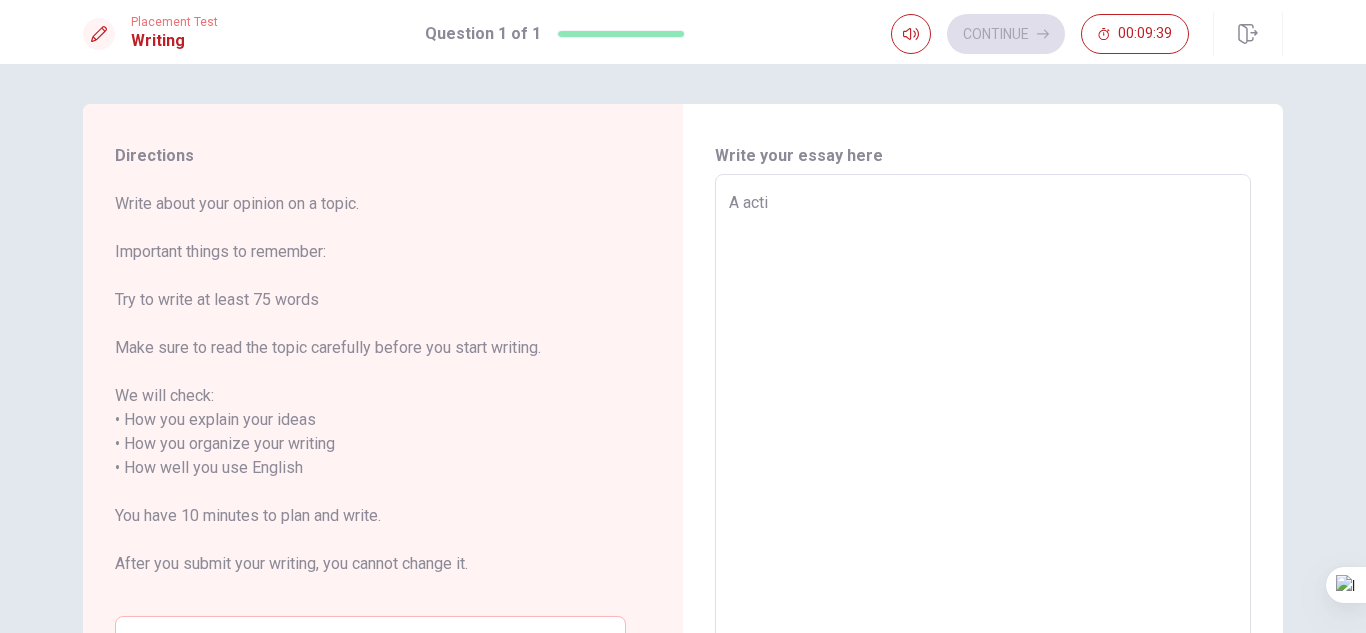 type on "x" 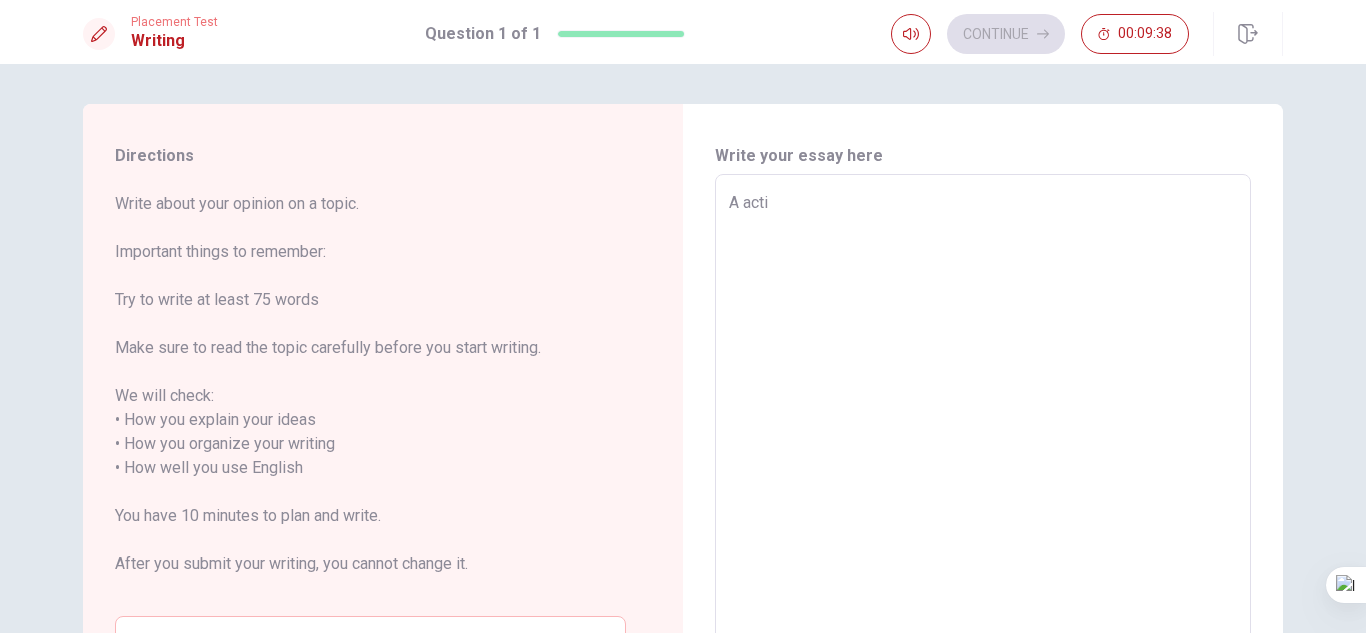 type on "A activ" 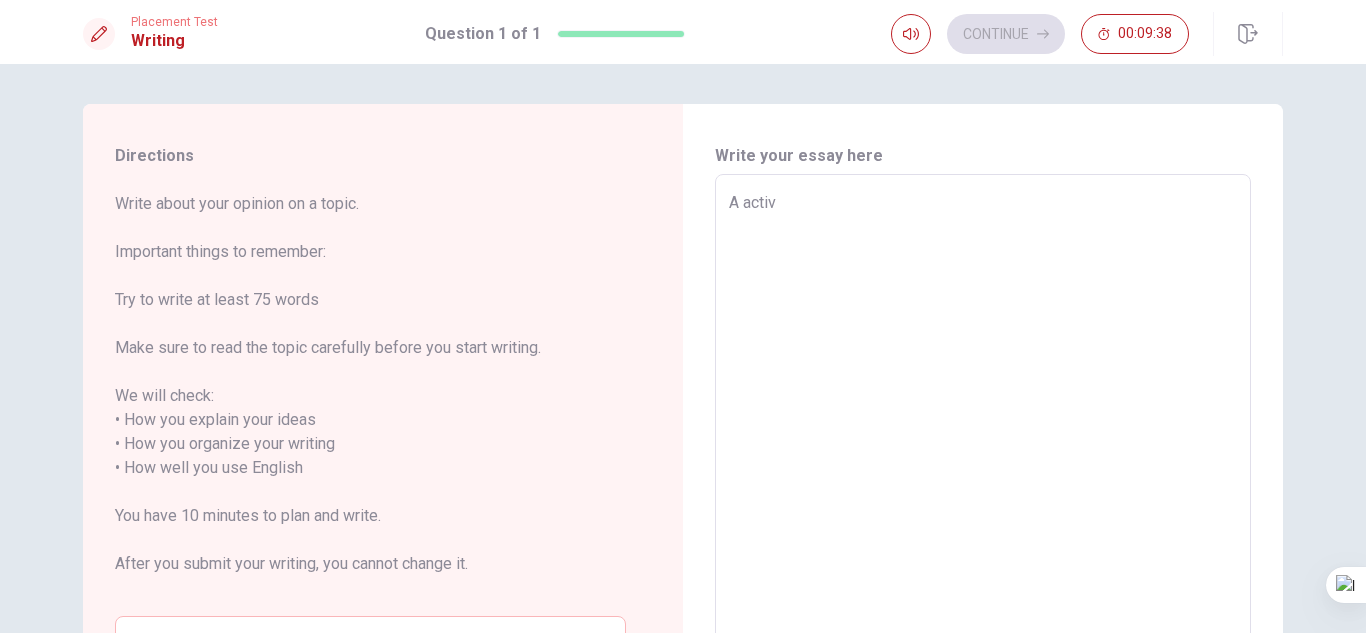 type on "x" 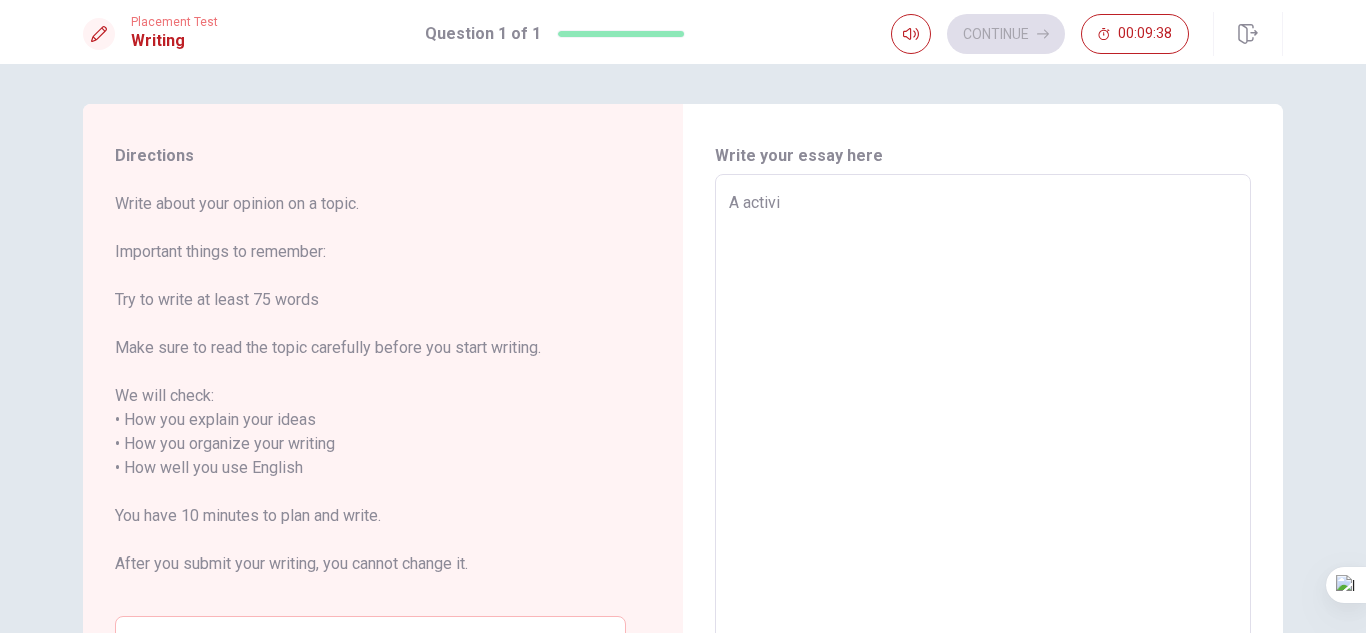 type on "A activit" 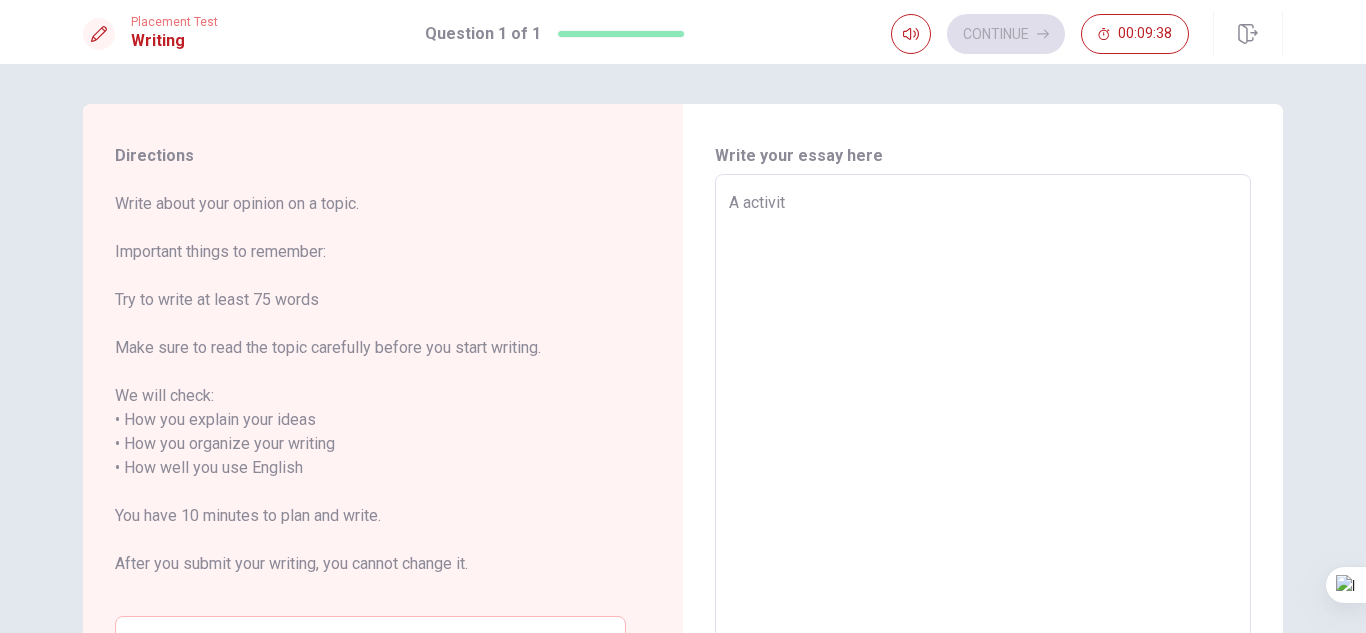 type on "x" 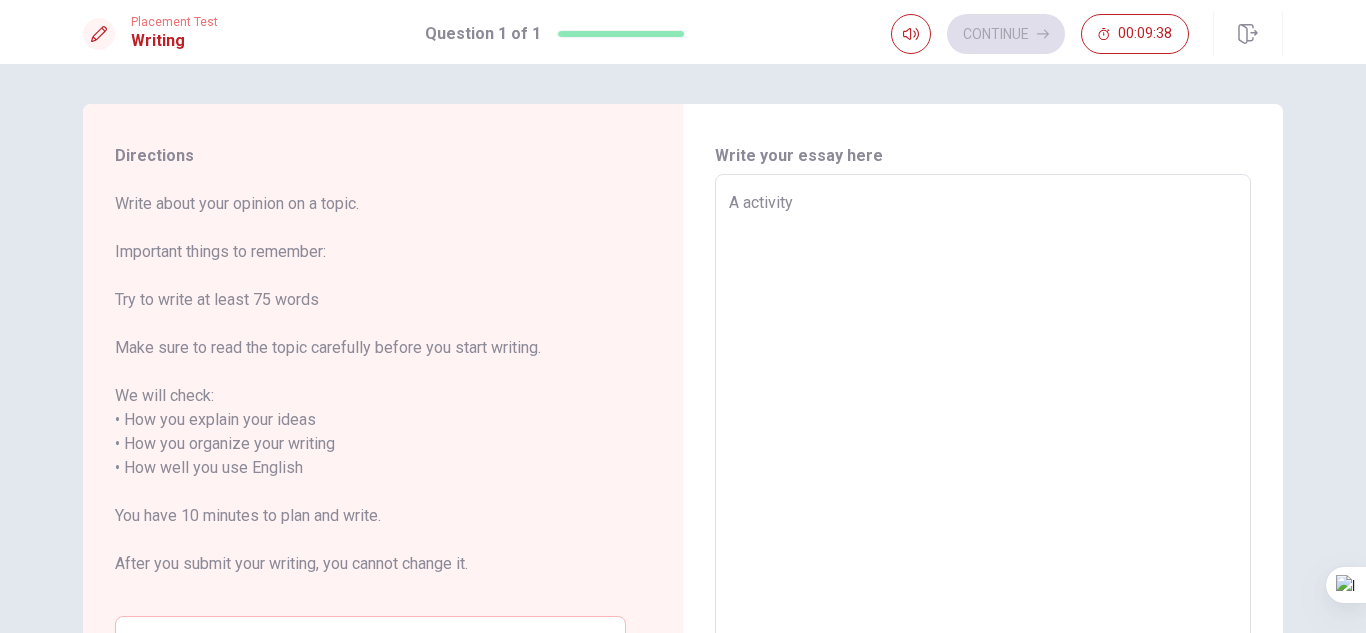 type on "x" 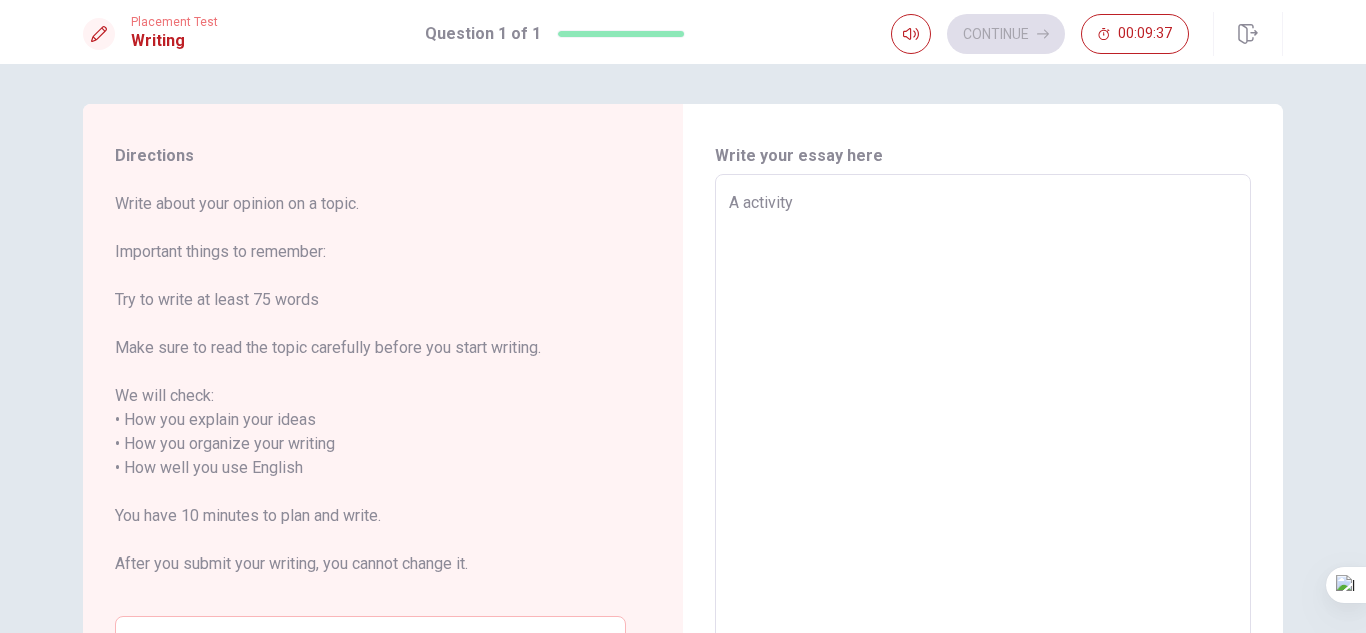 type on "A activity" 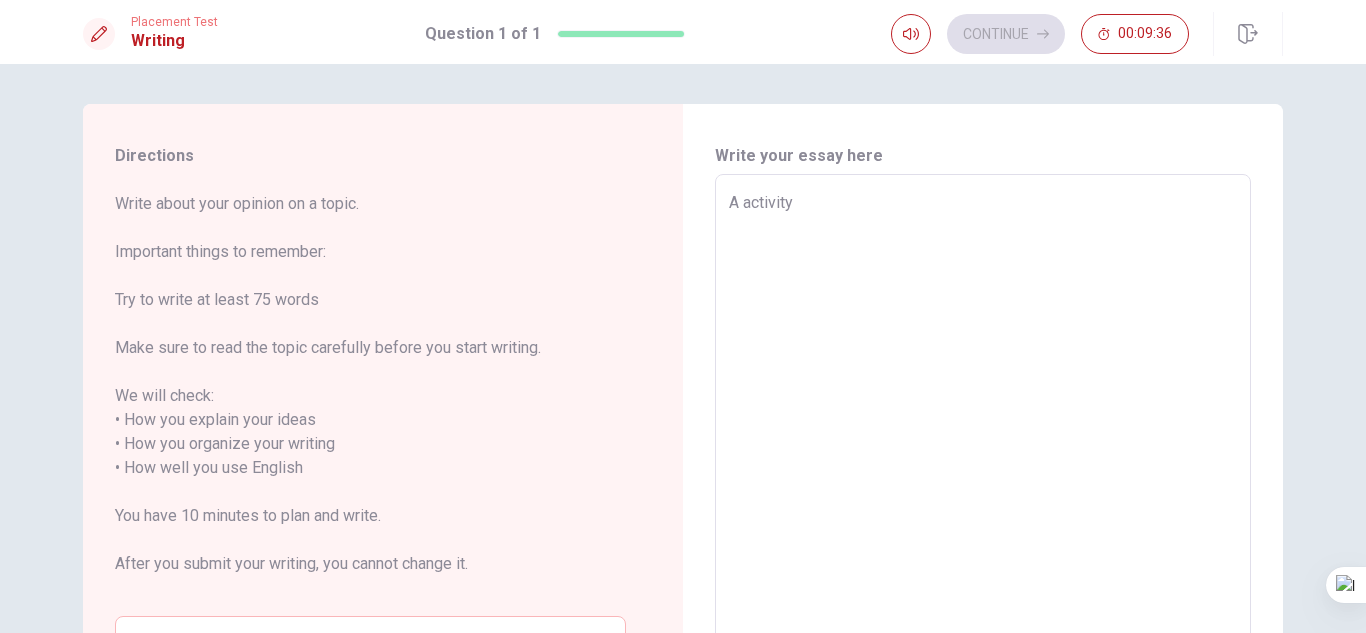 type on "A activity t" 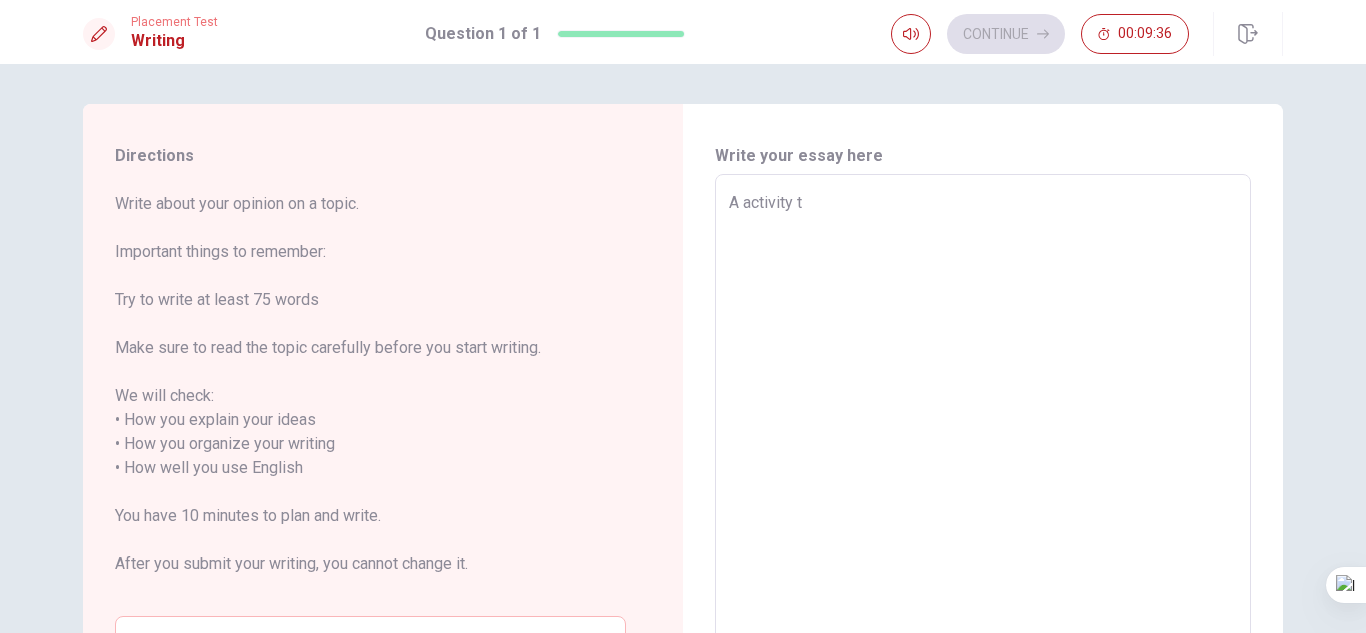 type on "x" 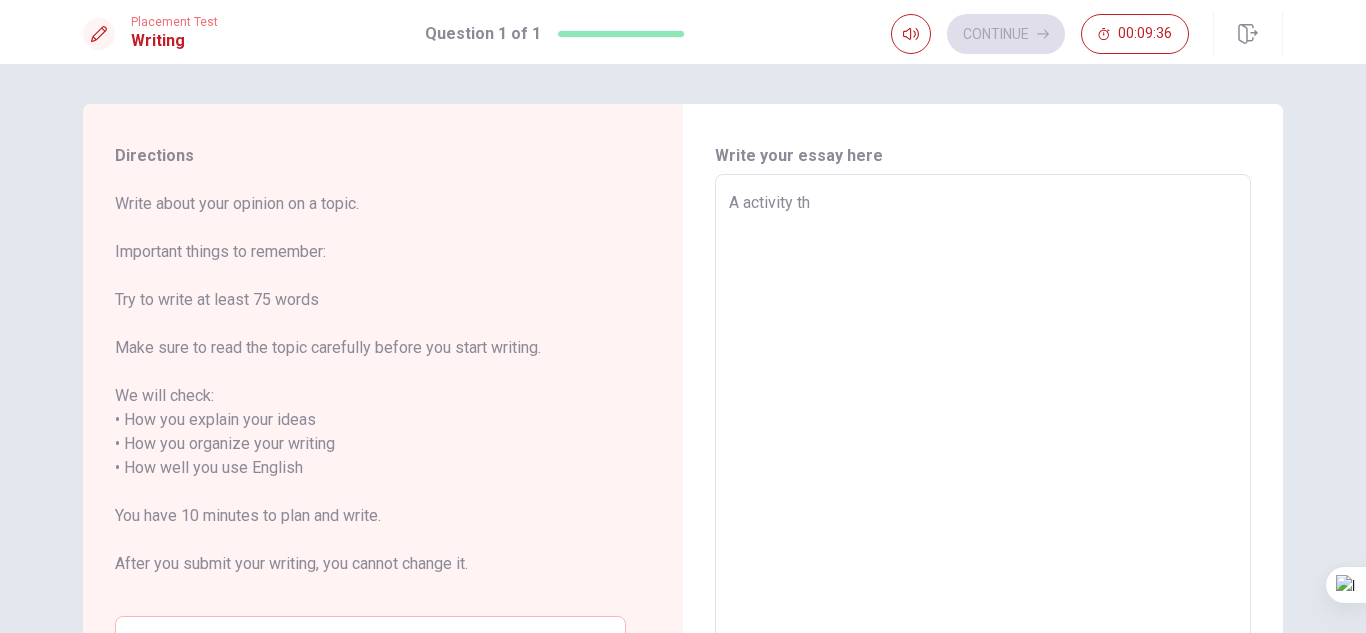 type on "x" 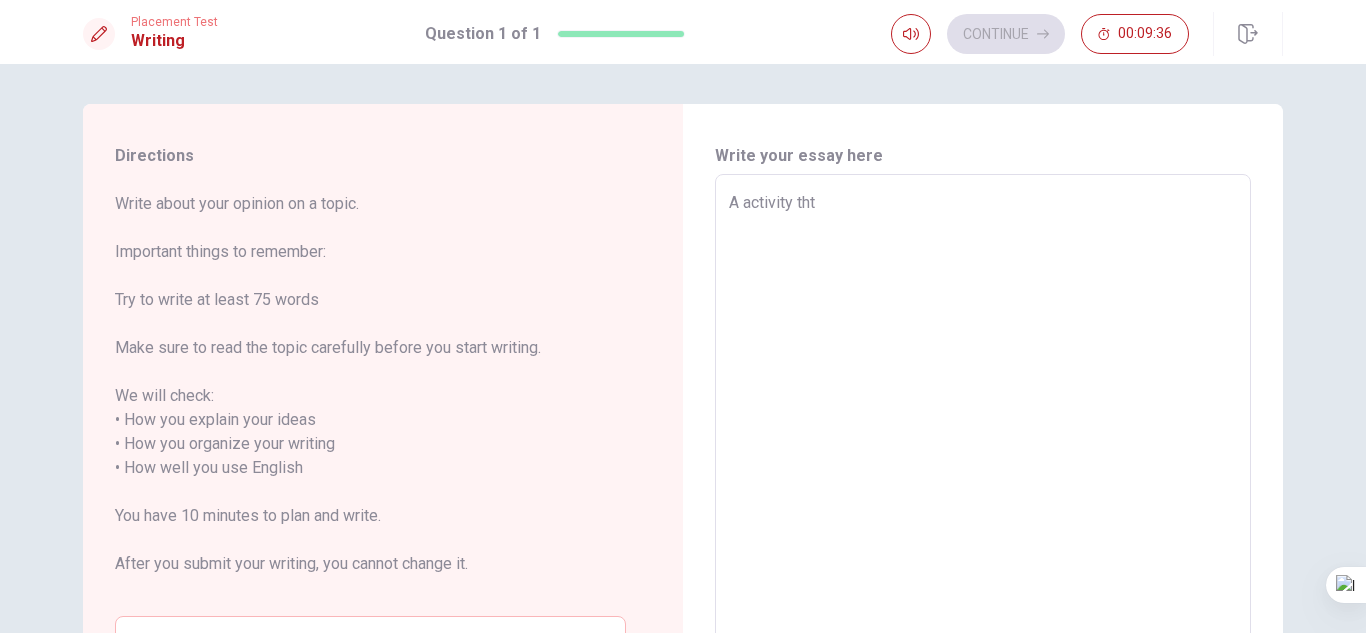 type on "x" 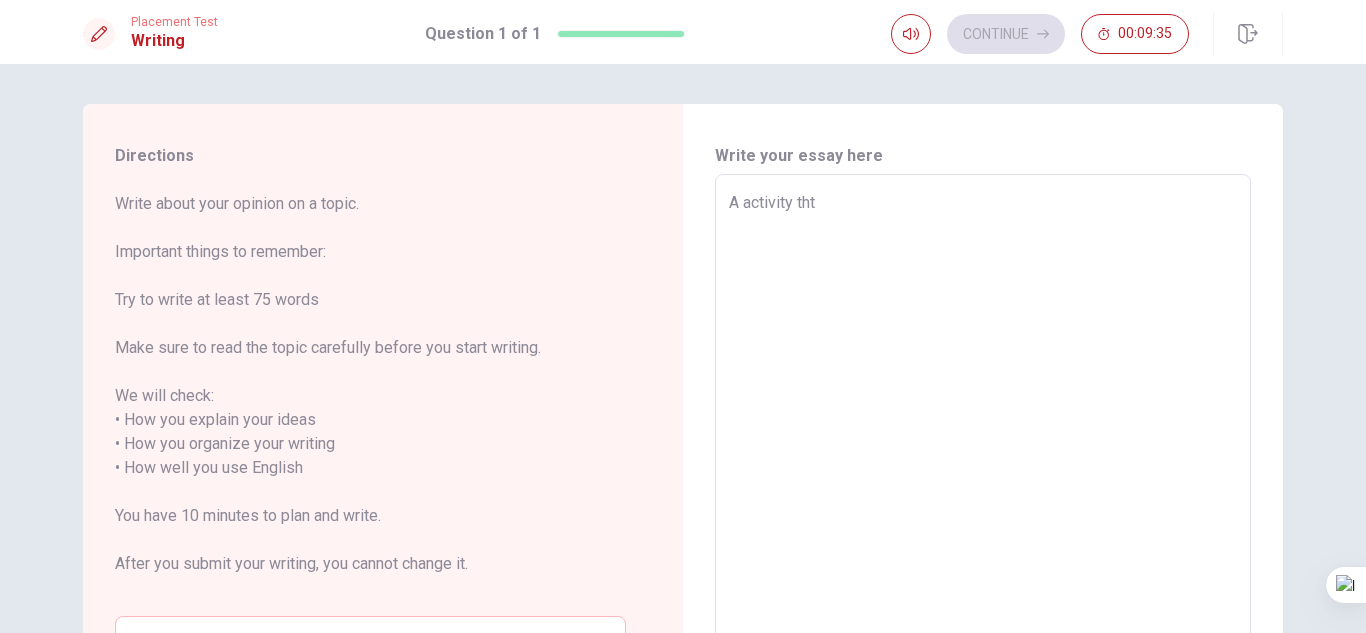 type on "A activity thta" 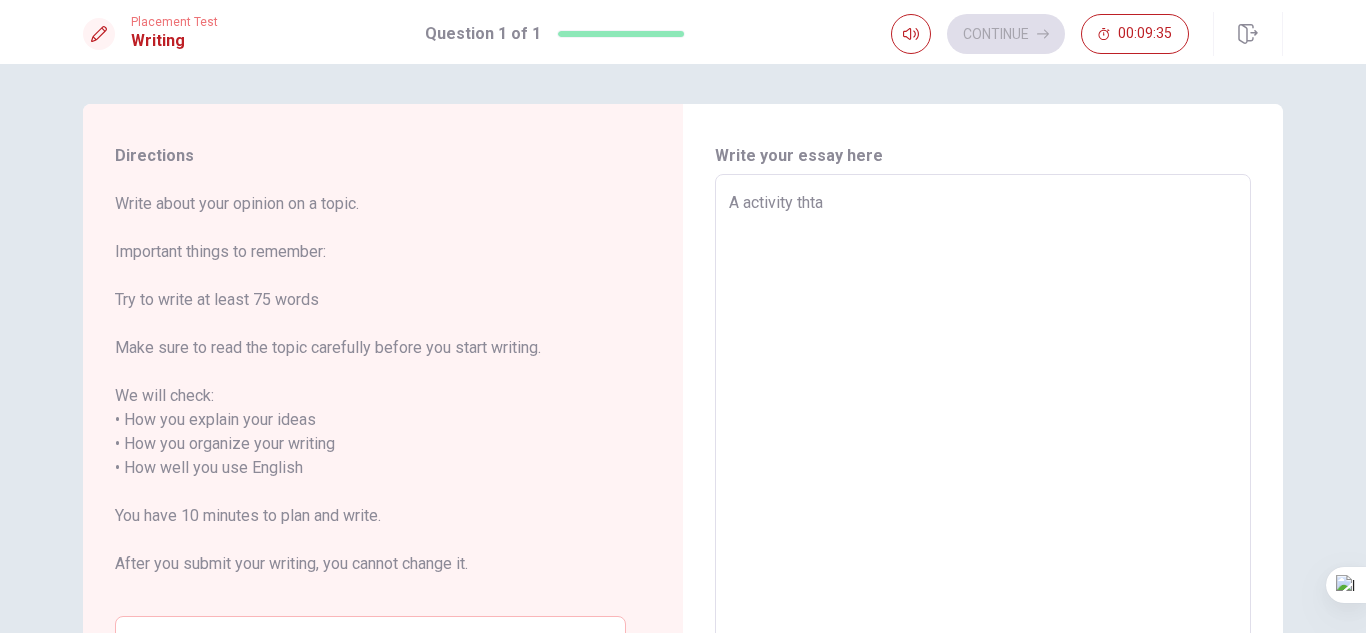 type on "x" 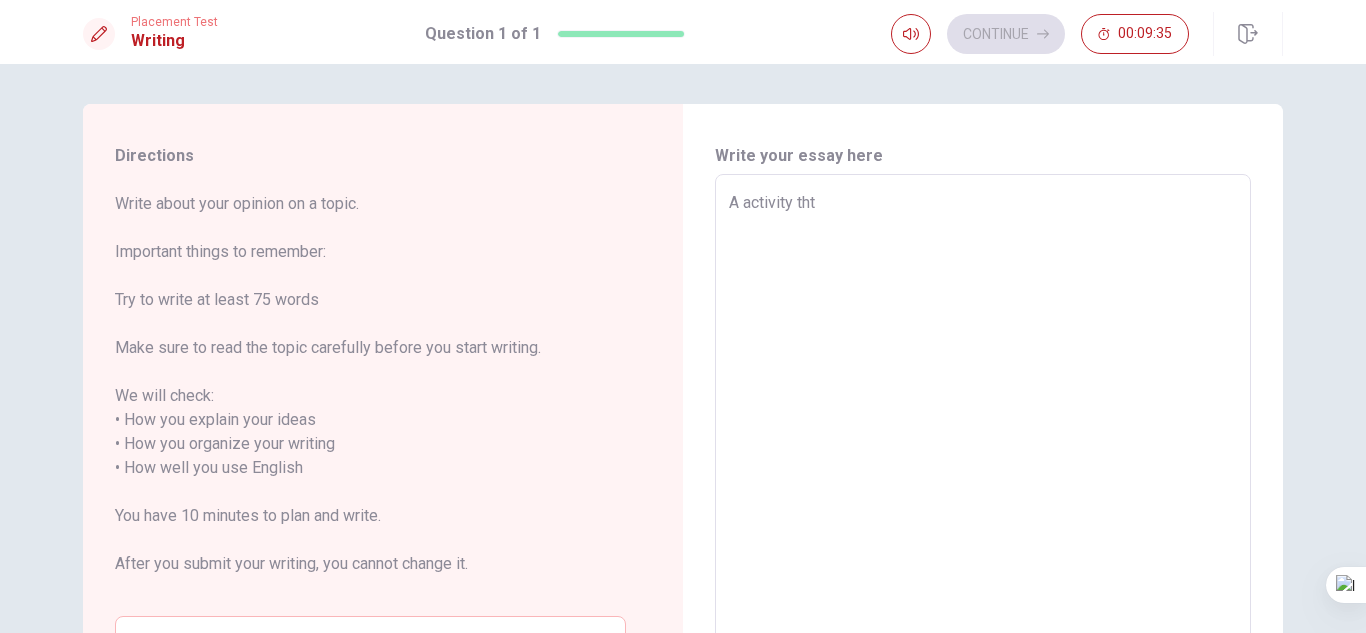 type on "x" 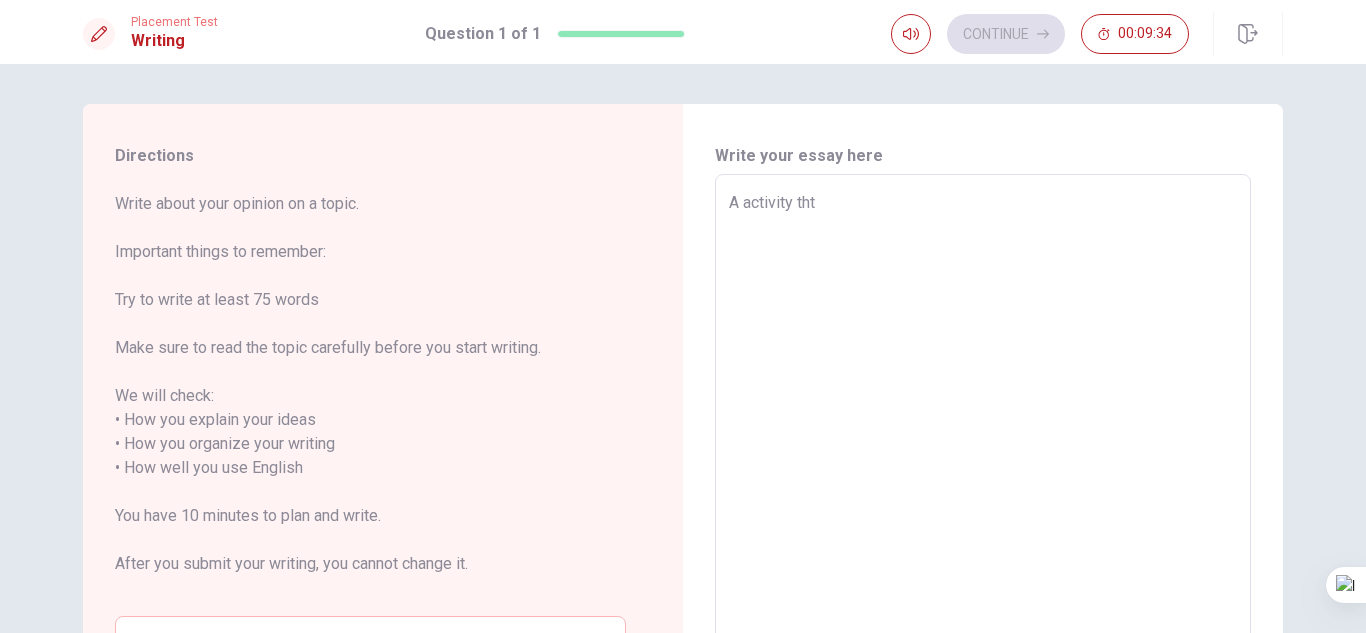 type on "A activity th" 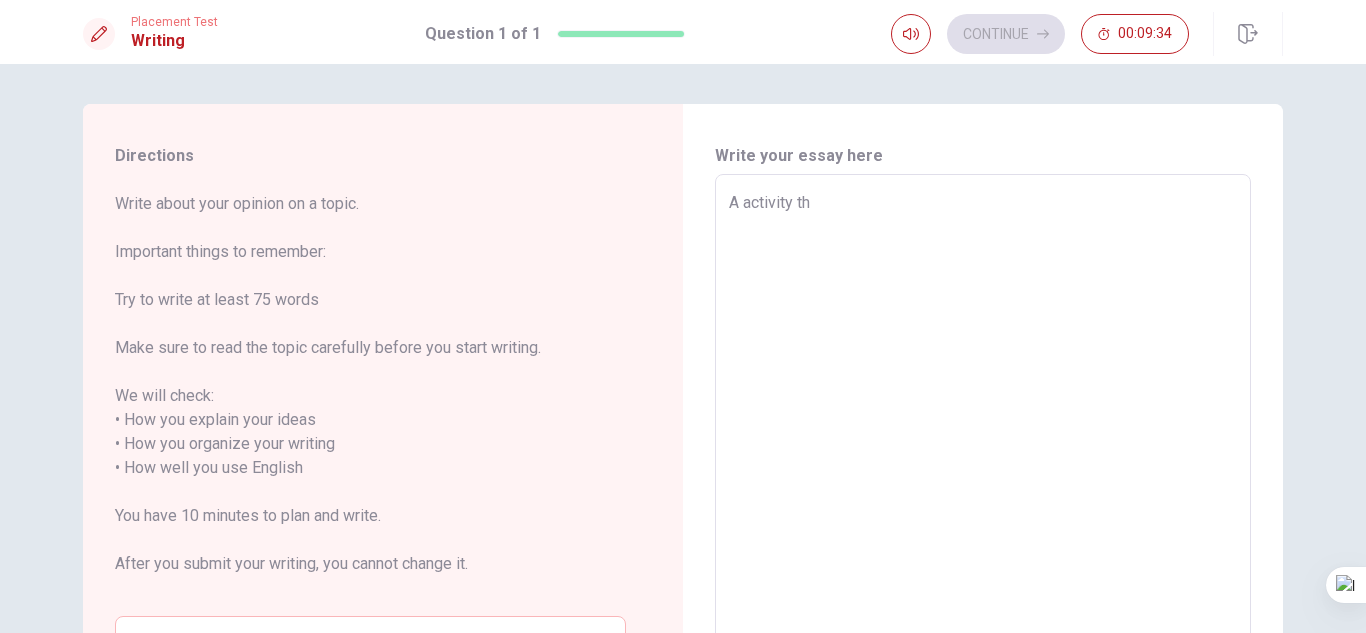 type on "x" 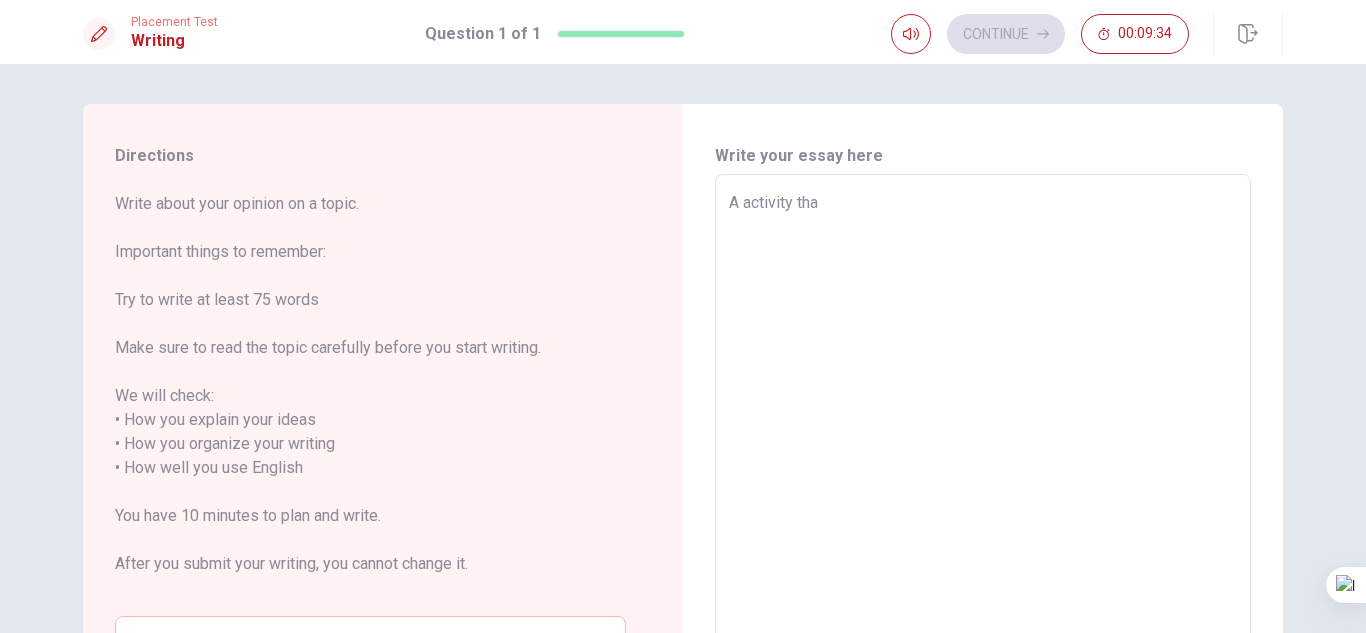 type on "x" 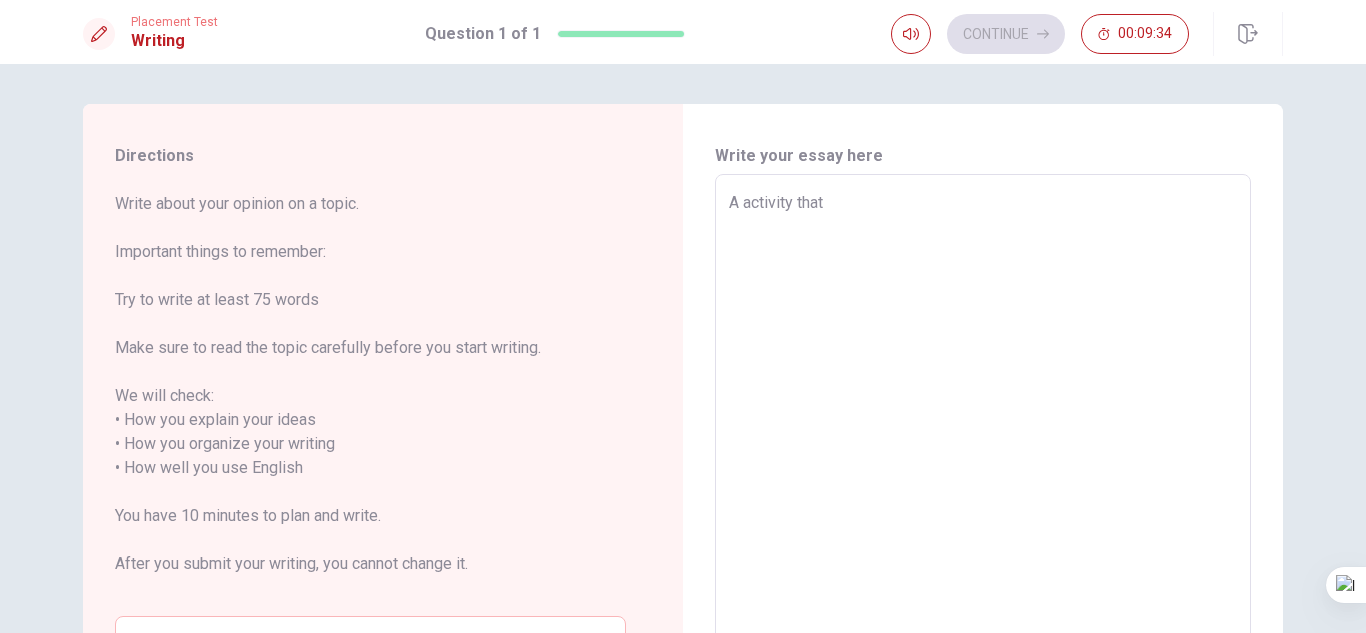 type on "x" 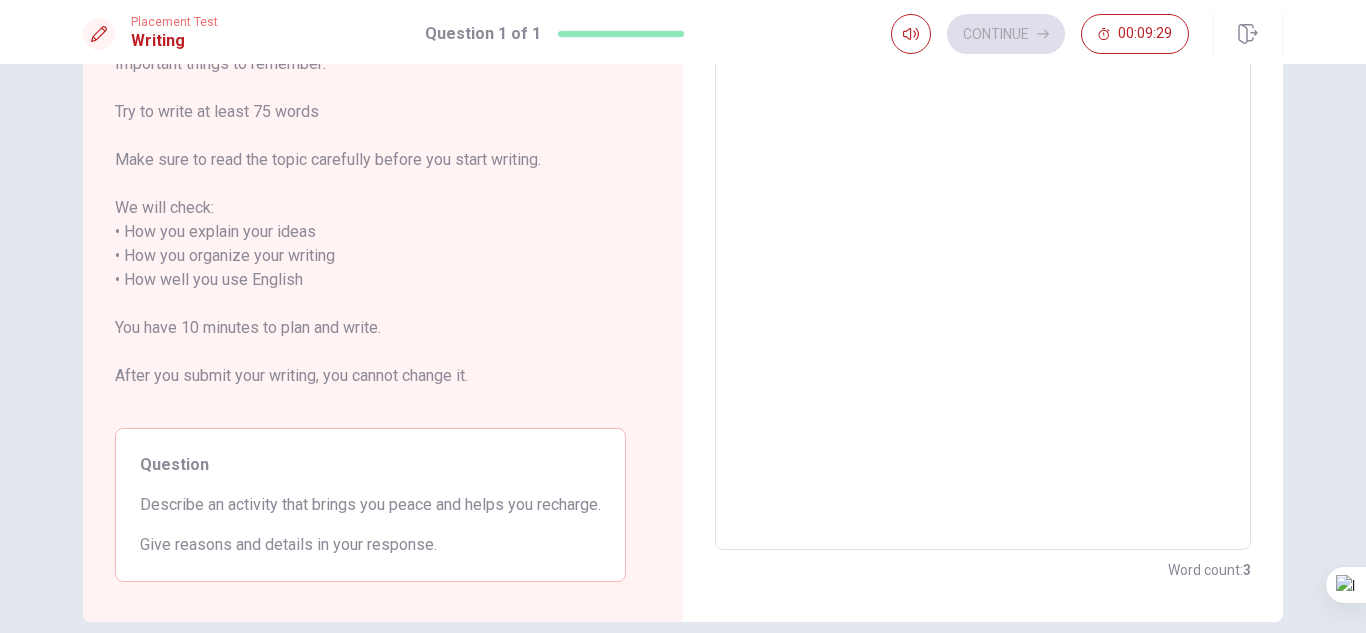 scroll, scrollTop: 0, scrollLeft: 0, axis: both 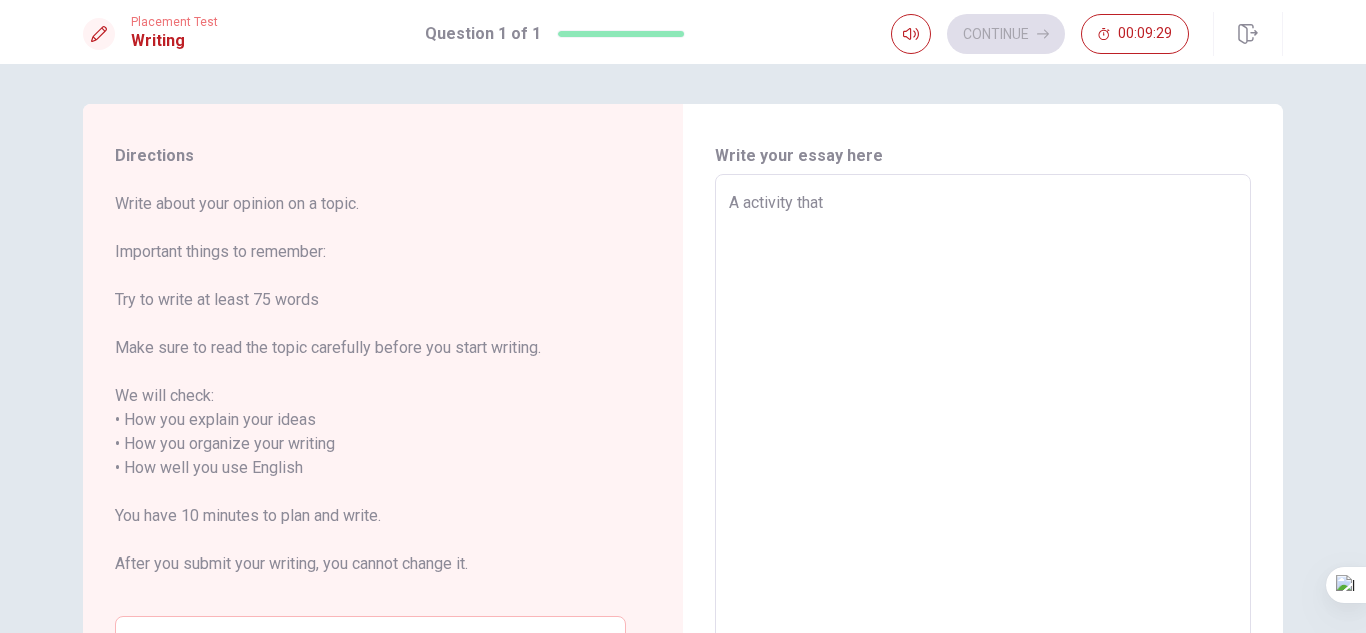 type on "x" 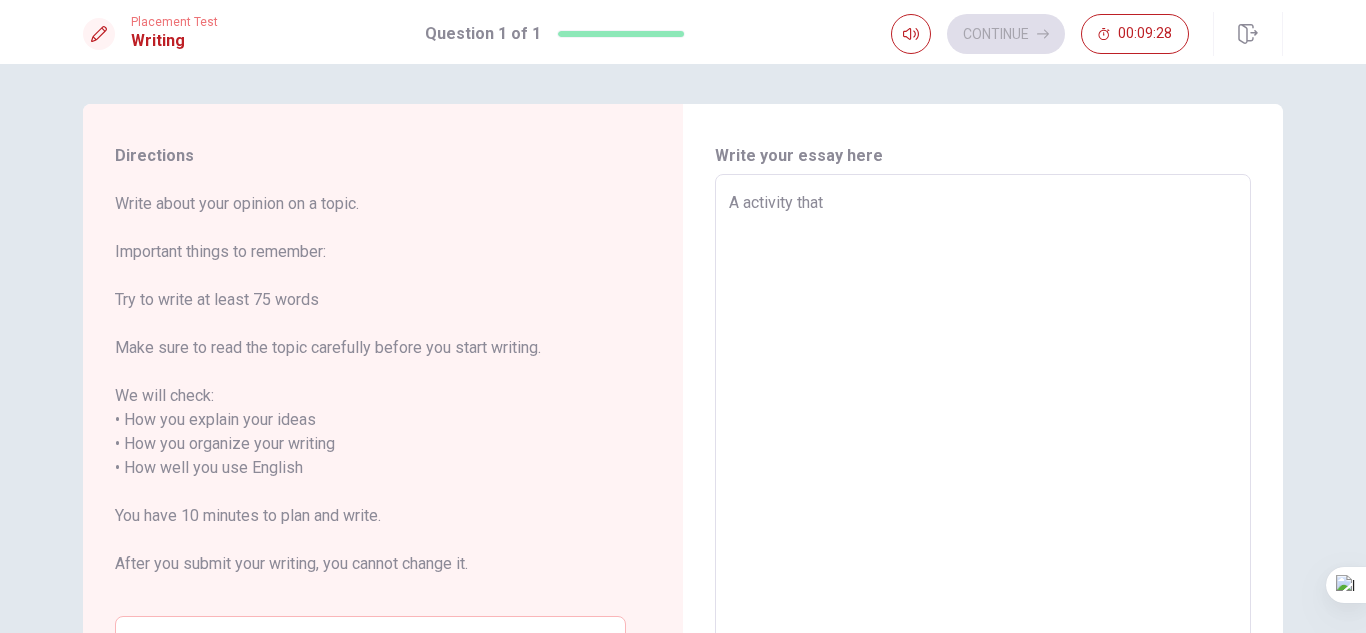 type on "A activity that b" 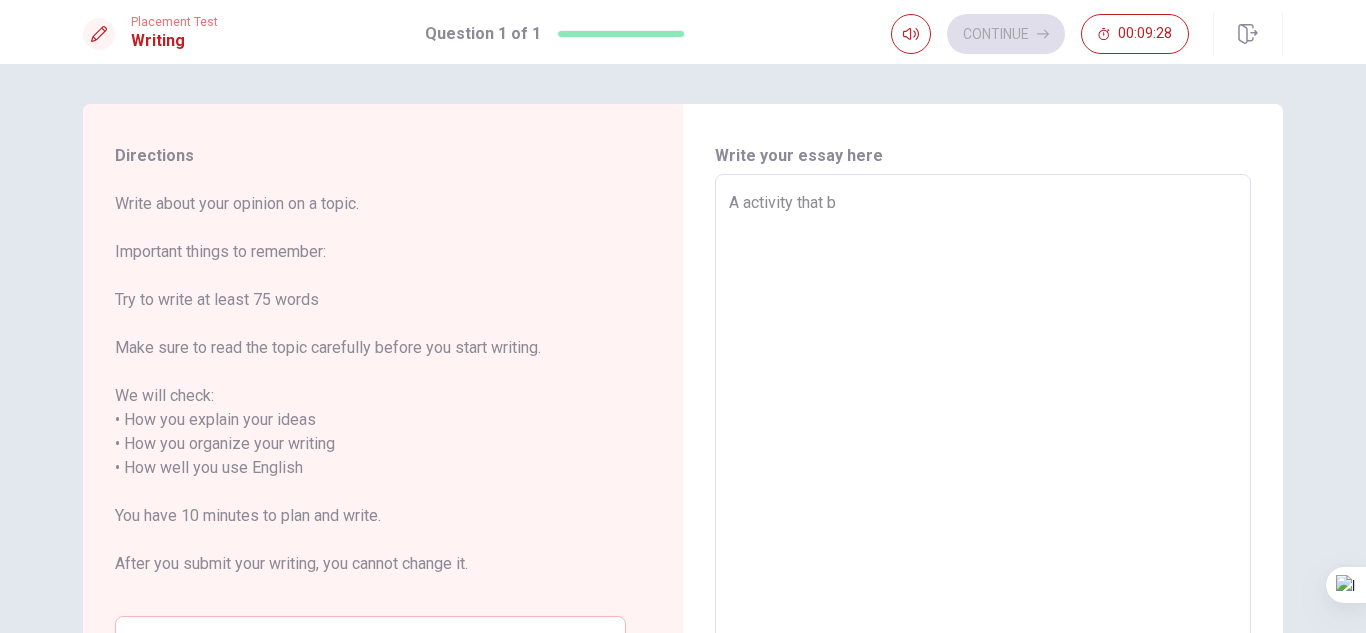 type on "x" 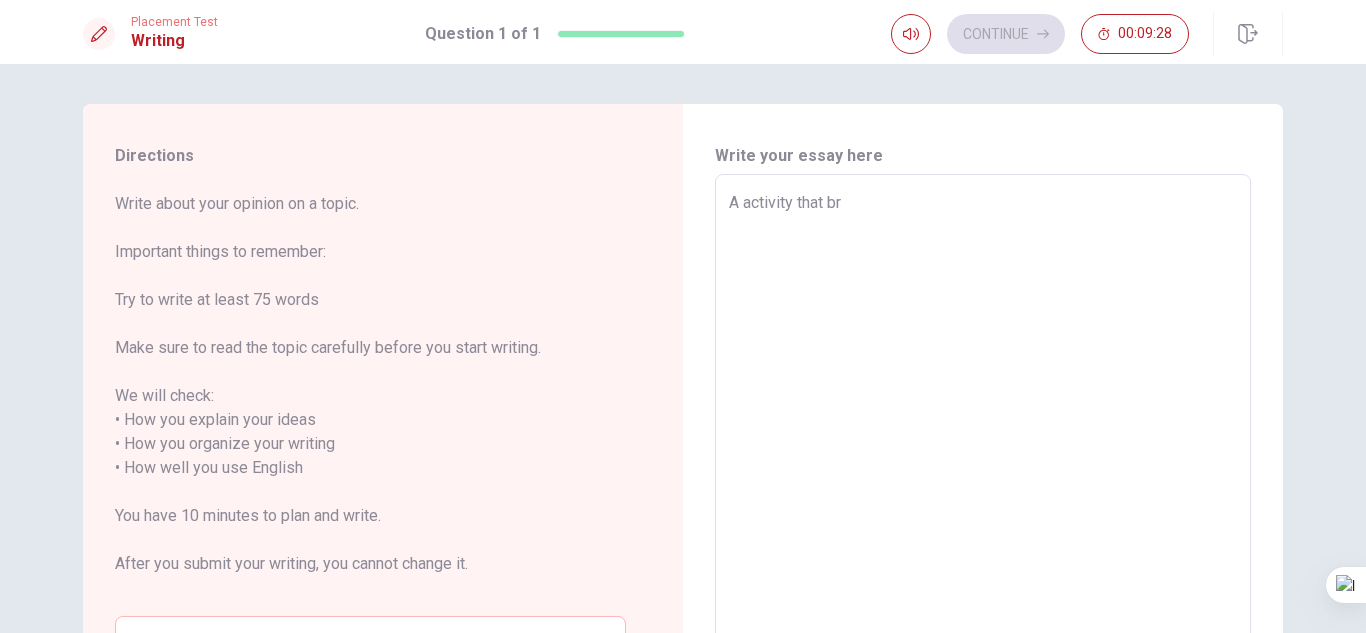 type on "x" 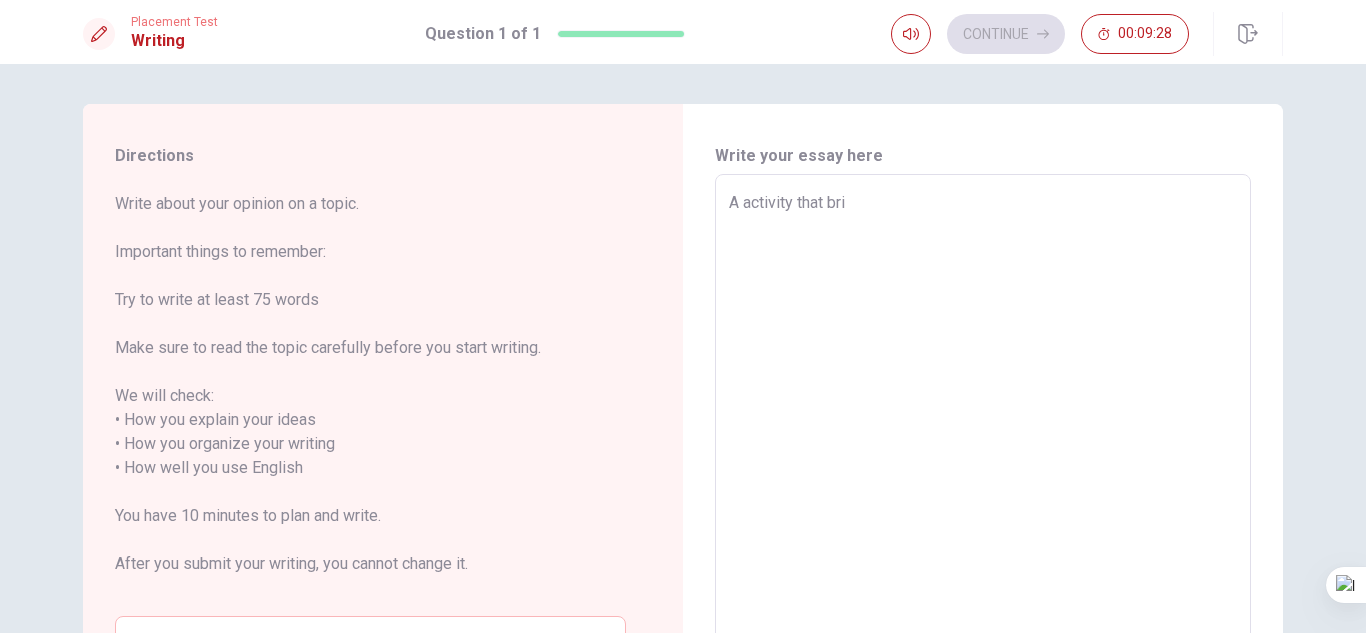 type on "x" 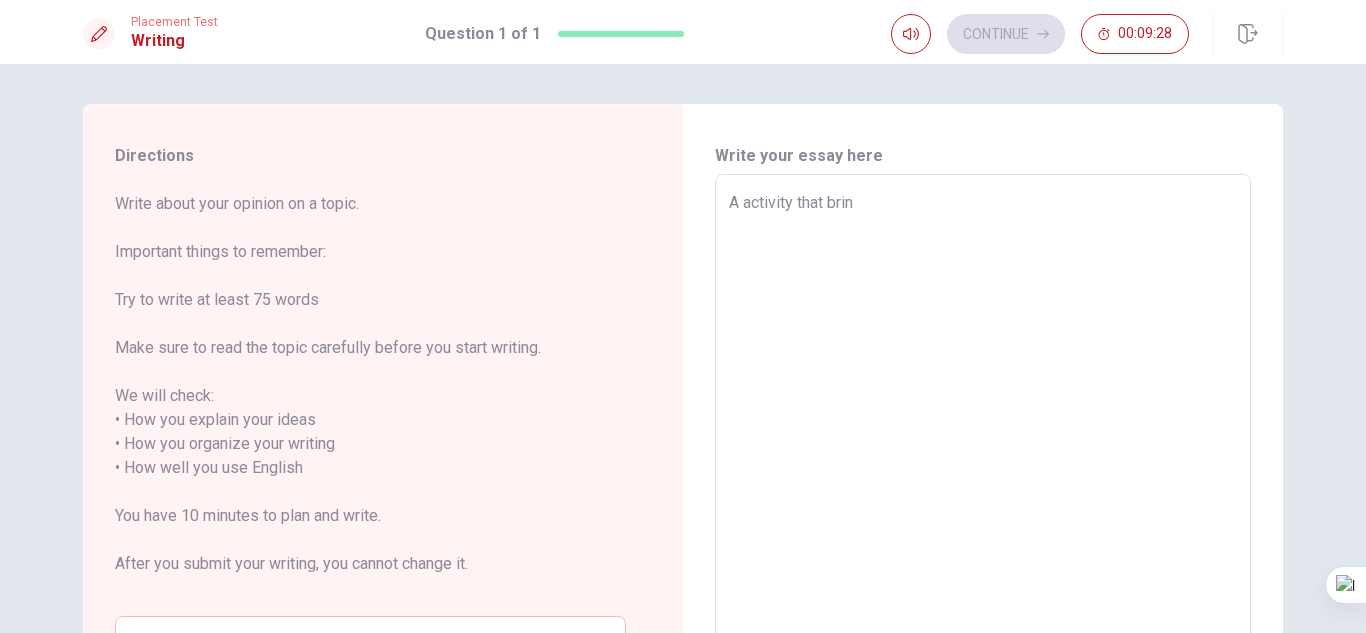 type on "x" 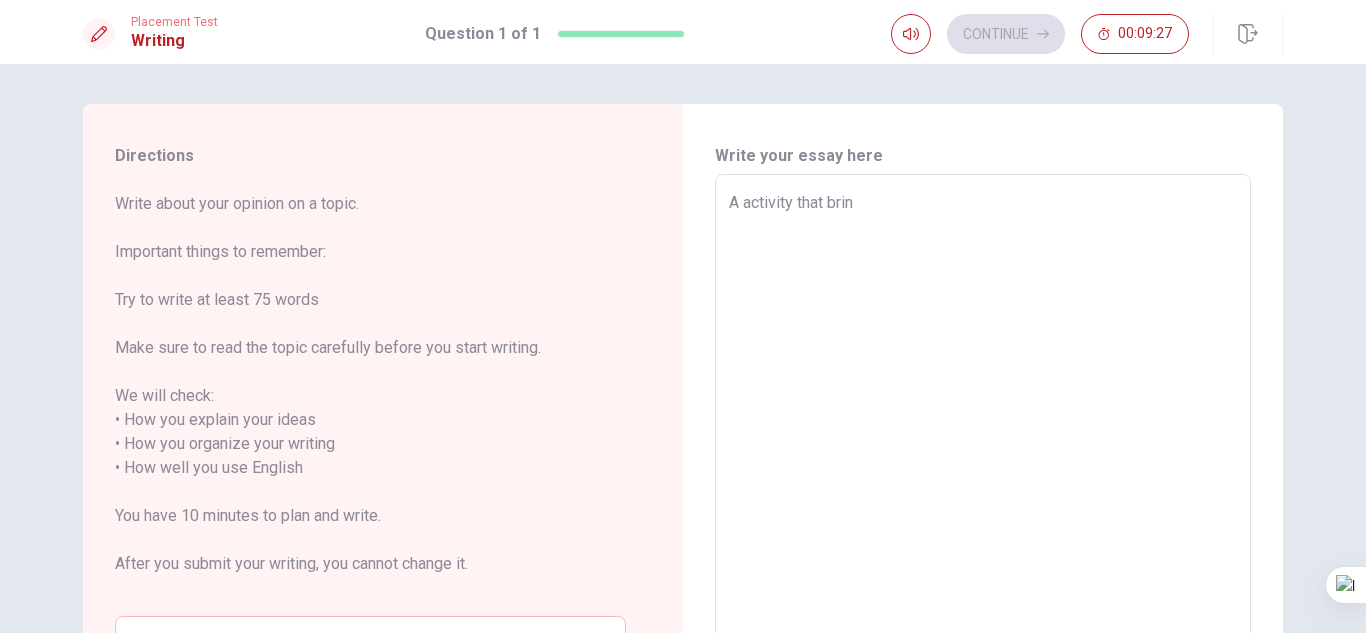 type on "A activity that bring" 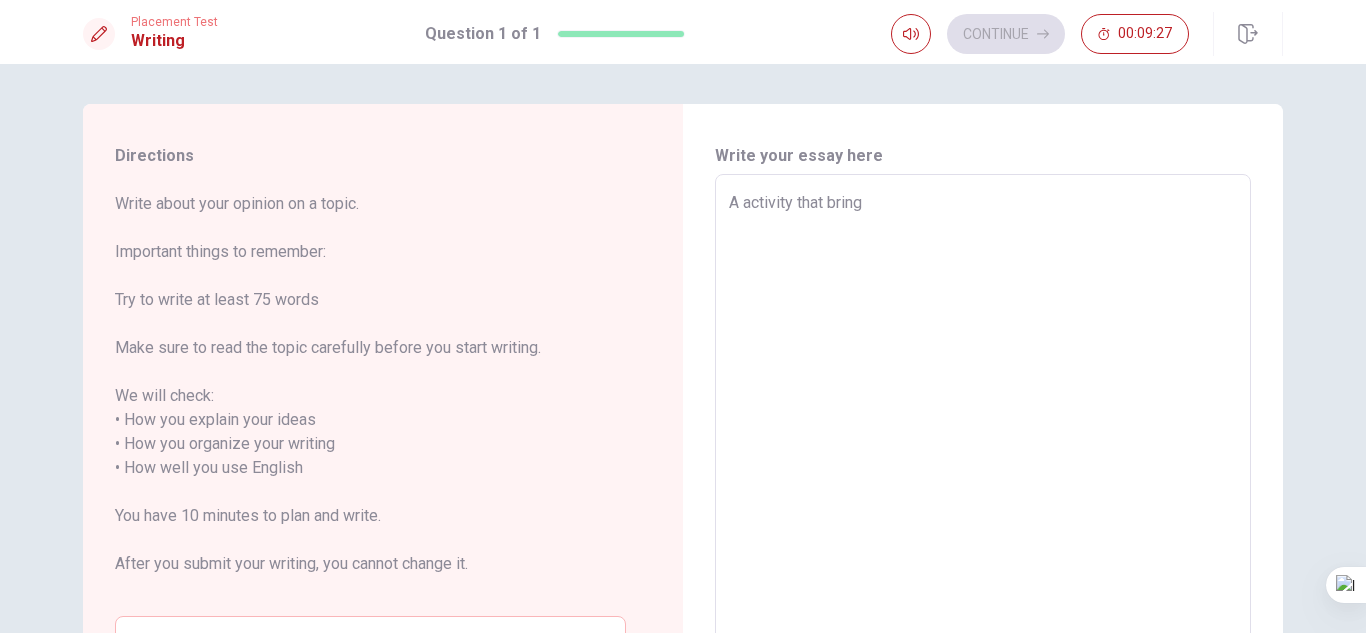 type on "x" 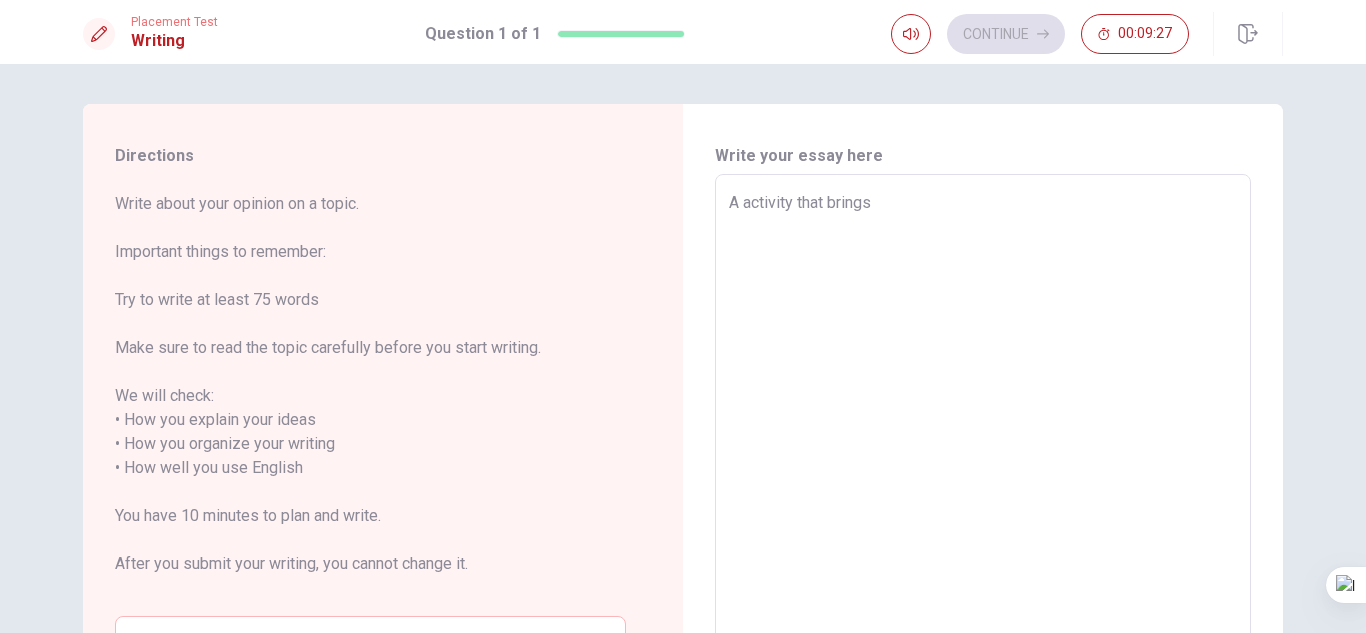 type on "x" 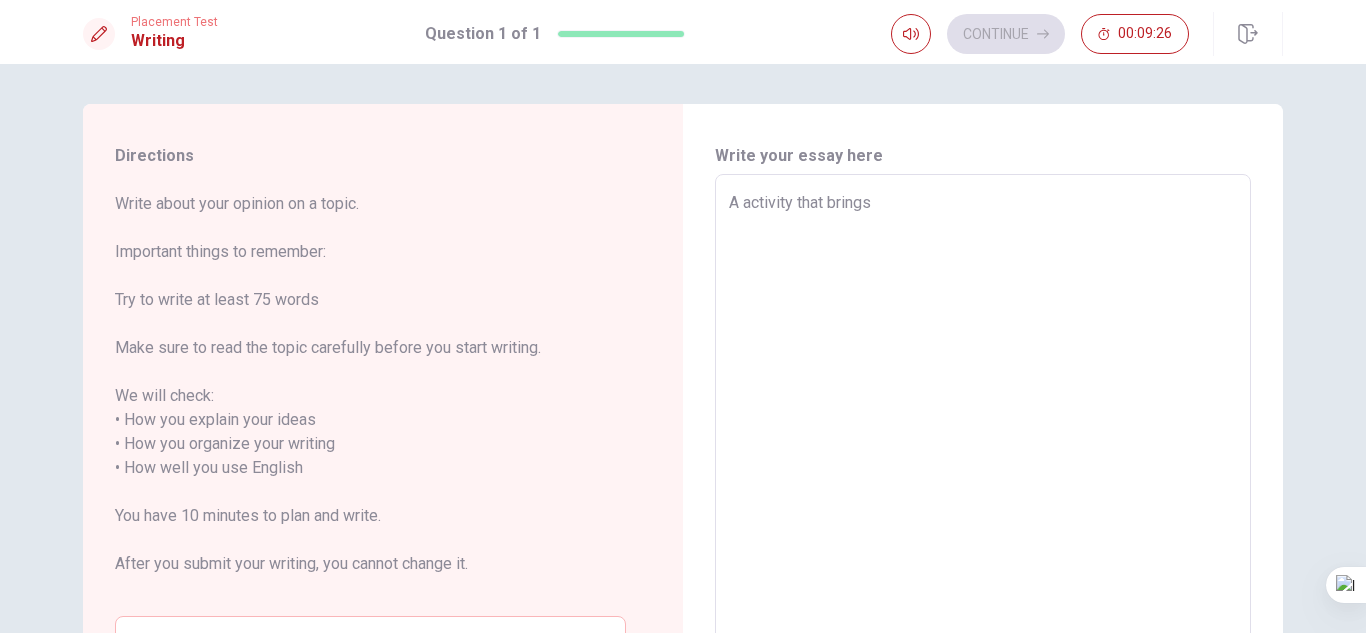 type on "A activity that brings" 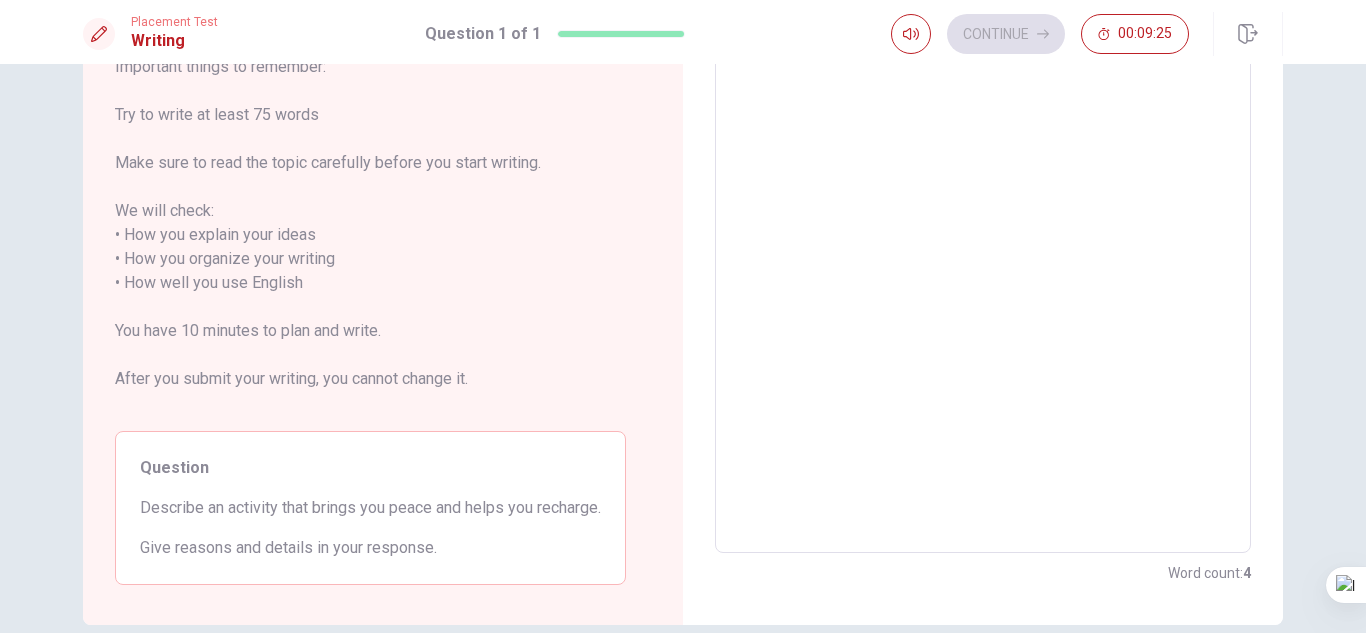 scroll, scrollTop: 188, scrollLeft: 0, axis: vertical 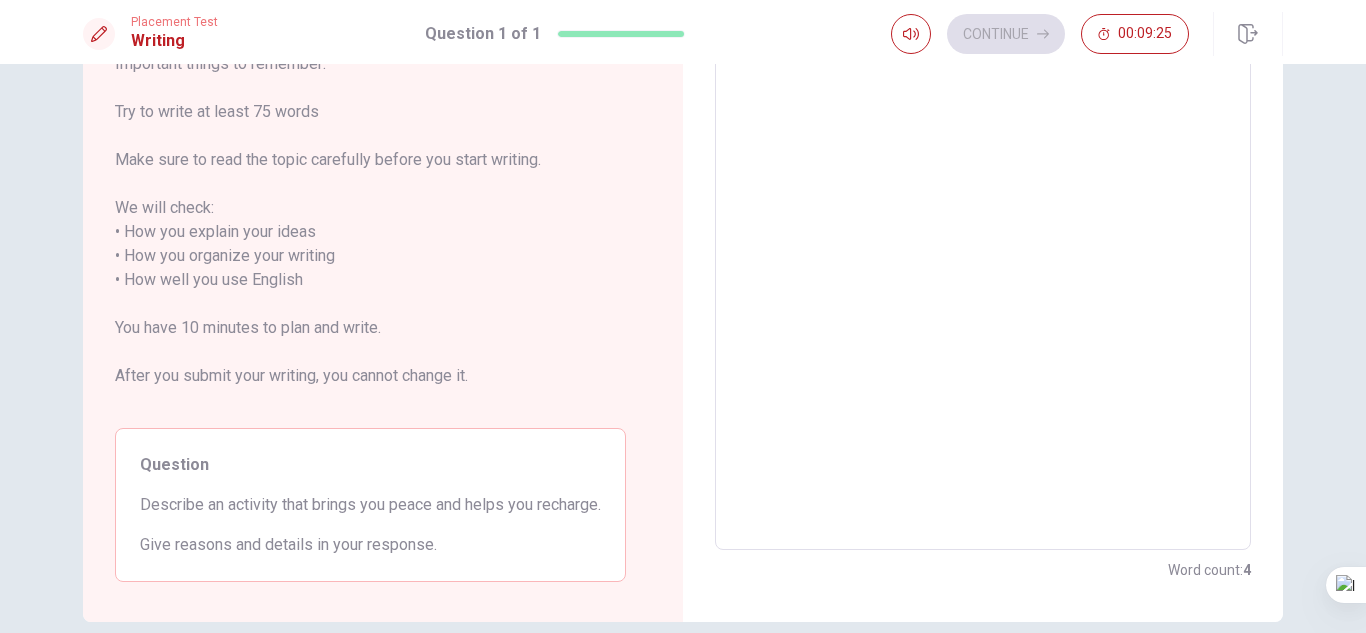 type on "x" 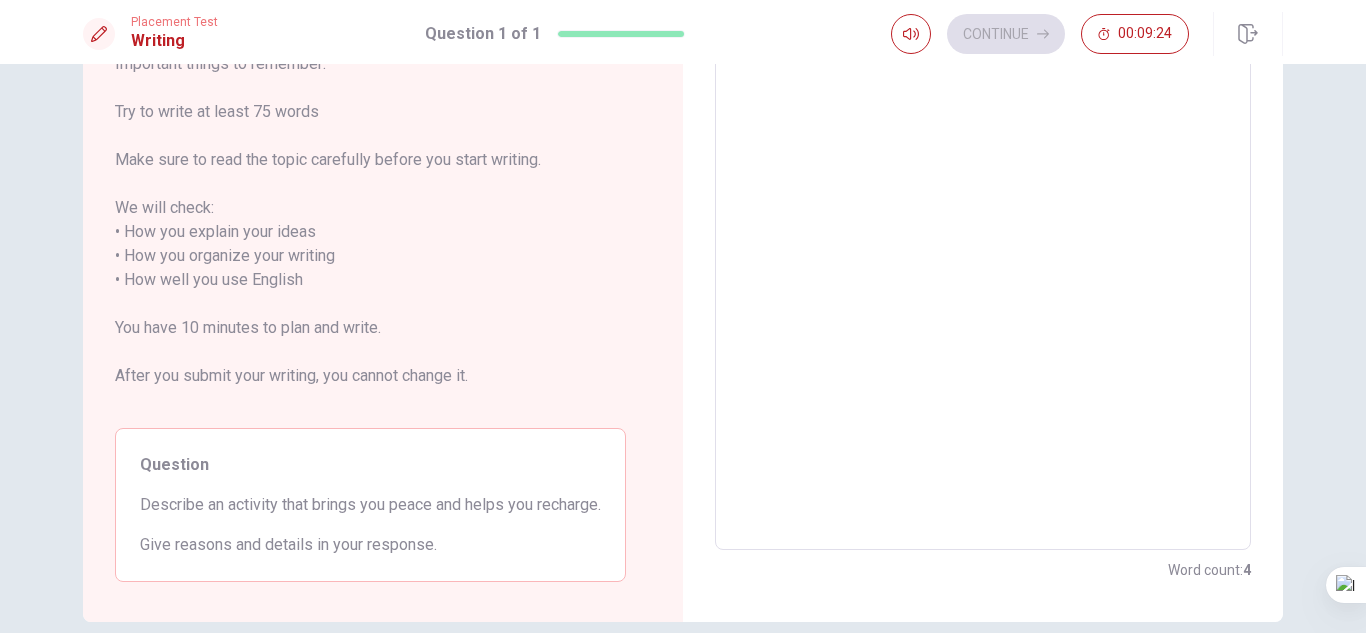 type on "A activity that brings m" 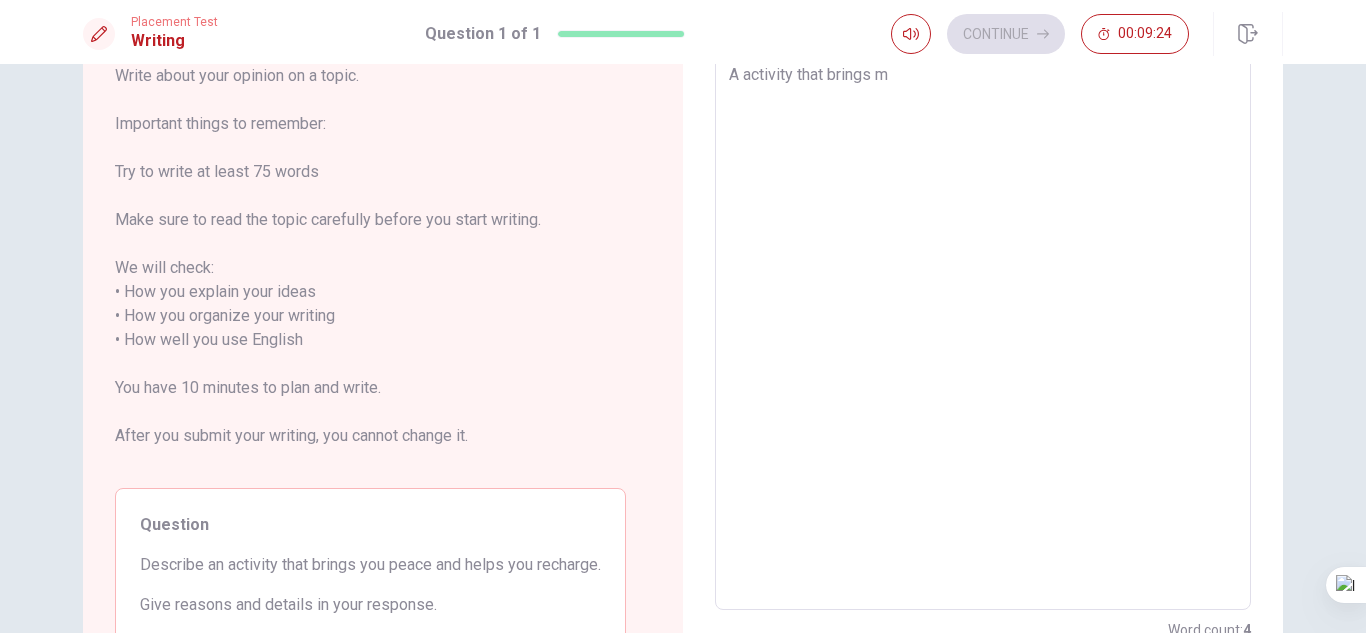 type on "x" 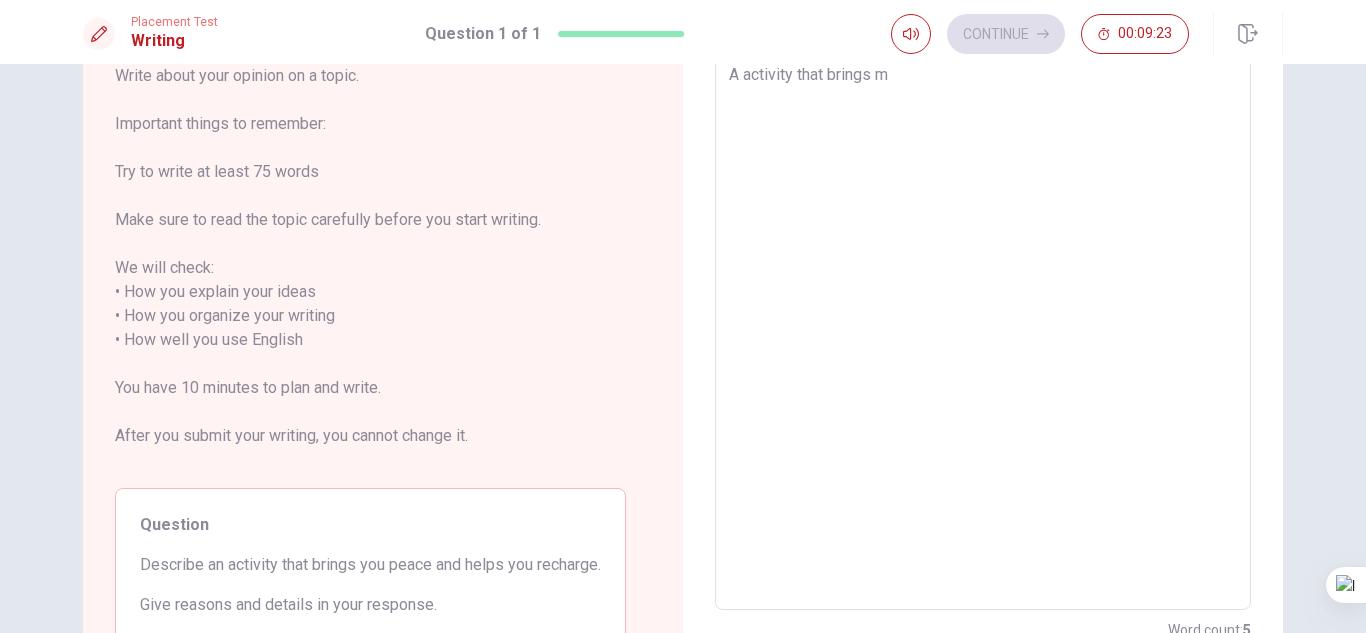 type on "A activity that brings me" 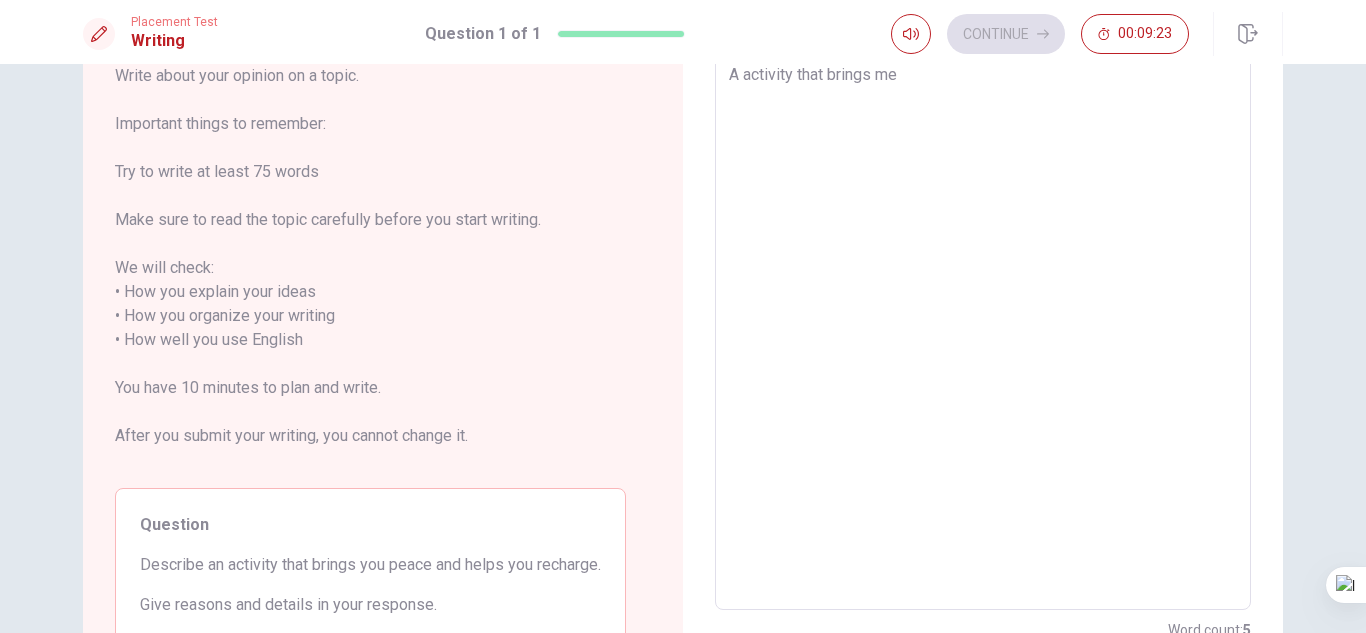 type on "x" 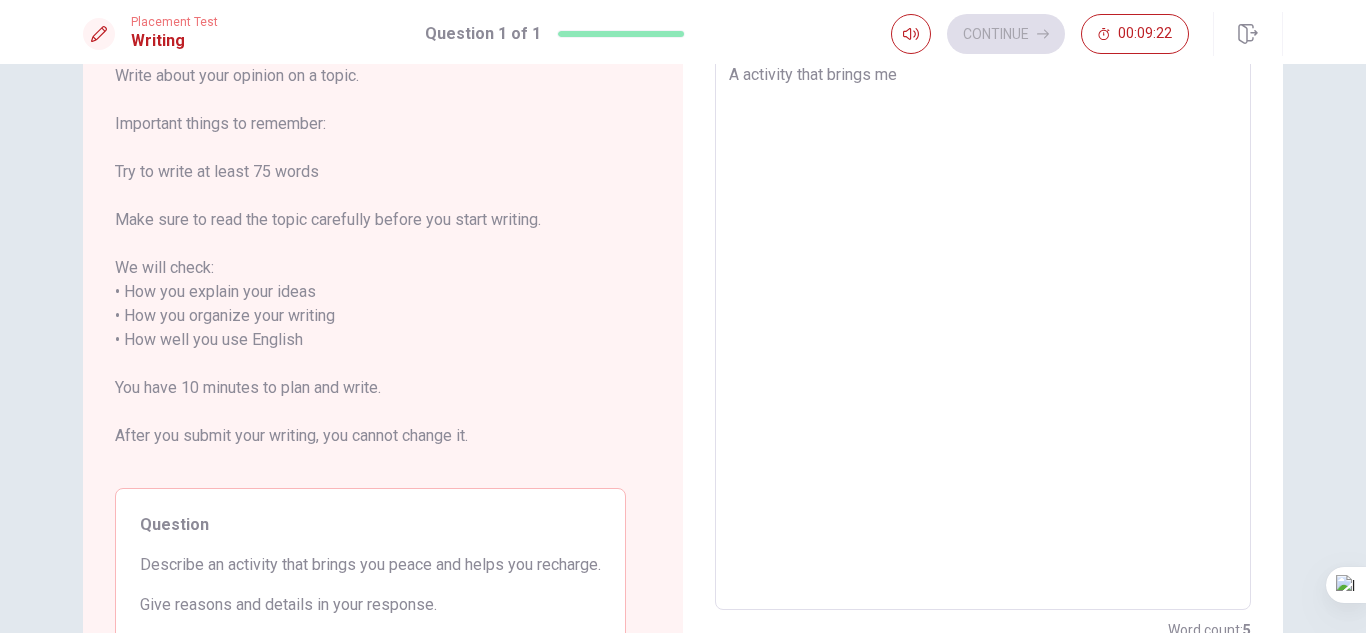 type on "A activity that brings me p" 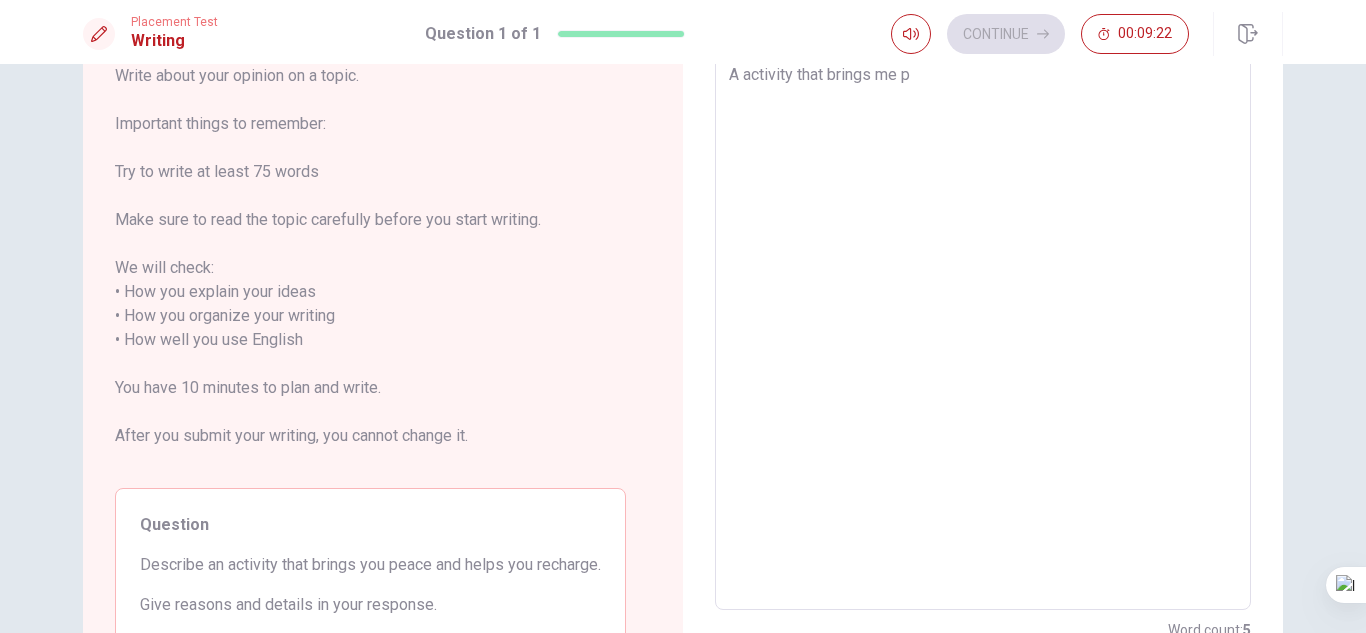 type on "x" 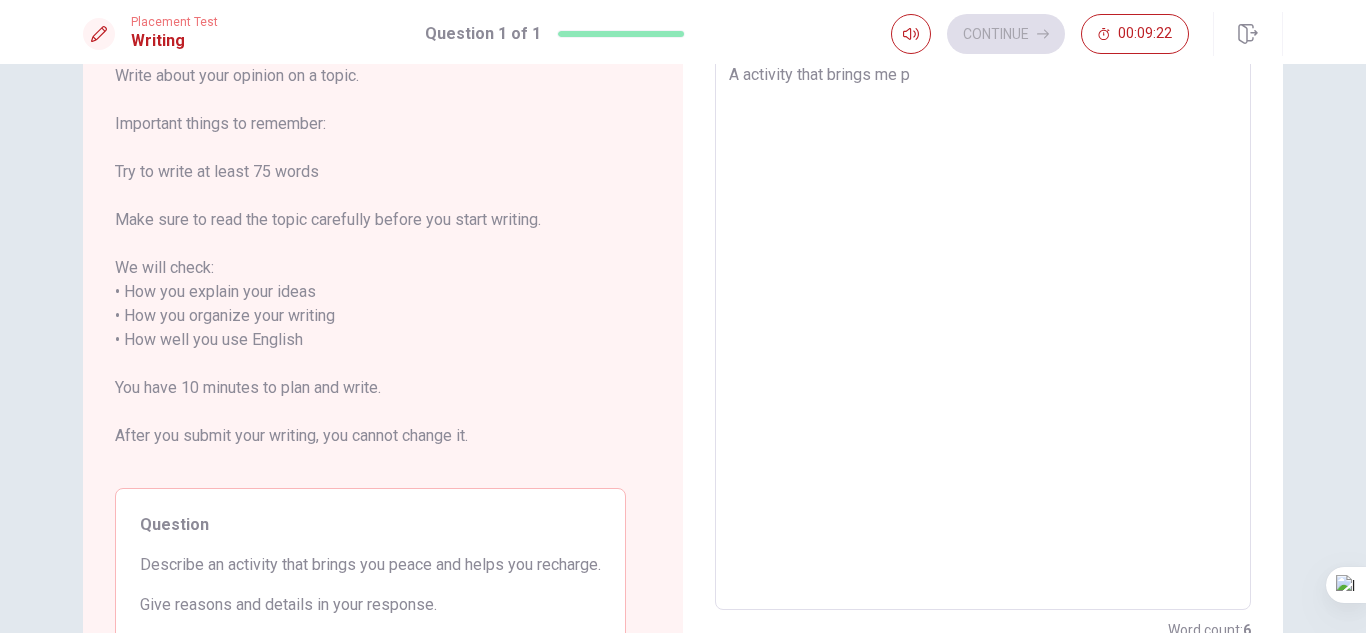 type on "A activity that brings me pe" 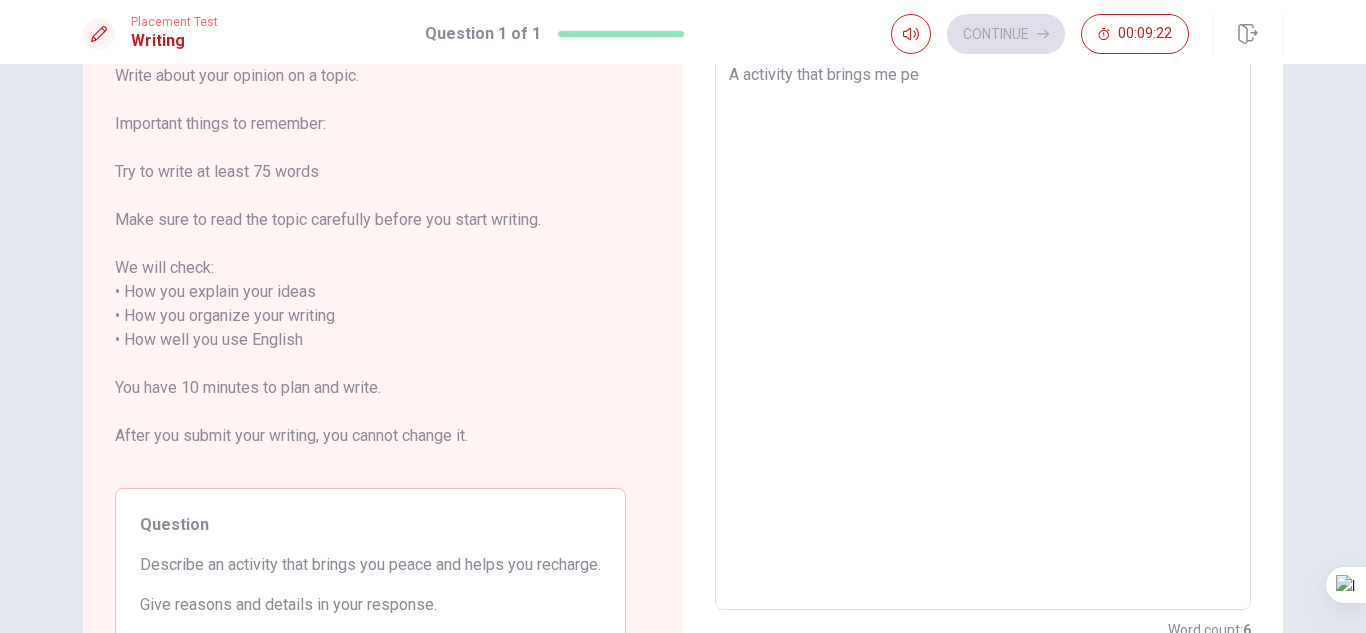 type on "x" 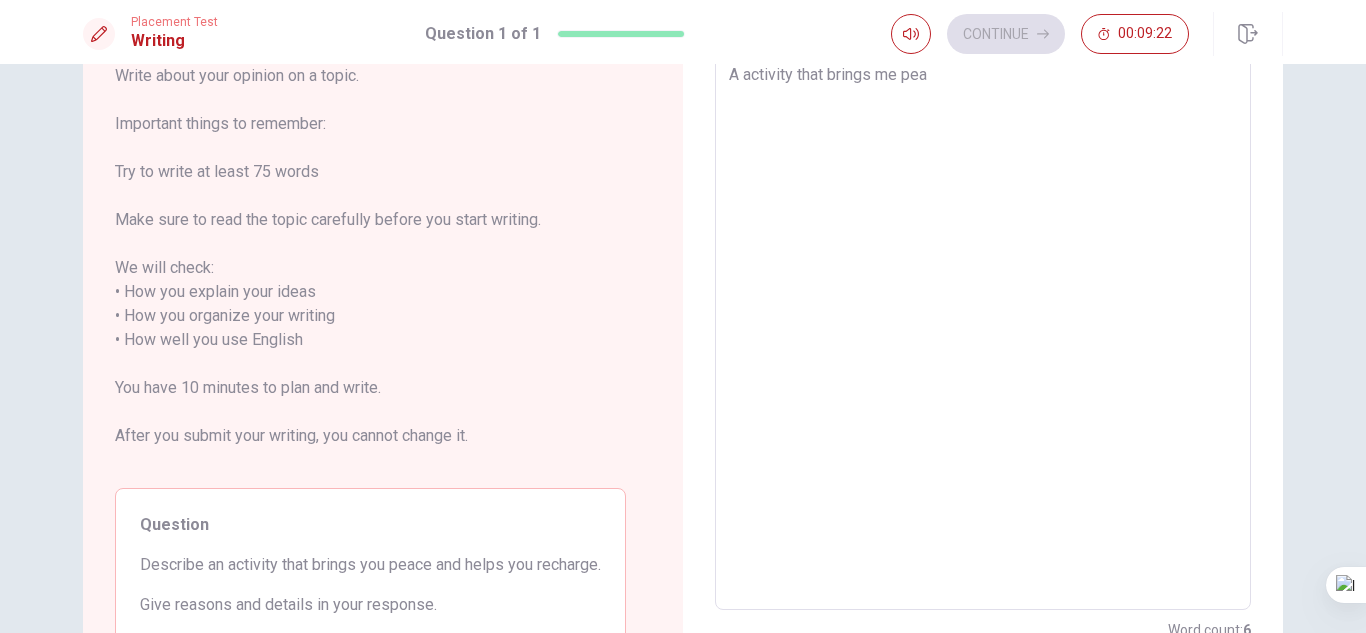 type on "x" 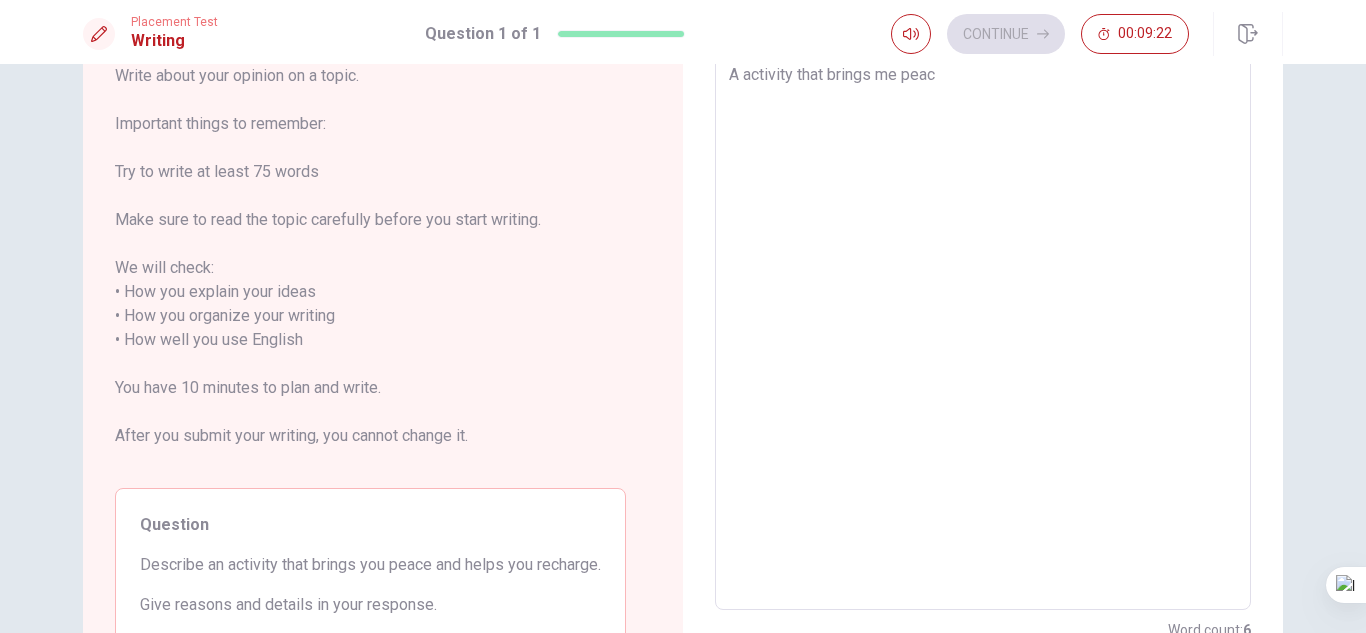 type on "x" 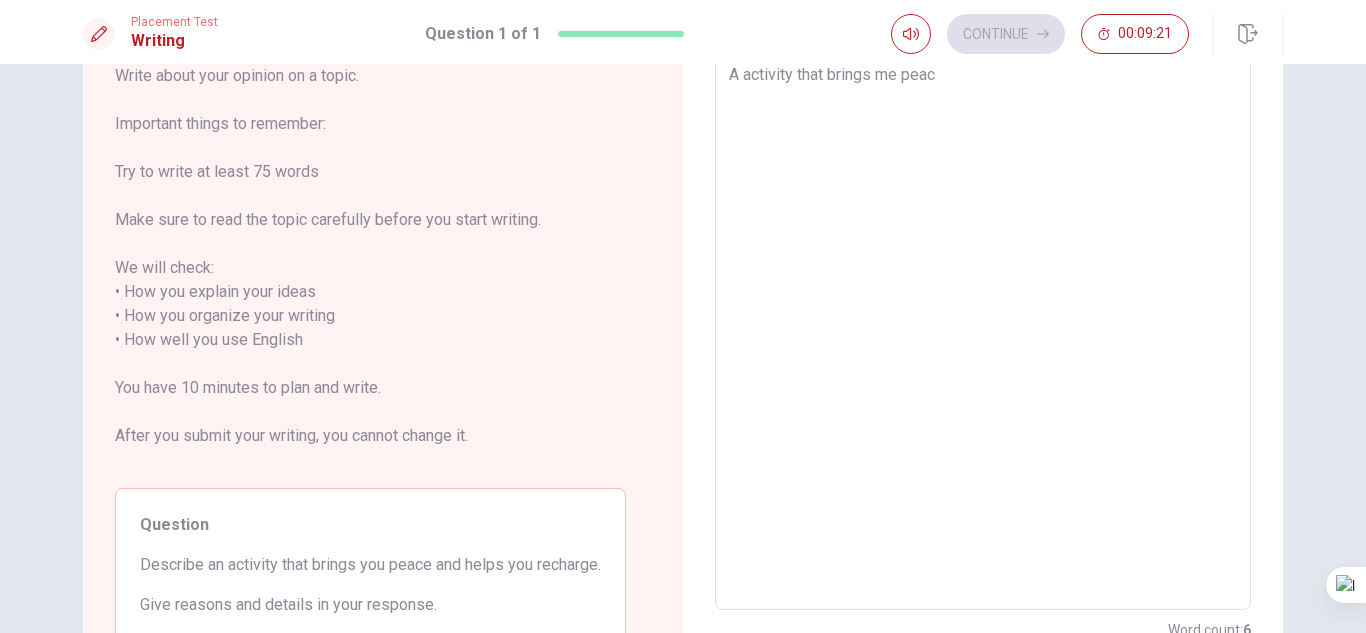 type on "A activity that brings me peace" 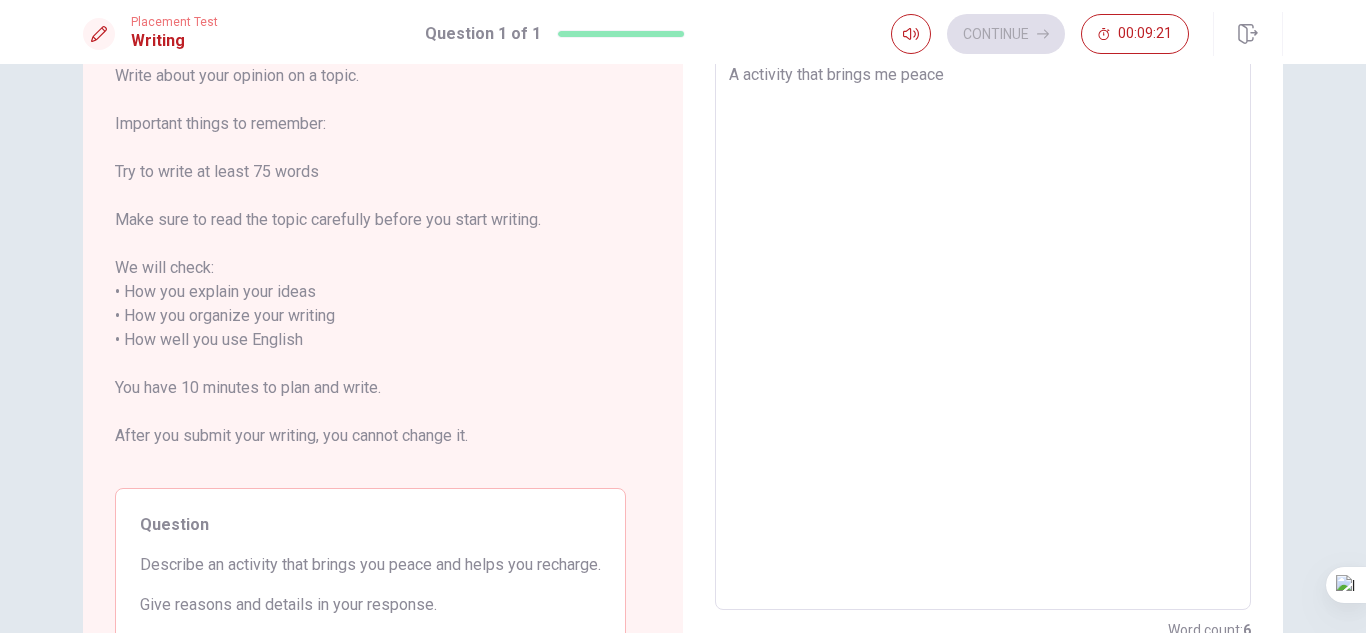 type on "x" 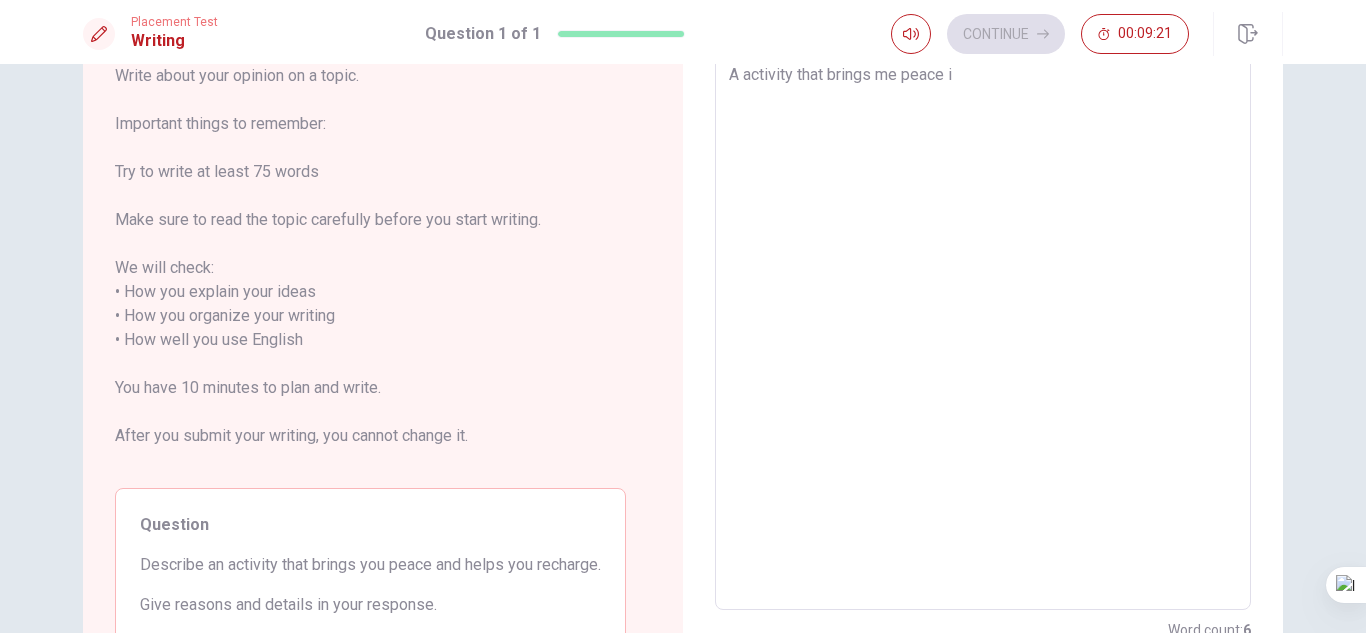 type on "x" 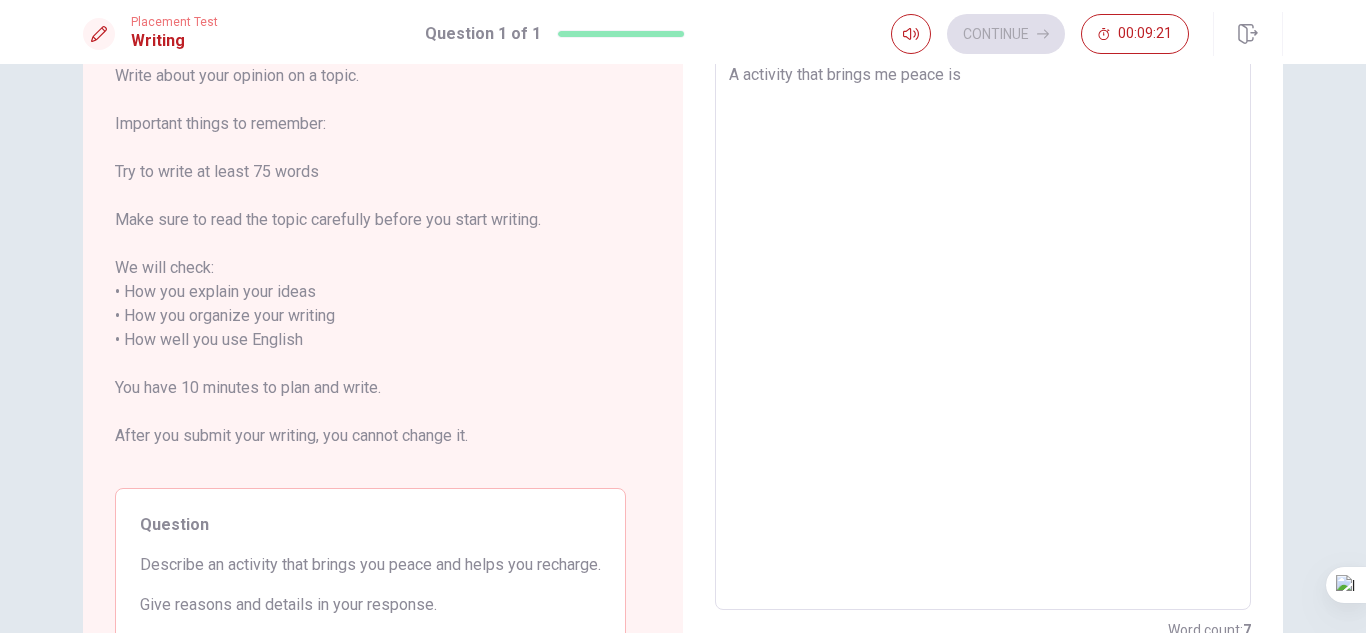 type on "A activity that brings me peace is" 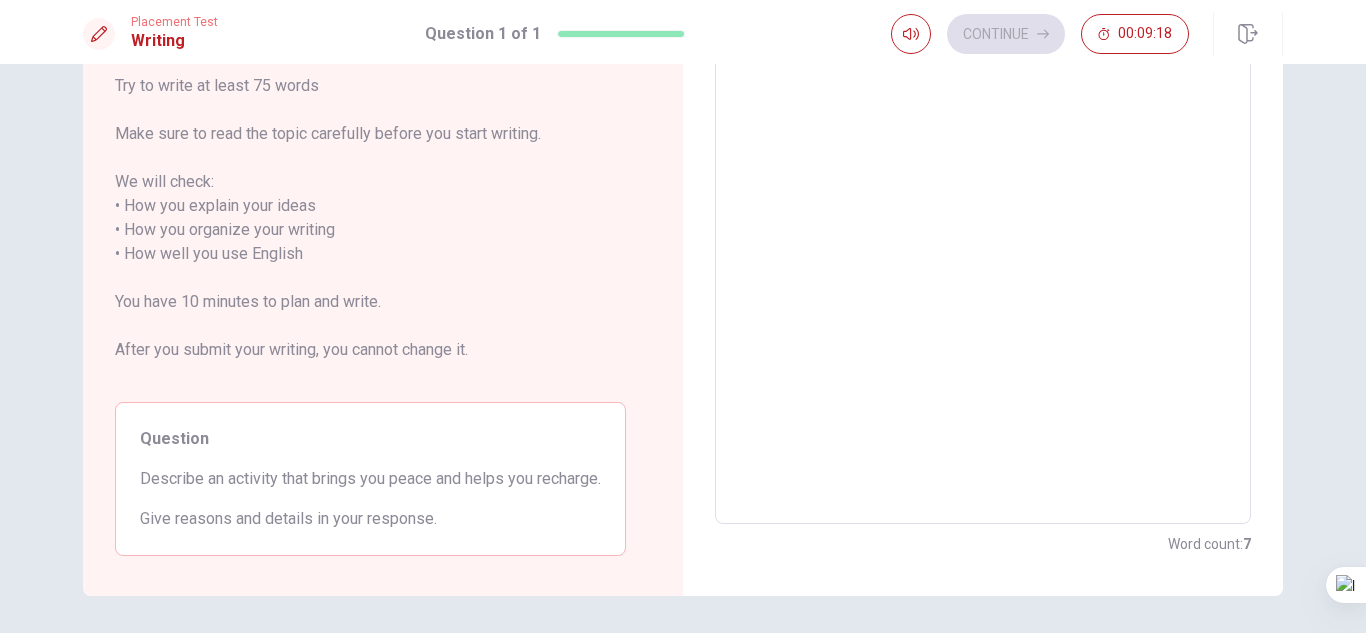 scroll, scrollTop: 217, scrollLeft: 0, axis: vertical 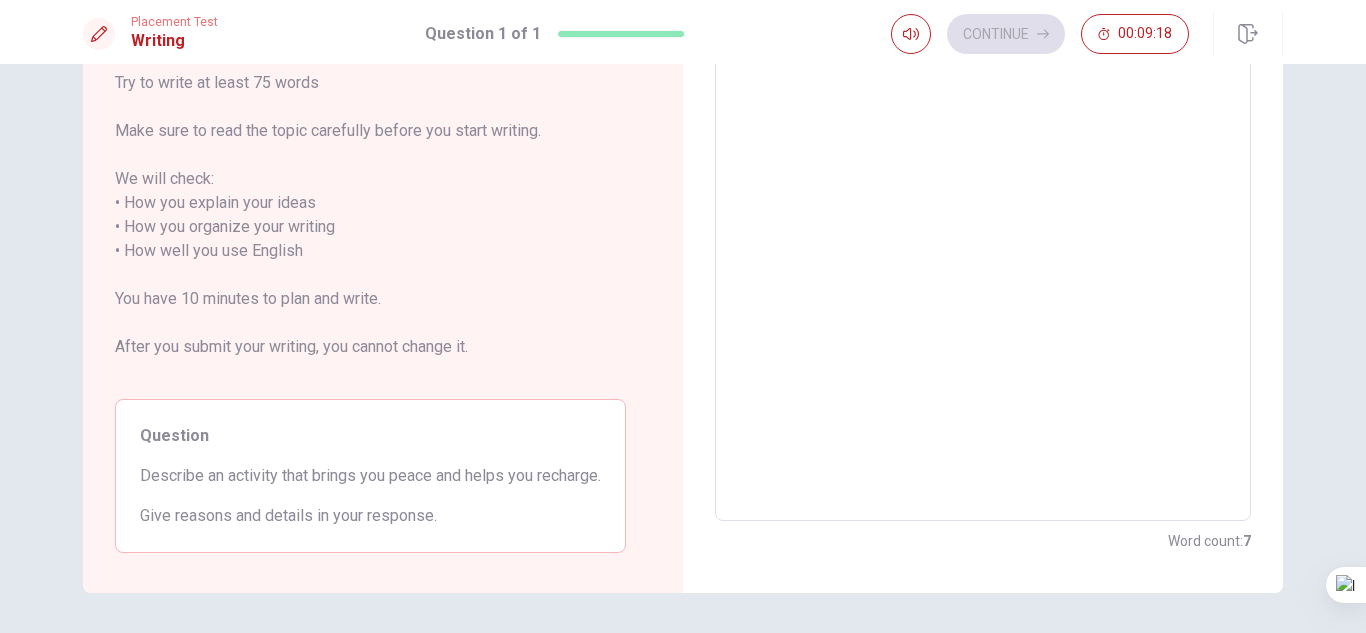 type on "x" 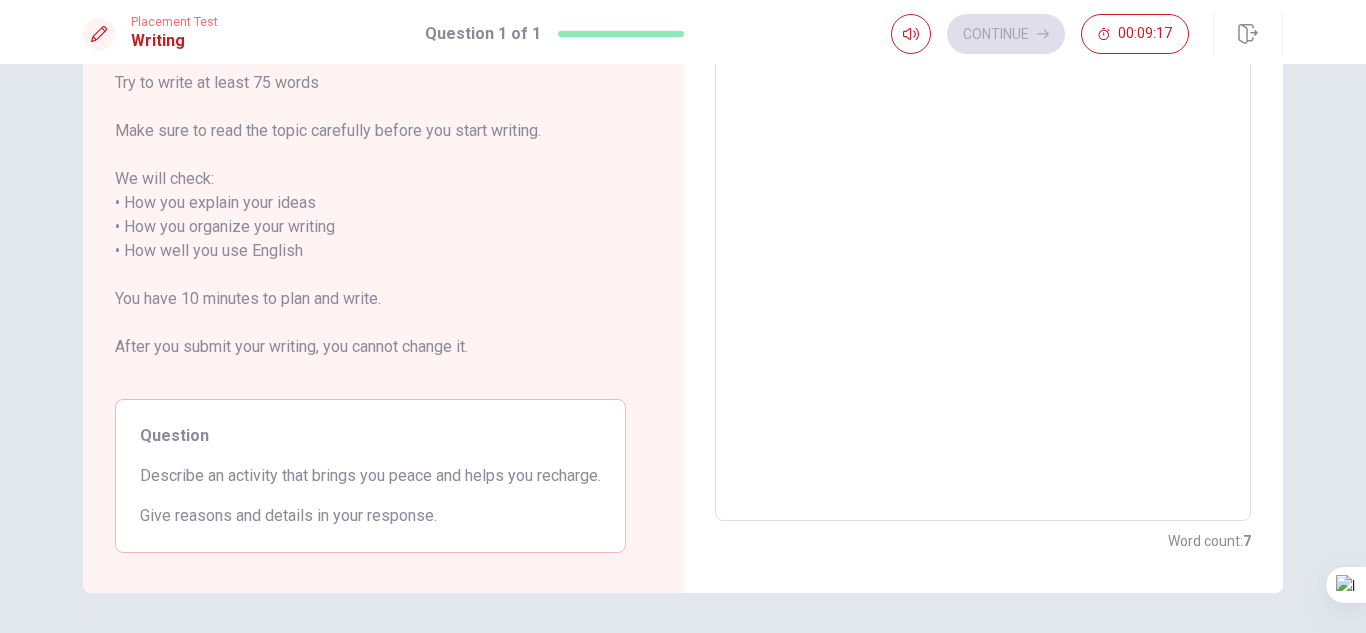 type on "A activity that brings me peace is" 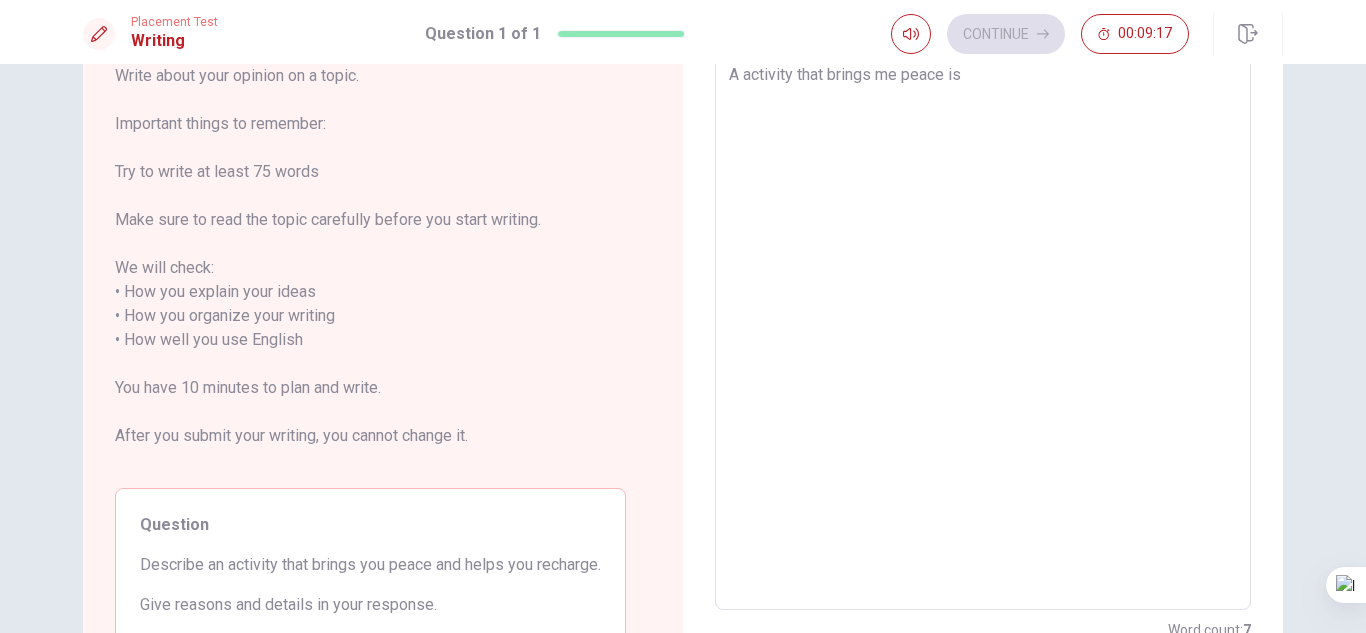 type on "x" 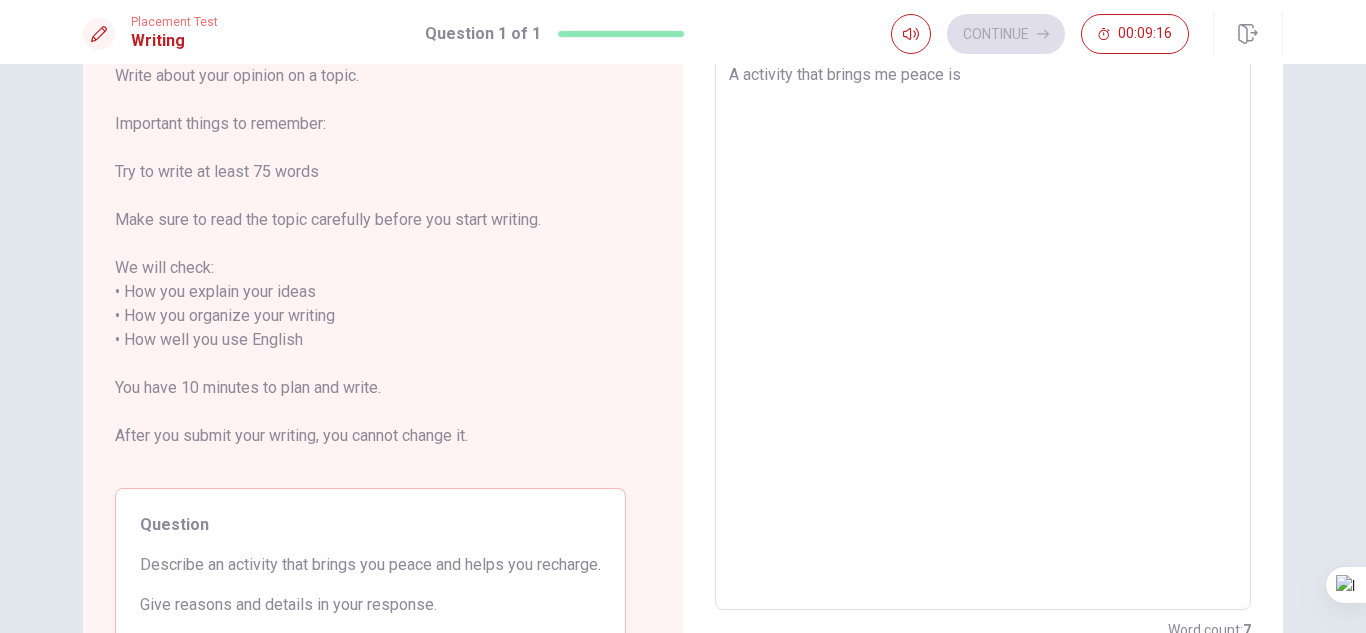 type on "A activity that brings me peace i" 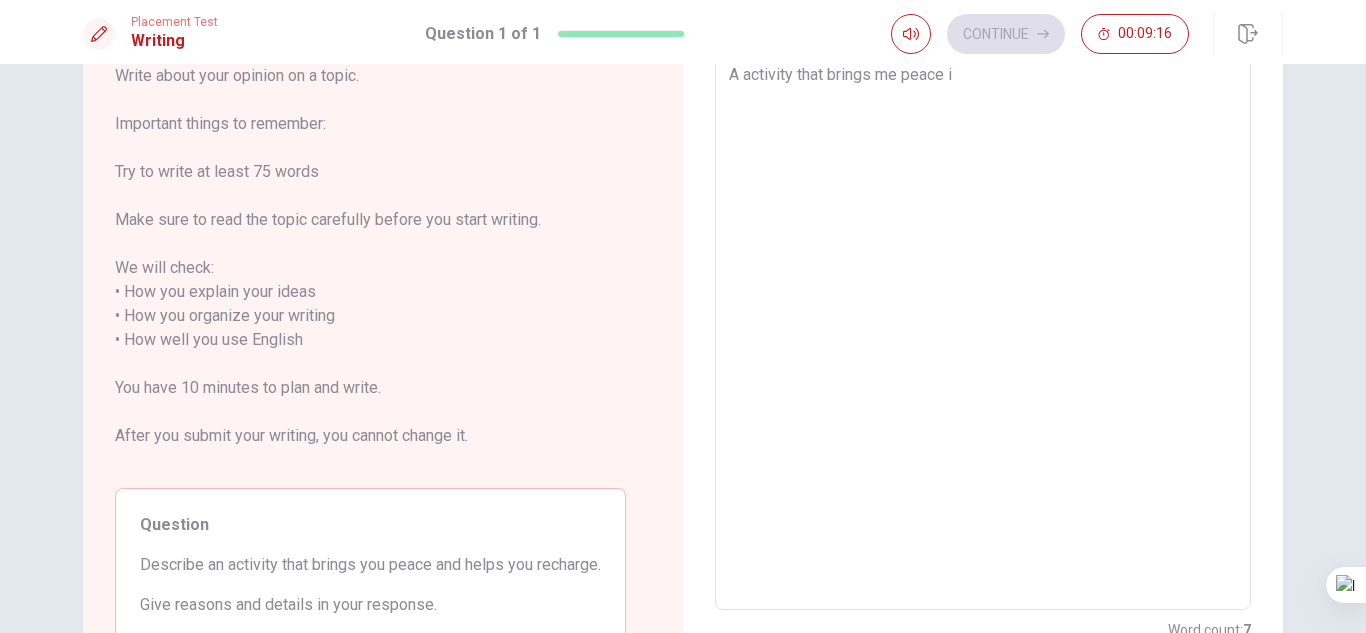 type on "x" 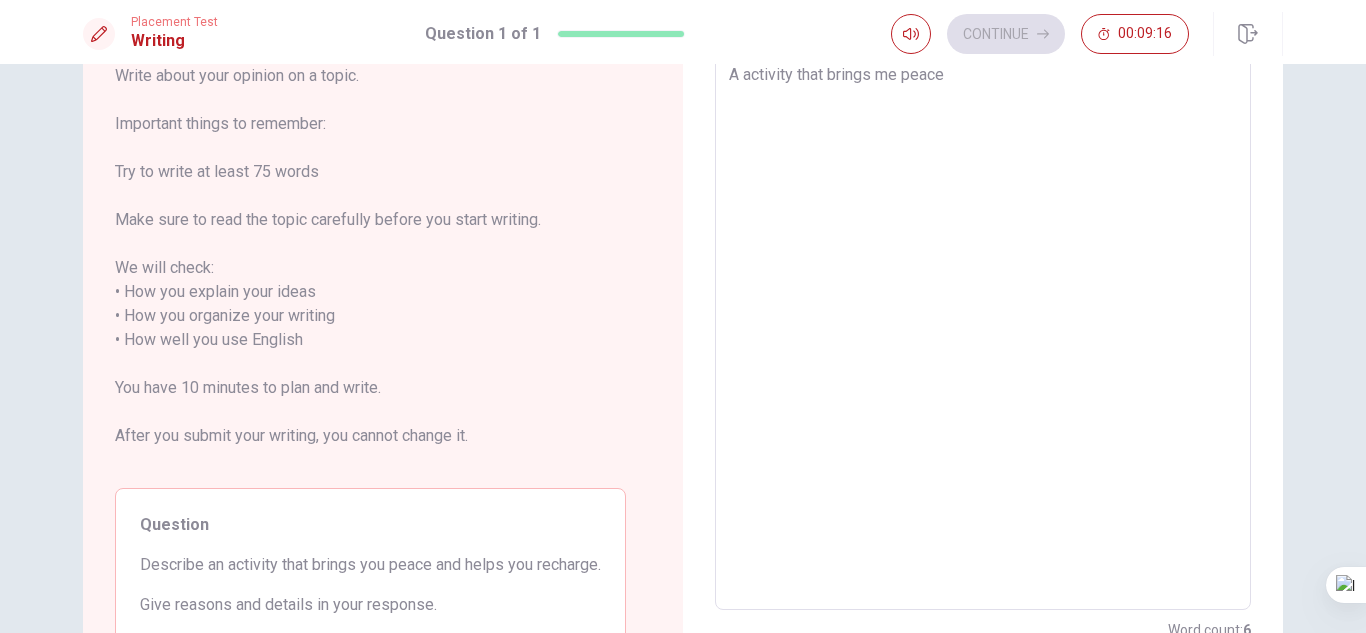 type on "x" 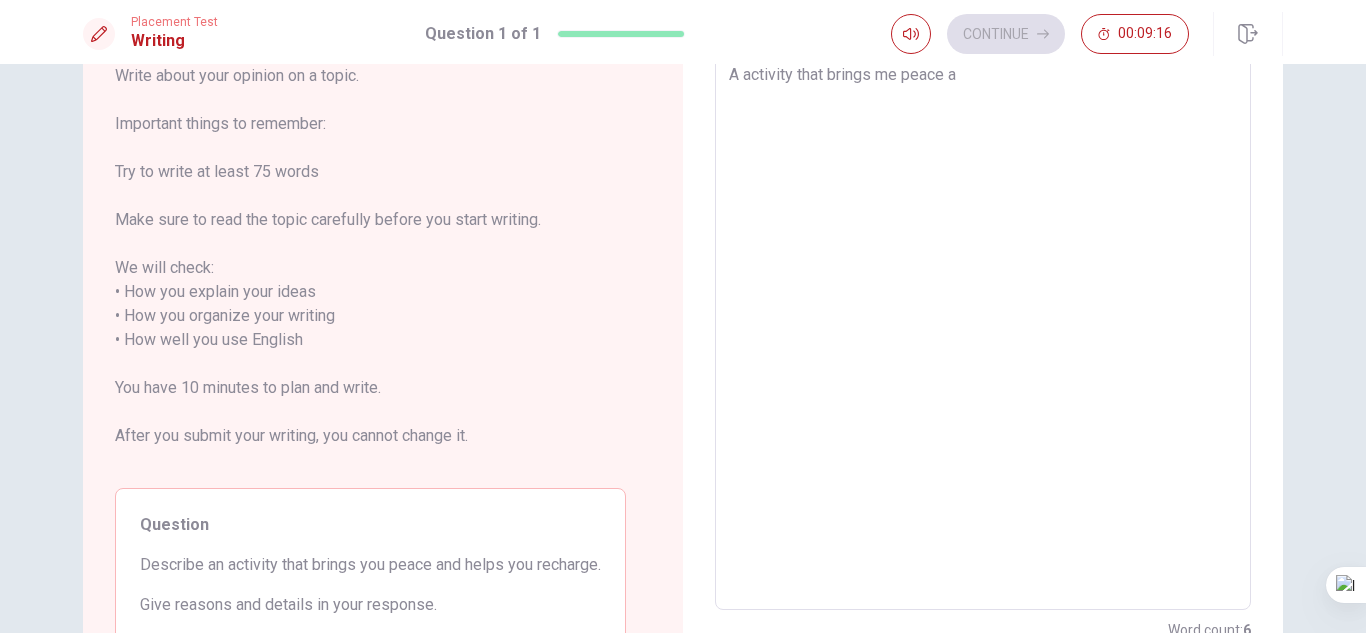 type on "x" 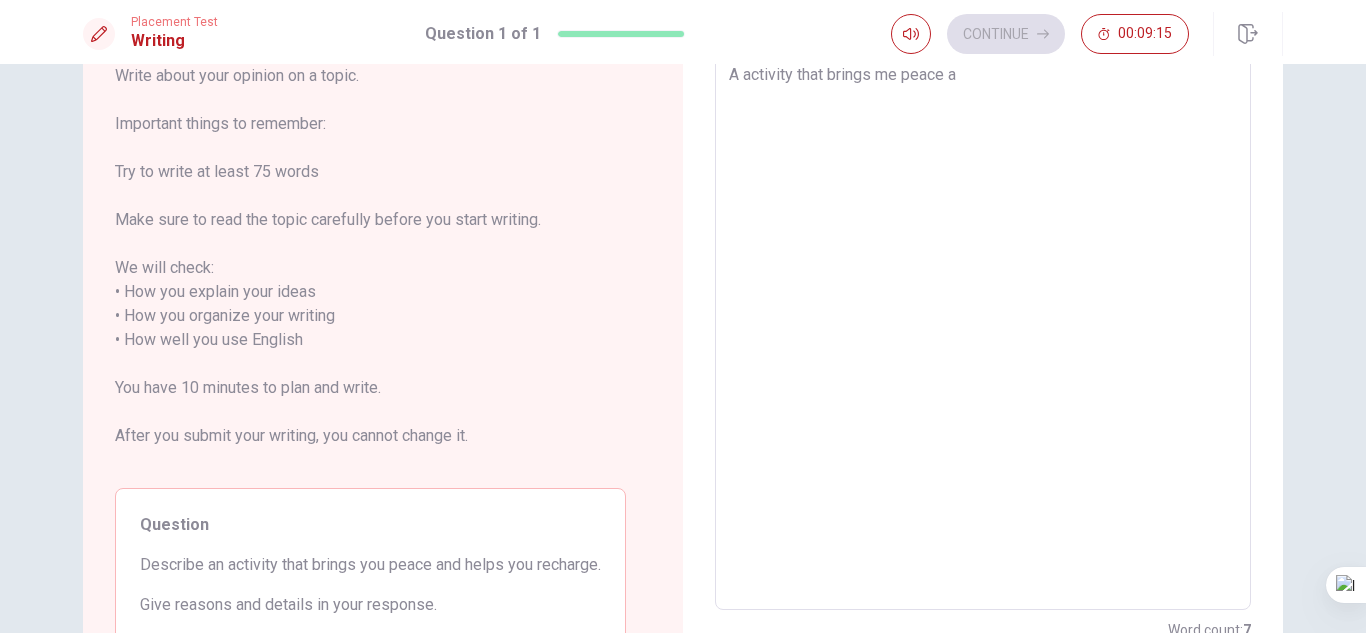 type on "A activity that brings me peace an" 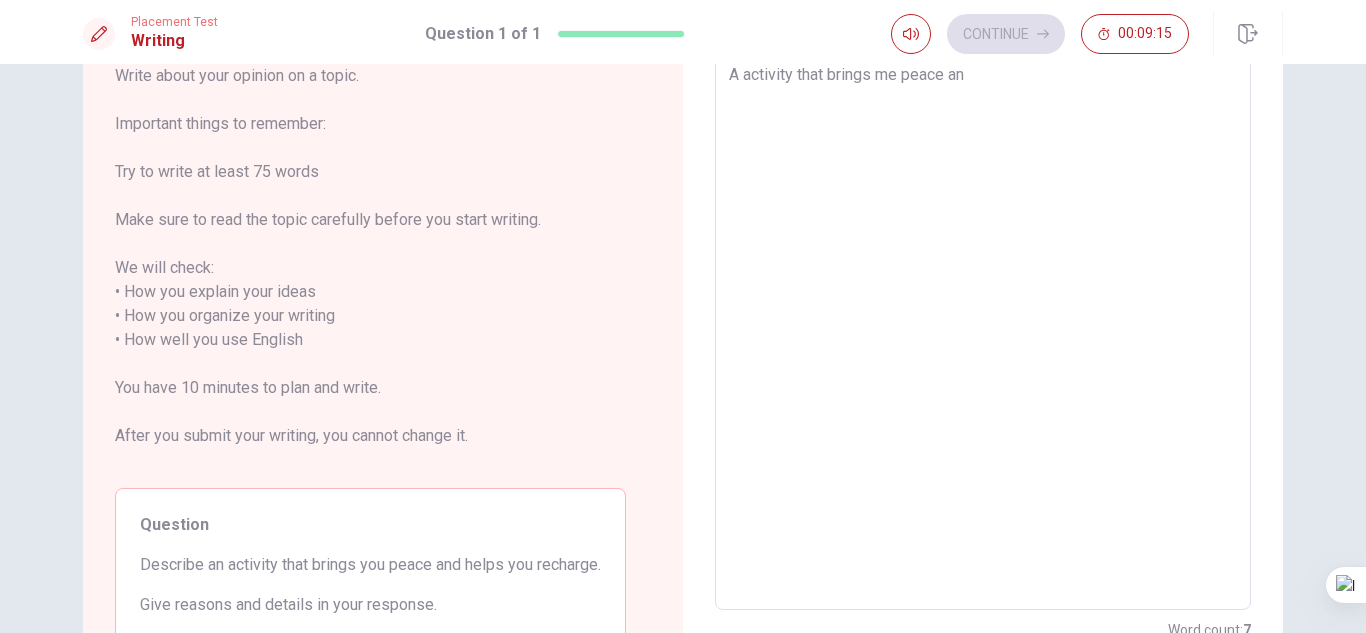 type on "x" 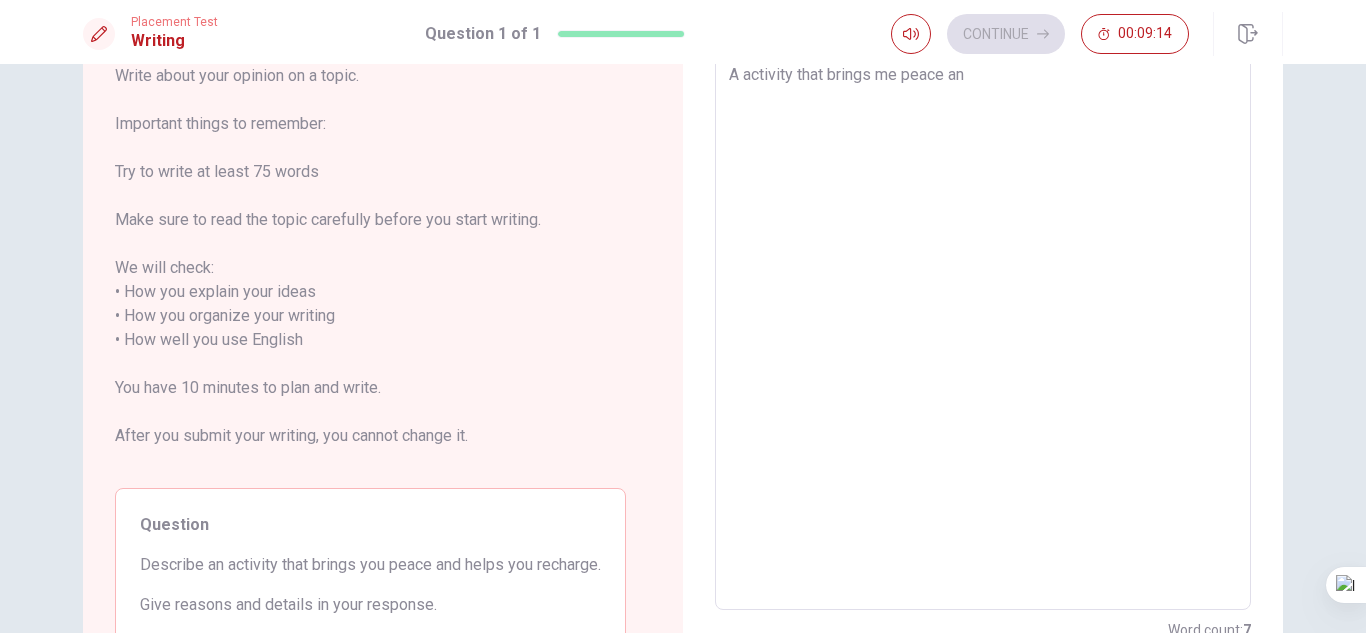 type on "A activity that brings me peace and" 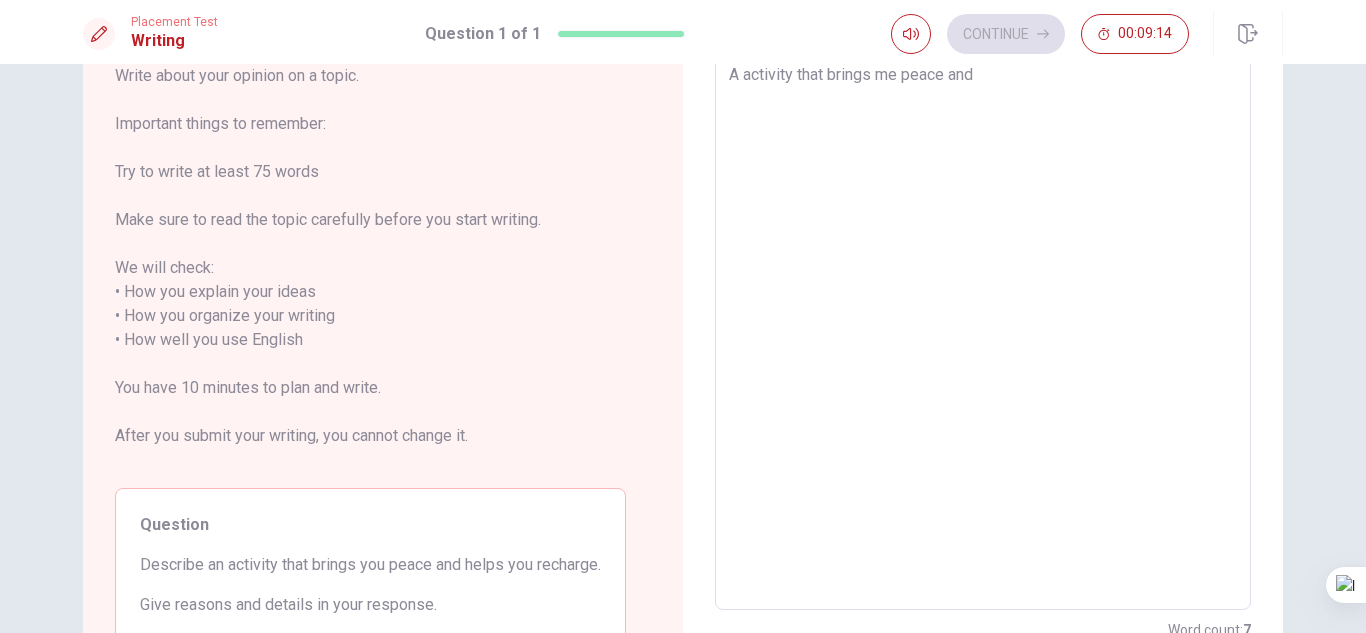 type on "x" 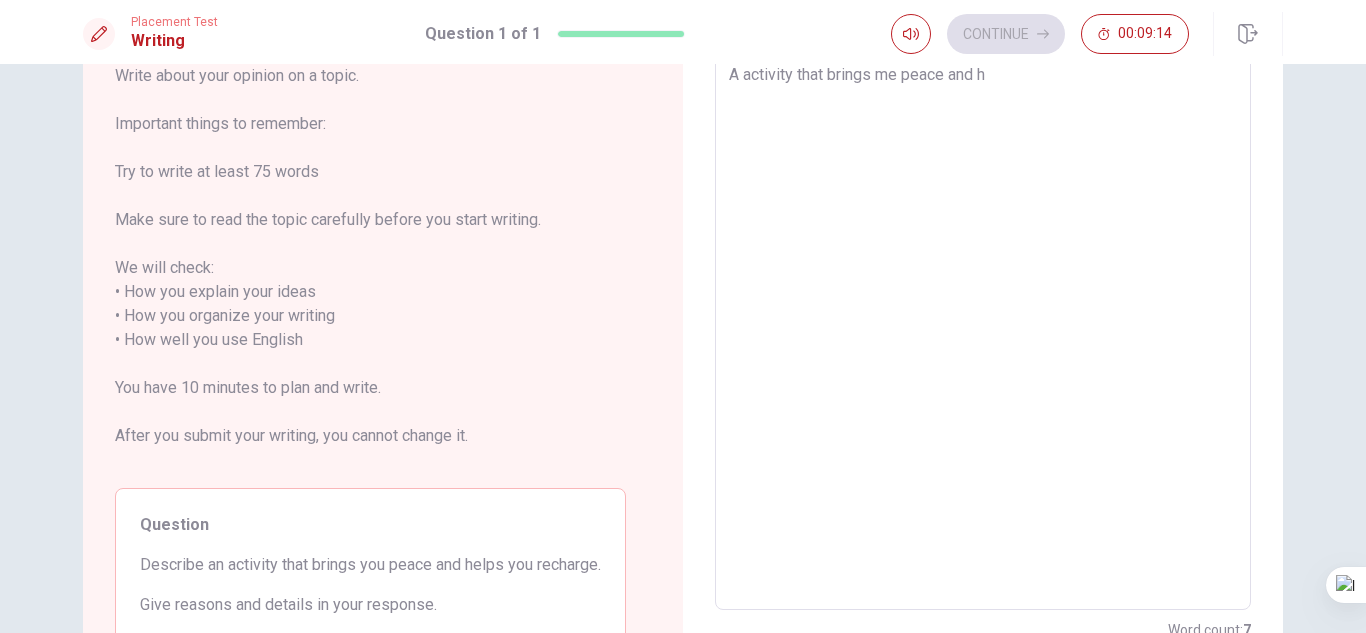 type on "x" 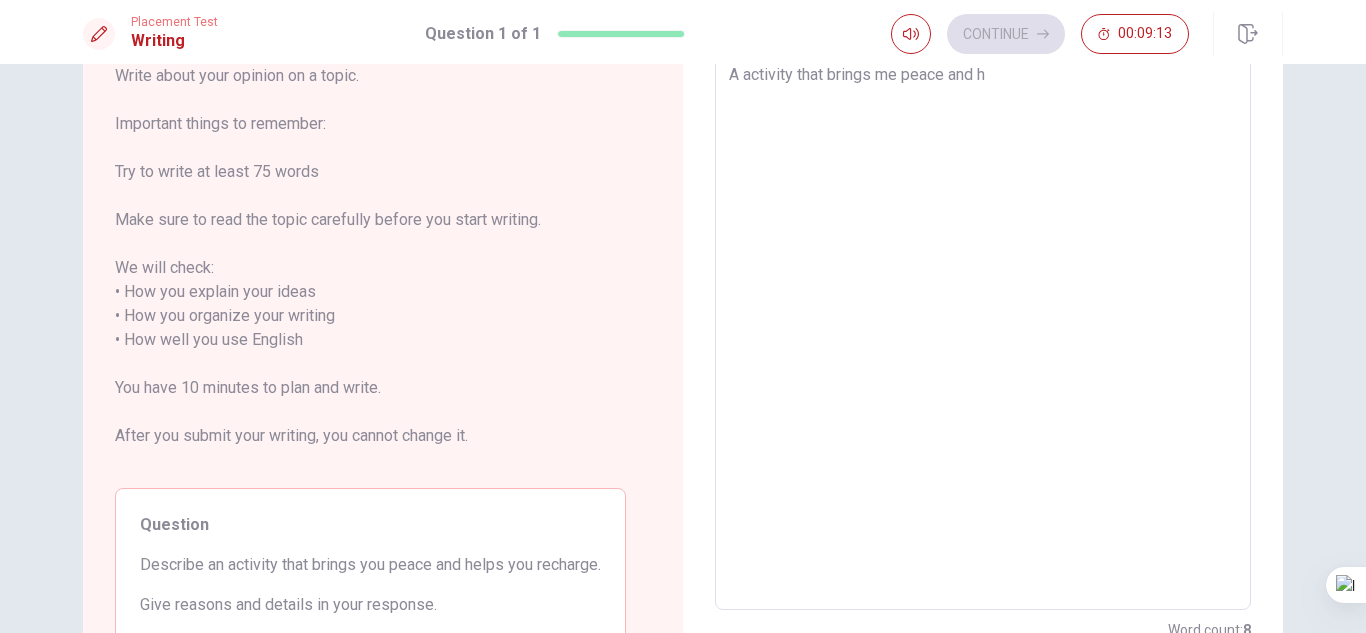 type on "A activity that brings me peace and he" 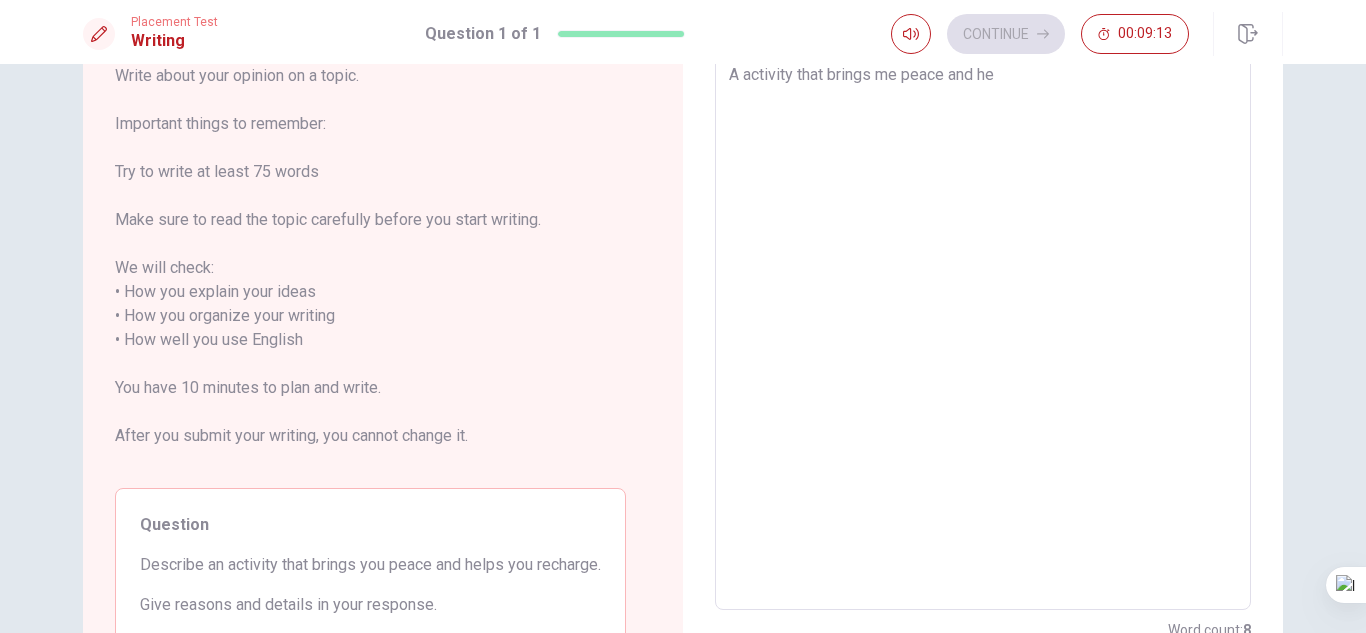 type on "x" 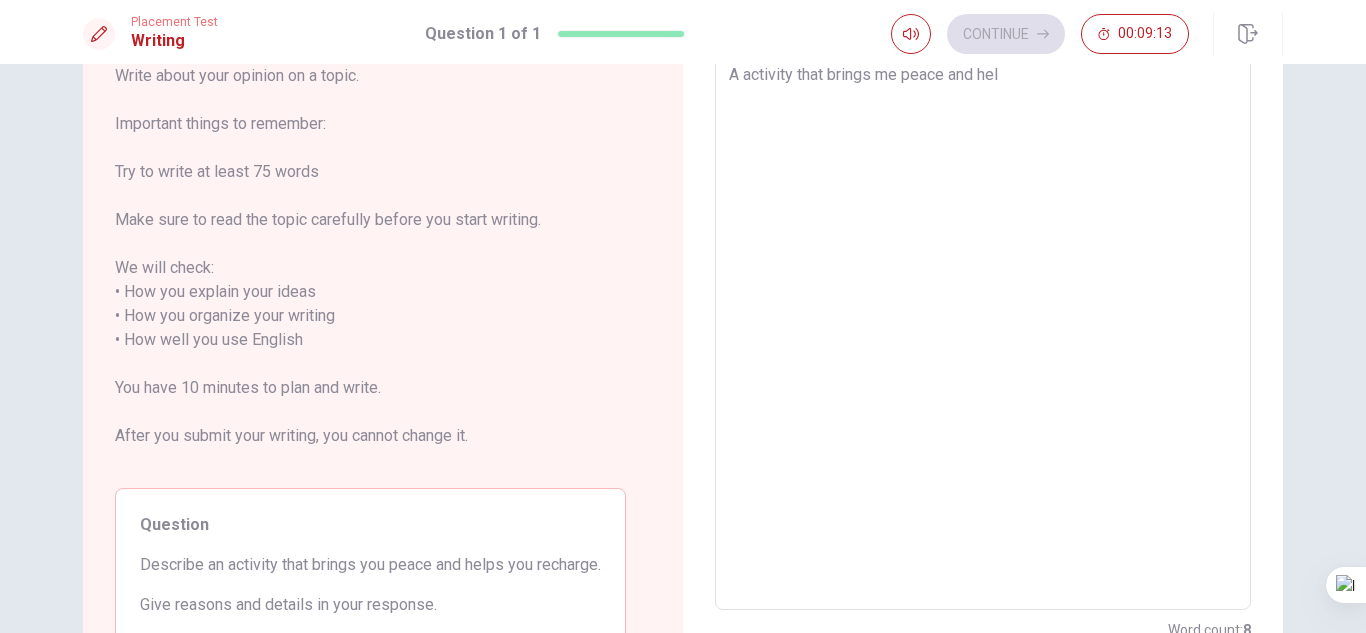 type on "x" 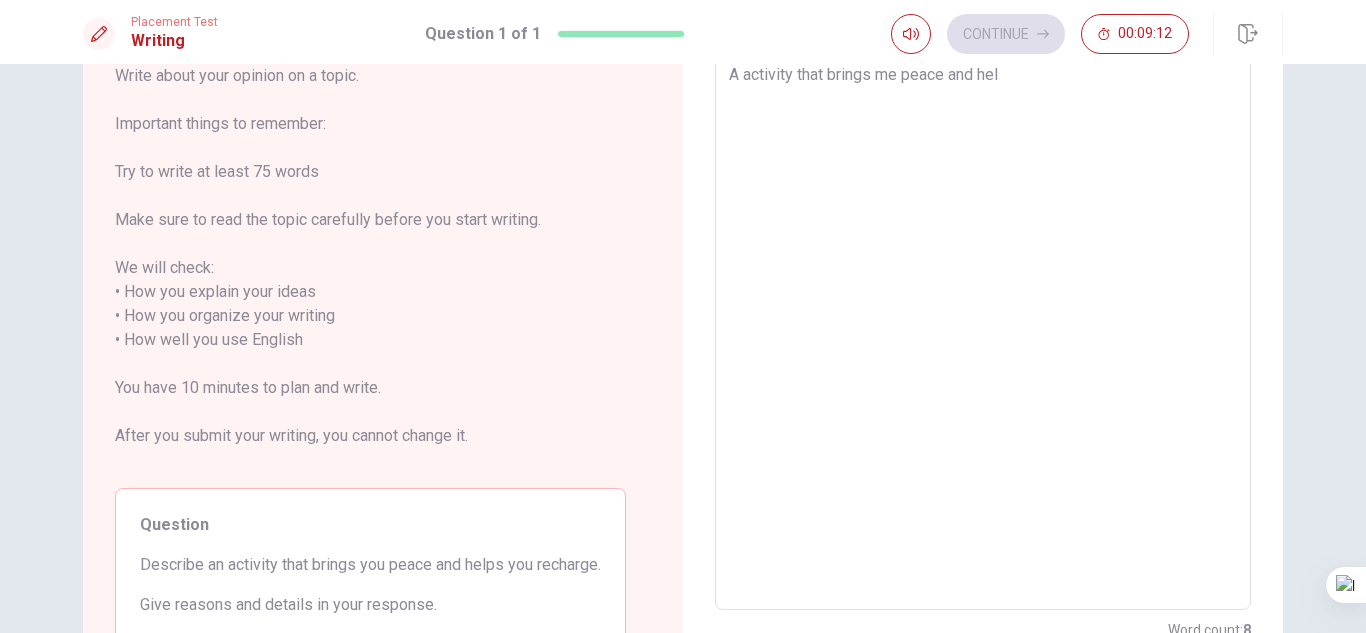 type on "A activity that brings me peace and help" 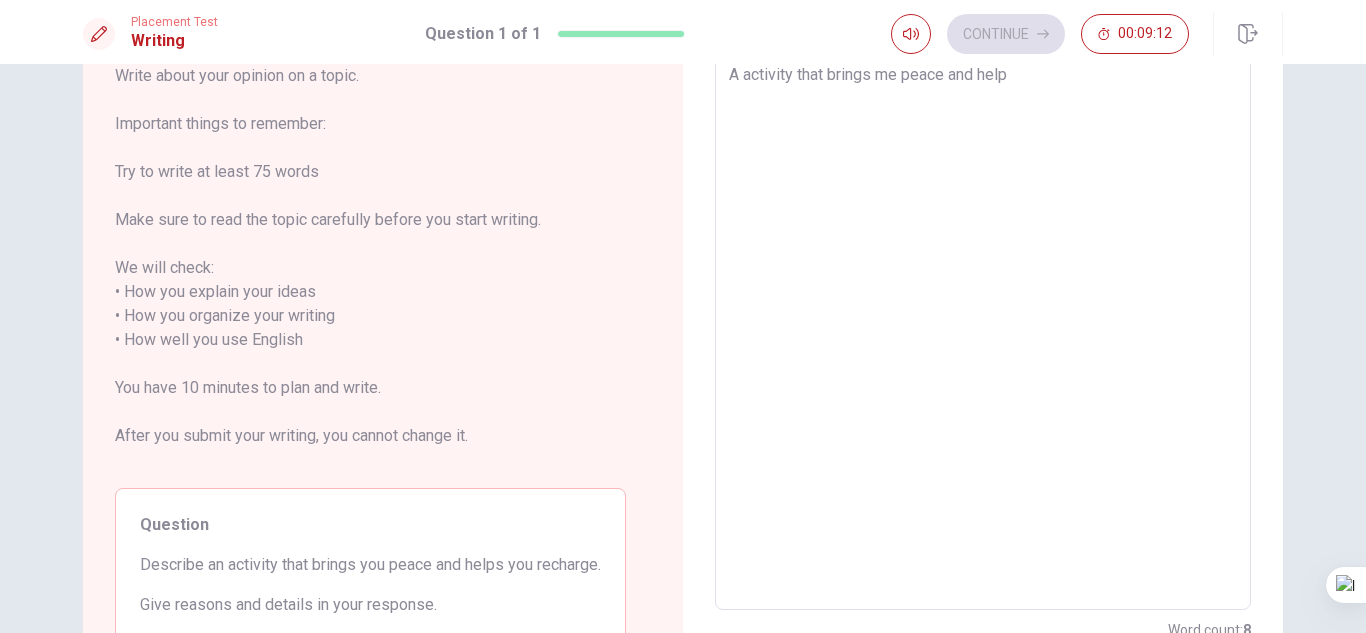 type on "x" 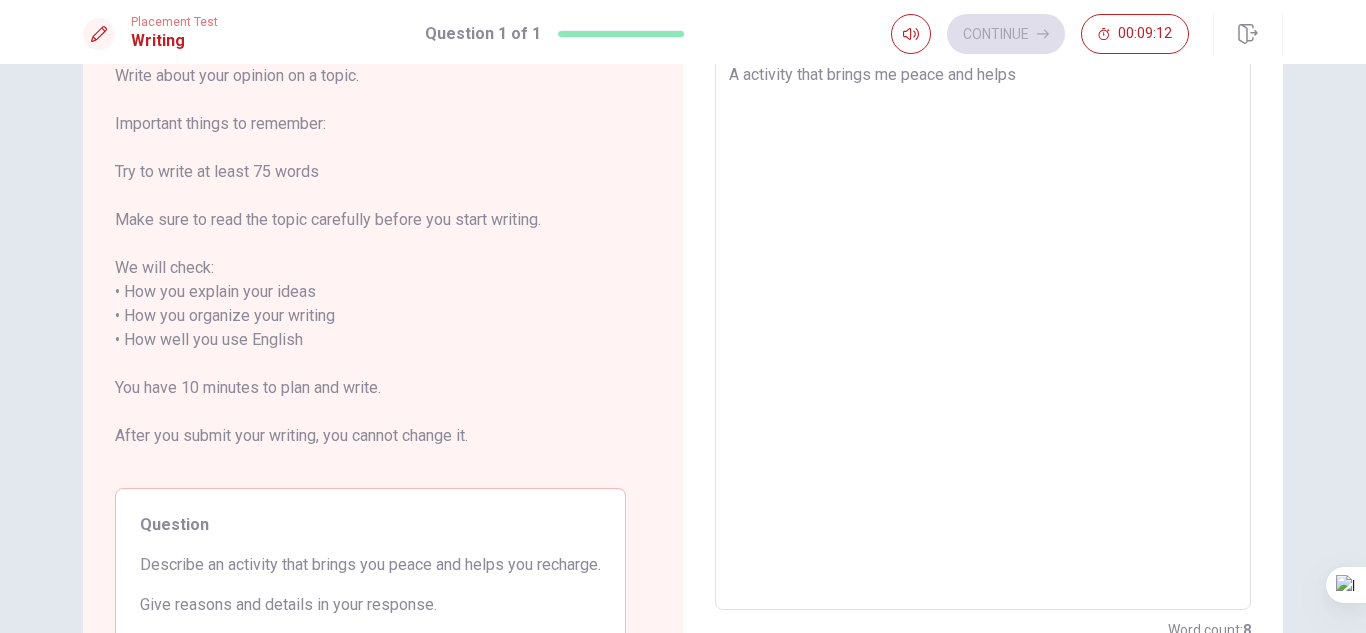 type on "x" 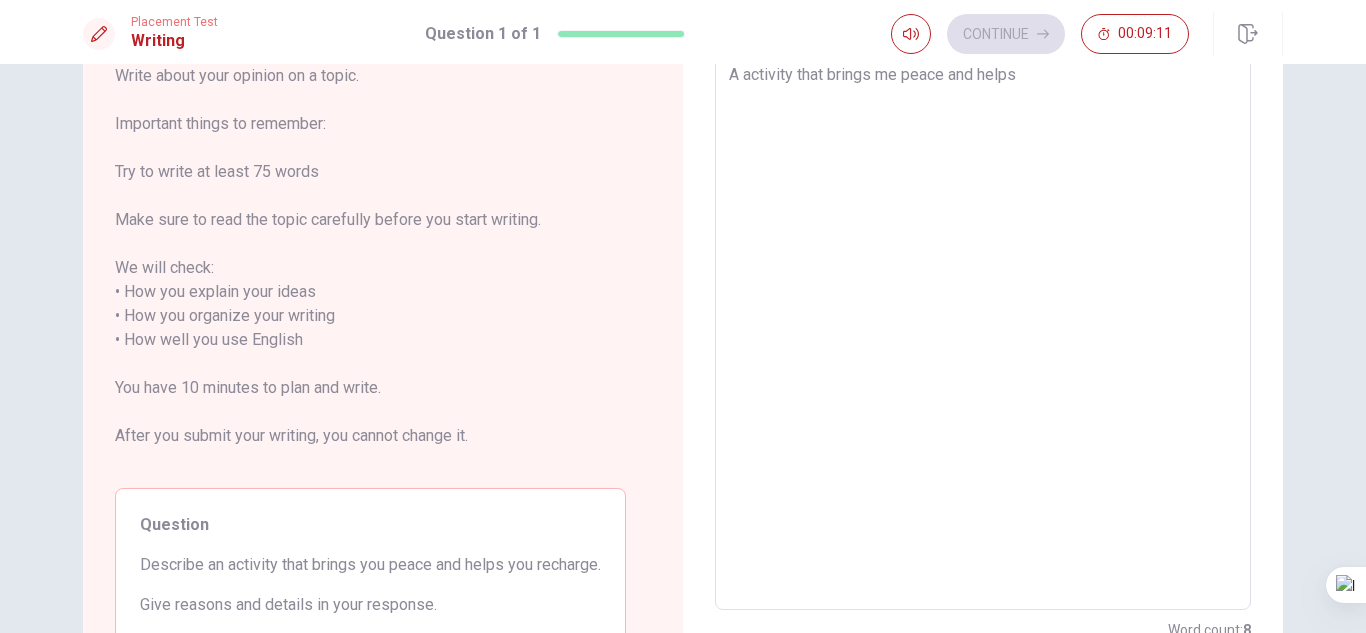 type on "A activity that brings me peace and helps" 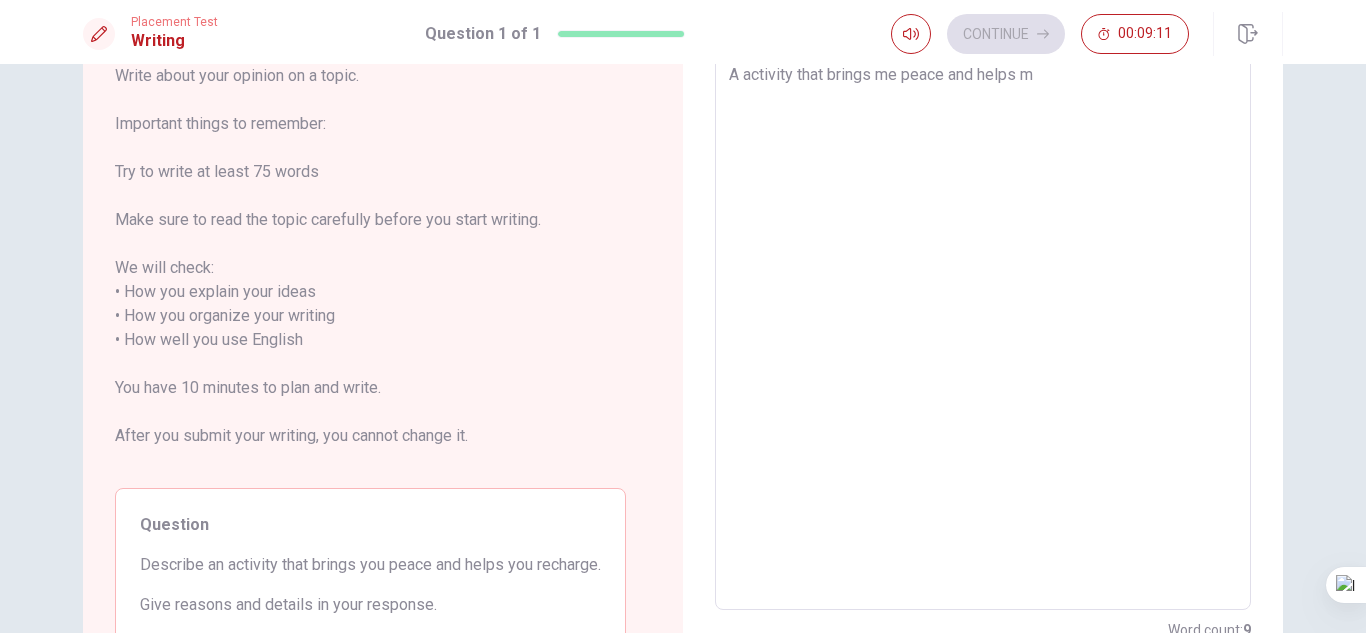 type on "x" 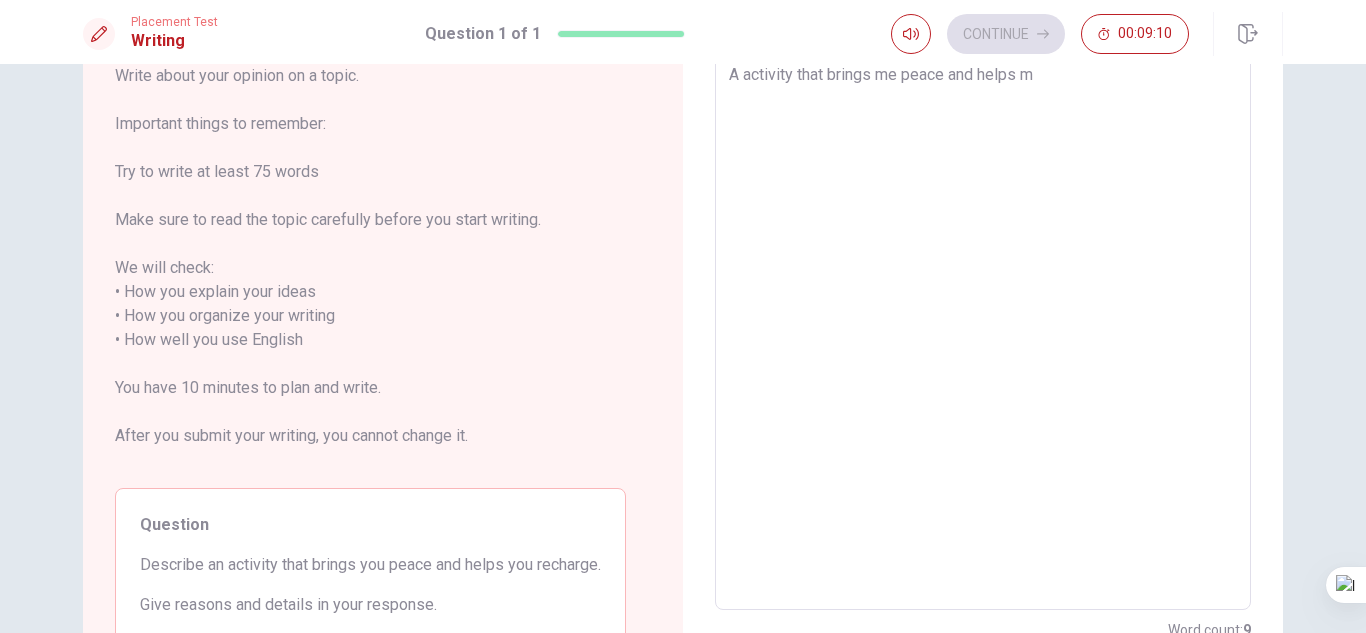 type on "A activity that brings me peace and helps me" 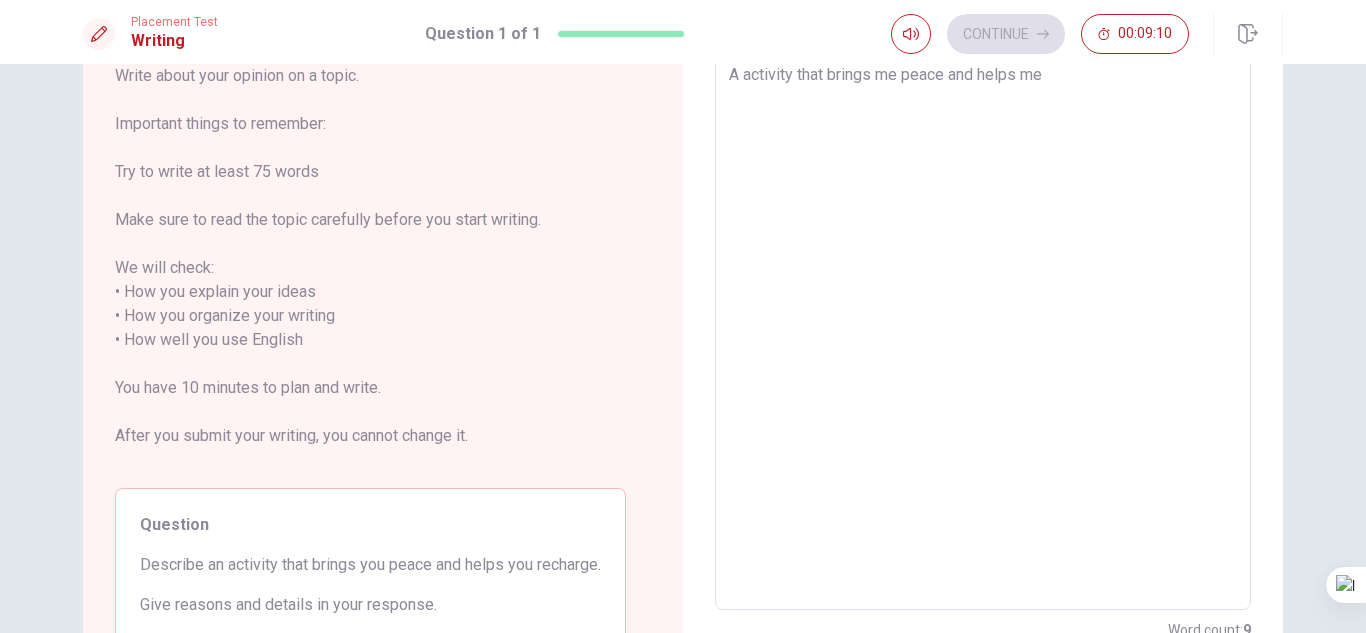 type on "x" 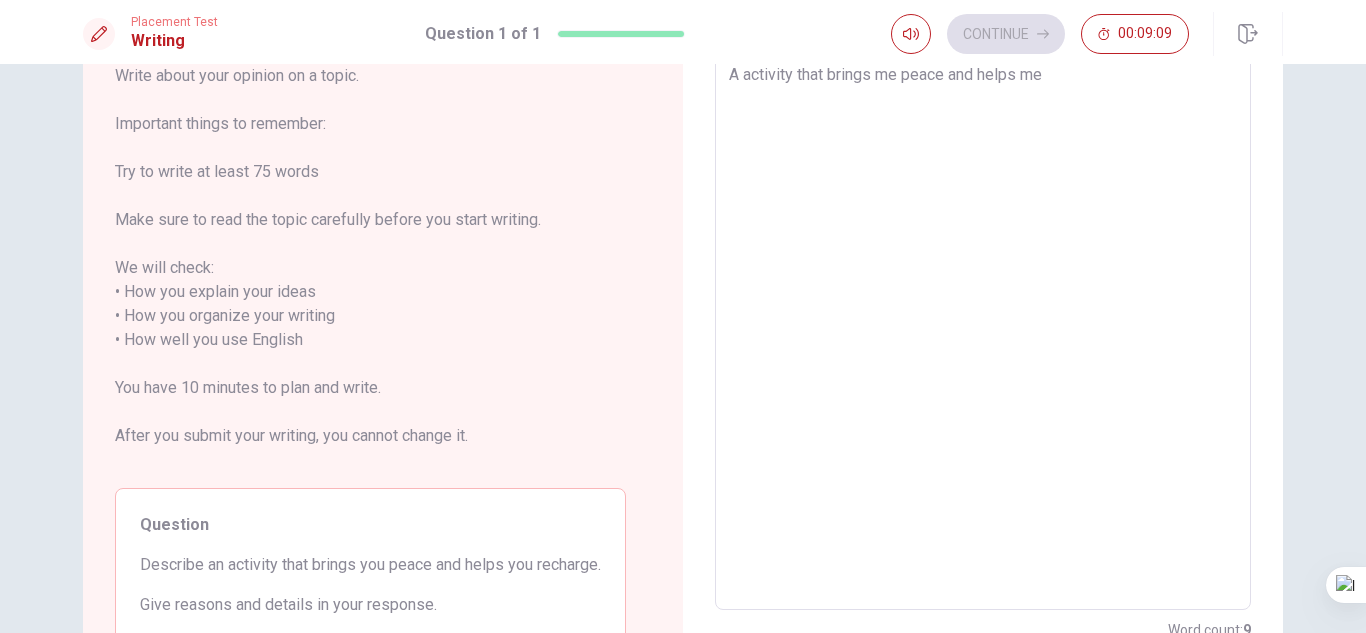 type on "A activity that brings me peace and helps me r" 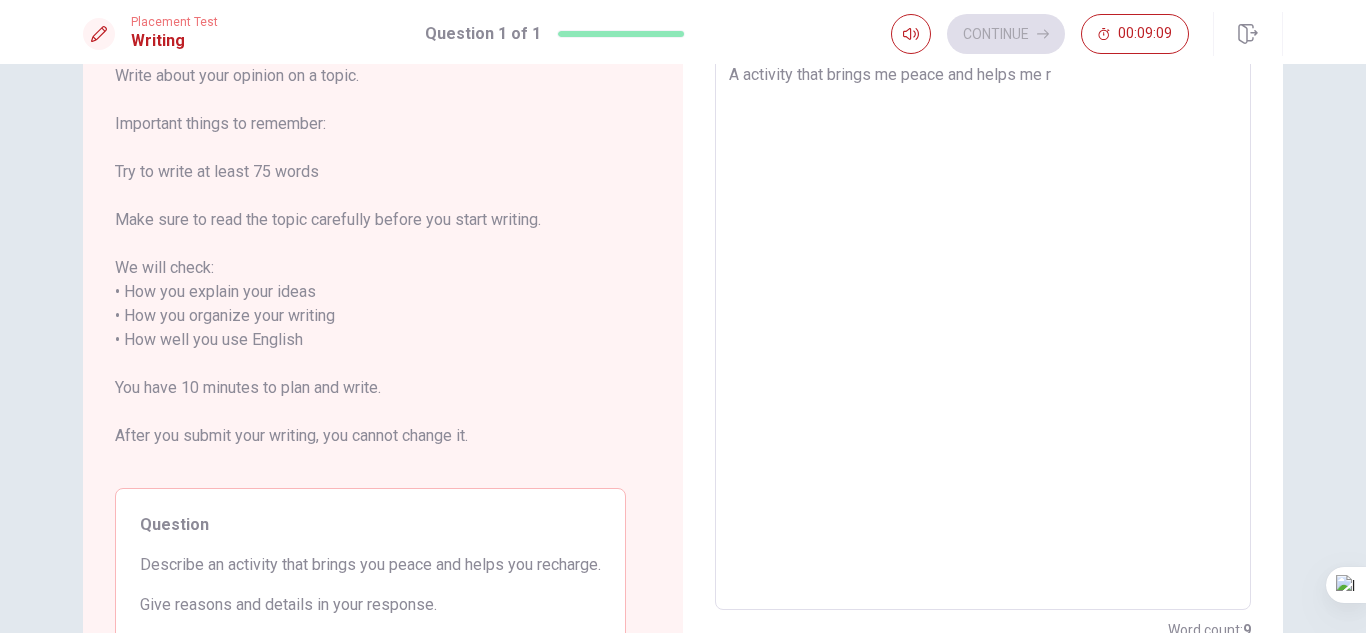 type on "x" 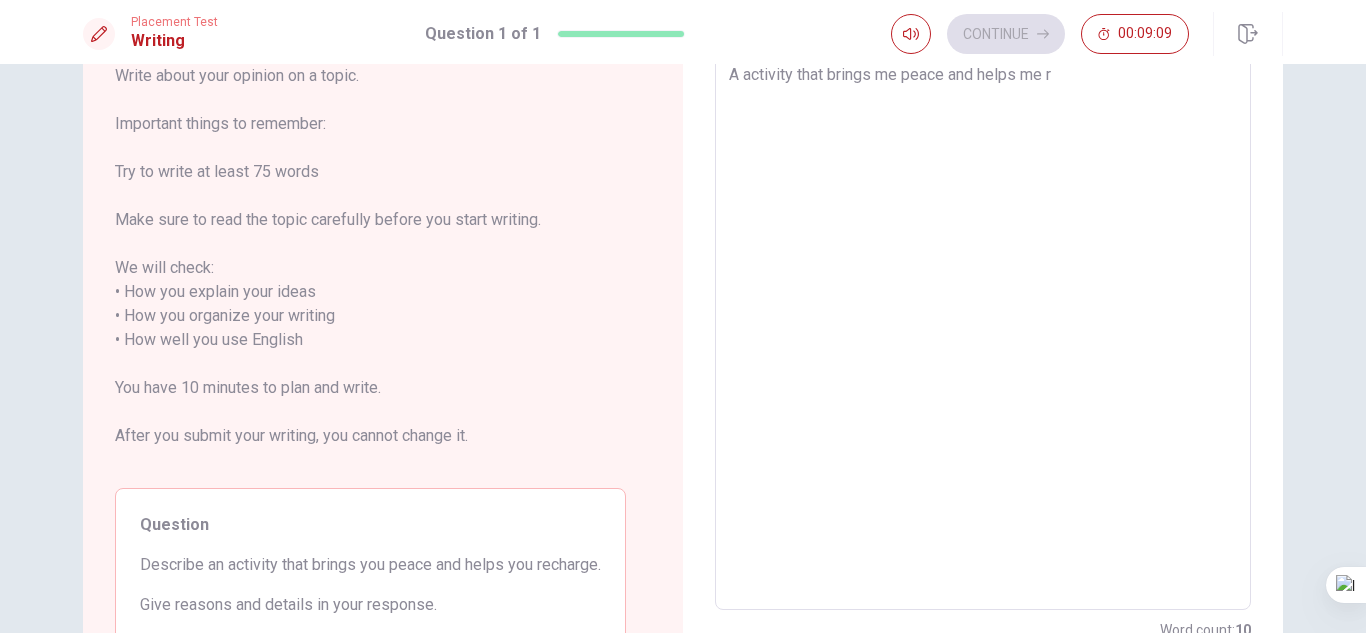type on "A activity that brings me peace and helps me re" 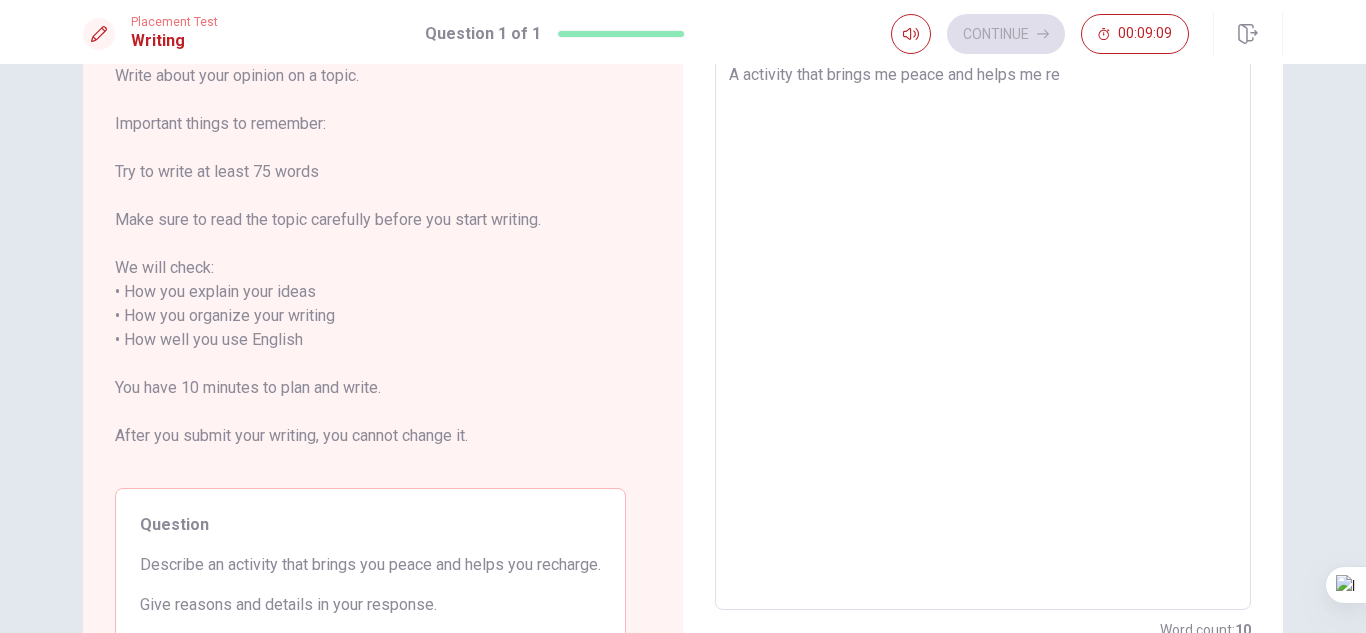 type on "x" 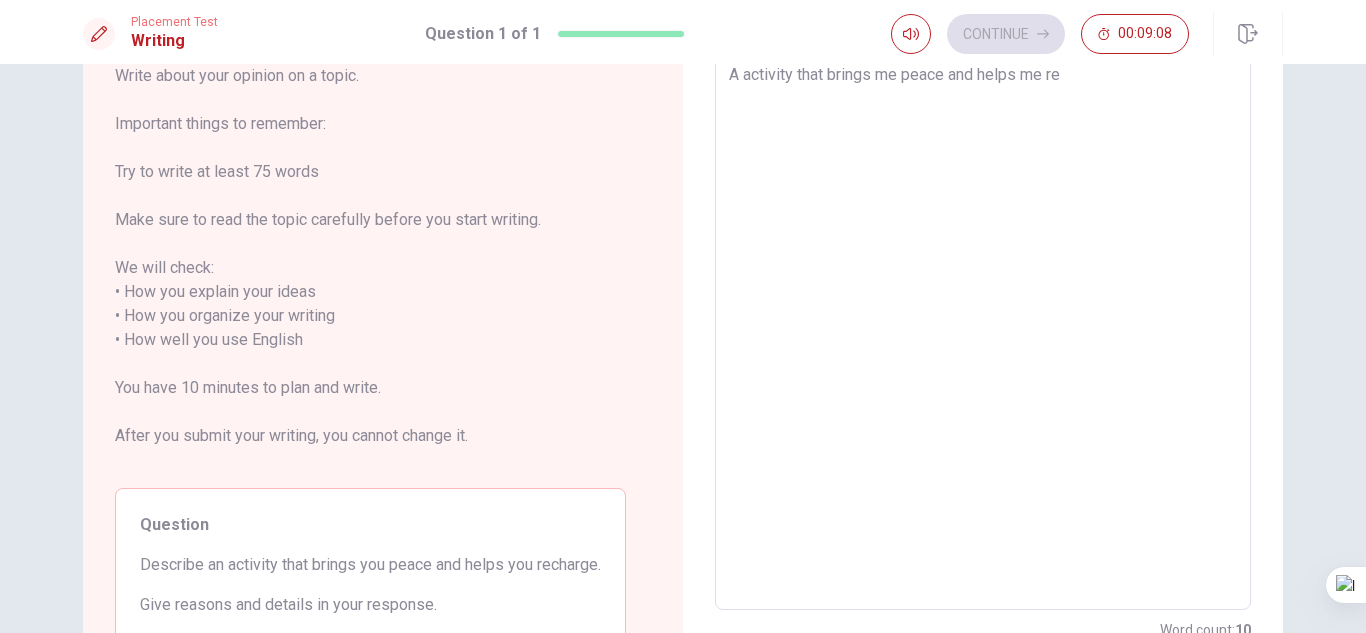 type on "A activity that brings me peace and helps me rec" 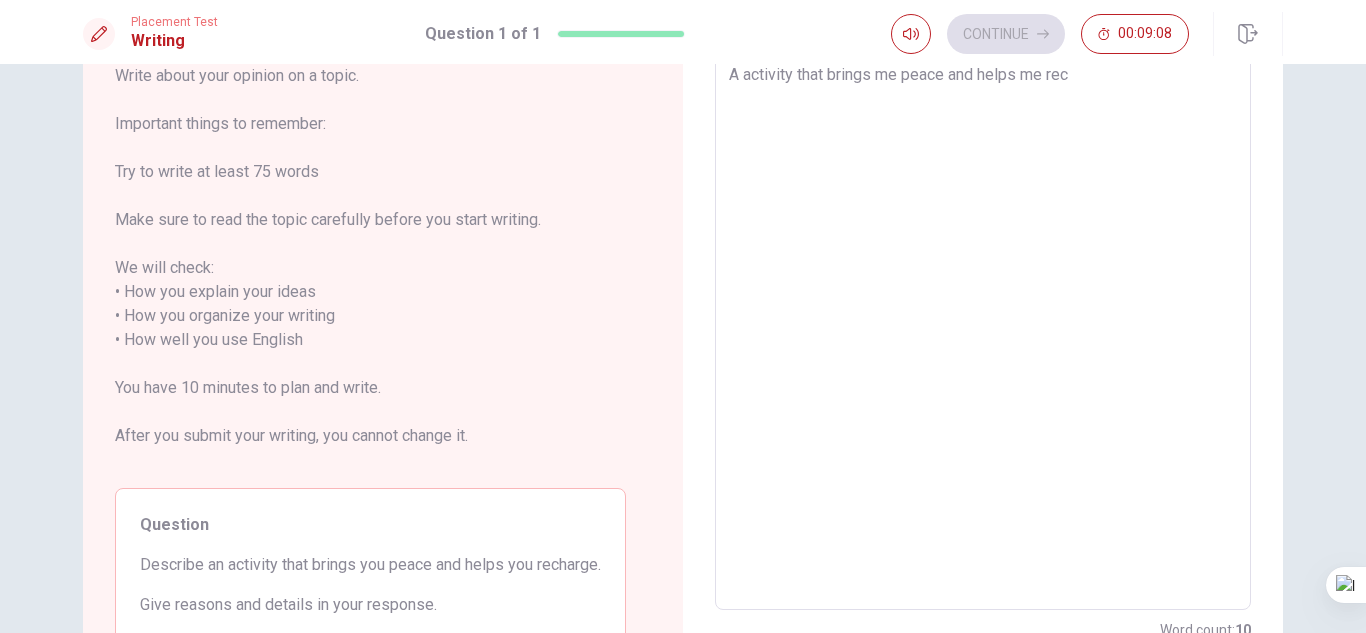 type on "x" 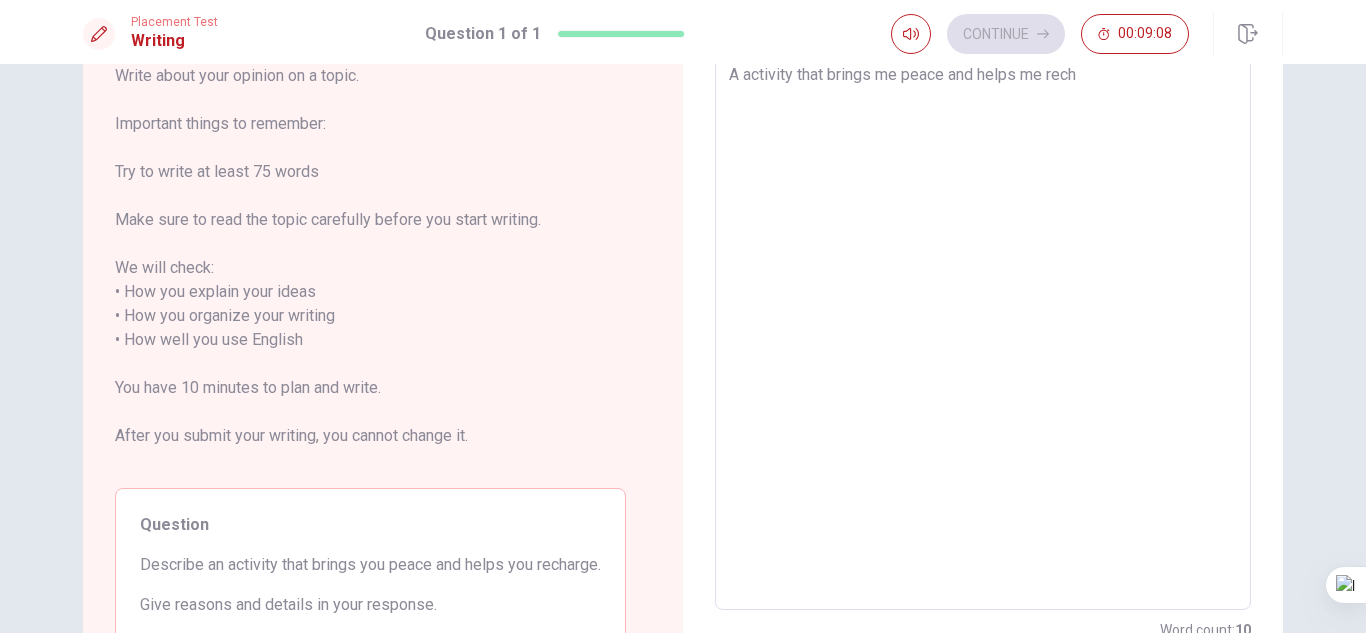 type on "x" 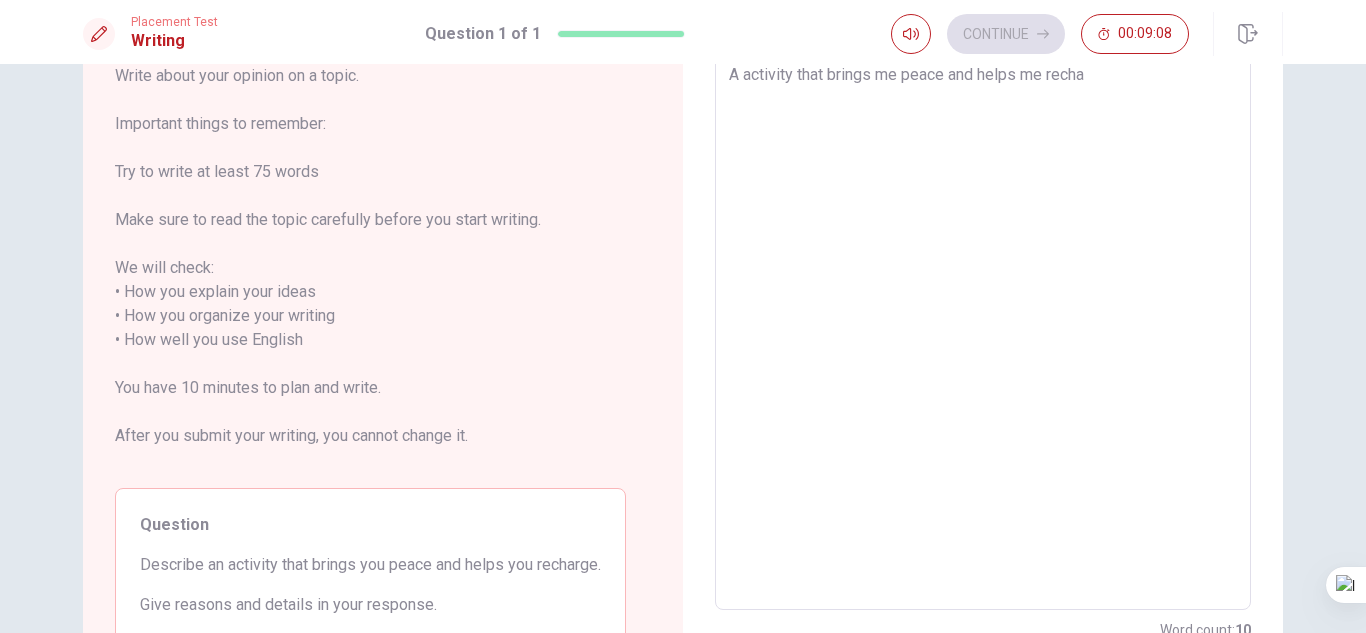type on "x" 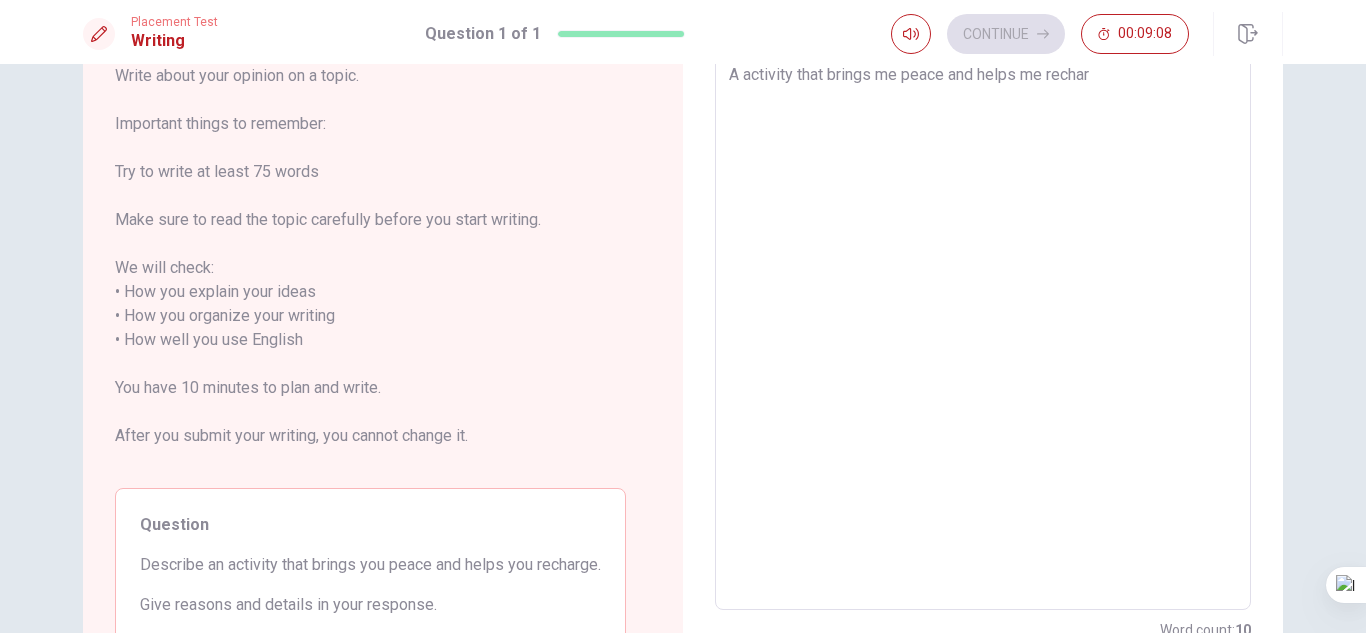 type on "x" 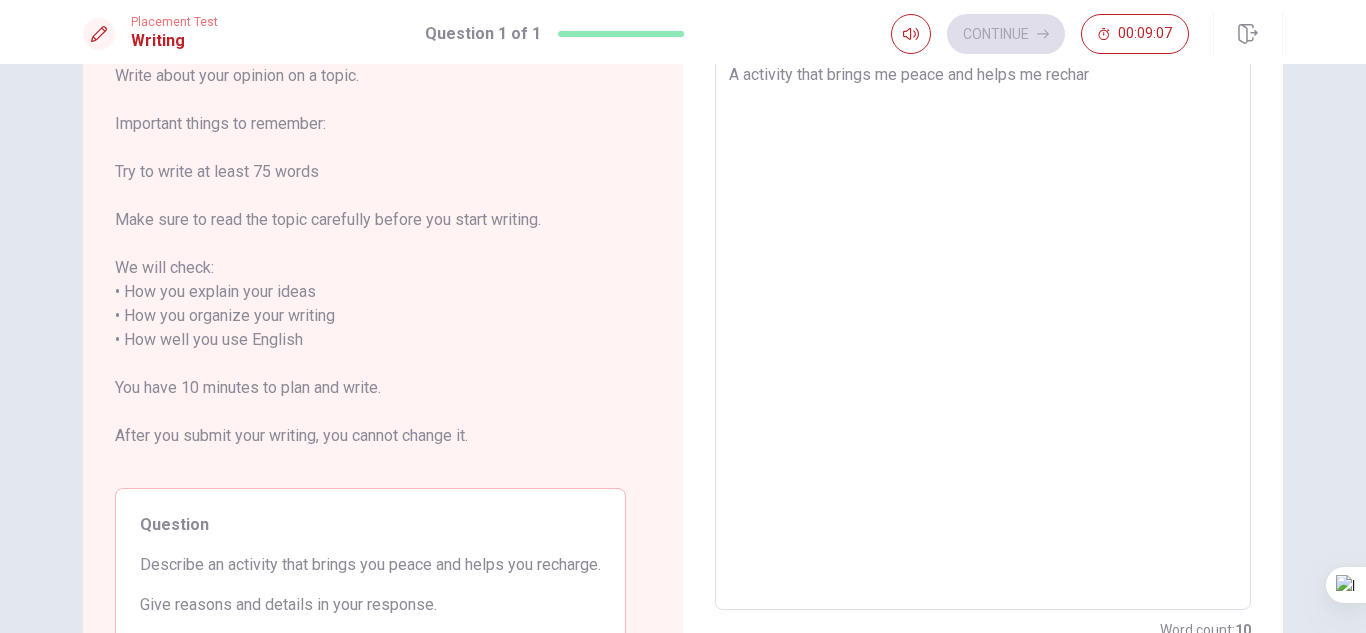 type on "A activity that brings me peace and helps me recharg" 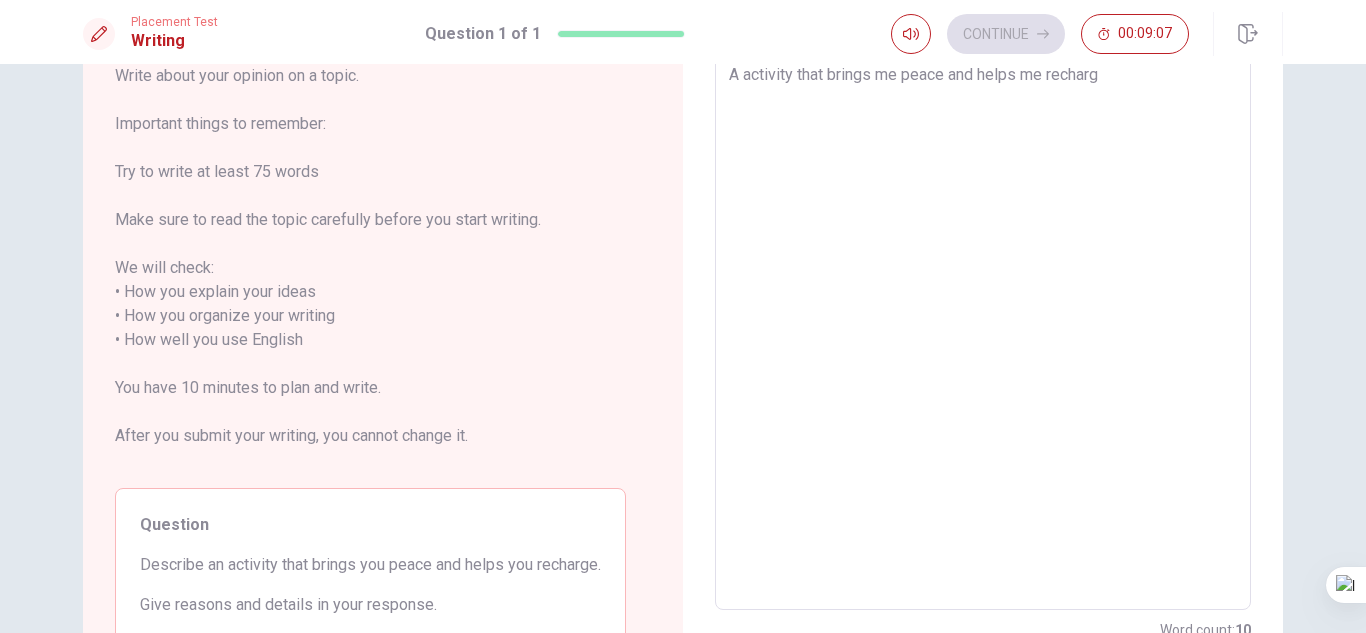 type on "x" 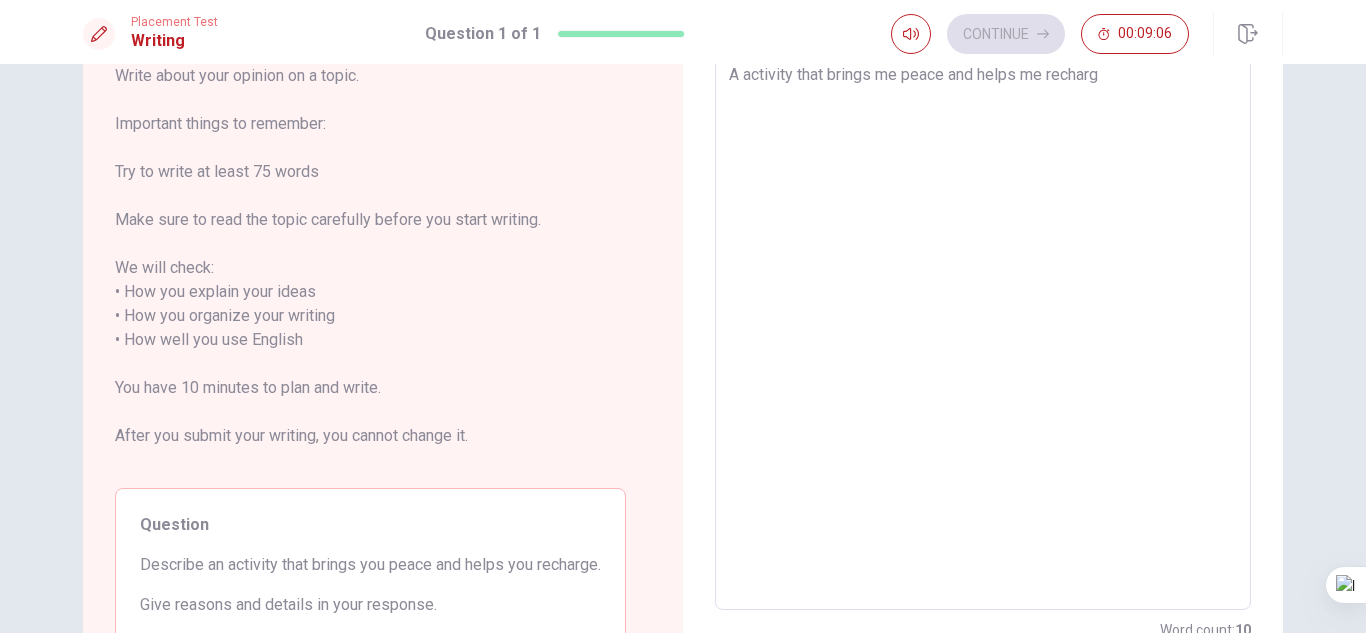 type on "A activity that brings me peace and helps me recharge" 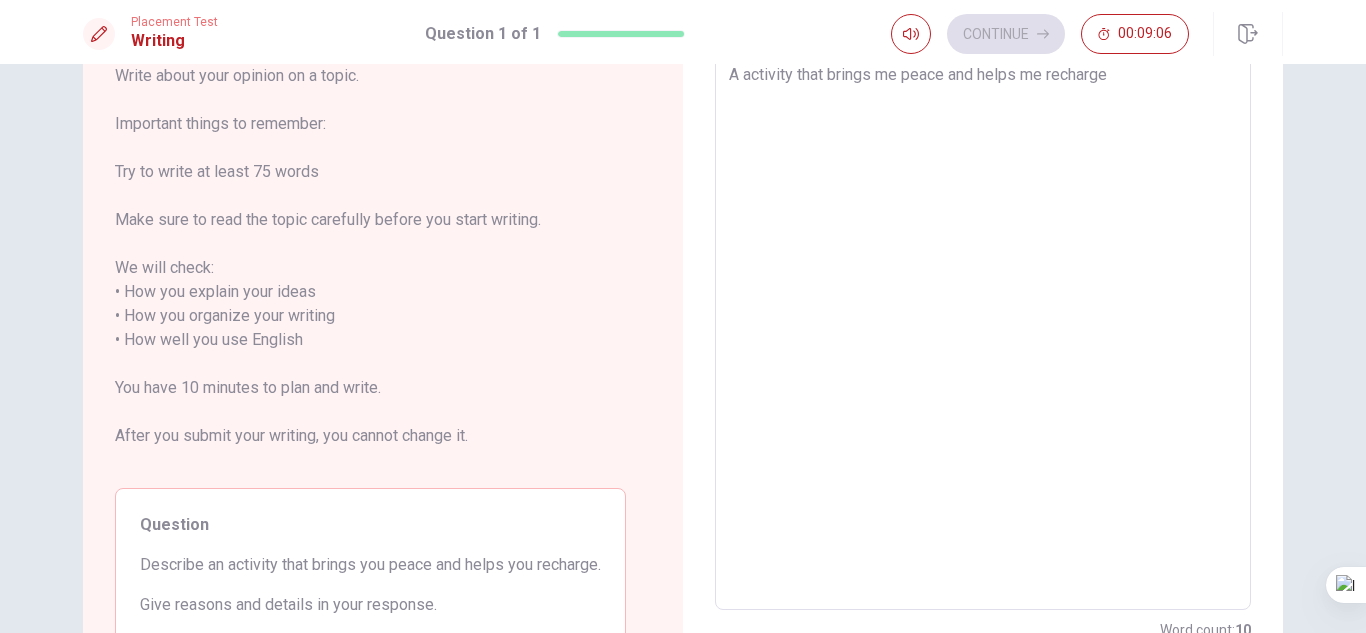 type on "x" 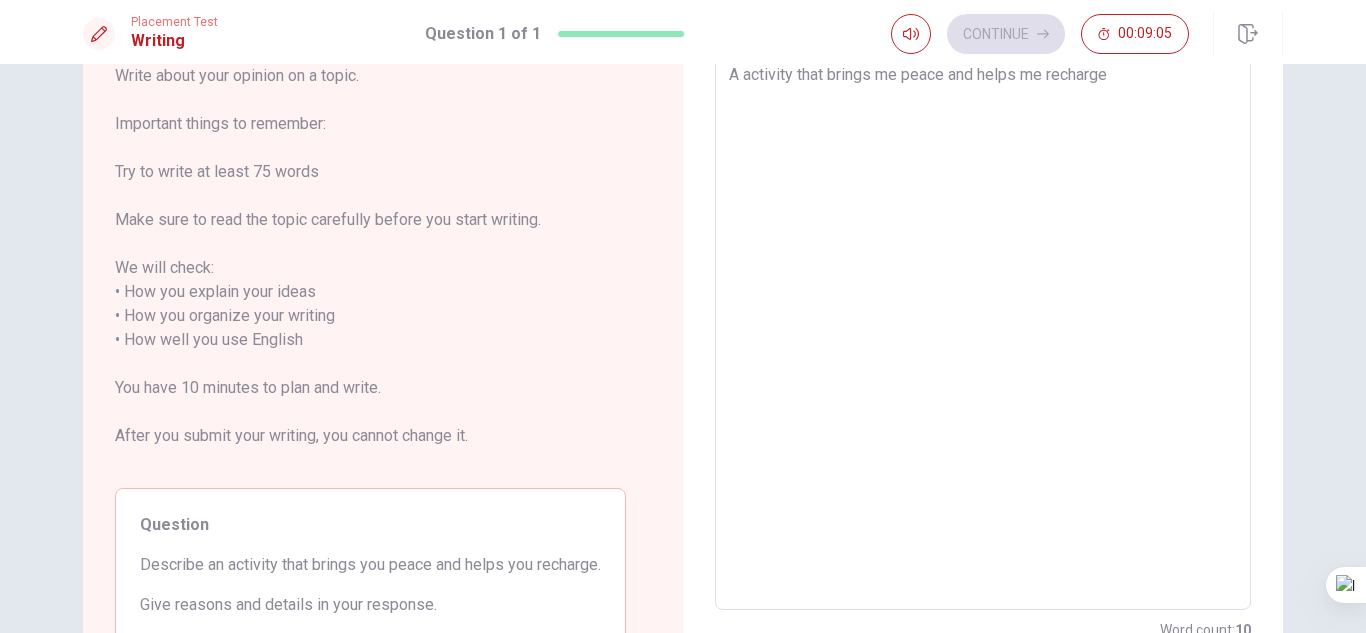 type on "A activity that brings me peace and helps me recharge i" 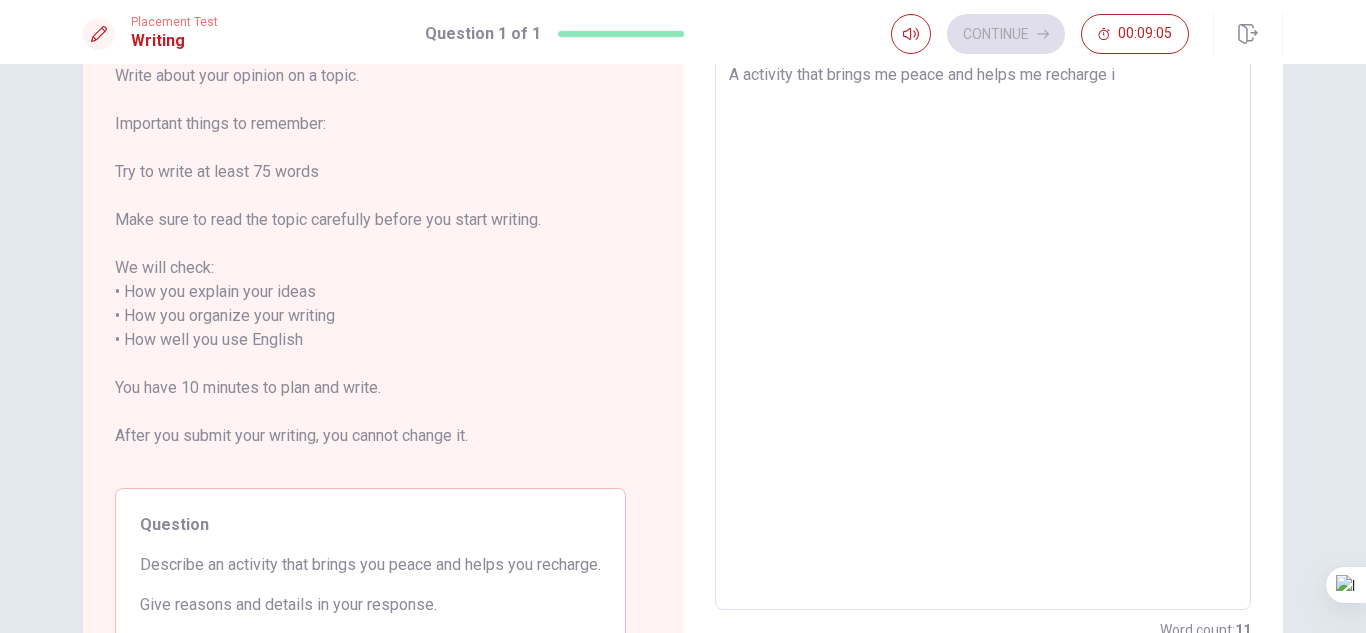 type on "x" 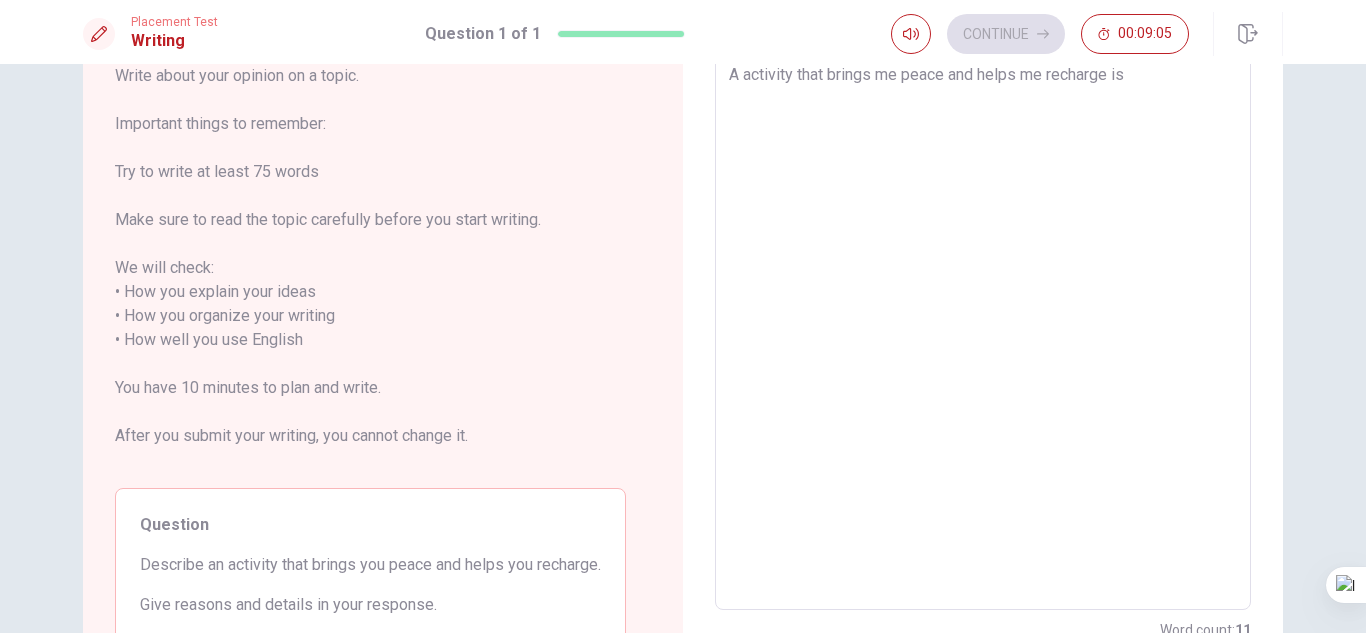 type on "x" 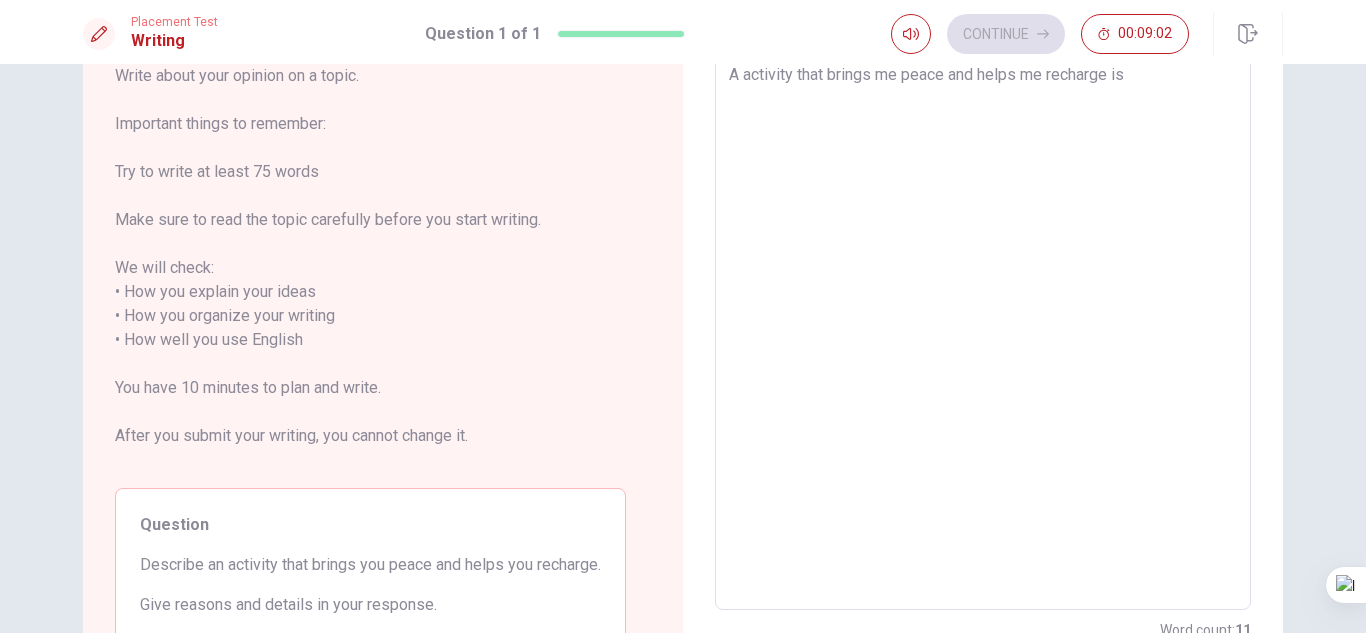 type on "x" 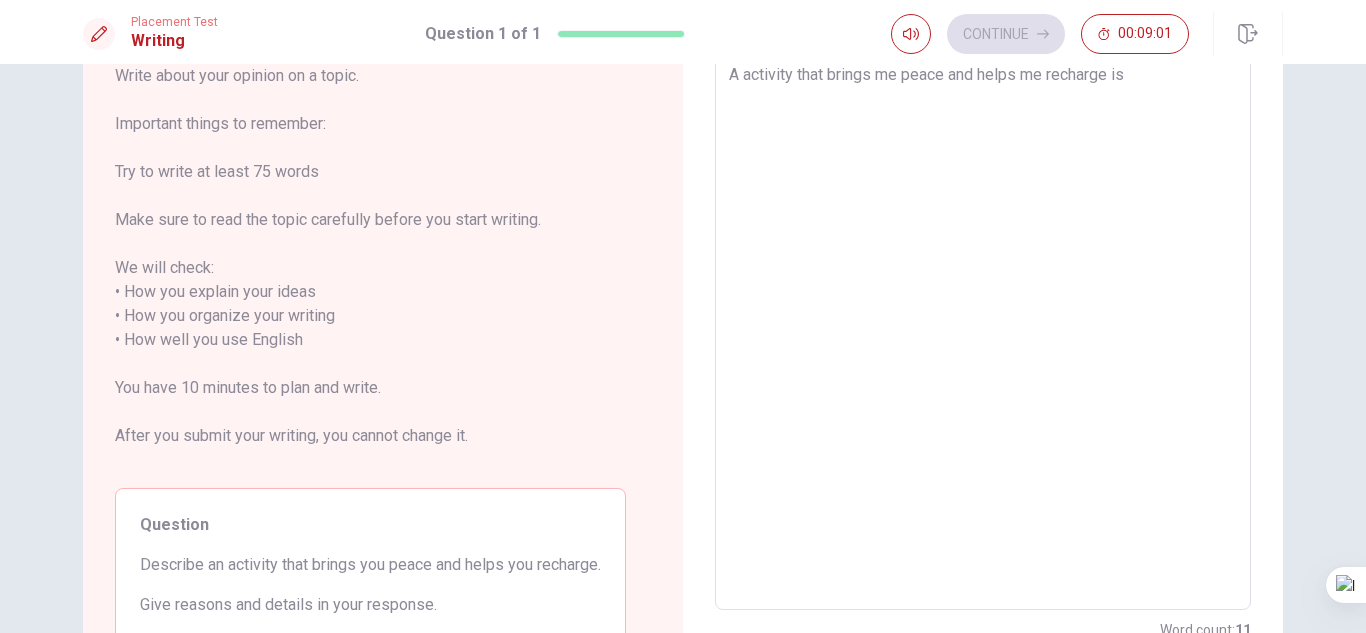 type on "A activity that brings me peace and helps me recharge is g" 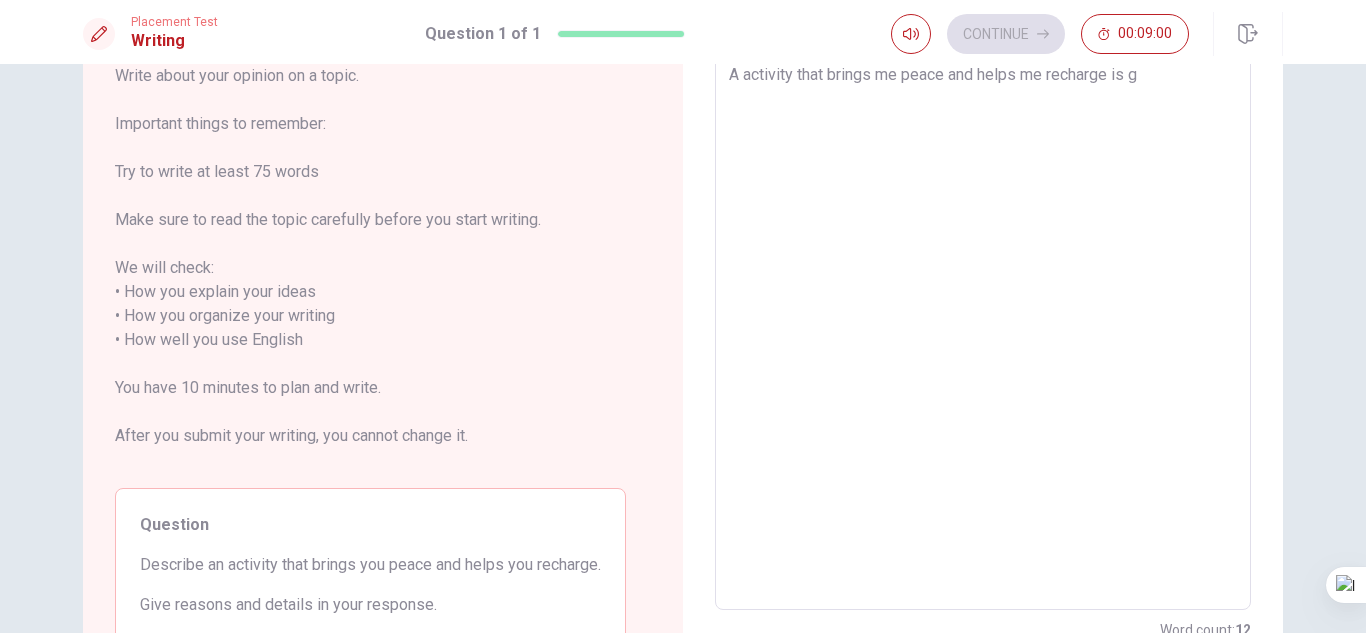 type on "x" 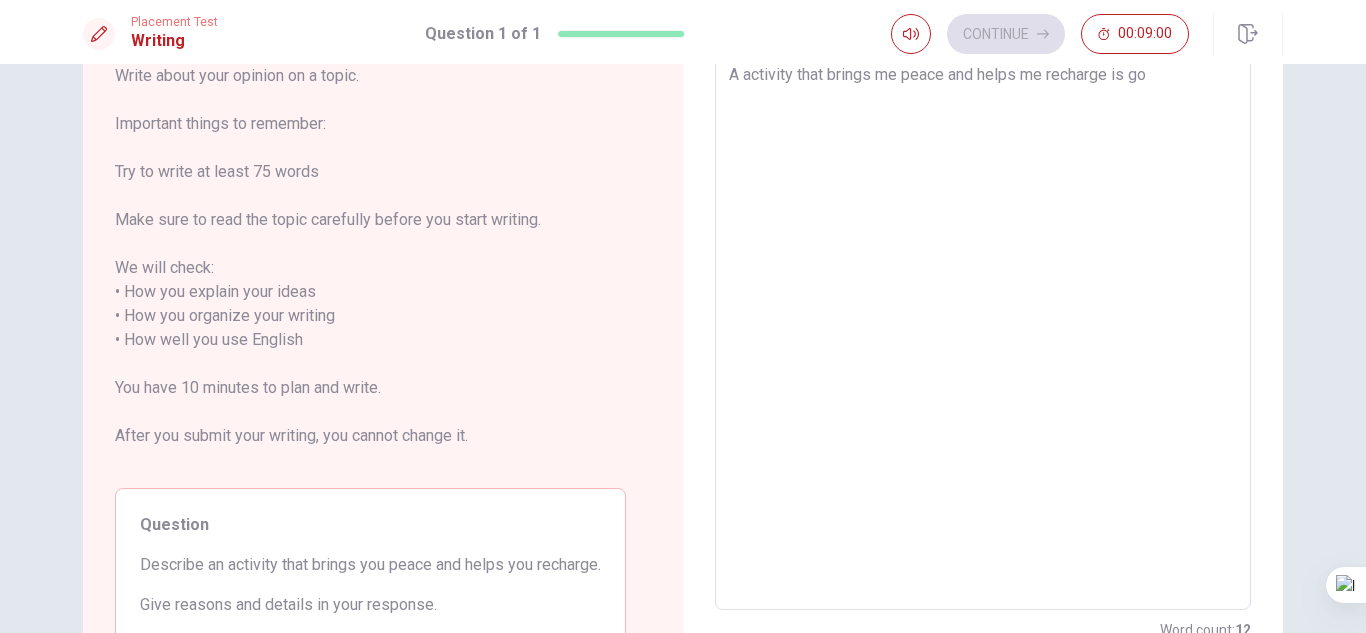 type on "x" 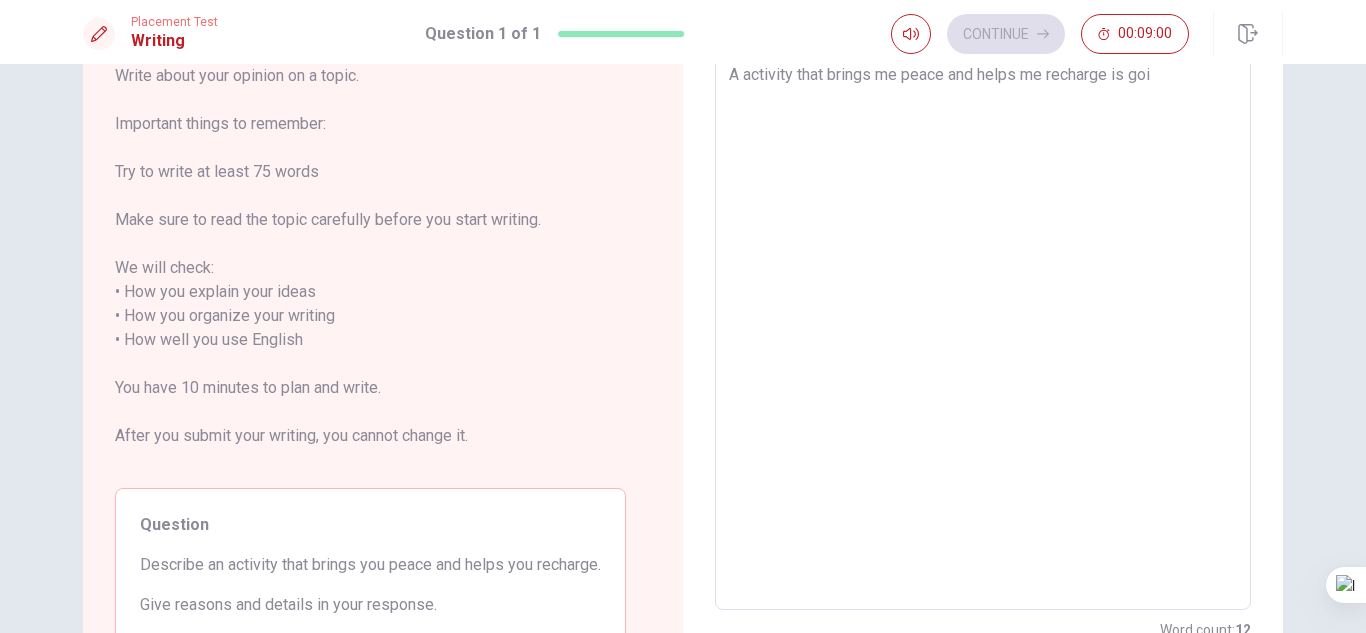 type on "x" 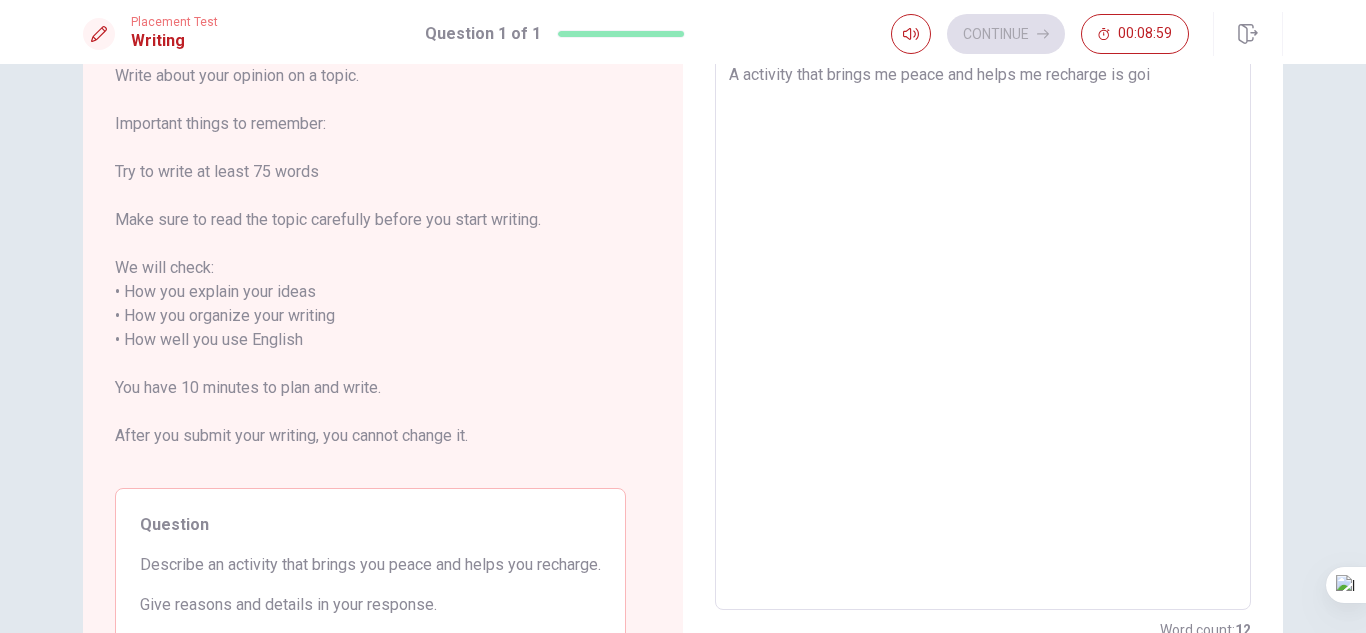 type on "A activity that brings me peace and helps me recharge is goin" 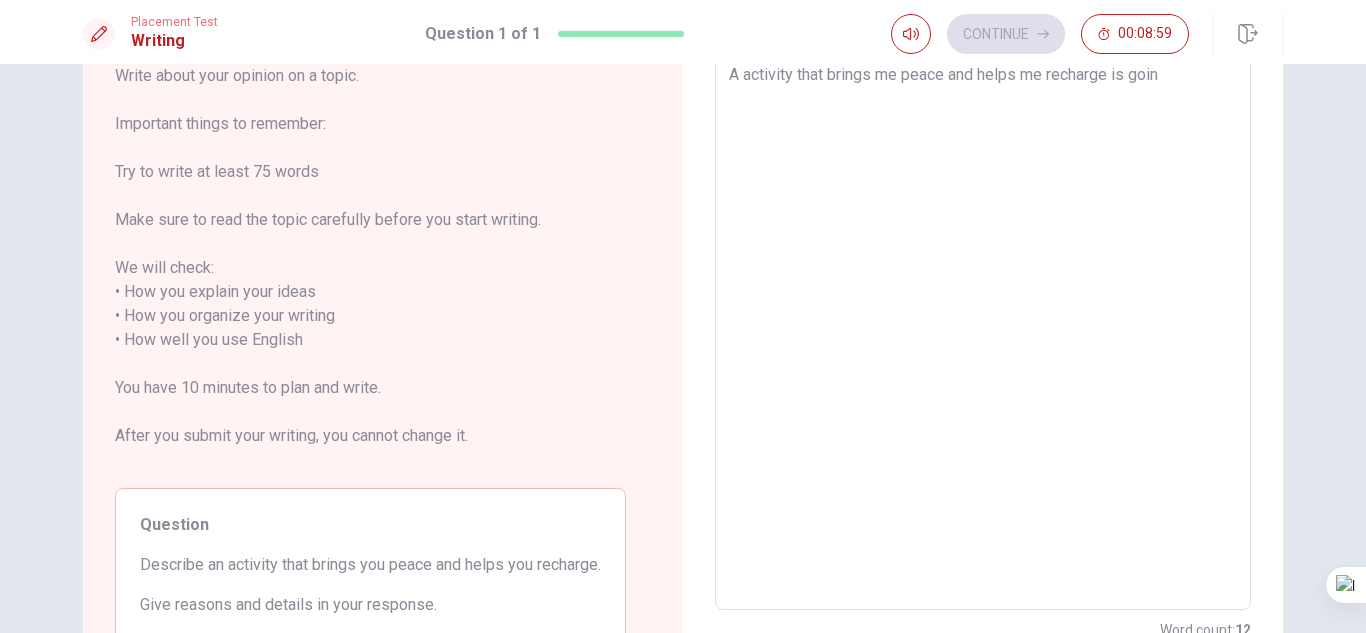 type on "x" 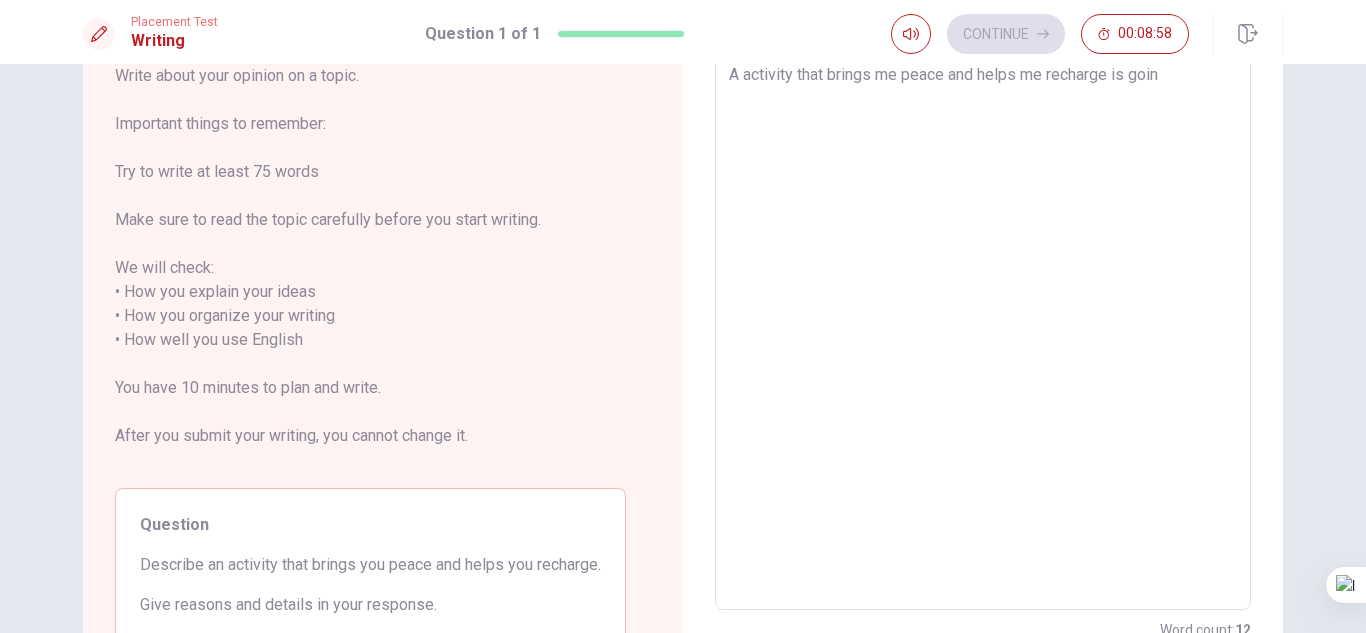 type on "A activity that brings me peace and helps me recharge is going" 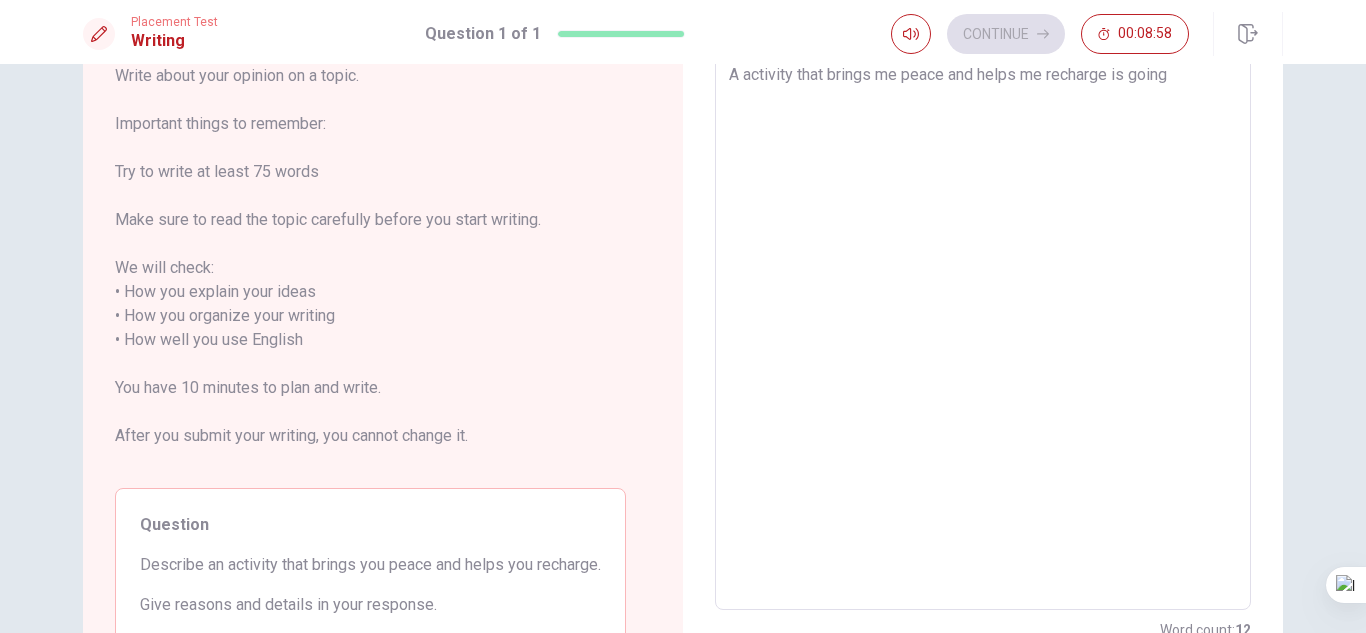 type on "x" 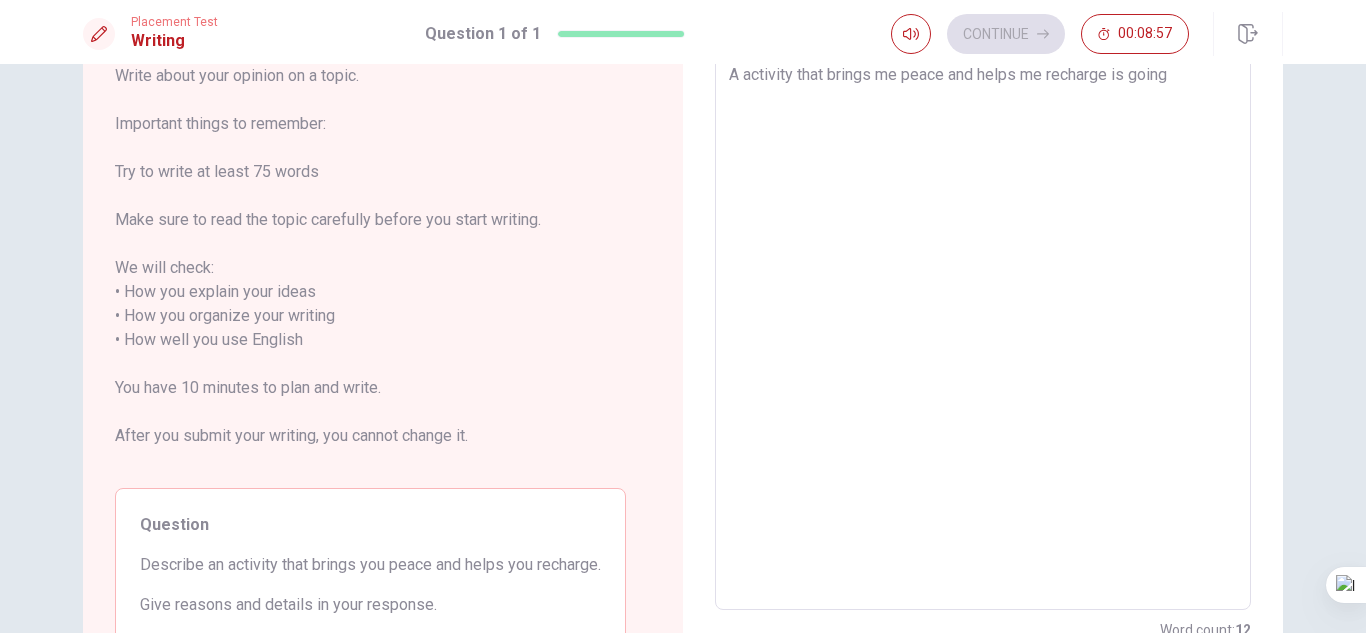 type on "A activity that brings me peace and helps me recharge is going o" 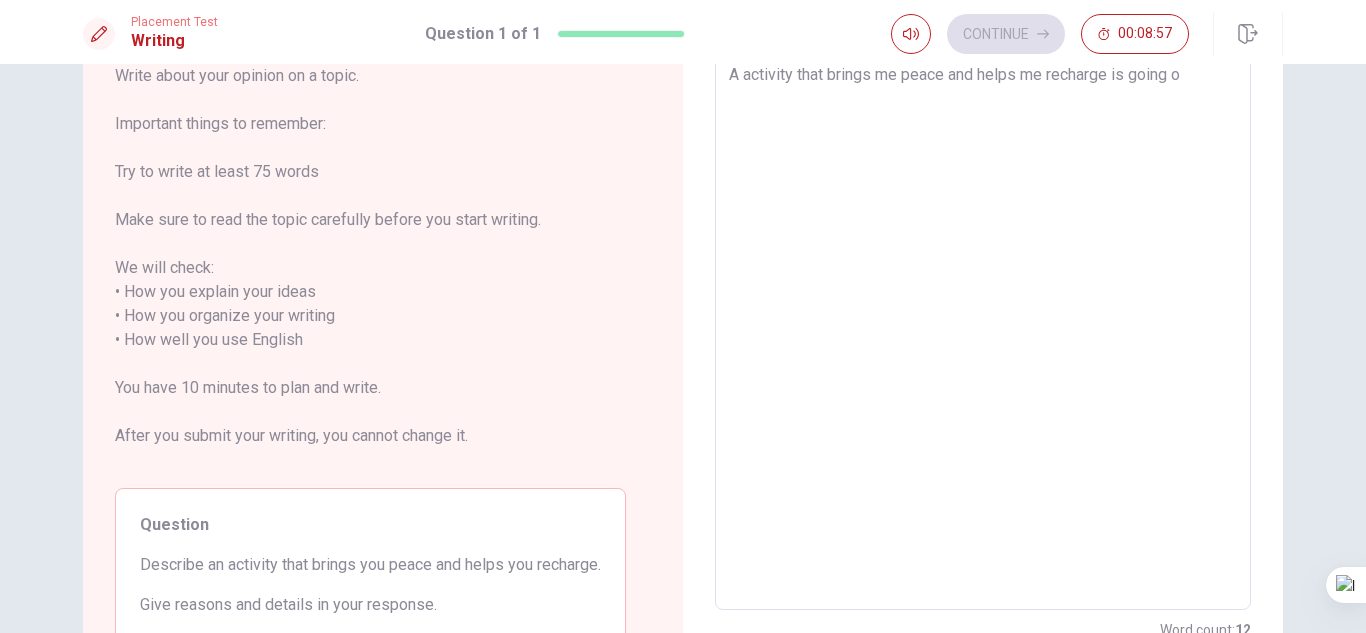 type on "x" 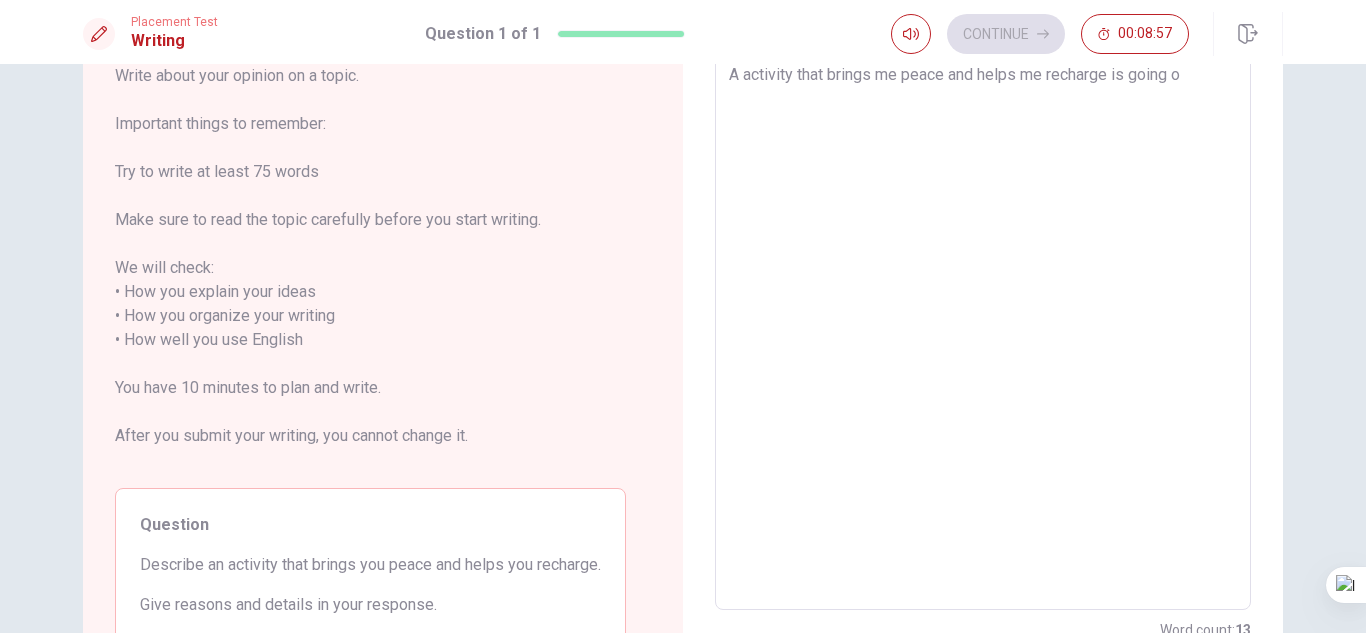 type on "A activity that brings me peace and helps me recharge is going ou" 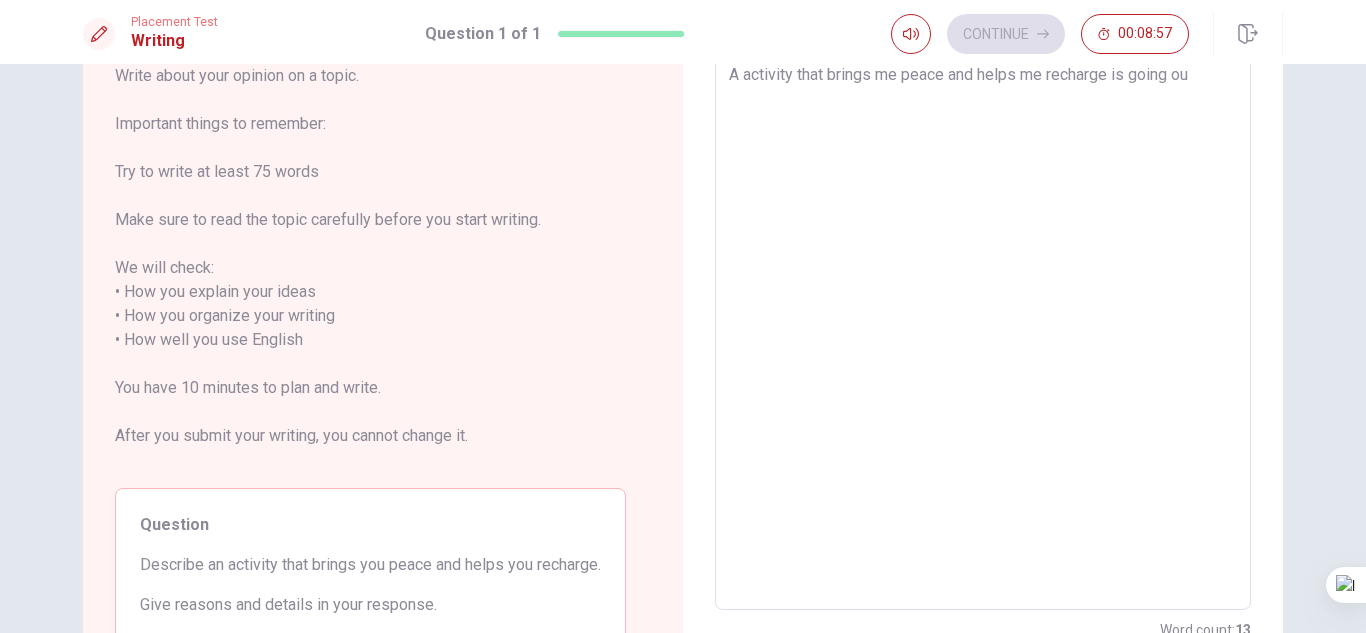 type on "x" 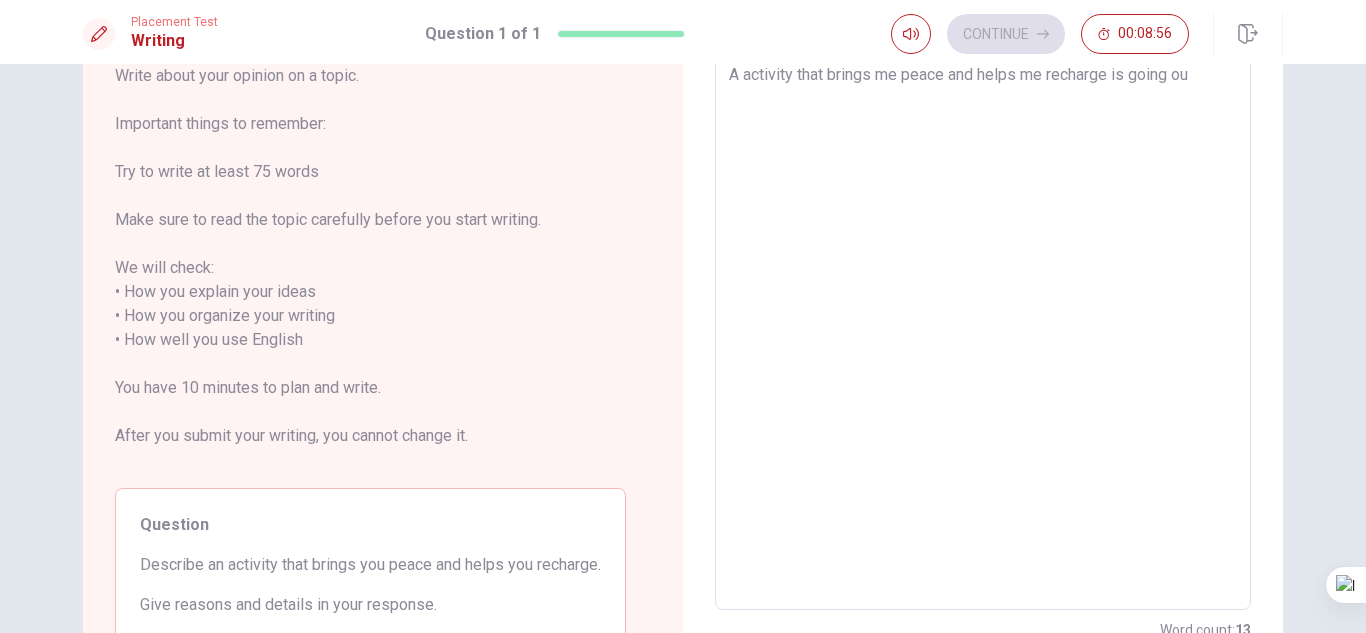 type on "A activity that brings me peace and helps me recharge is going out" 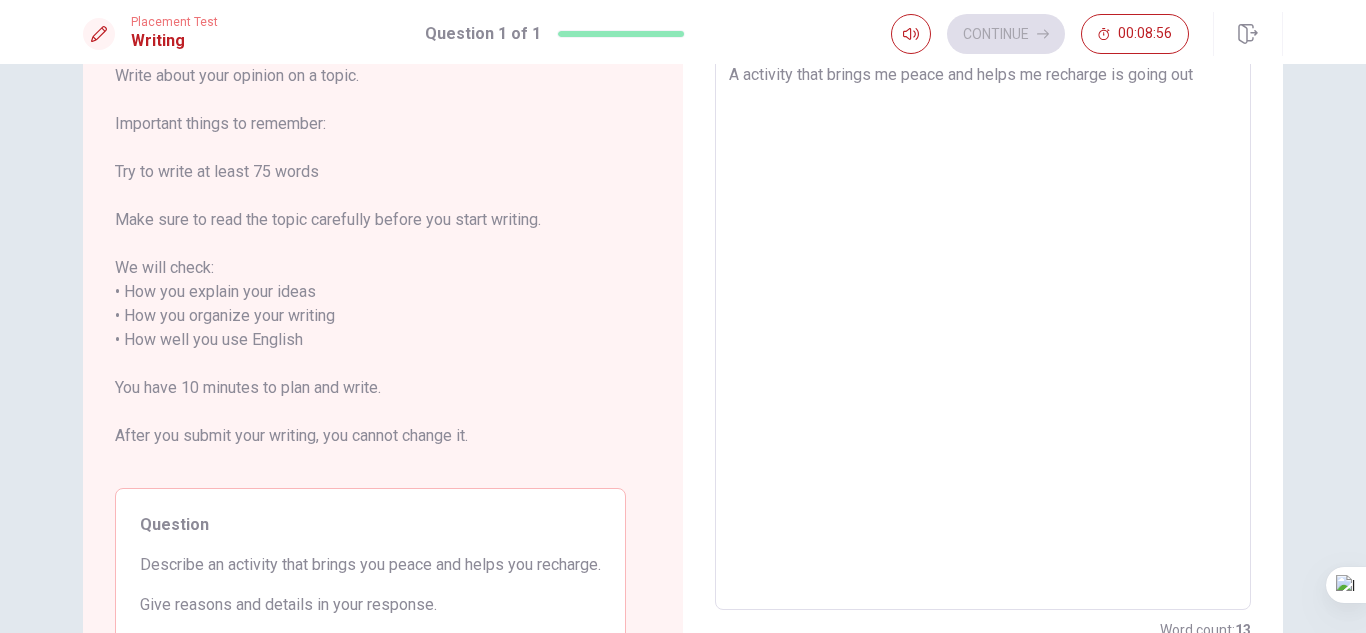 type on "x" 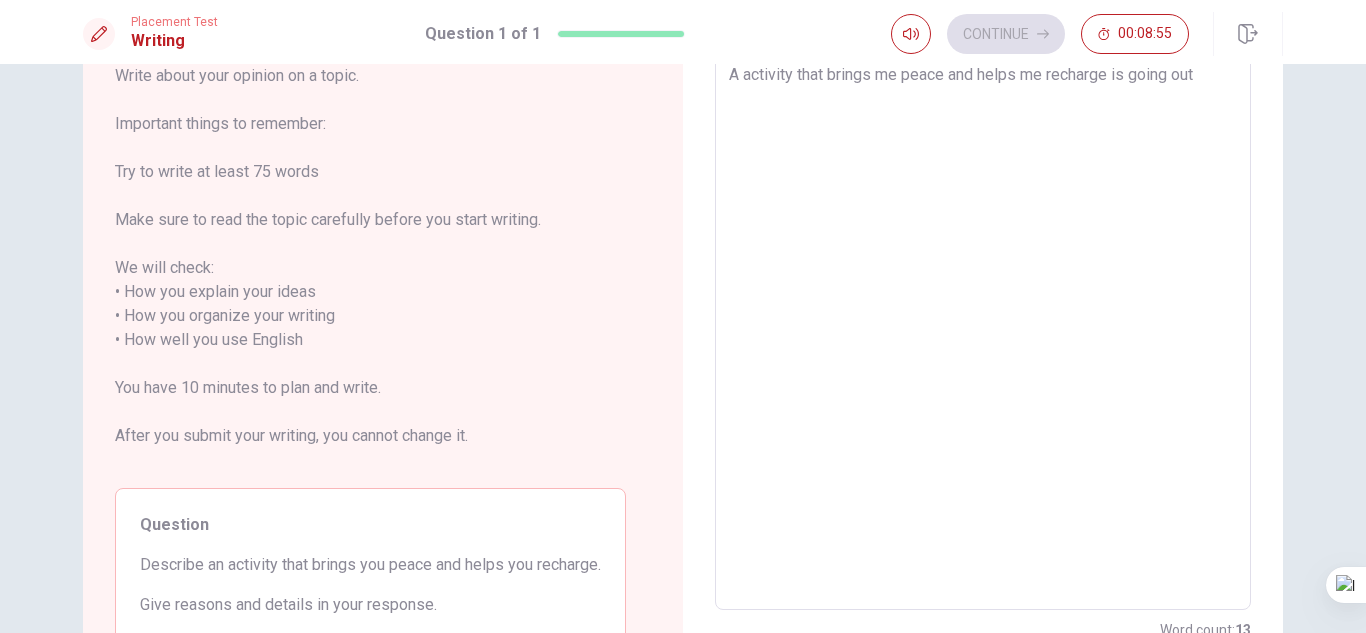 type on "A activity that brings me peace and helps me recharge is going out" 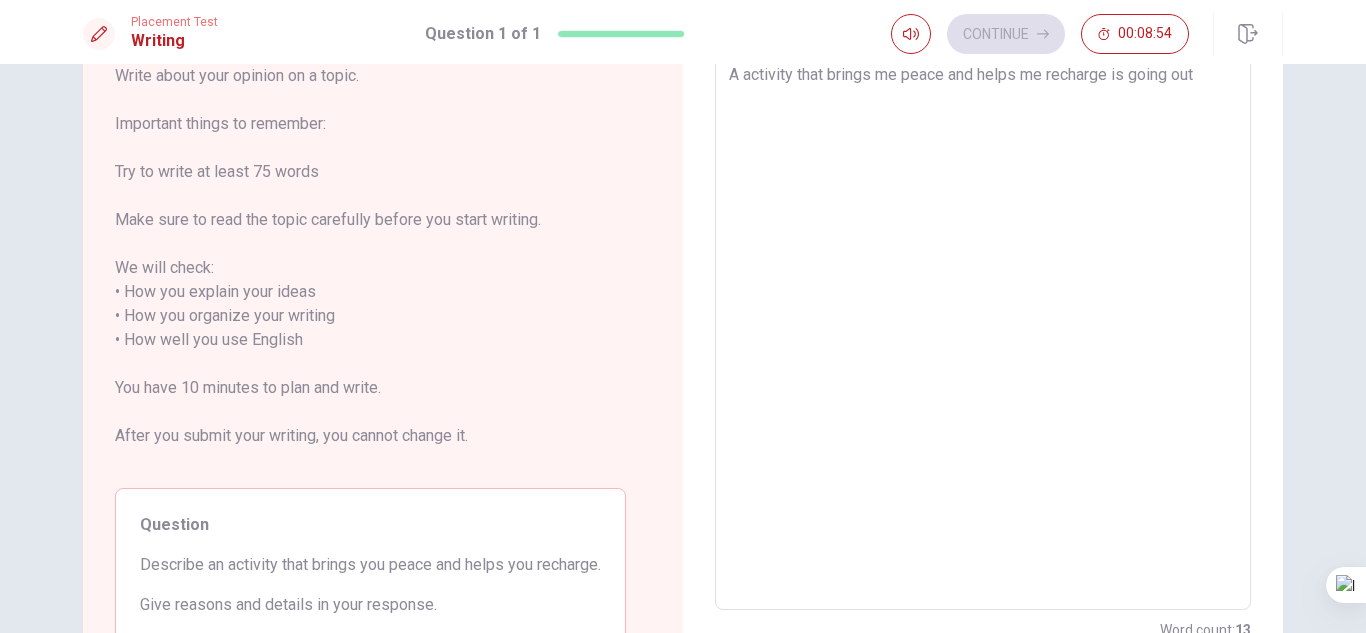 type on "A activity that brings me peace and helps me recharge is going out s" 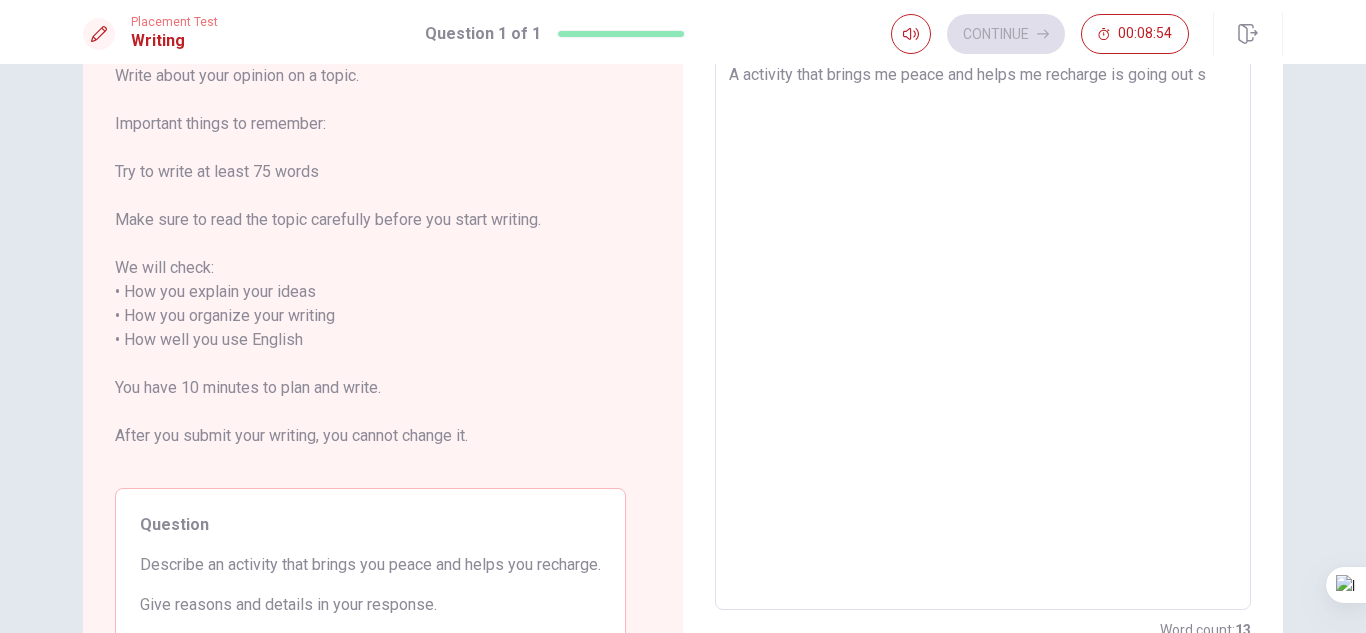 type on "x" 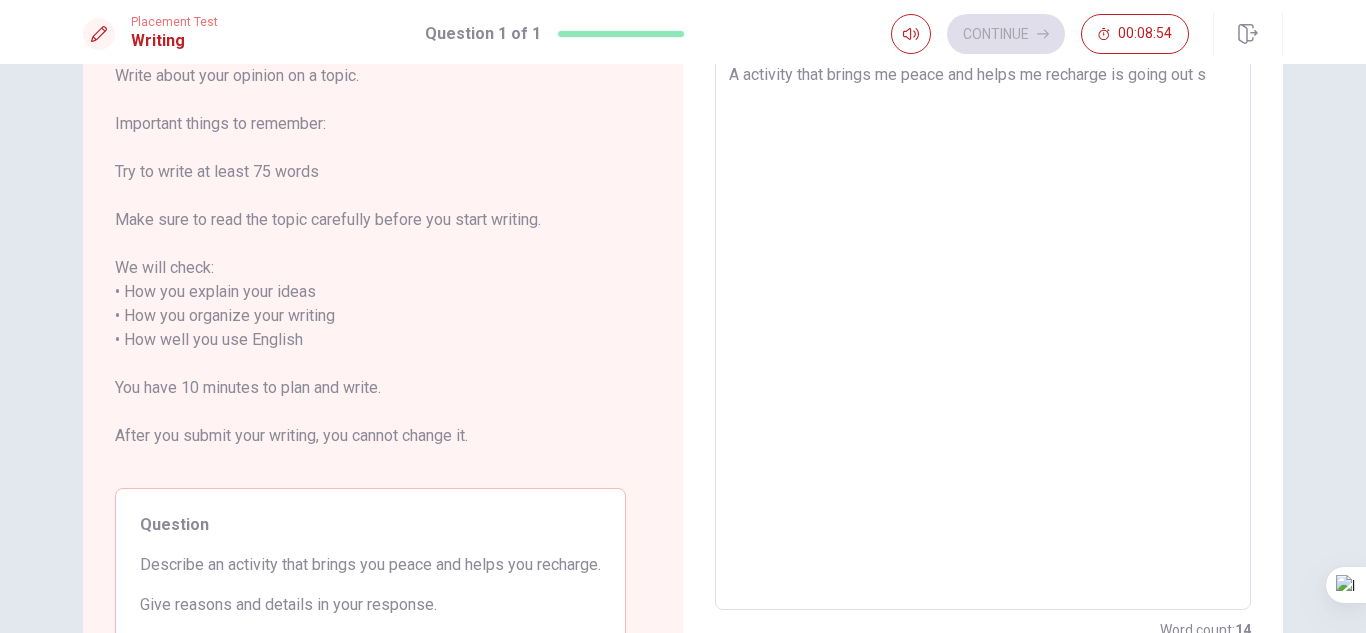 type on "A activity that brings me peace and helps me recharge is going out so" 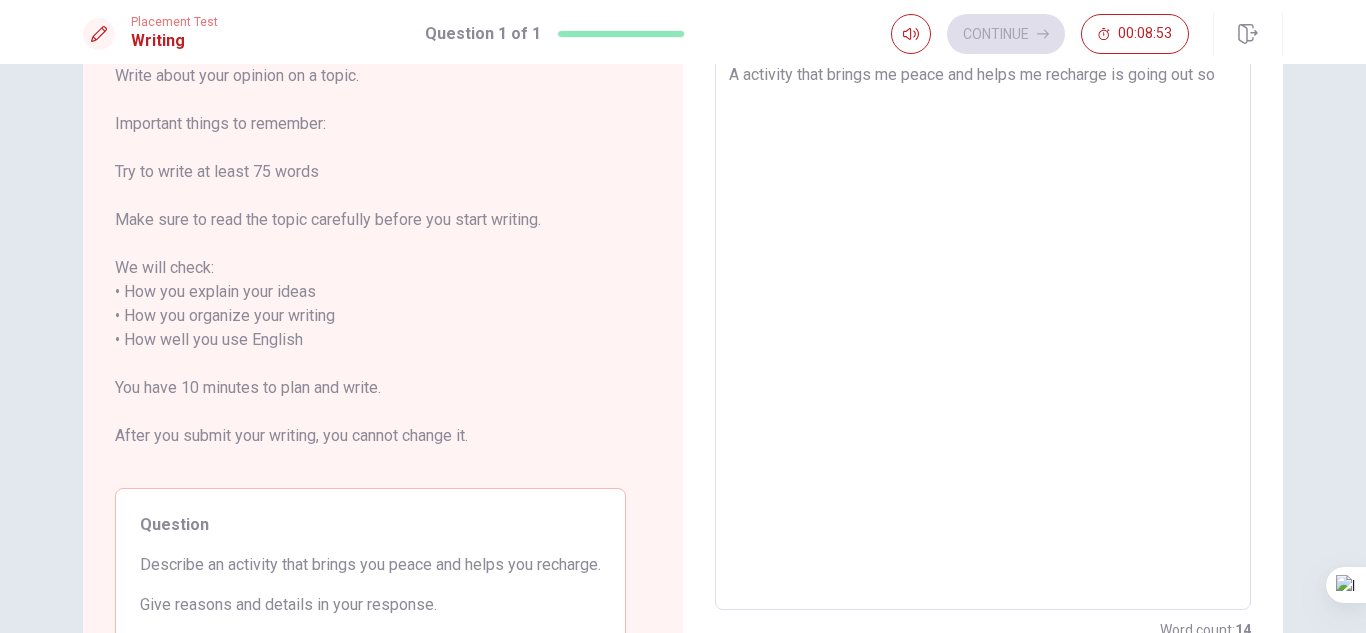 type on "x" 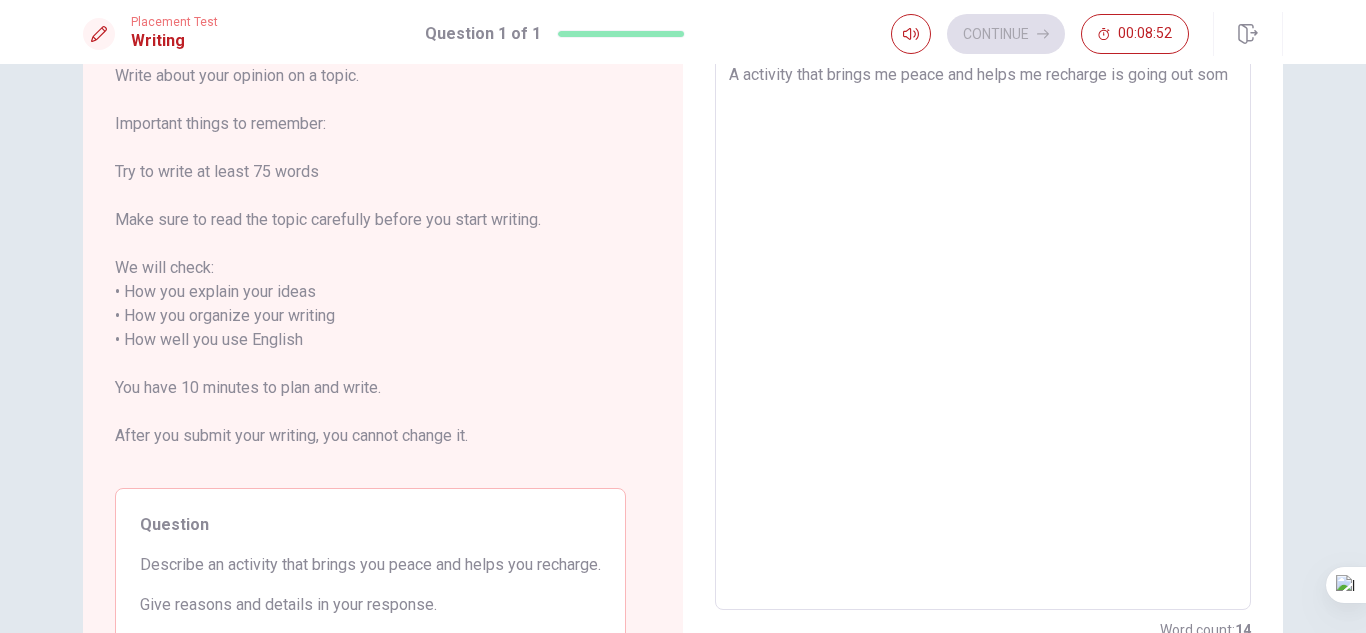 type on "x" 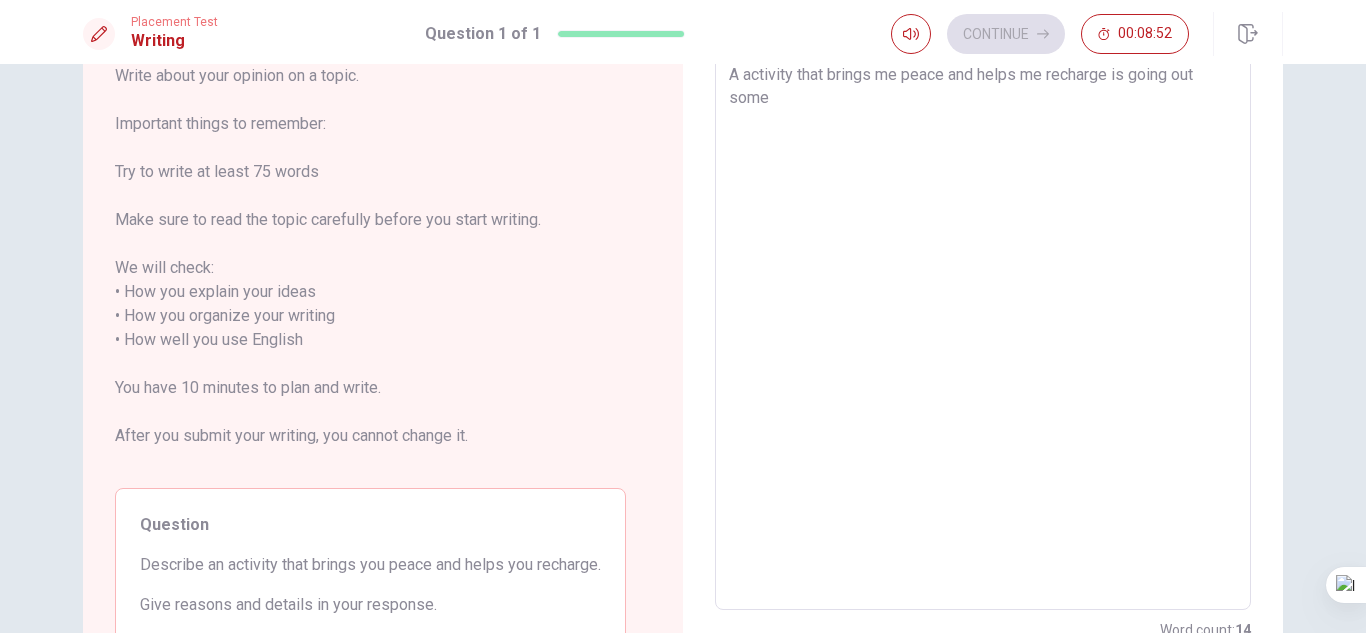 type on "x" 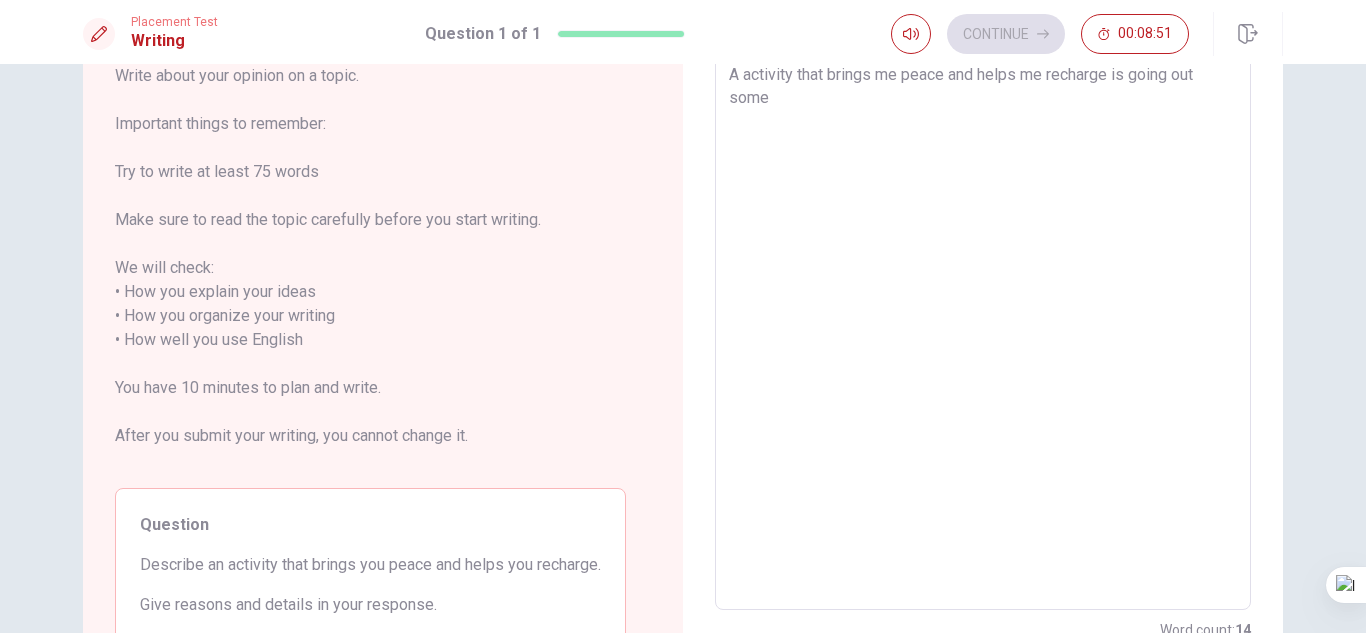 type on "A activity that brings me peace and helps me recharge is going out somew" 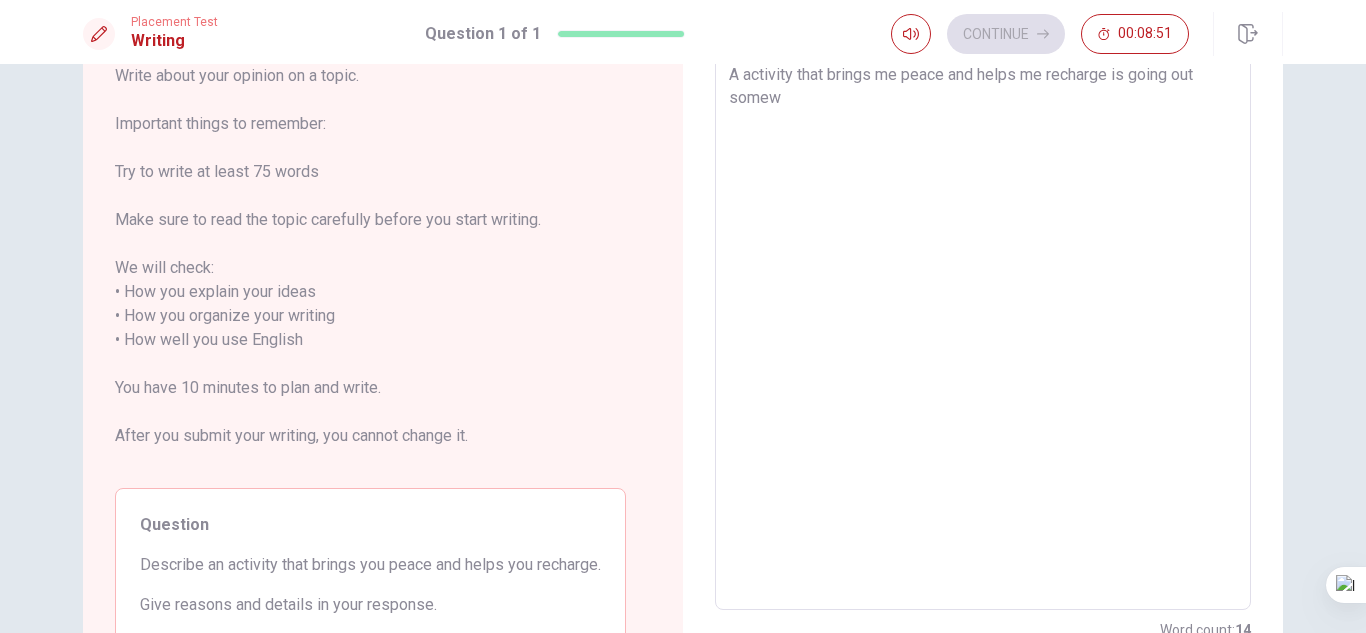 type on "x" 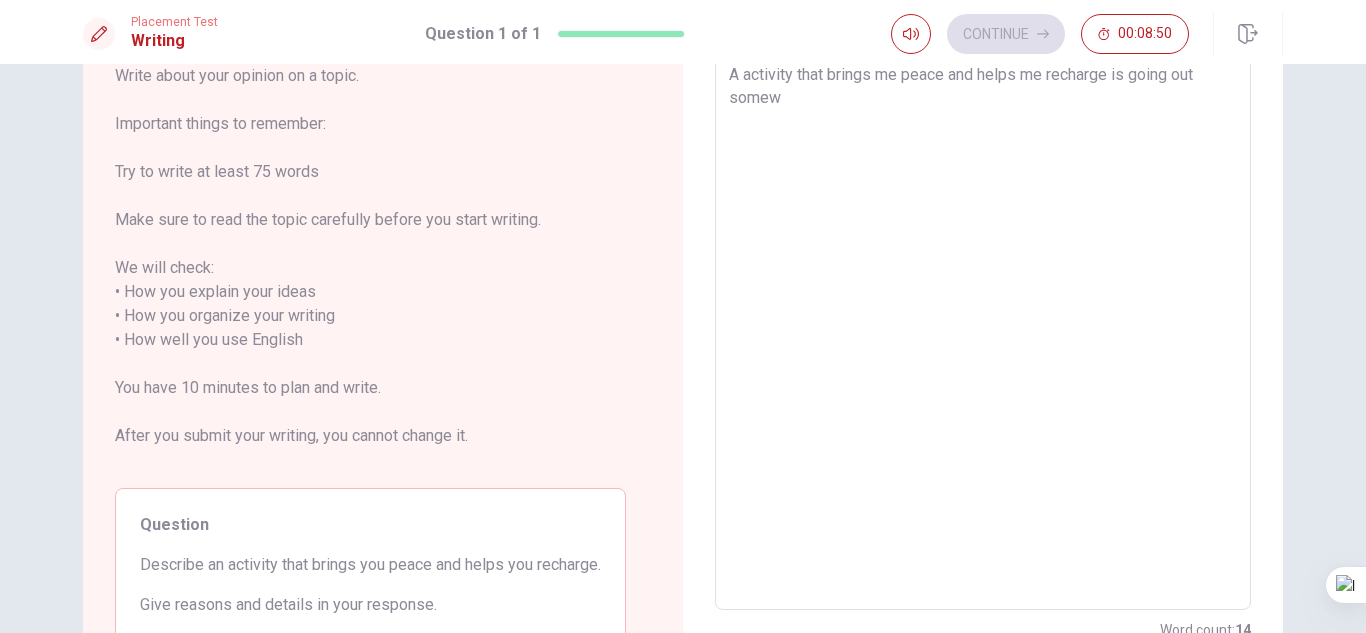 type on "A activity that brings me peace and helps me recharge is going out somewh" 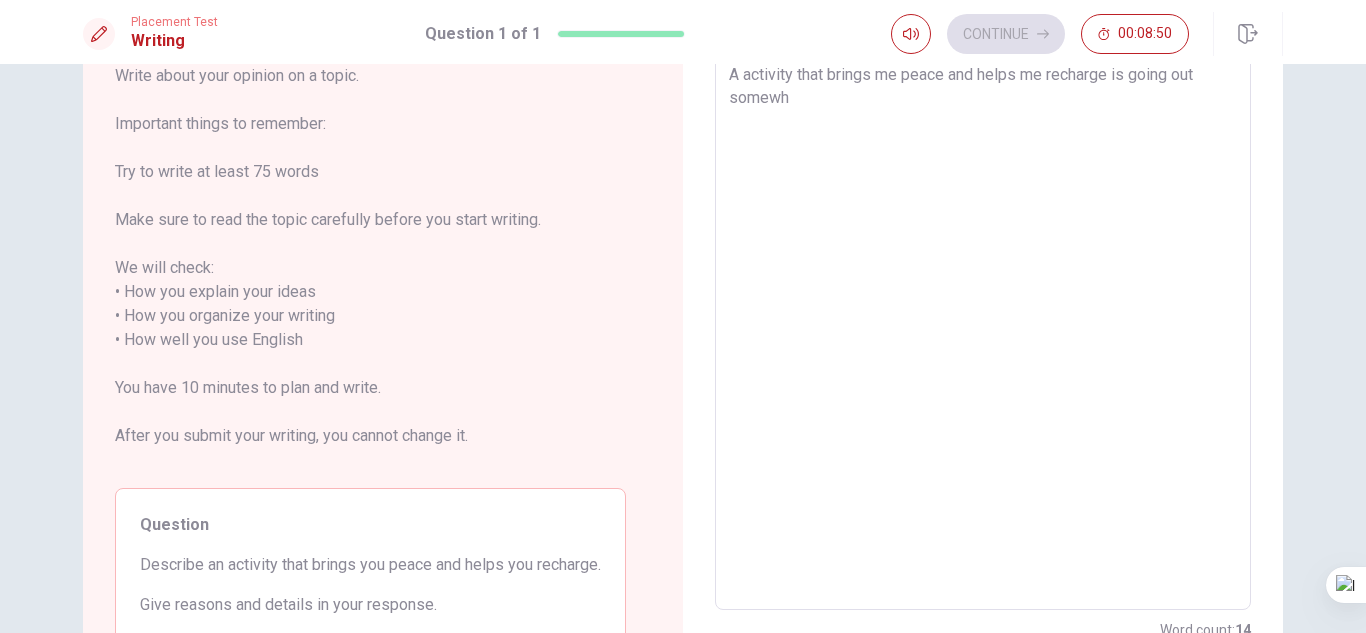 type on "x" 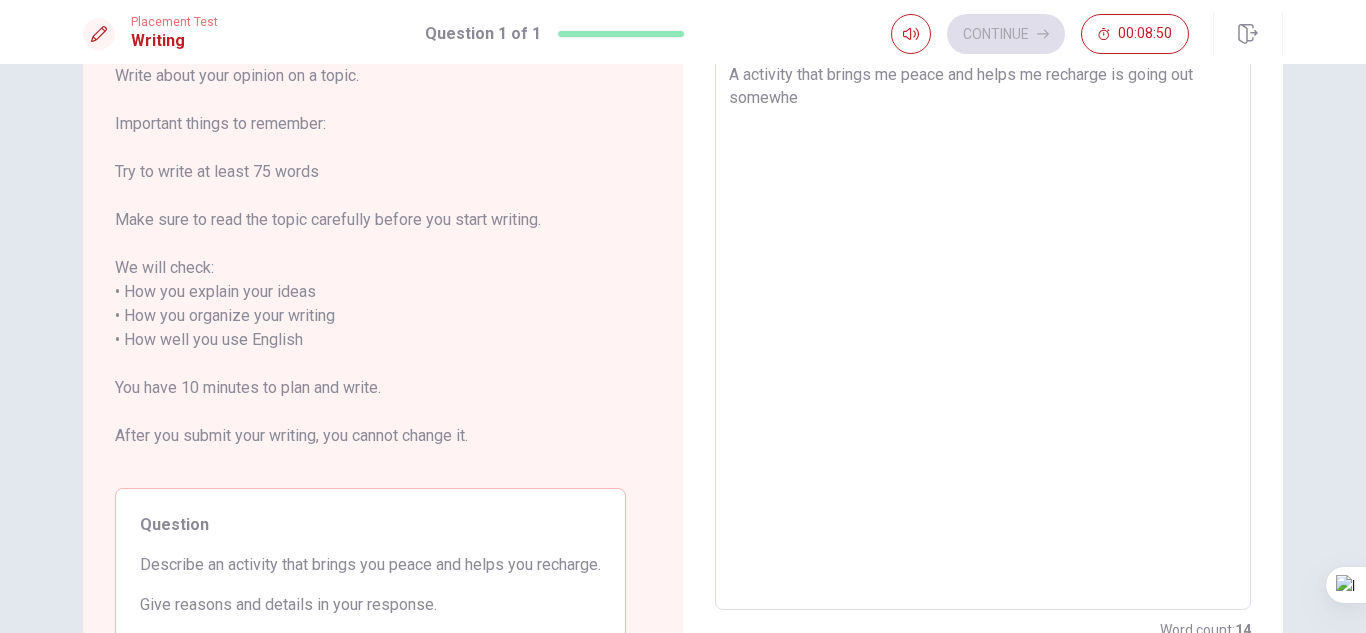type on "x" 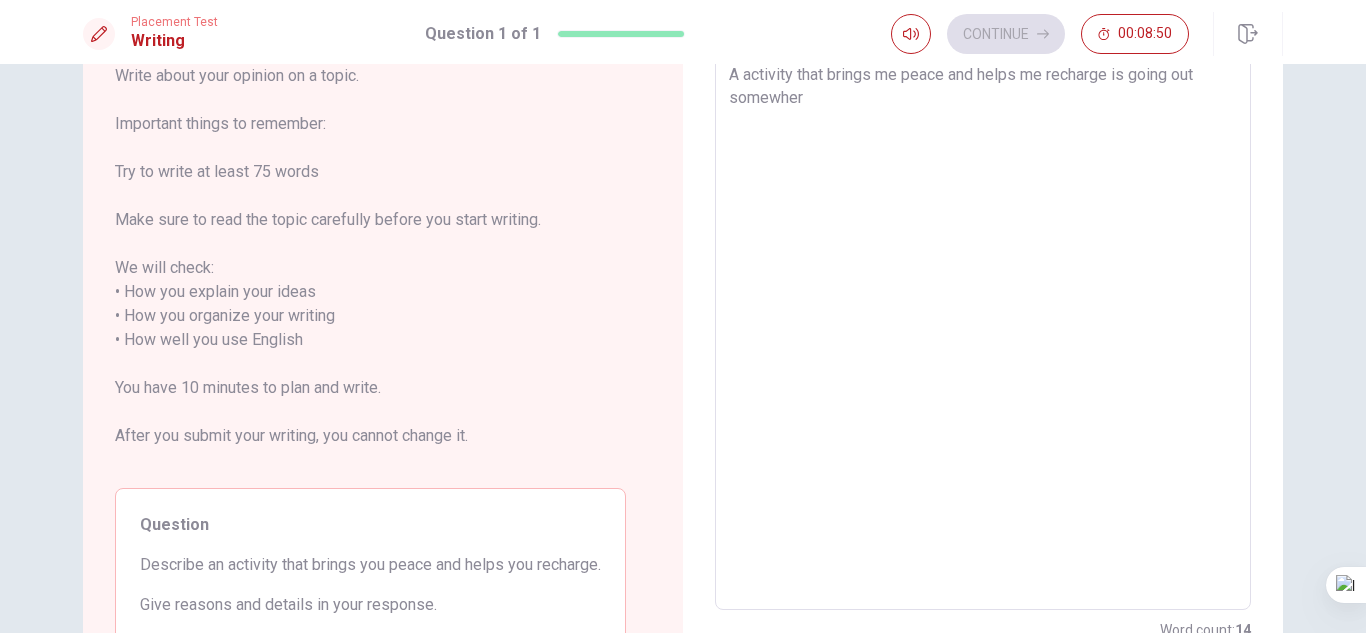 type on "x" 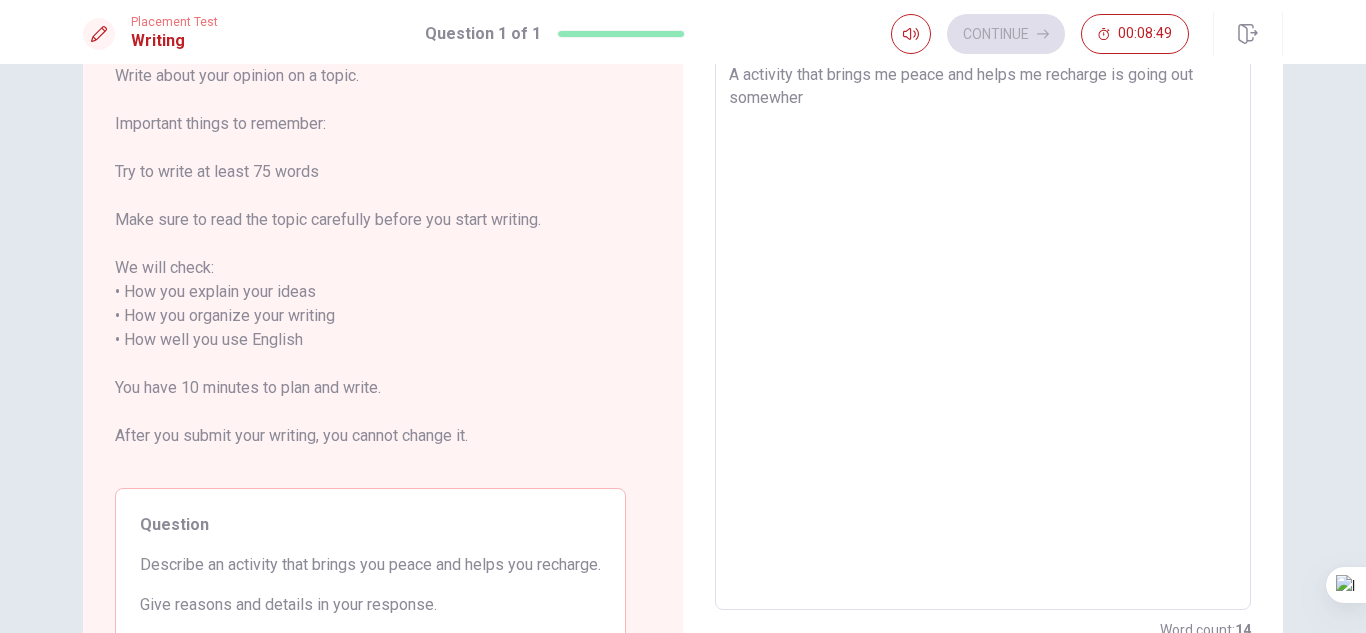 type on "A activity that brings me peace and helps me recharge is going out somewhere" 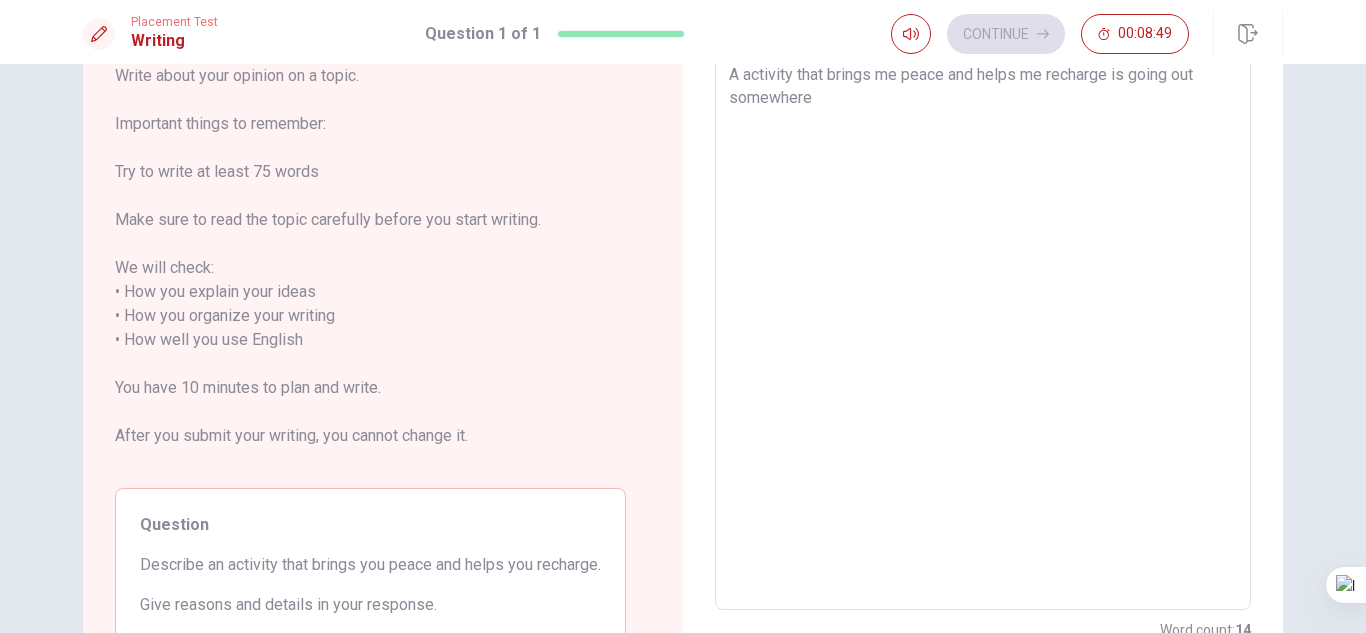 type on "x" 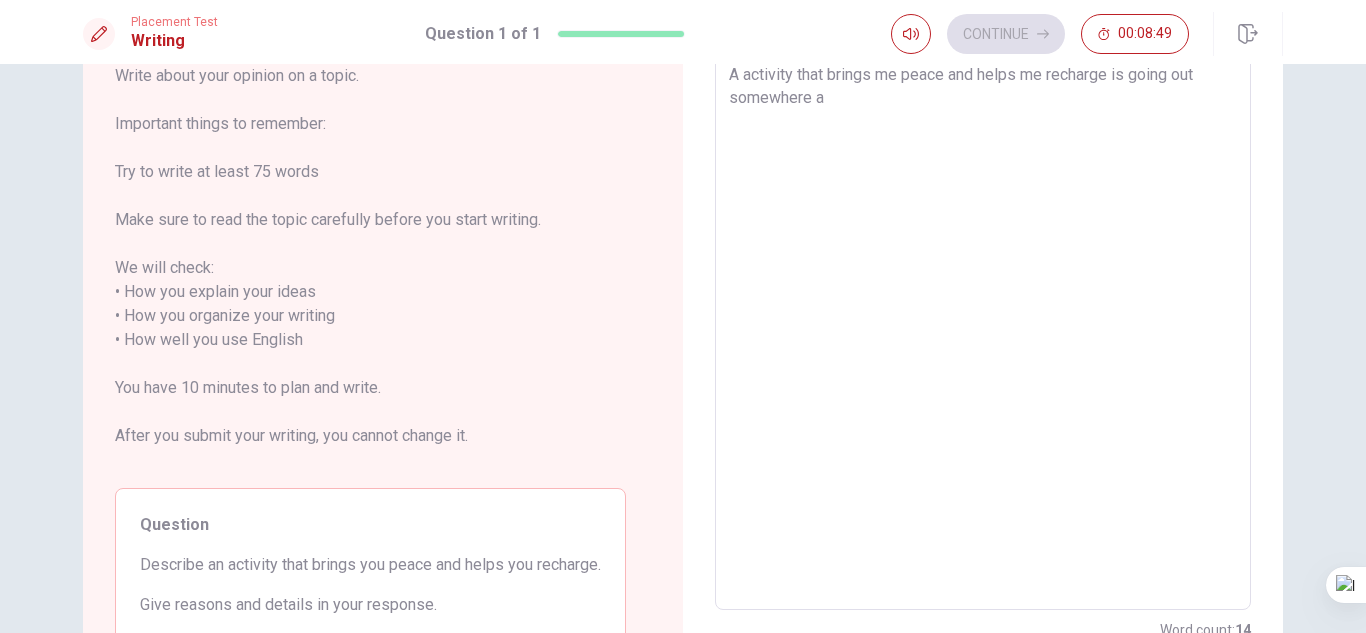 type on "x" 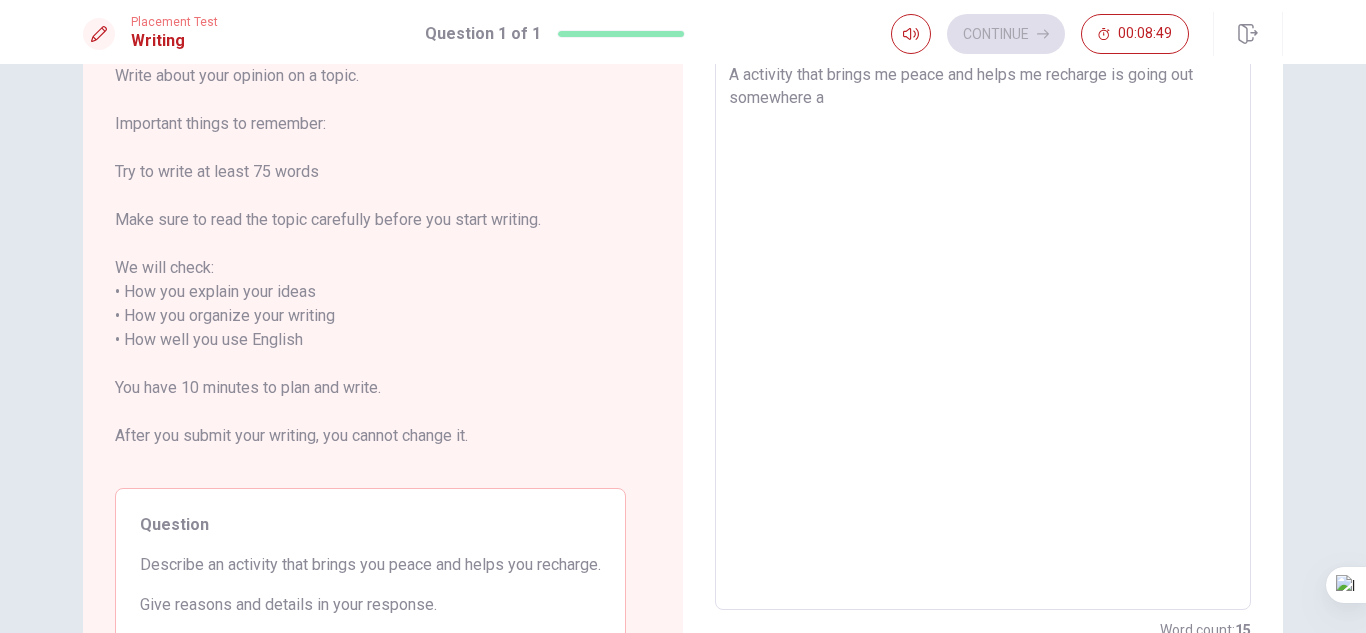 type on "A activity that brings me peace and helps me recharge is going out somewhere an" 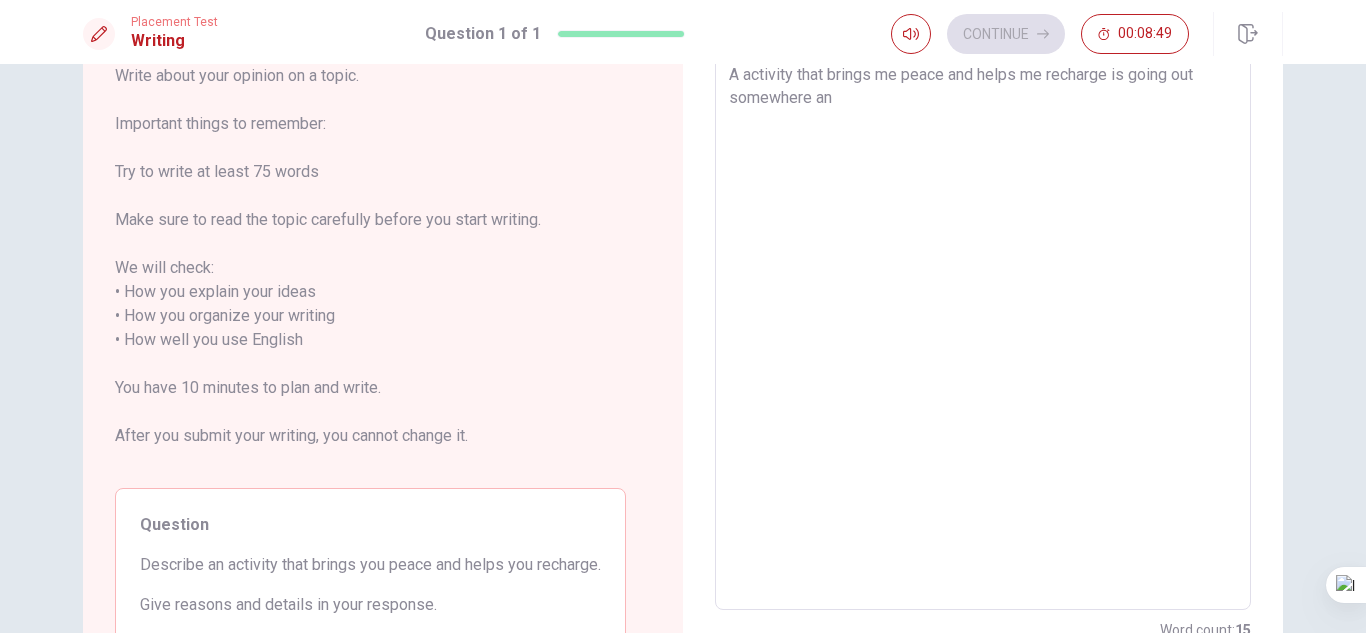 type on "x" 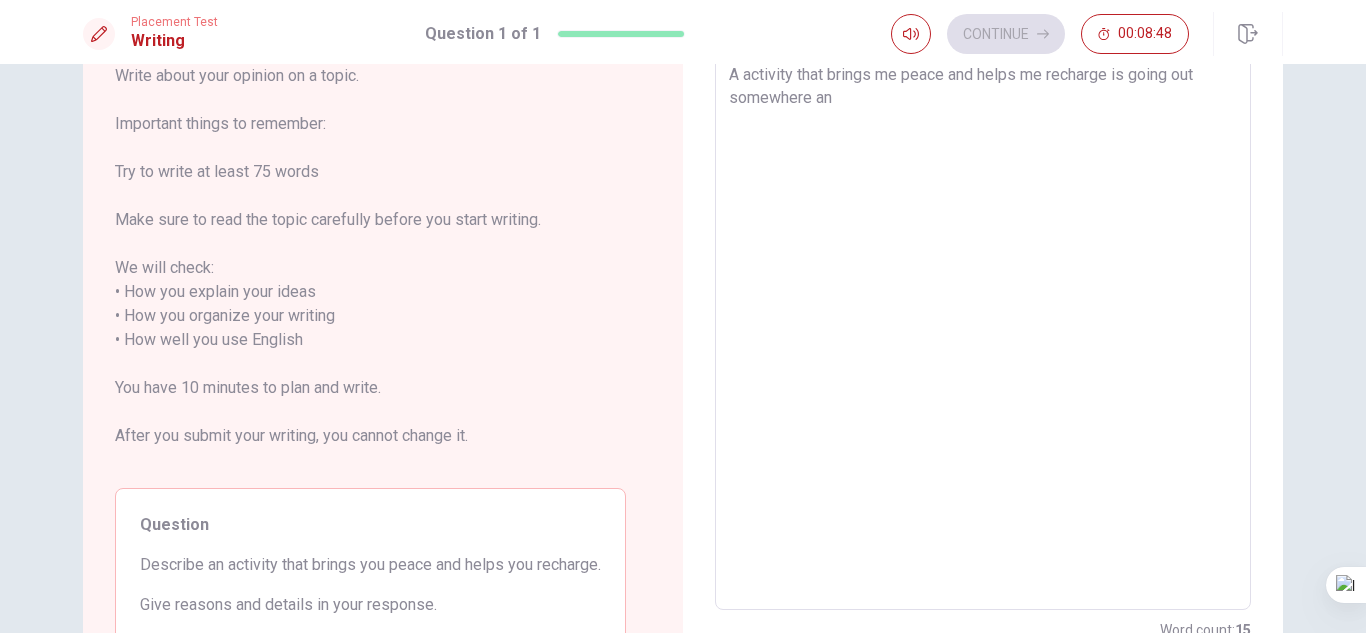 type on "A activity that brings me peace and helps me recharge is going out somewhere and" 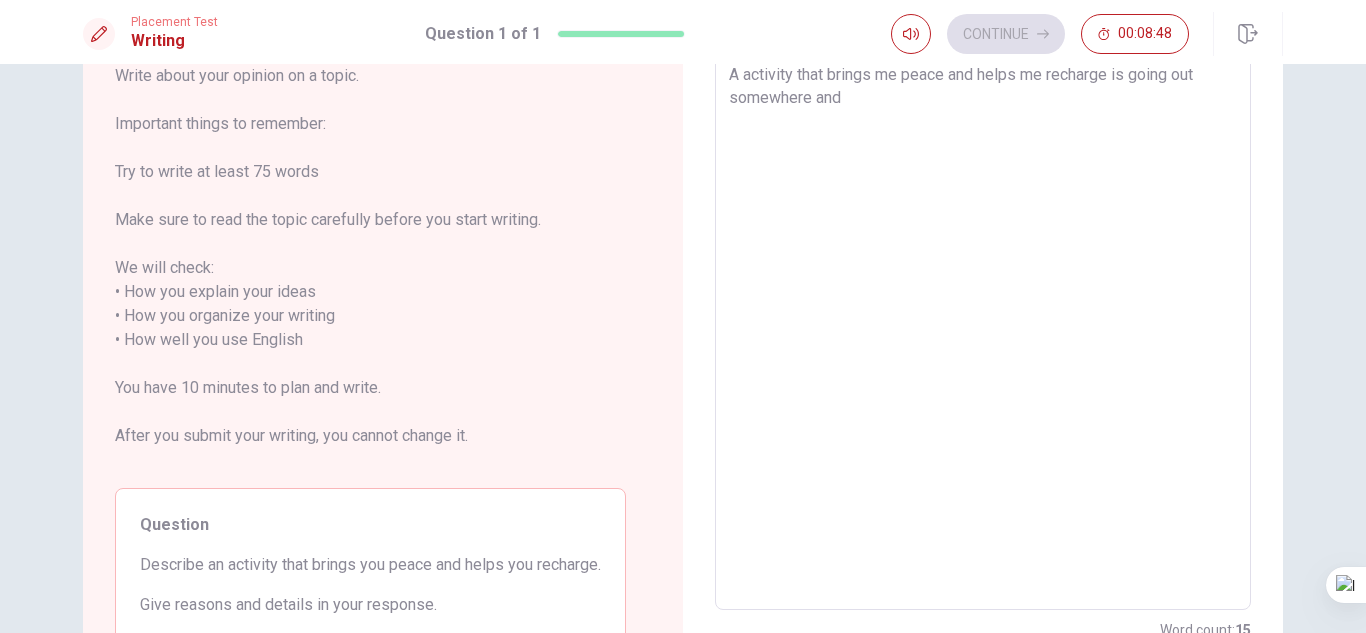type on "x" 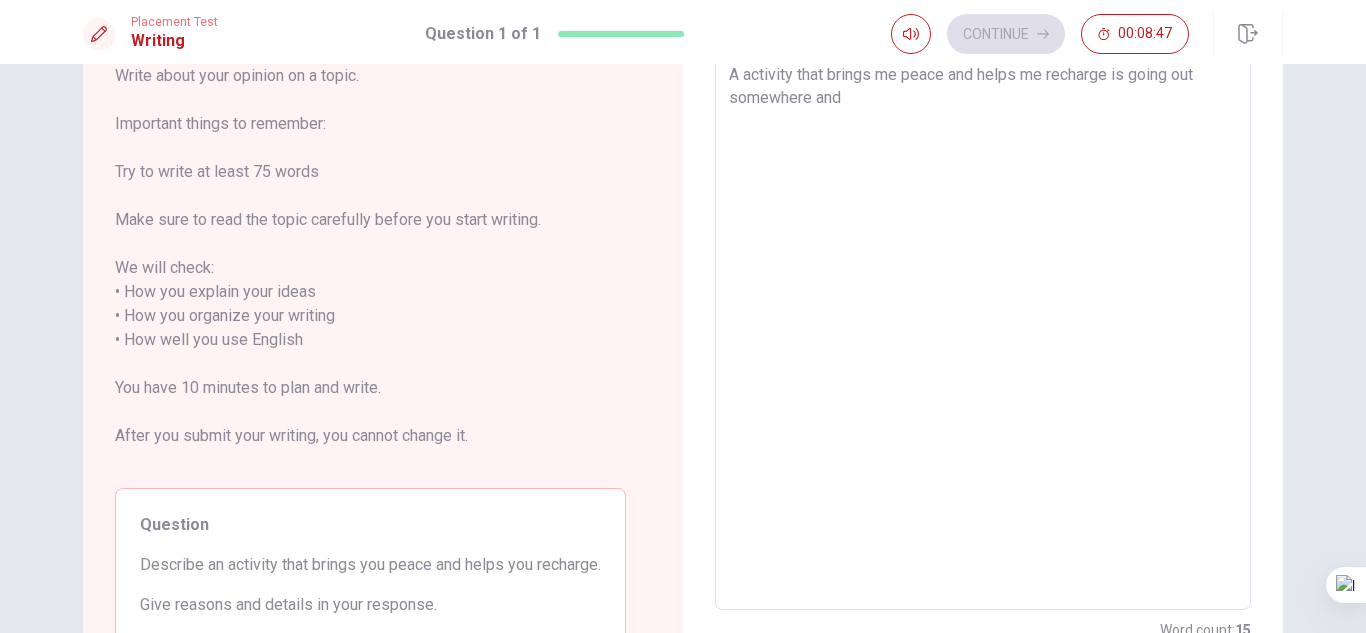 type on "A activity that brings me peace and helps me recharge is going out somewhere and s" 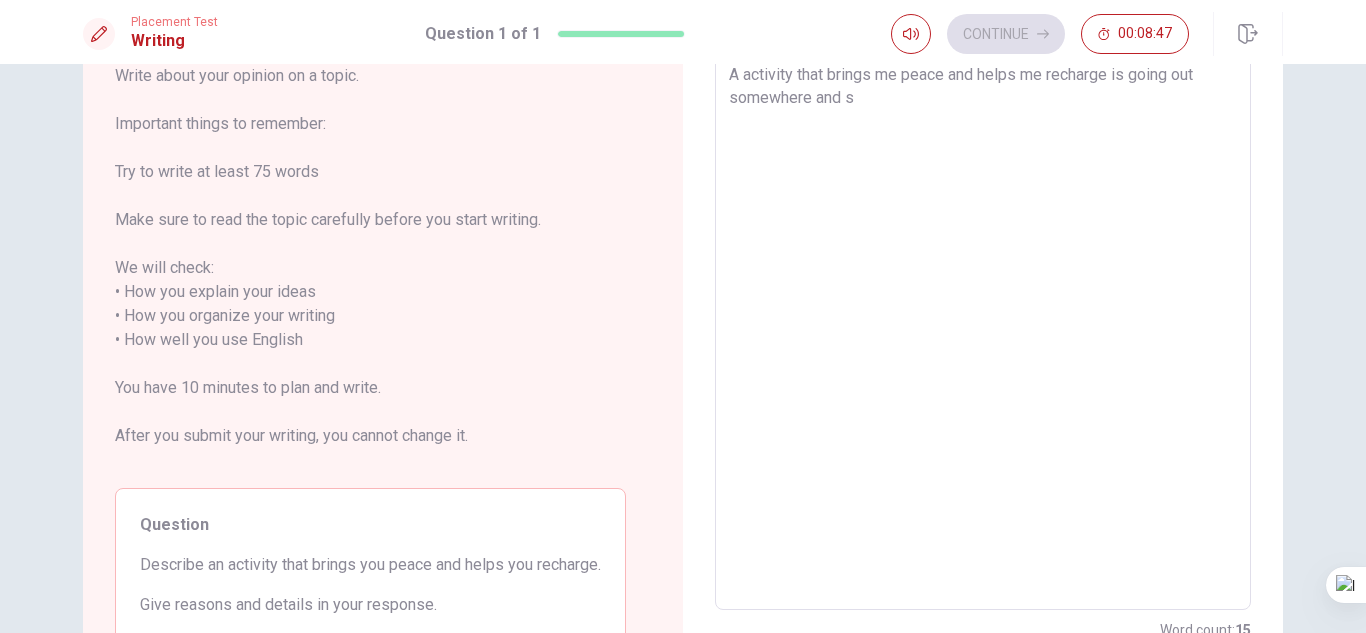 type on "x" 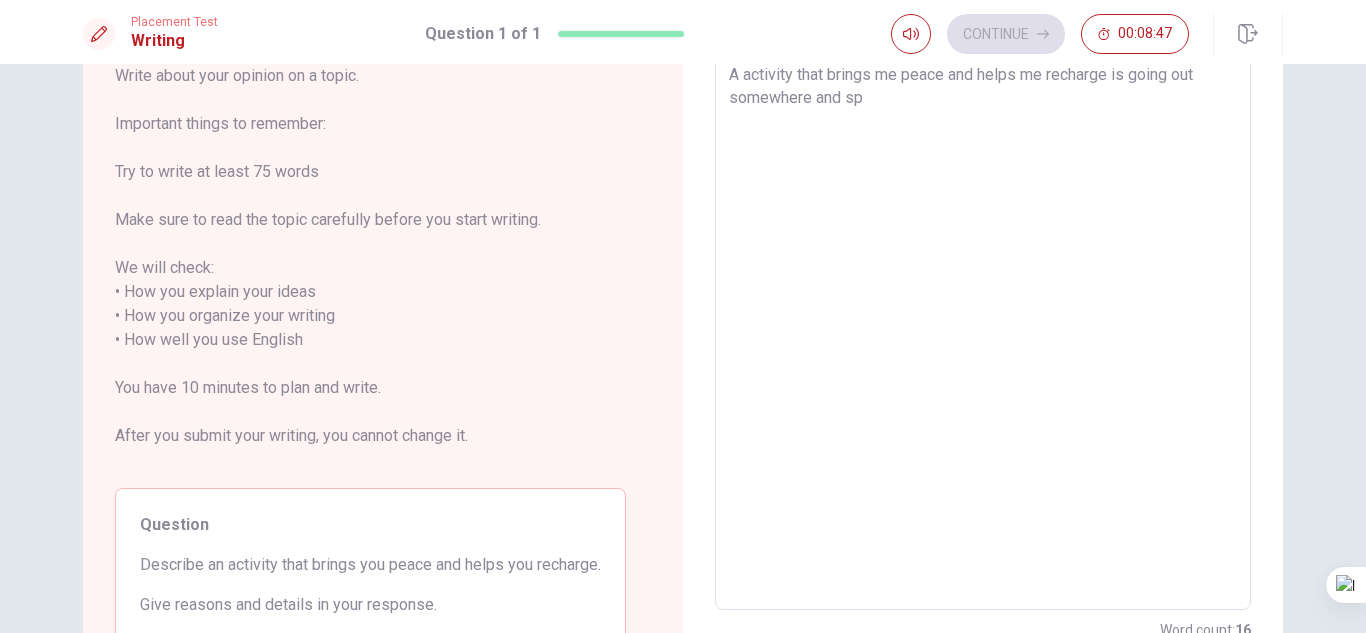 type on "x" 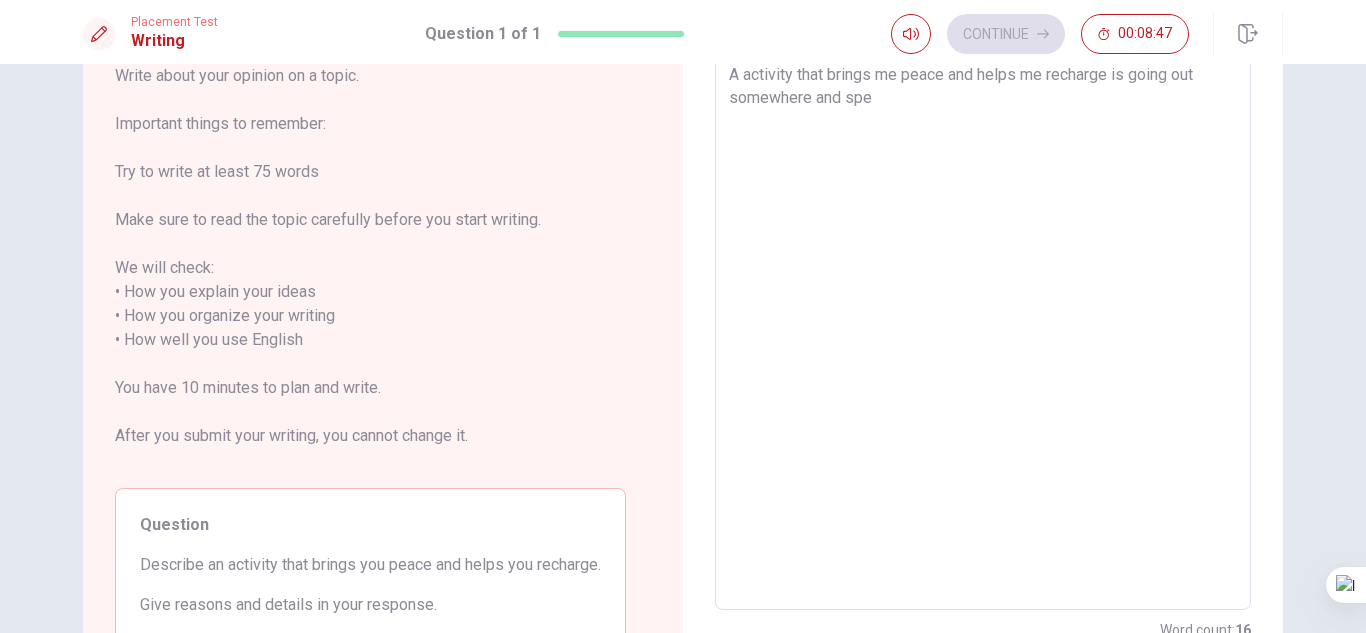 type on "x" 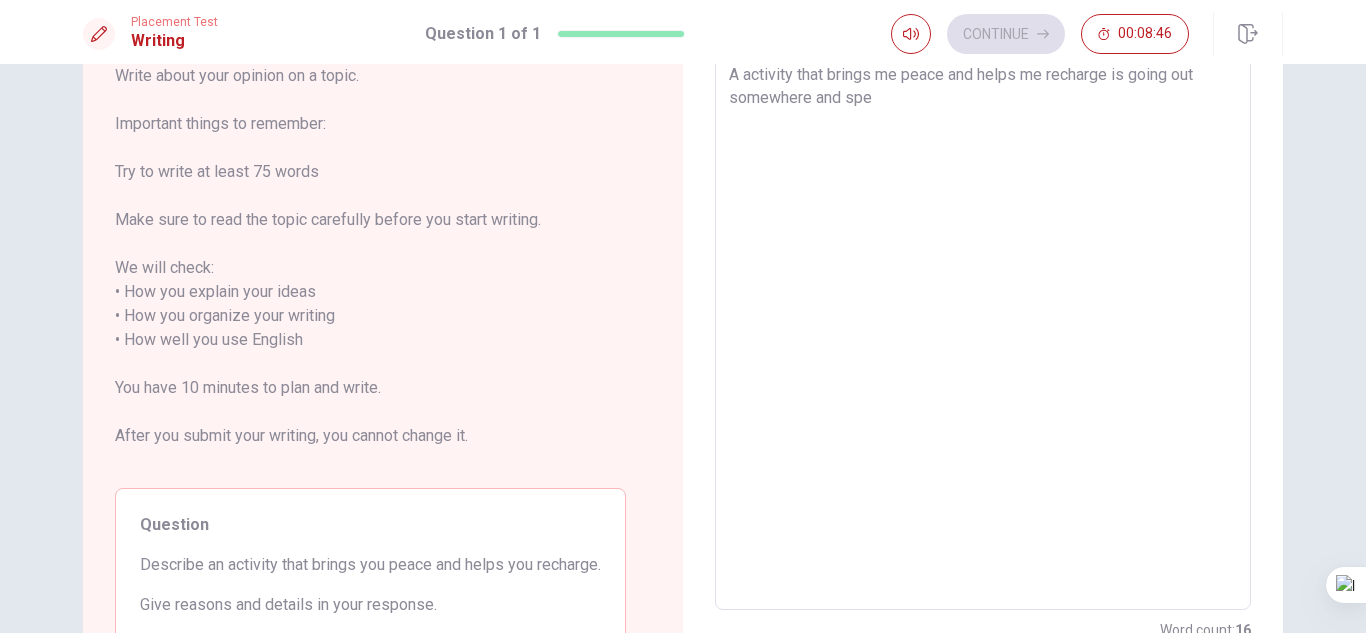 type on "A activity that brings me peace and helps me recharge is going out somewhere and spen" 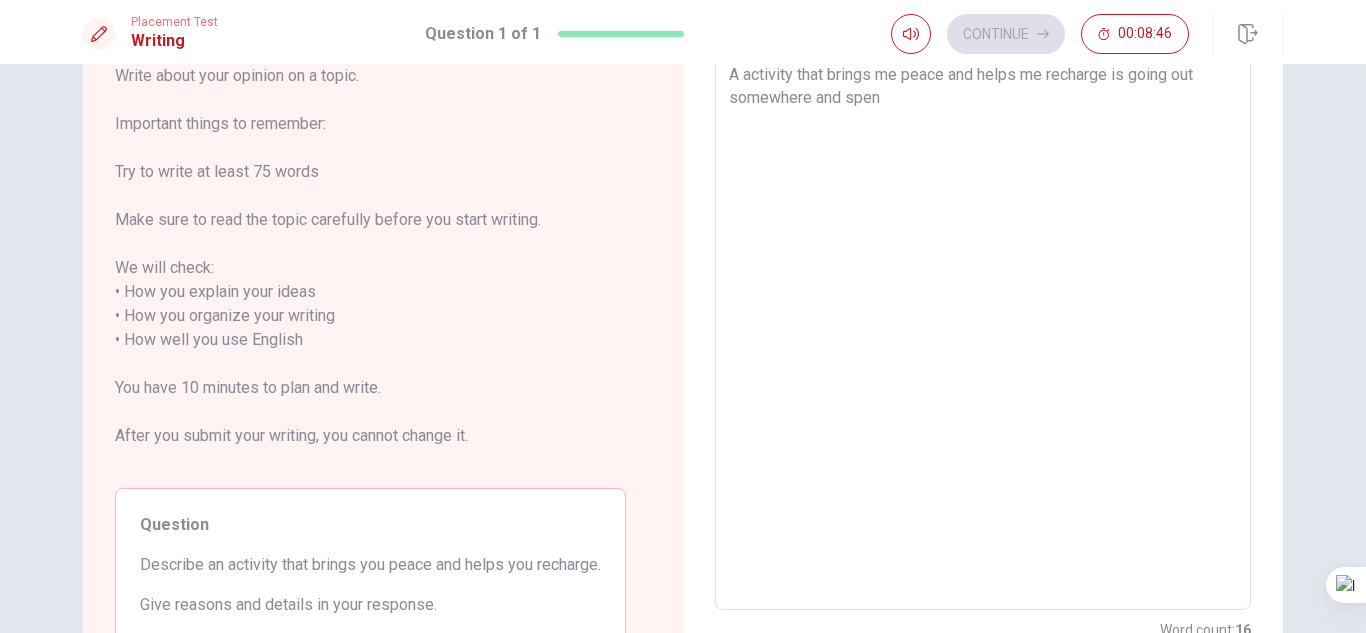 type on "x" 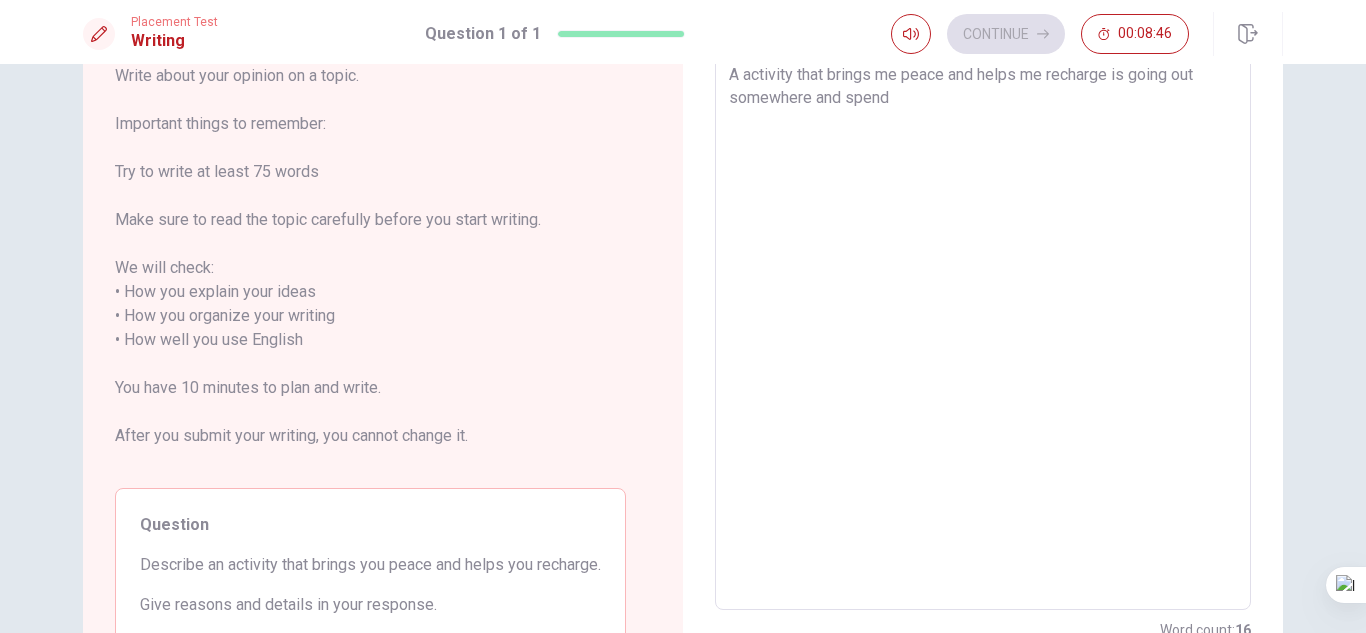 type on "x" 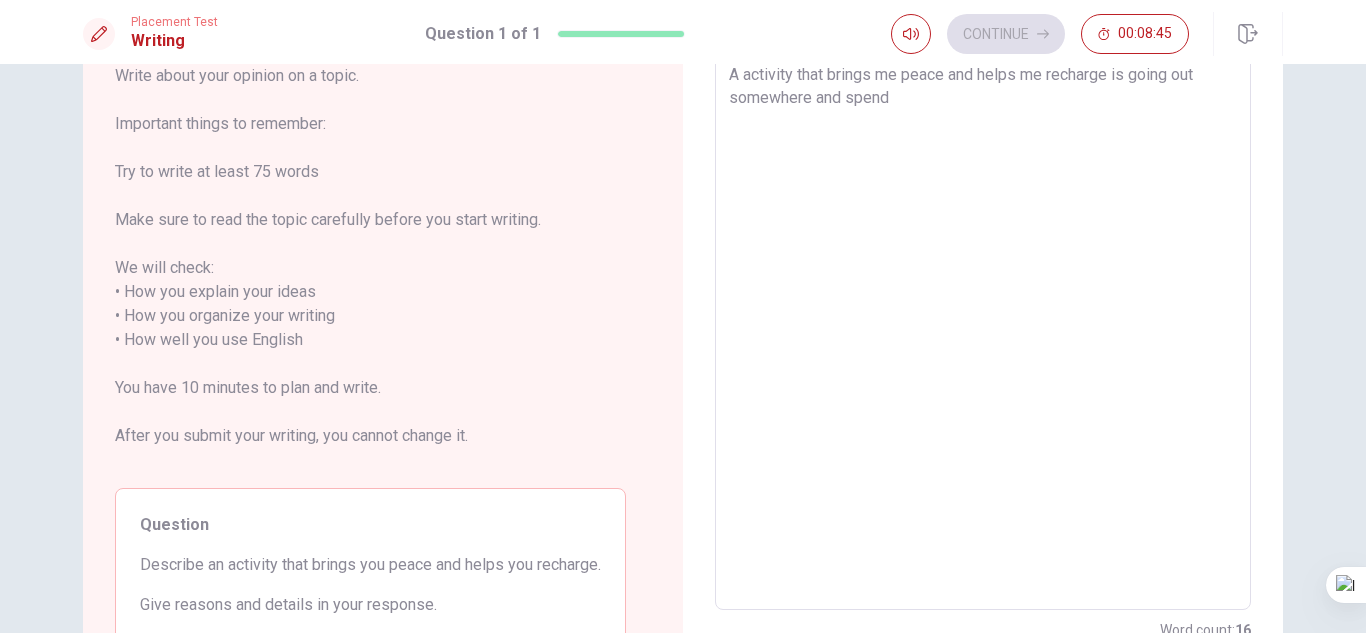 type on "A activity that brings me peace and helps me recharge is going out somewhere and spend" 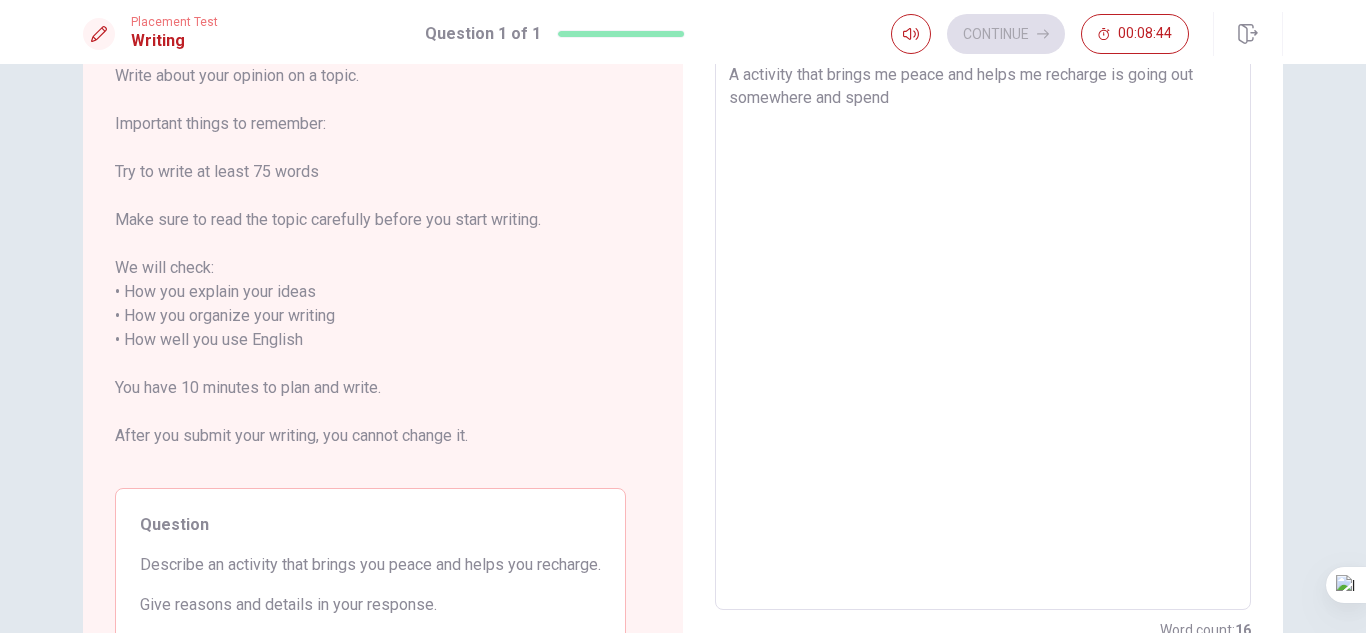 type on "A activity that brings me peace and helps me recharge is going out somewhere and spend t" 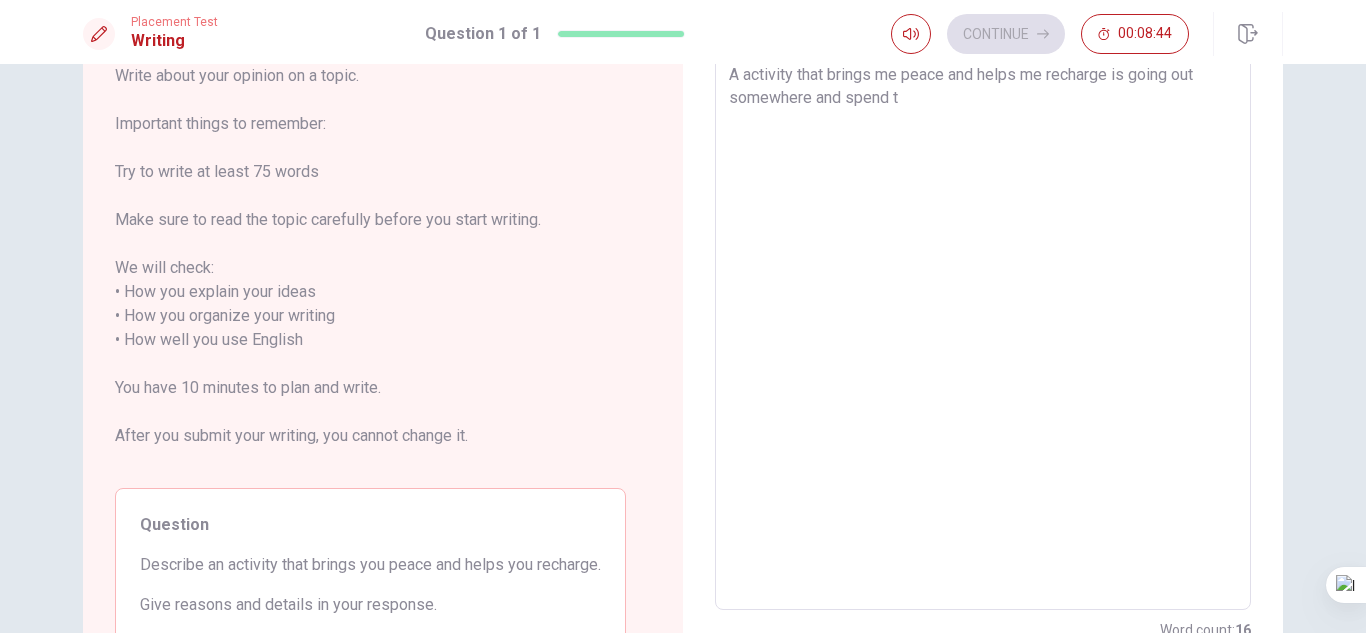 type 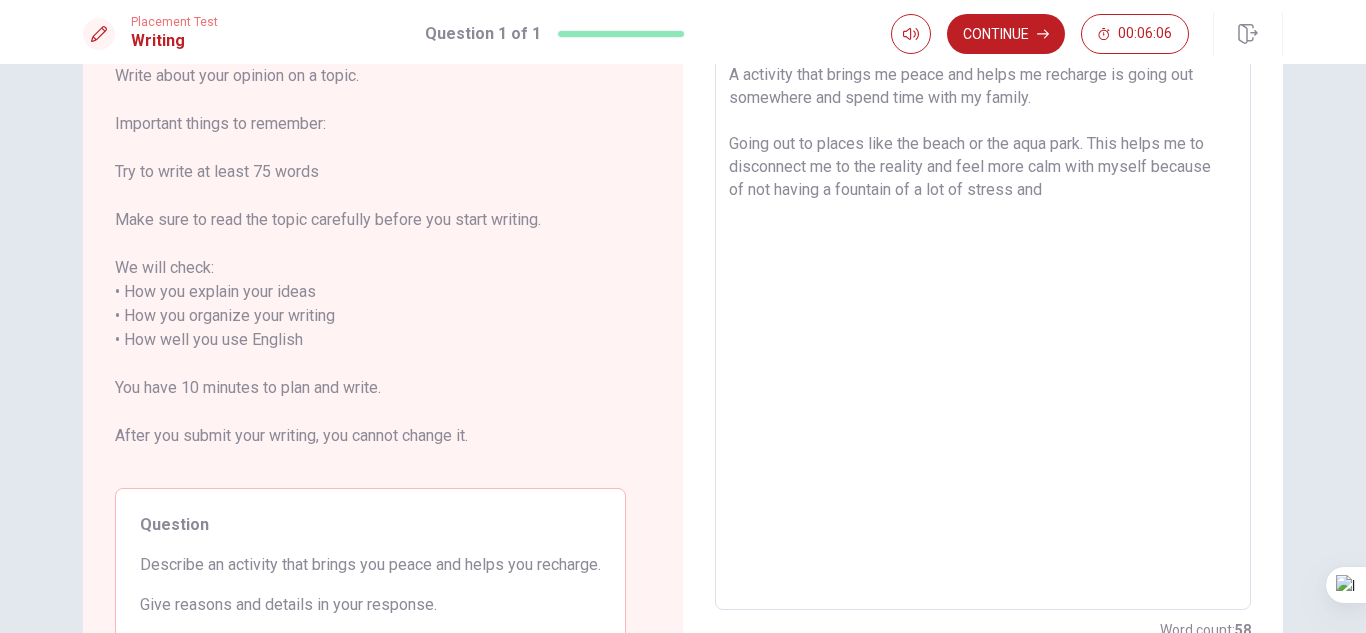 drag, startPoint x: 1152, startPoint y: 172, endPoint x: 930, endPoint y: 175, distance: 222.02026 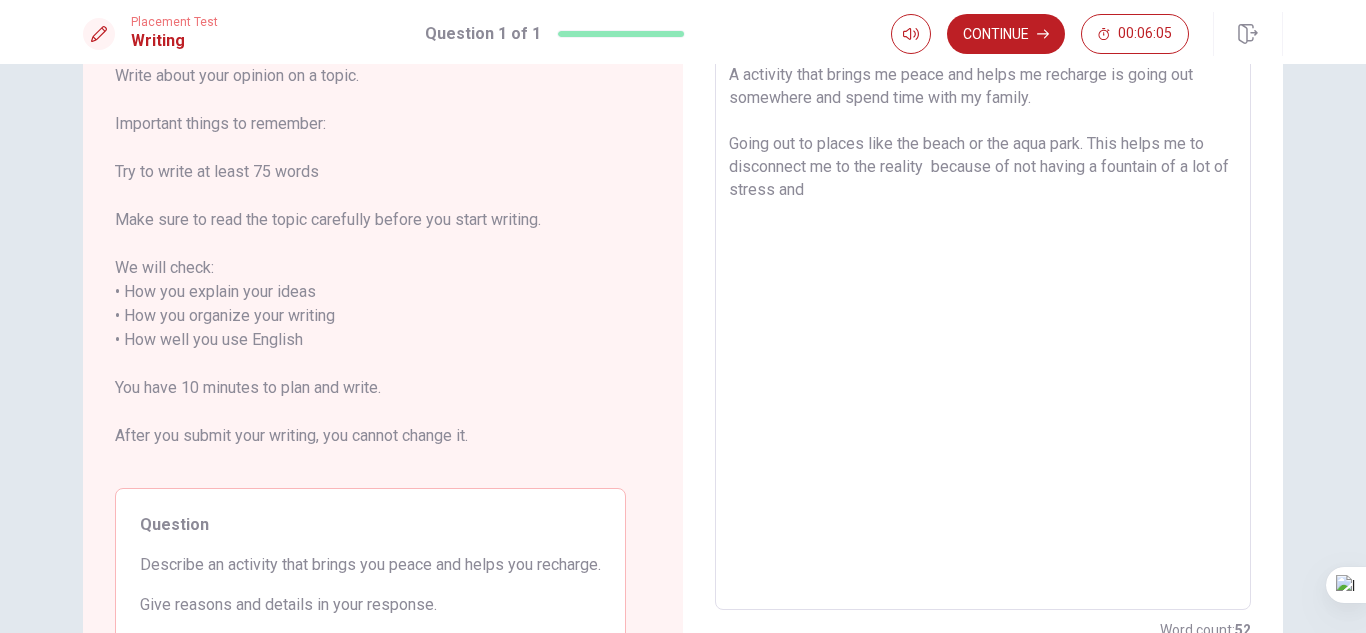 click on "A activity that brings me peace and helps me recharge is going out somewhere and spend time with my family.
Going out to places like the beach or the aqua park. This helps me to disconnect me to the reality  because of not having a fountain of a lot of stress and" at bounding box center (983, 328) 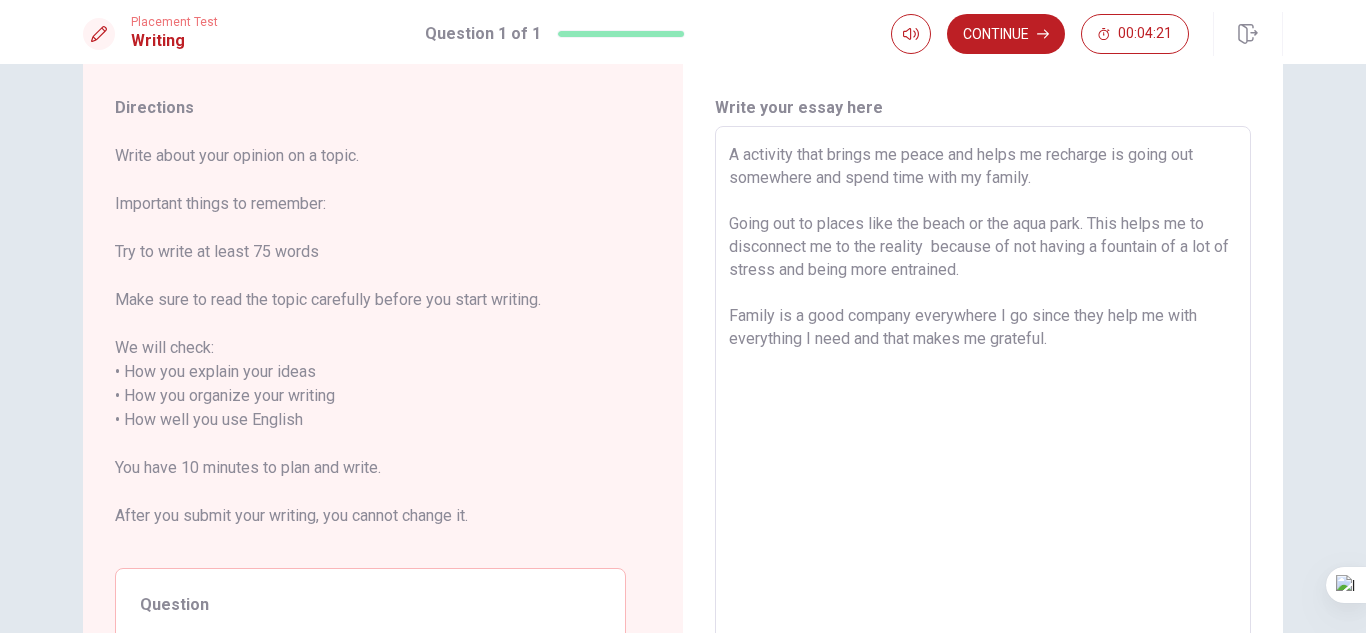 scroll, scrollTop: 94, scrollLeft: 0, axis: vertical 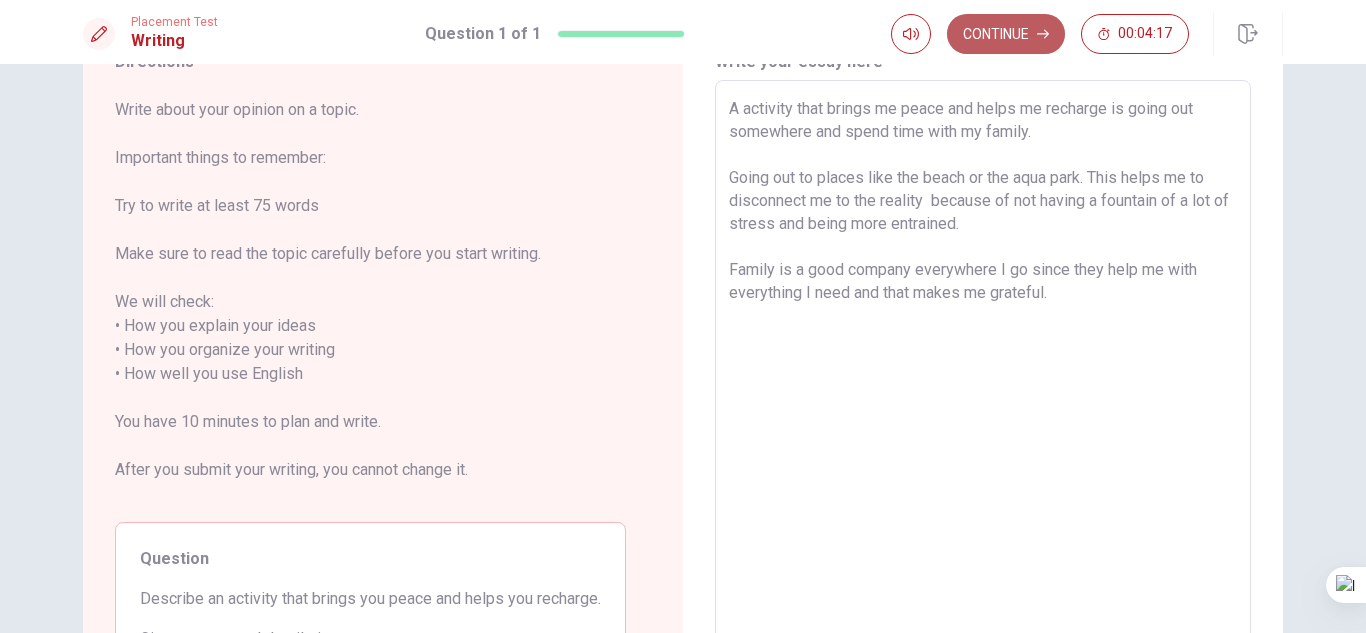 click on "Continue" at bounding box center [1006, 34] 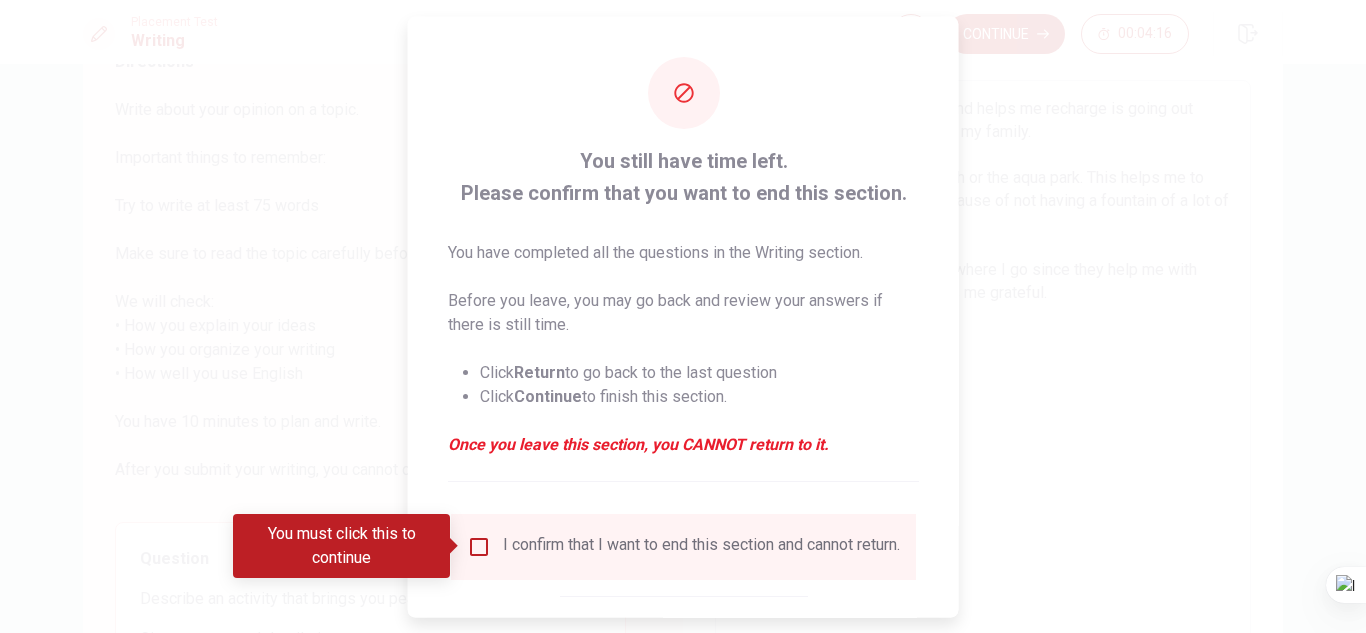 scroll, scrollTop: 113, scrollLeft: 0, axis: vertical 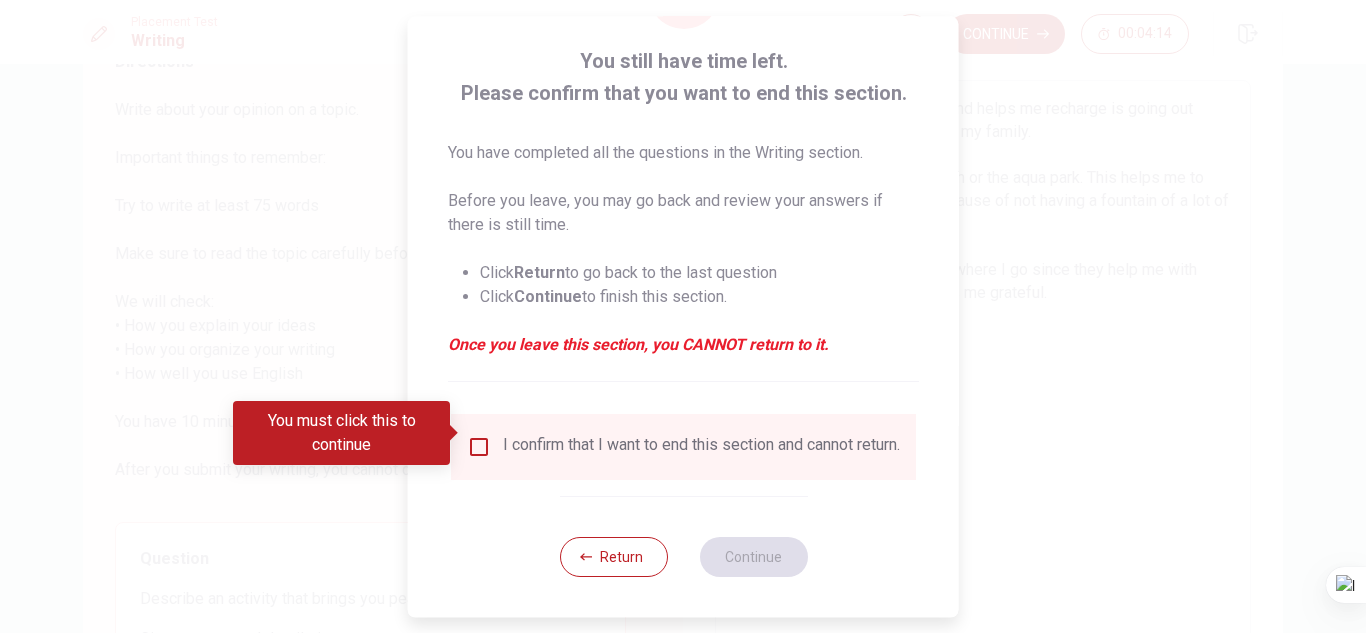 click at bounding box center [479, 447] 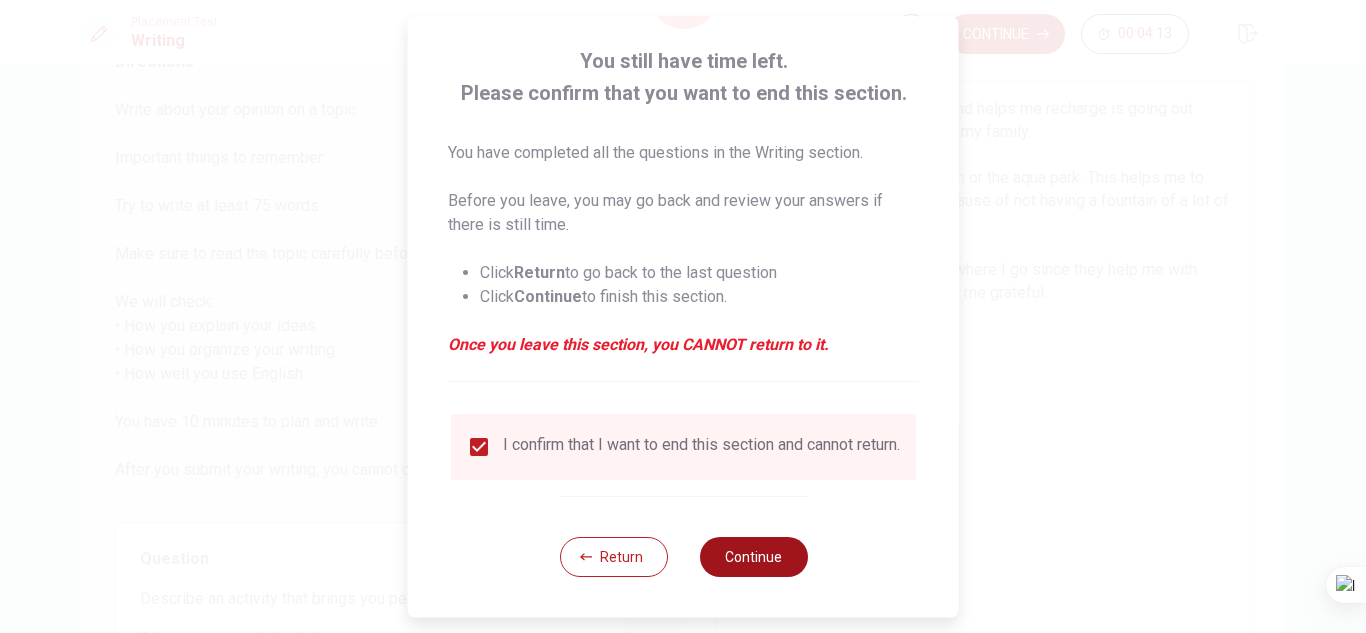 click on "Continue" at bounding box center (753, 557) 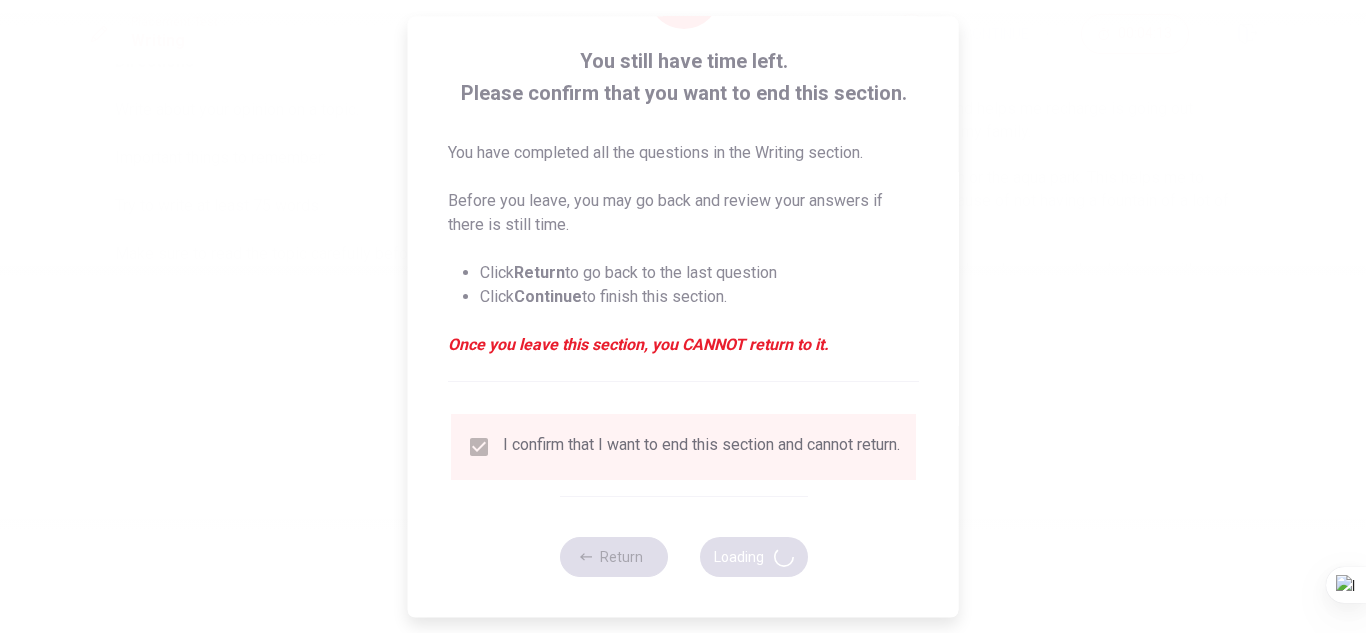scroll, scrollTop: 0, scrollLeft: 0, axis: both 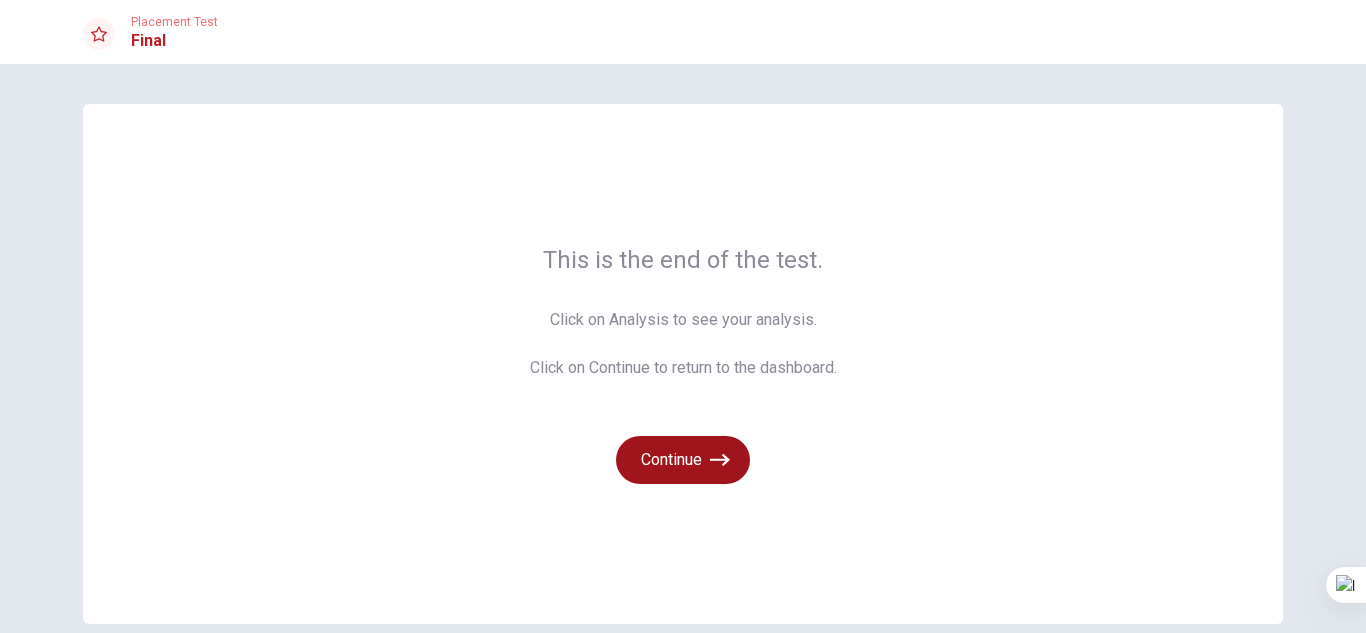 click on "Continue" at bounding box center (683, 460) 